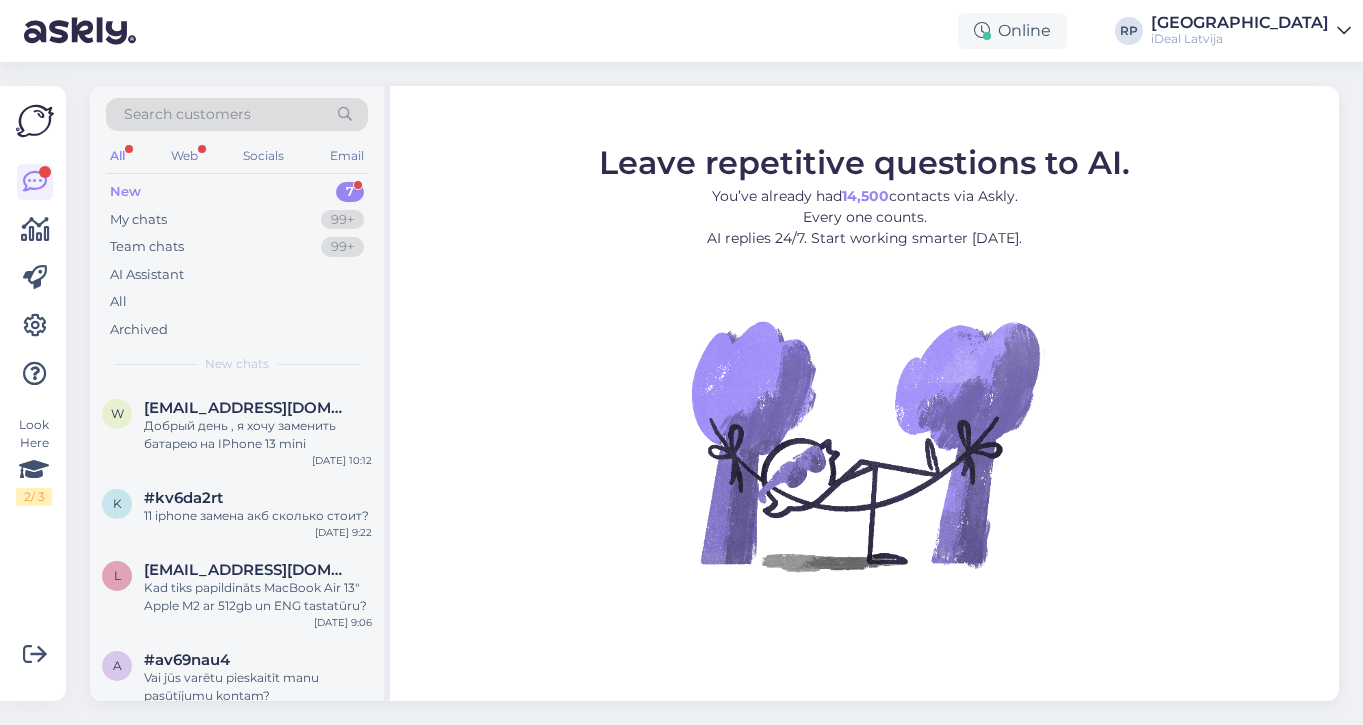 scroll, scrollTop: 0, scrollLeft: 0, axis: both 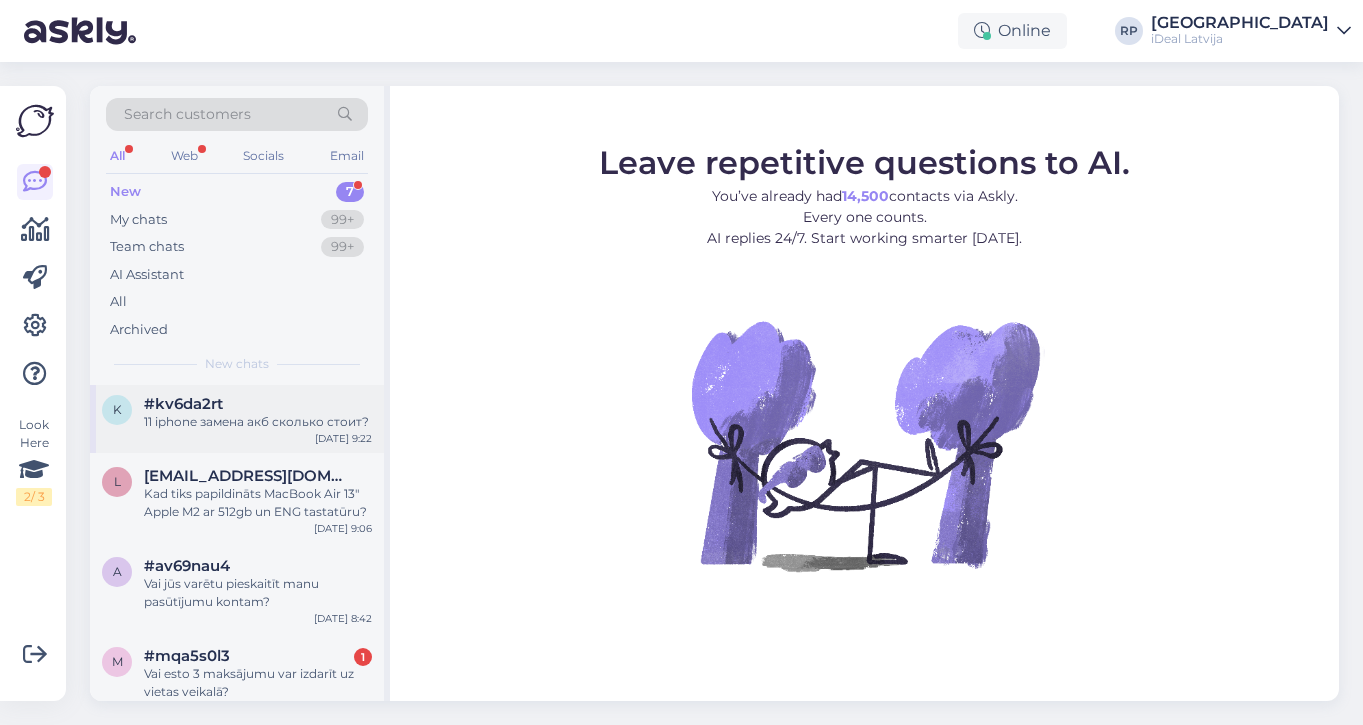click on "k #kv6da2rt 11 iphone замена акб сколько стоит? [DATE] 9:22" at bounding box center [237, 417] 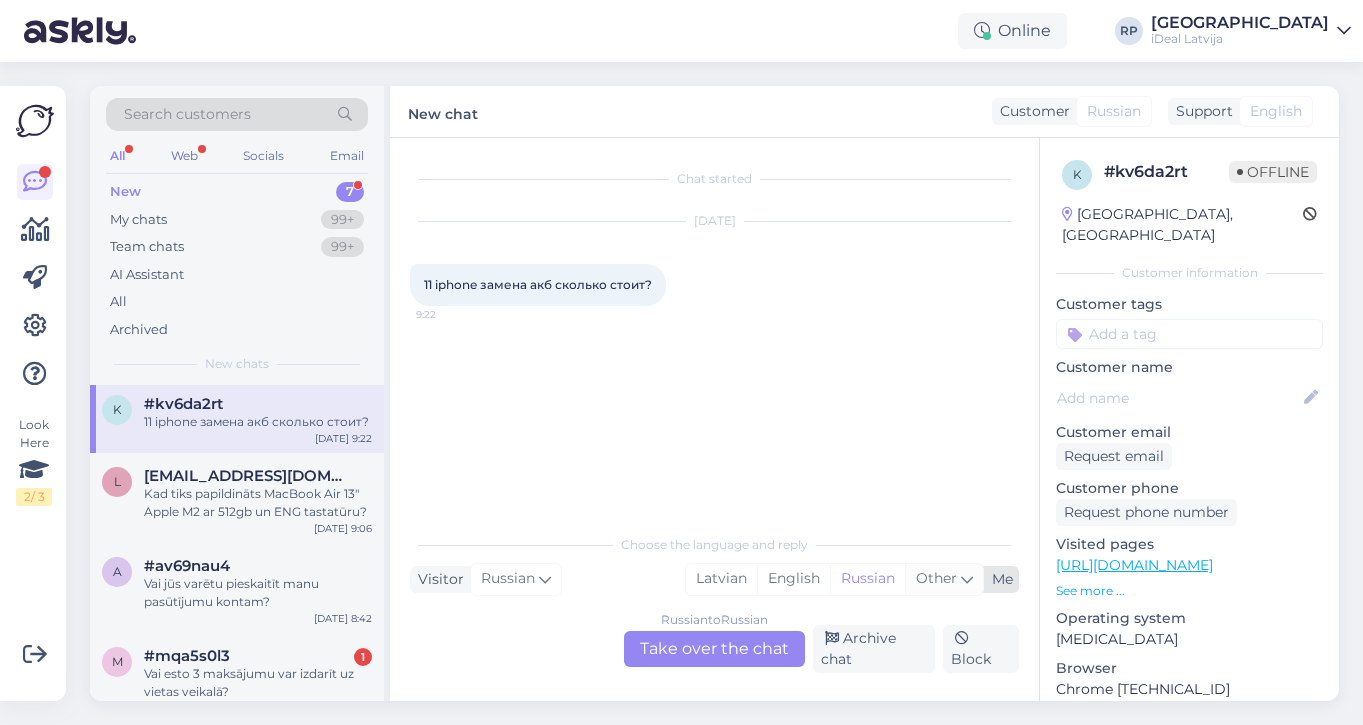 click on "Other" at bounding box center [936, 578] 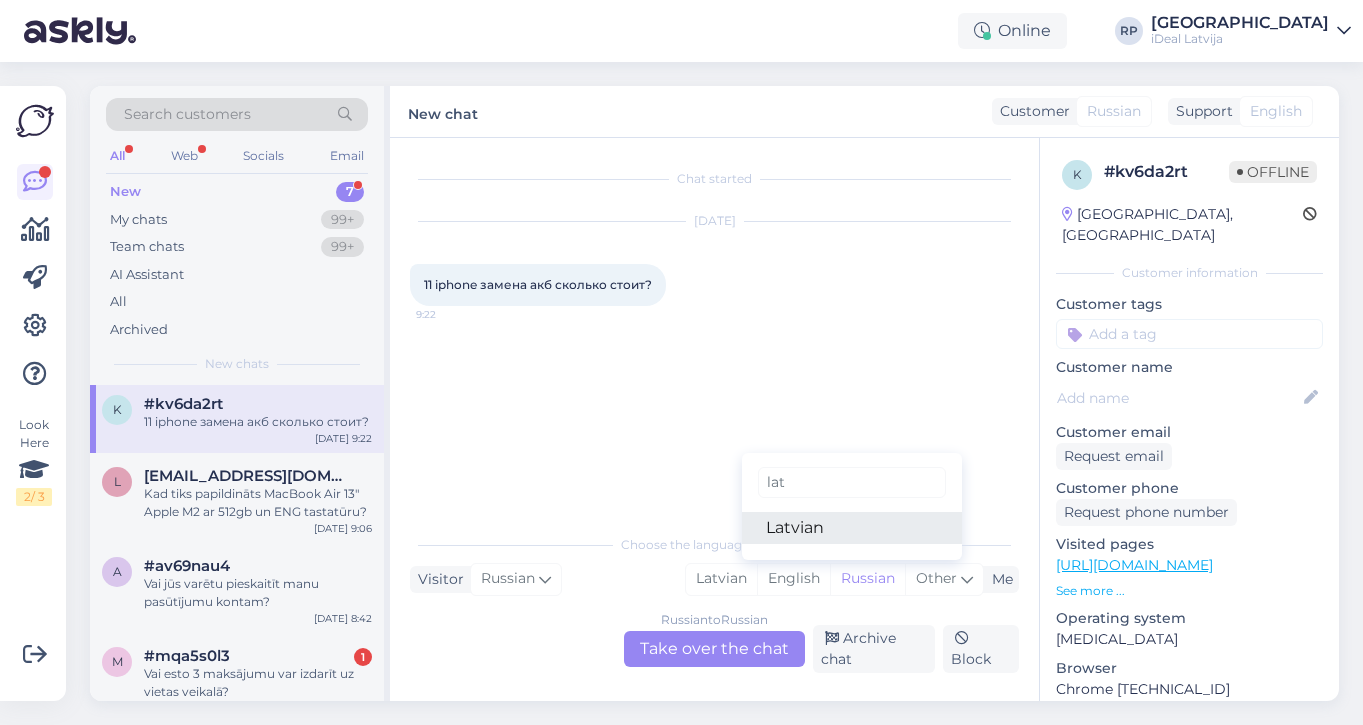 type on "lat" 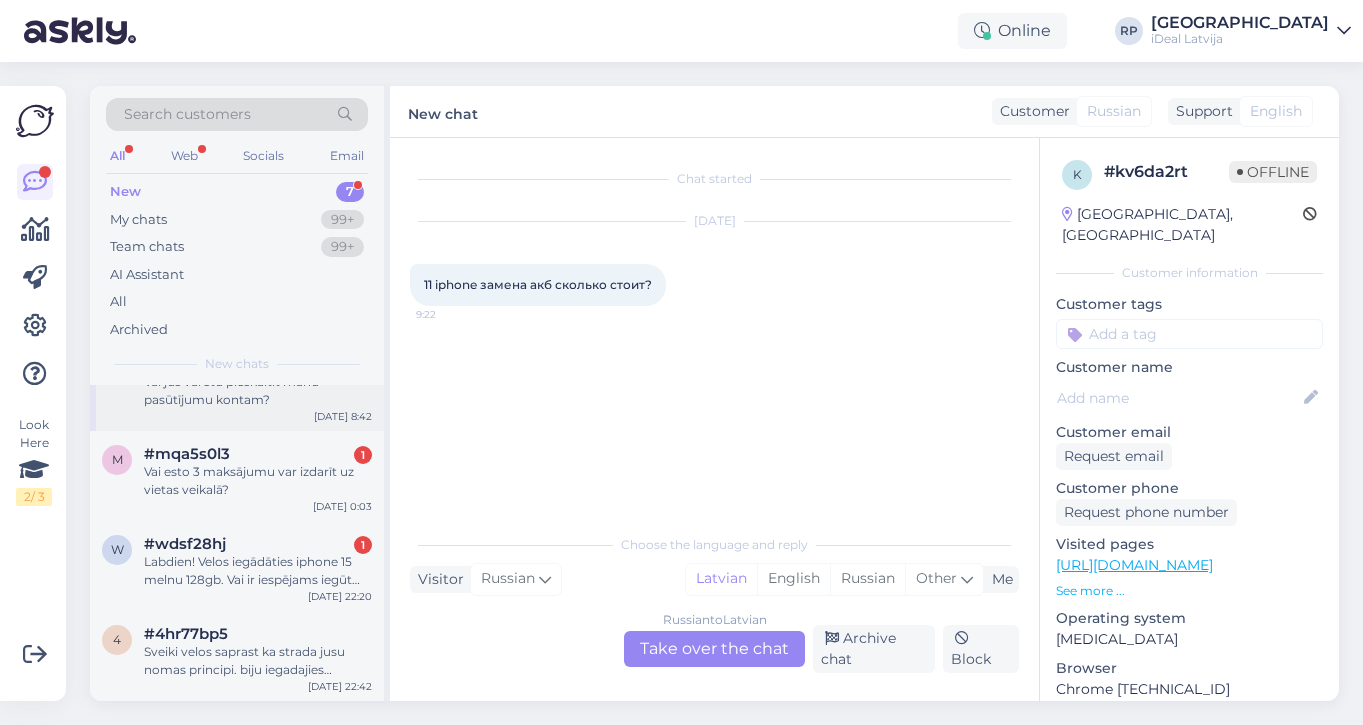 scroll, scrollTop: 293, scrollLeft: 0, axis: vertical 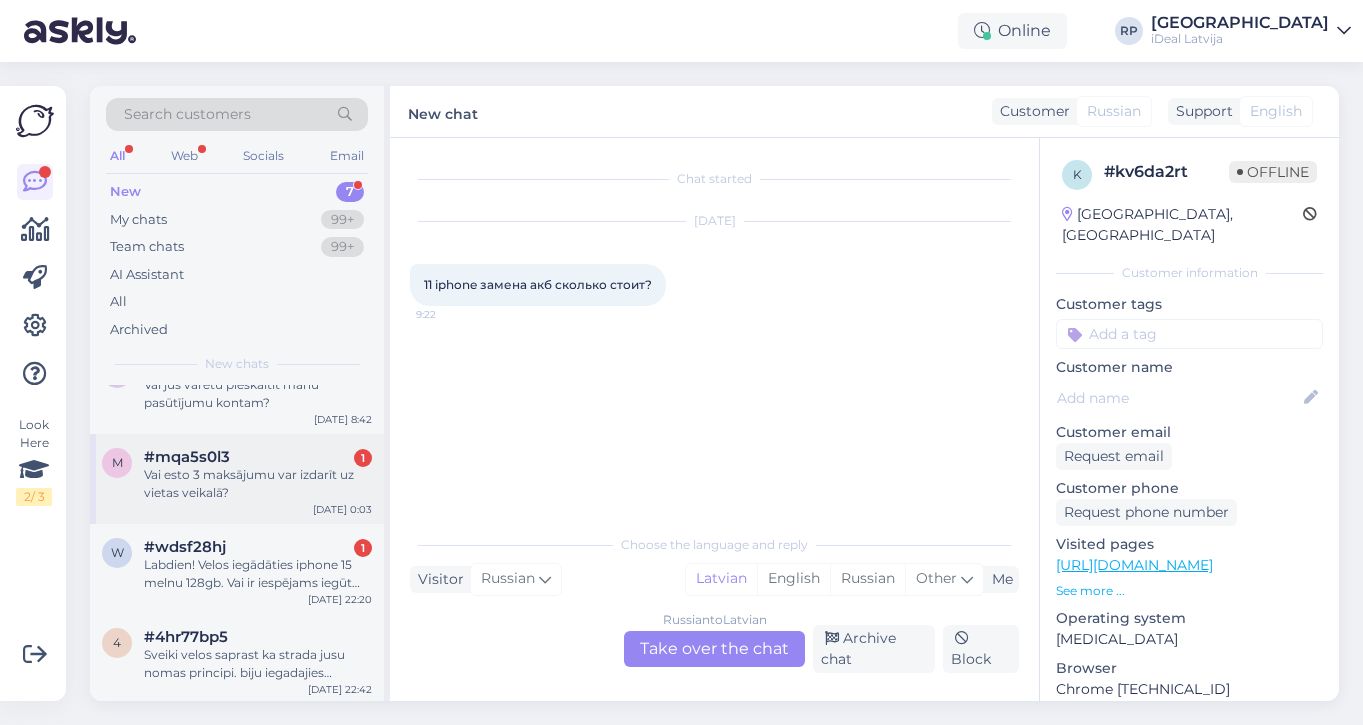 click on "Vai esto 3 maksājumu var izdarīt uz vietas veikalā?" at bounding box center [258, 484] 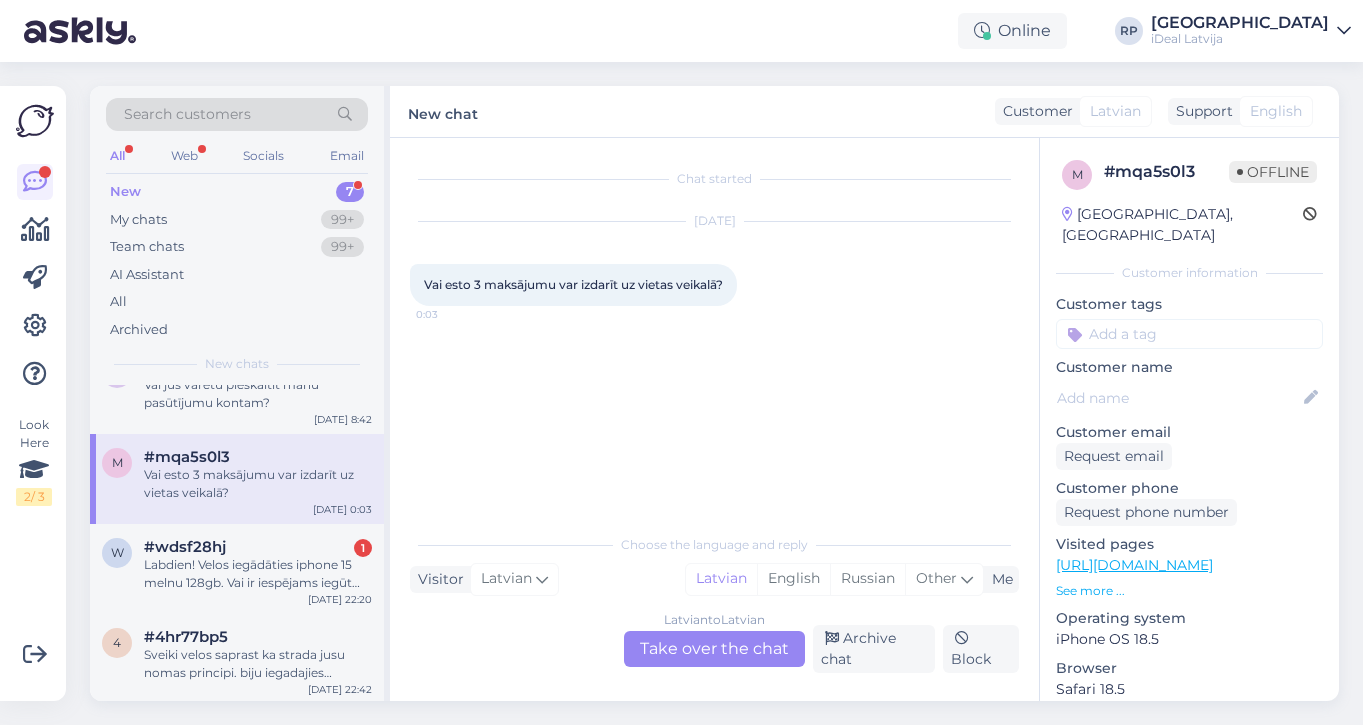 click on "Latvian  to  Latvian Take over the chat" at bounding box center [714, 649] 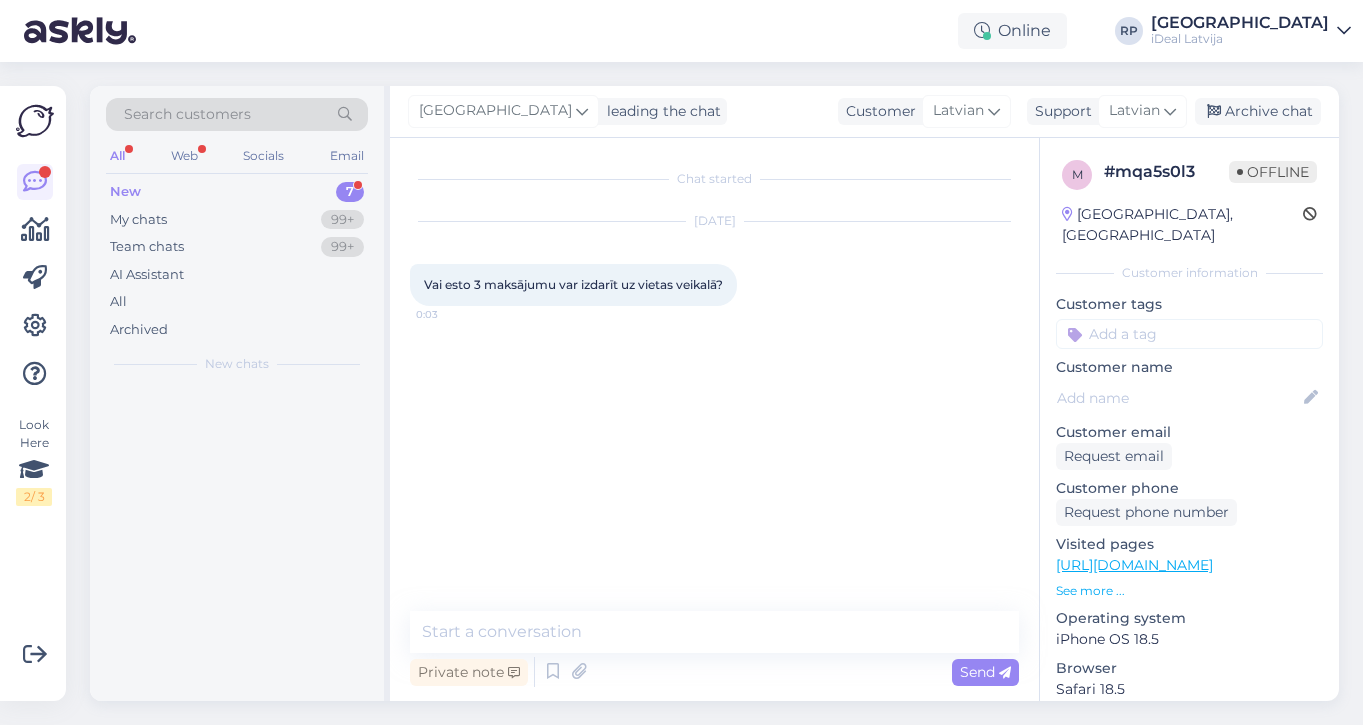 scroll, scrollTop: 203, scrollLeft: 0, axis: vertical 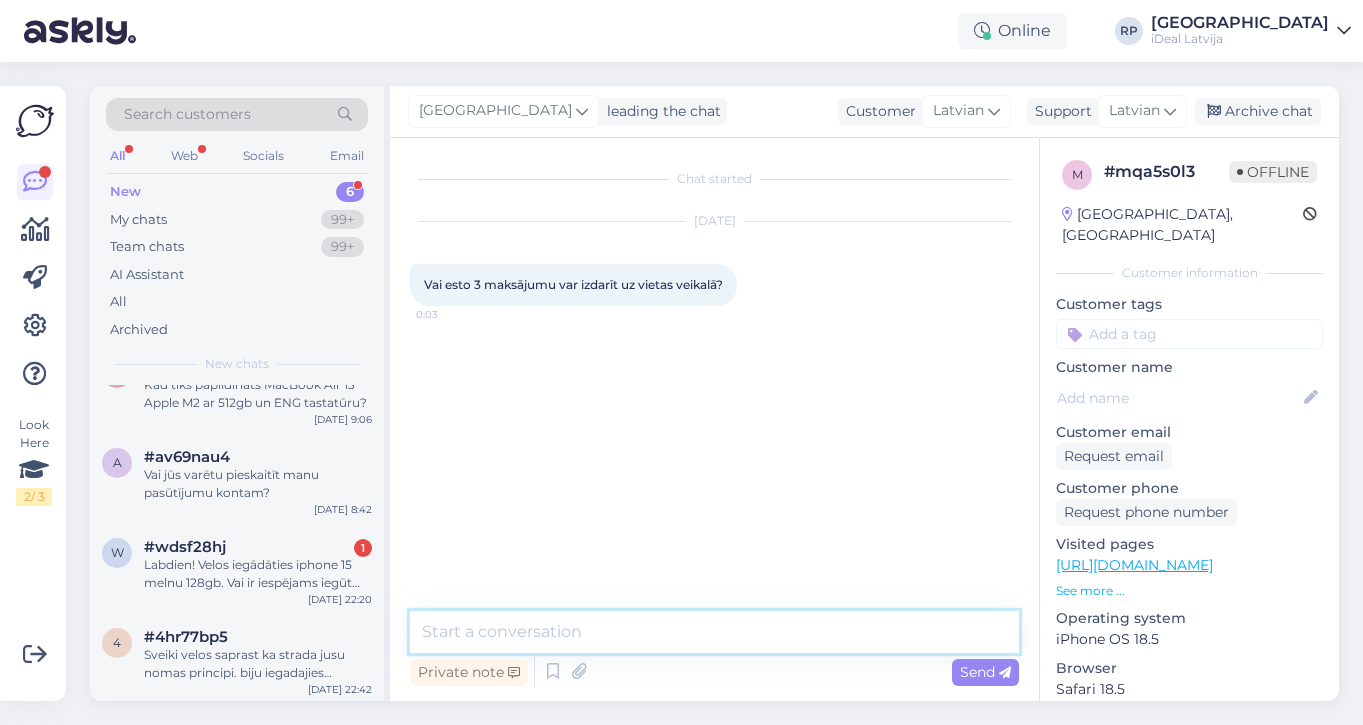 click at bounding box center [714, 632] 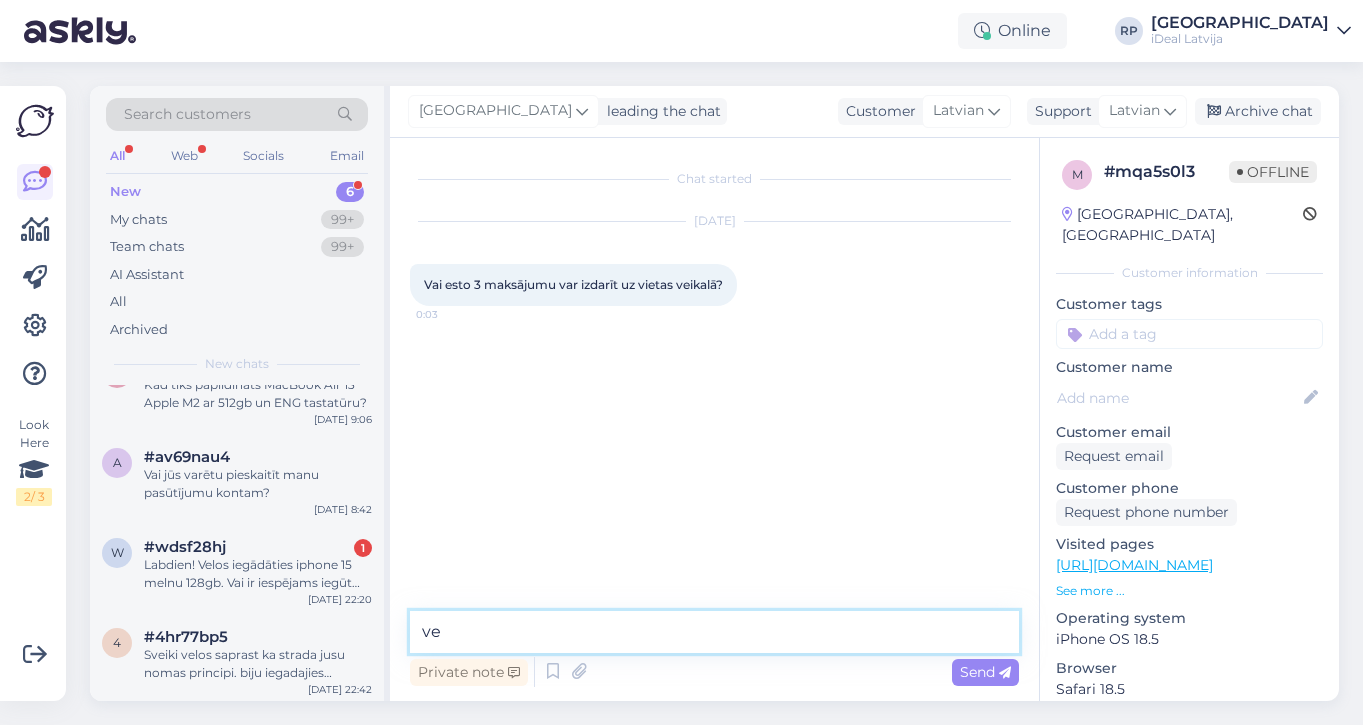type on "v" 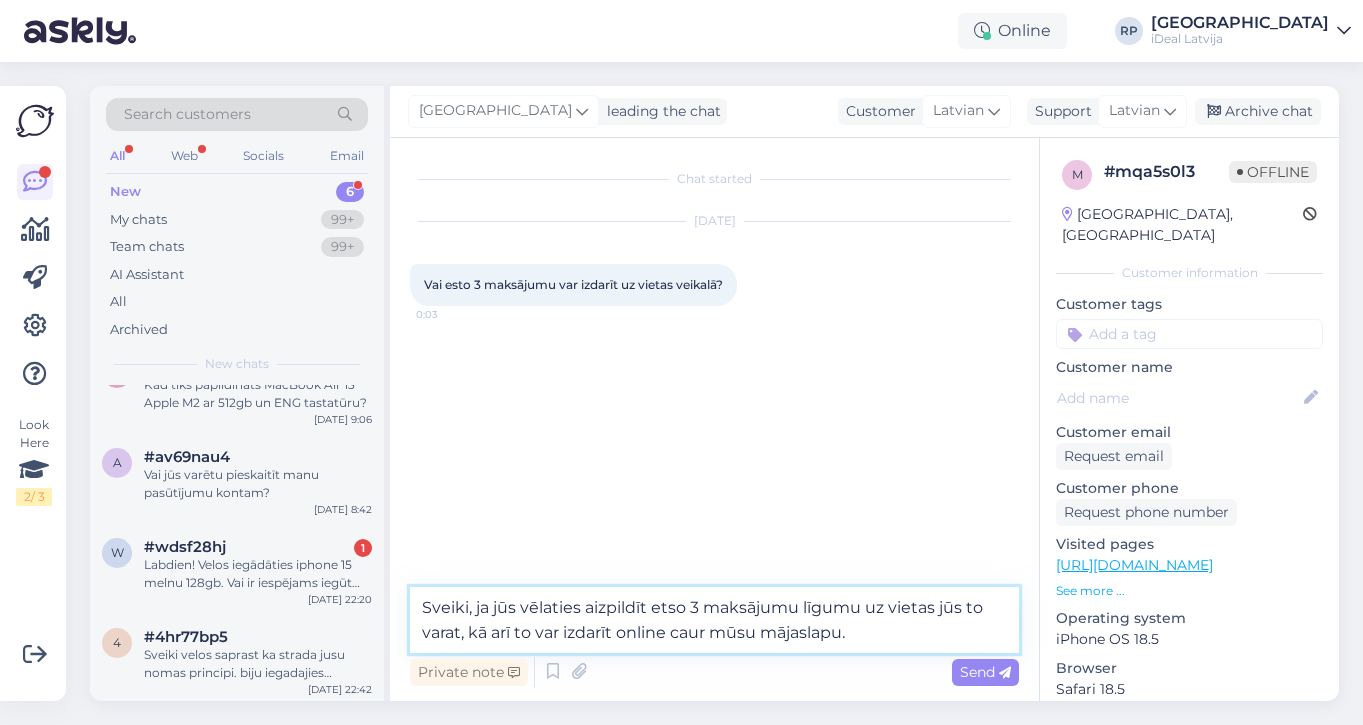 click on "Sveiki, ja jūs vēlaties aizpildīt etso 3 maksājumu līgumu uz vietas jūs to varat, kā arī to var izdarīt online caur mūsu mājaslapu." at bounding box center (714, 620) 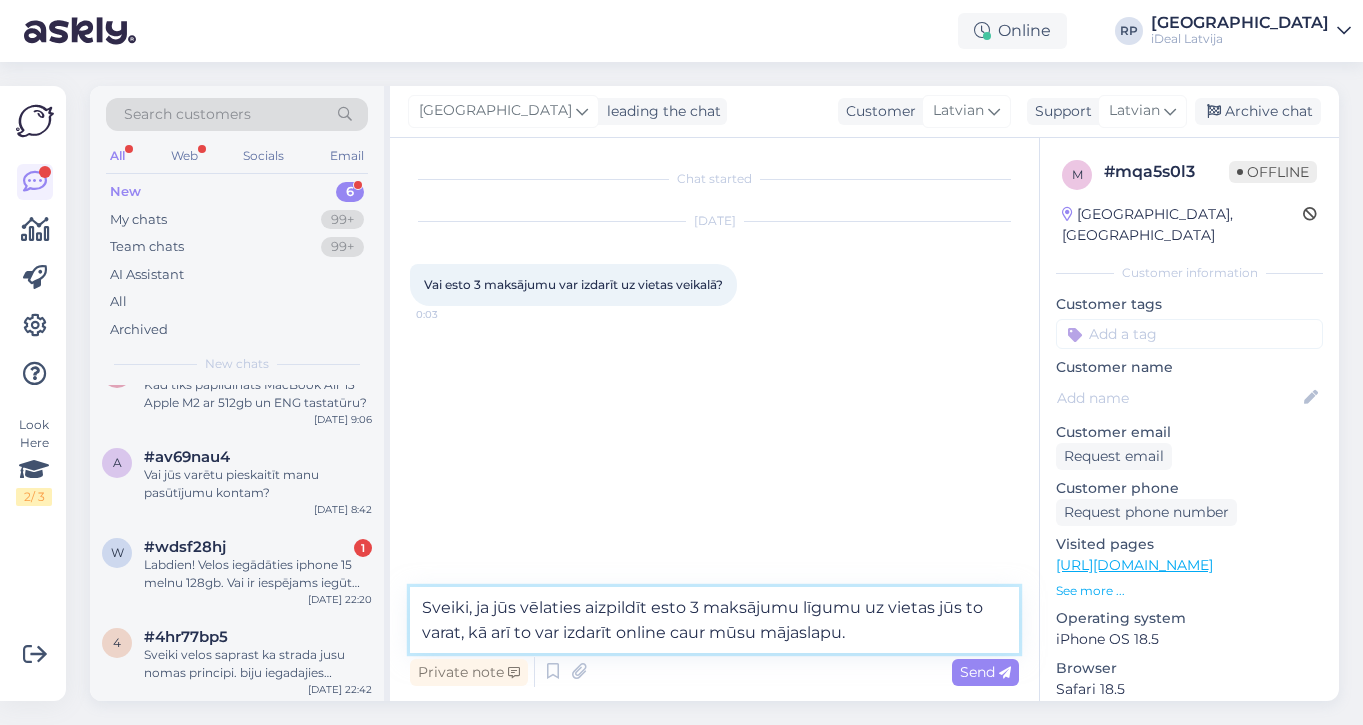 click on "Sveiki, ja jūs vēlaties aizpildīt esto 3 maksājumu līgumu uz vietas jūs to varat, kā arī to var izdarīt online caur mūsu mājaslapu." at bounding box center [714, 620] 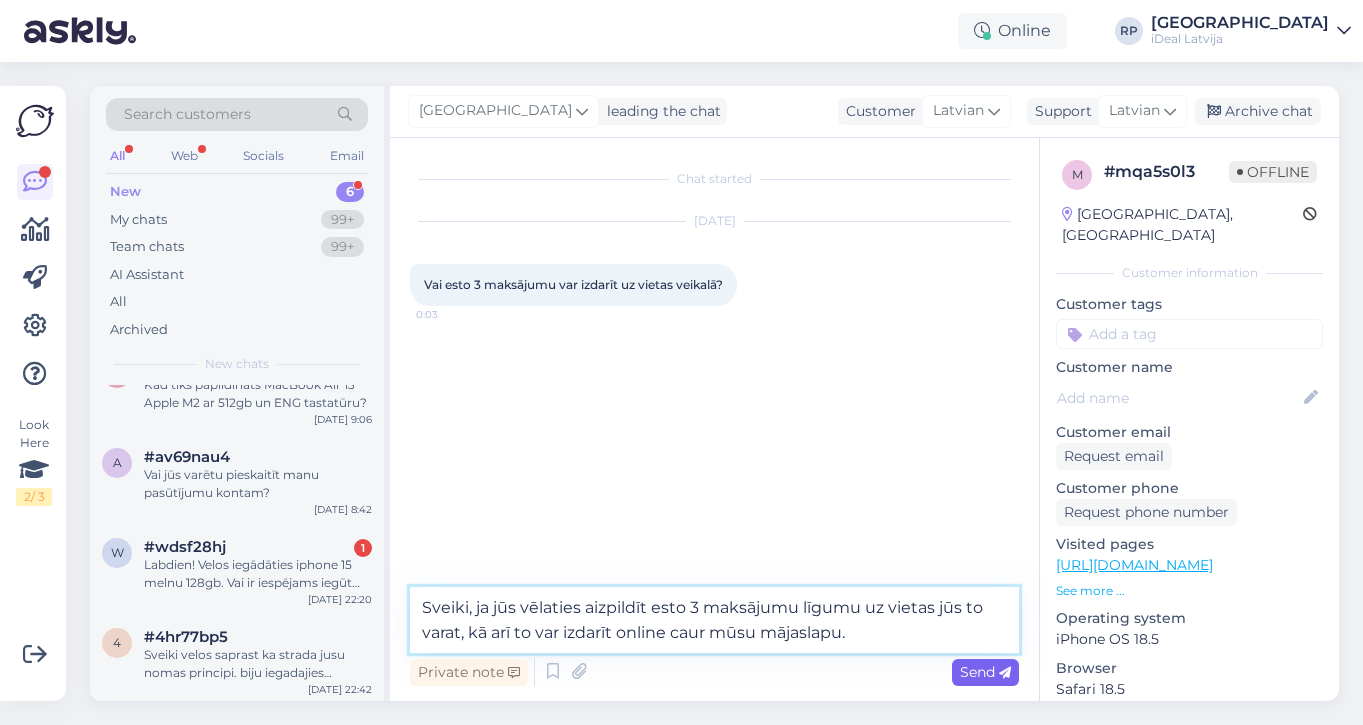 type on "Sveiki, ja jūs vēlaties aizpildīt esto 3 maksājumu līgumu uz vietas jūs to varat, kā arī to var izdarīt online caur mūsu mājaslapu." 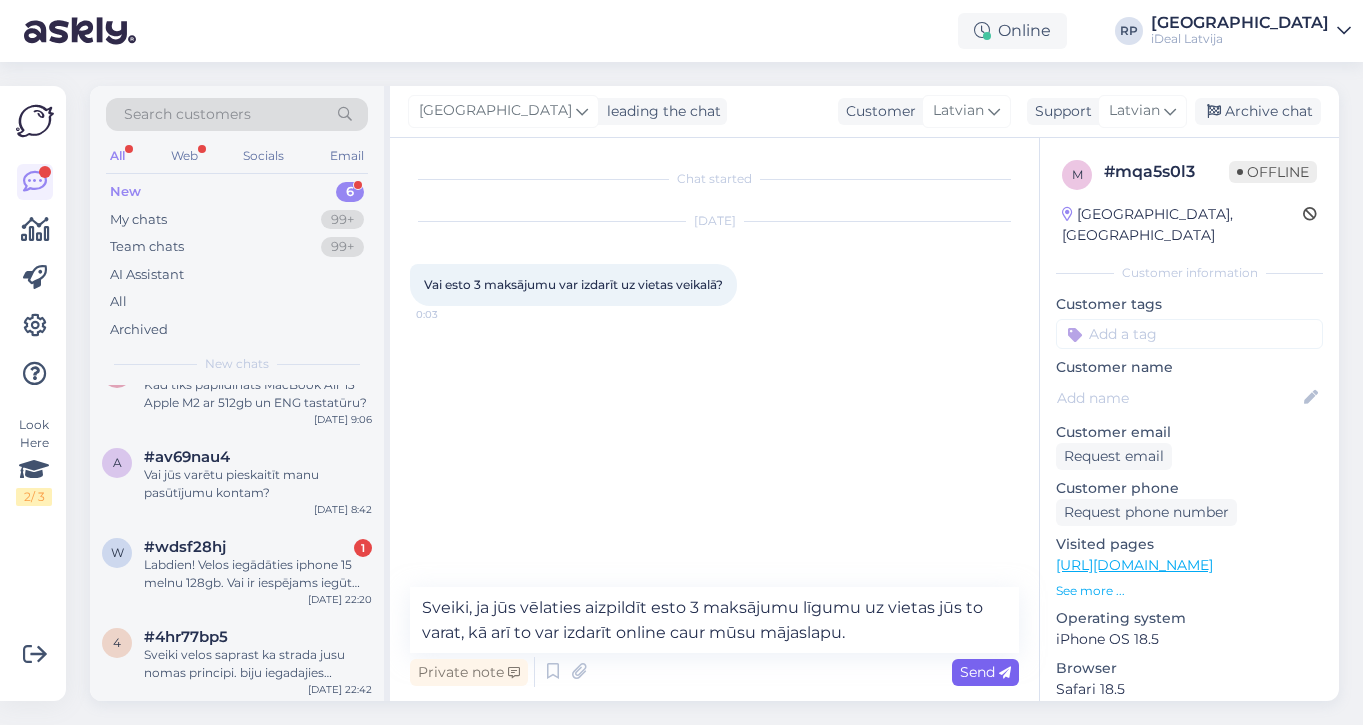 click on "Send" at bounding box center (985, 672) 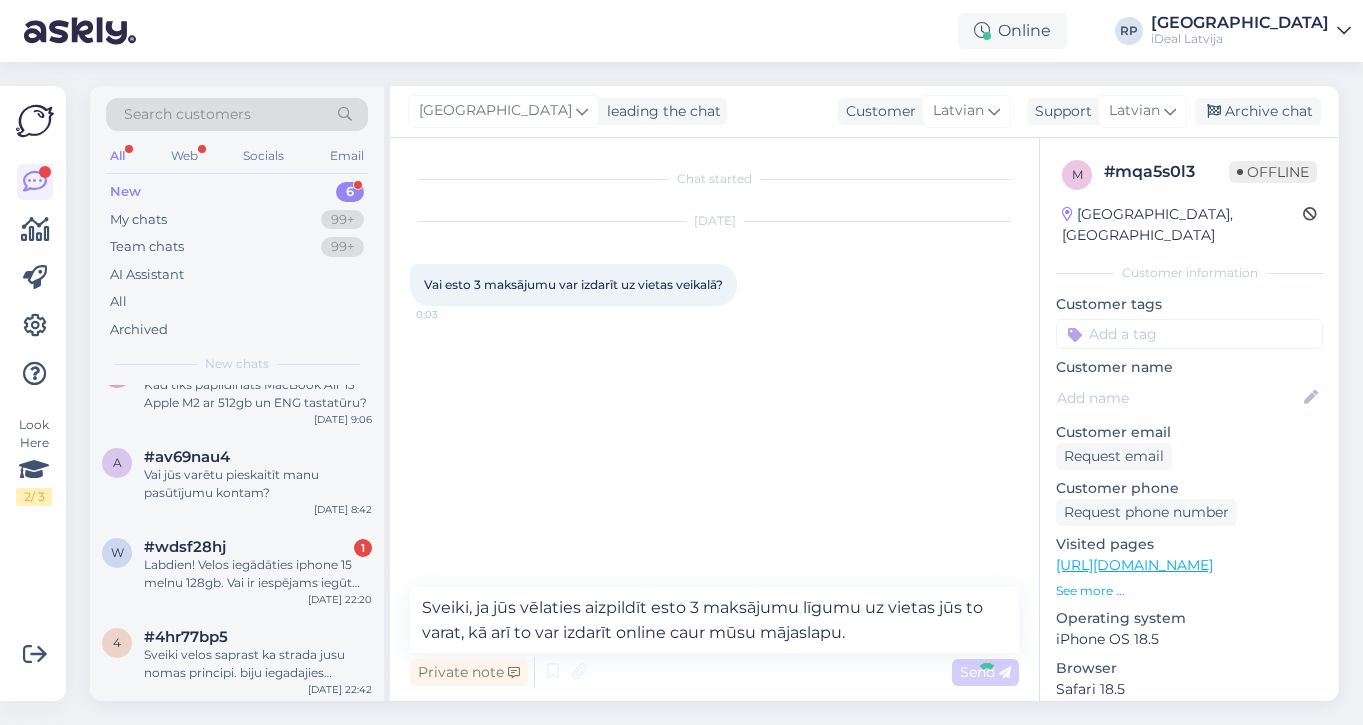 type 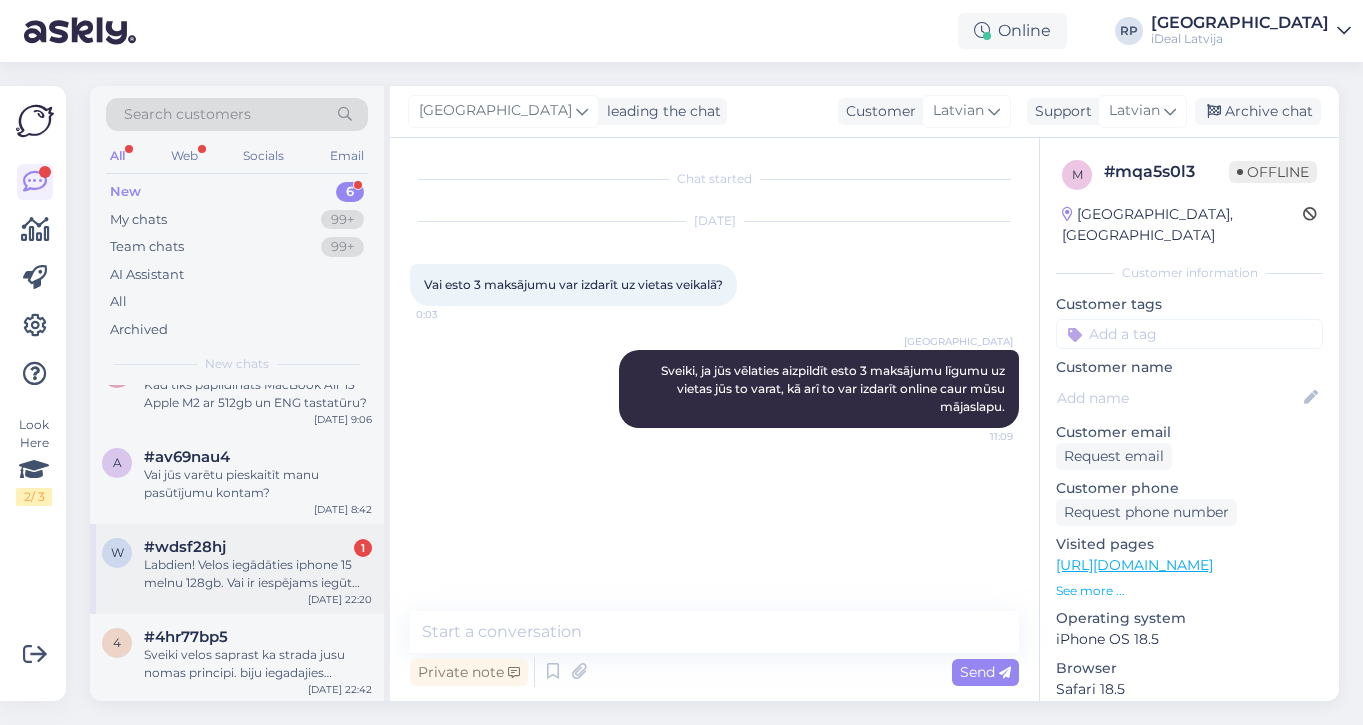 click on "Labdien! Velos iegādāties iphone 15 melnu 128gb. Vai ir iespējams iegūt kādu atlaidi?" at bounding box center [258, 574] 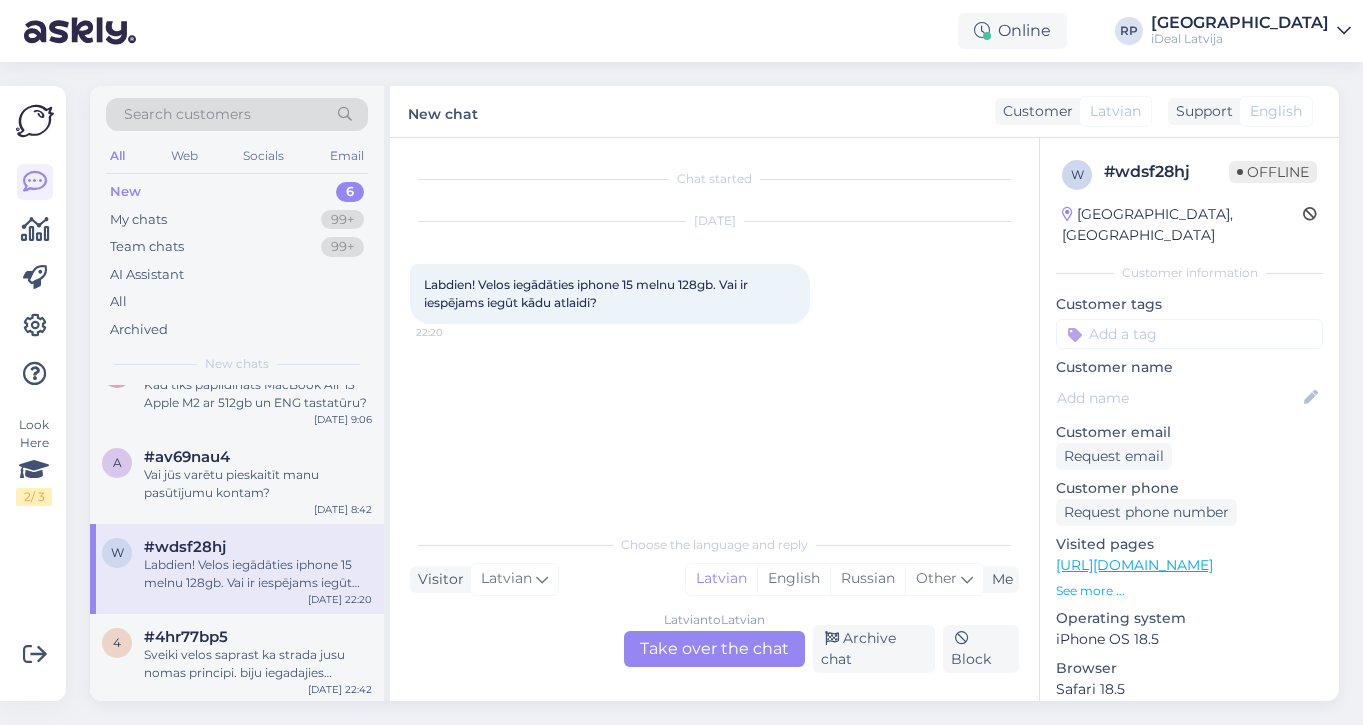click on "Latvian  to  Latvian Take over the chat" at bounding box center (714, 649) 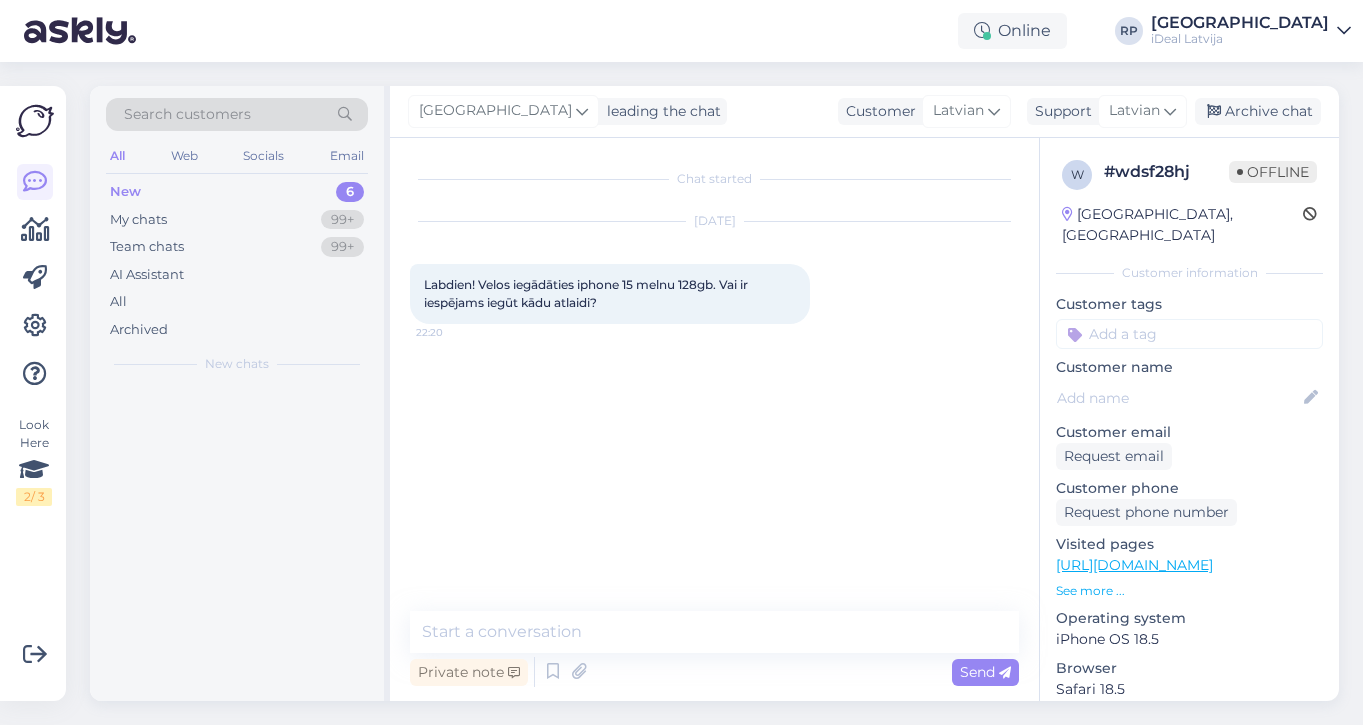 scroll, scrollTop: 0, scrollLeft: 0, axis: both 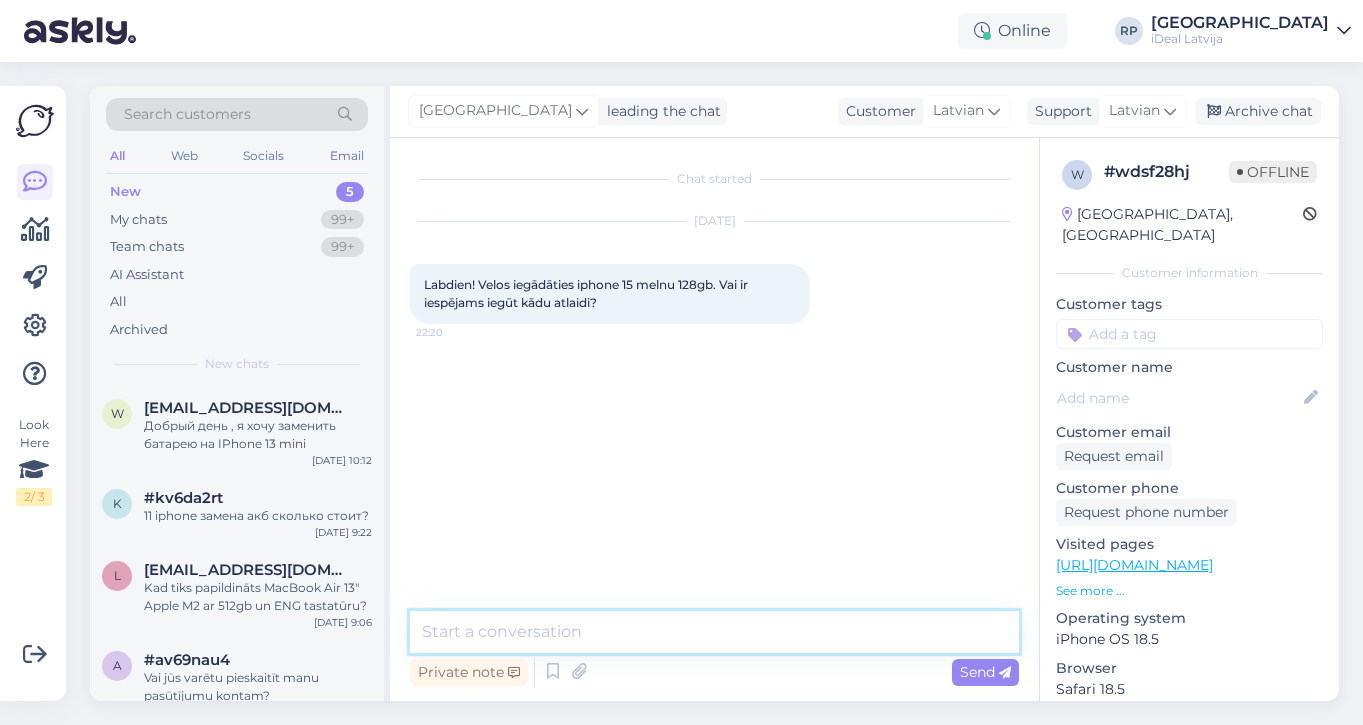 click at bounding box center (714, 632) 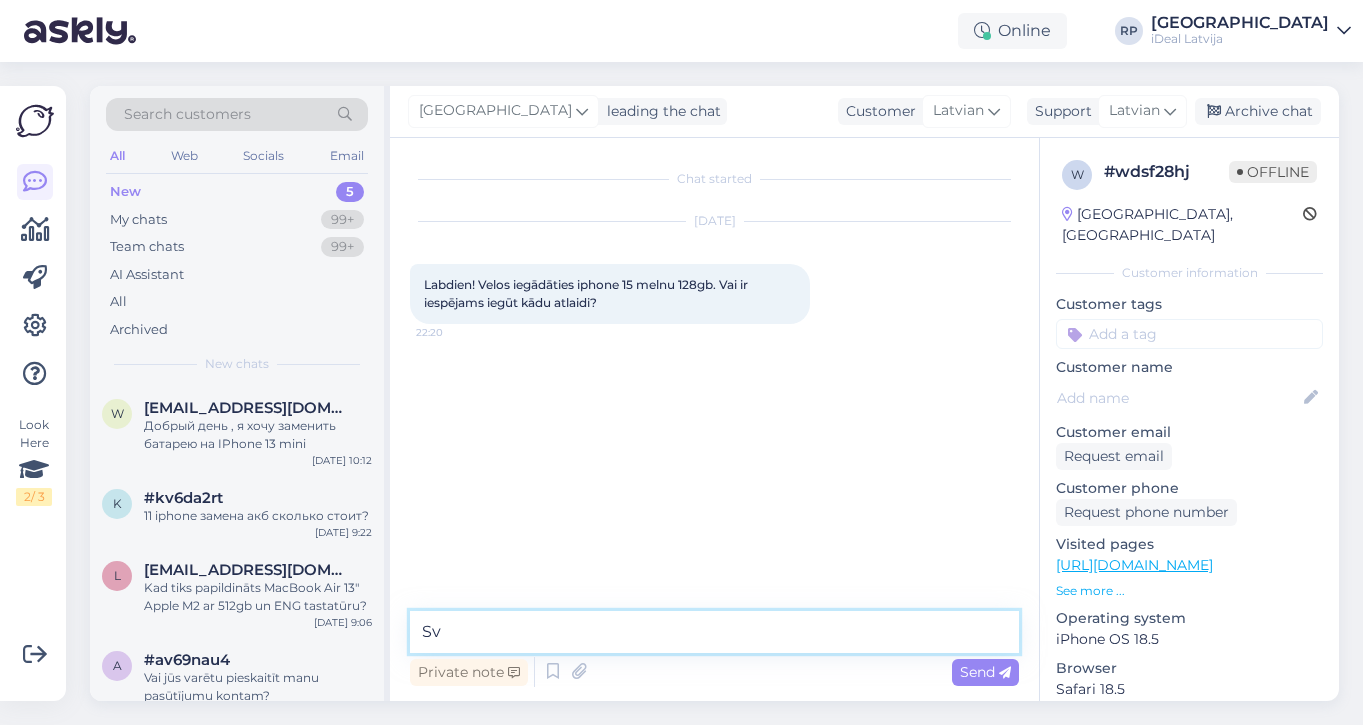 type on "S" 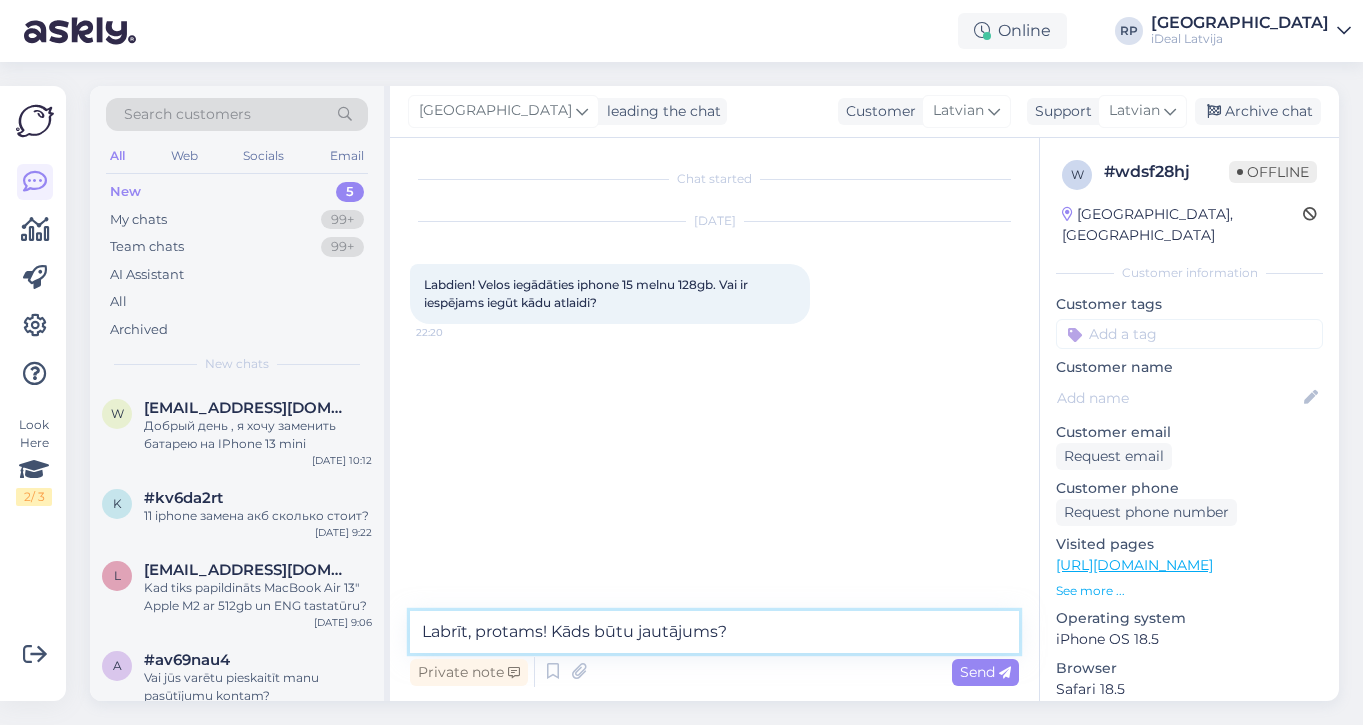 drag, startPoint x: 816, startPoint y: 635, endPoint x: 554, endPoint y: 626, distance: 262.15454 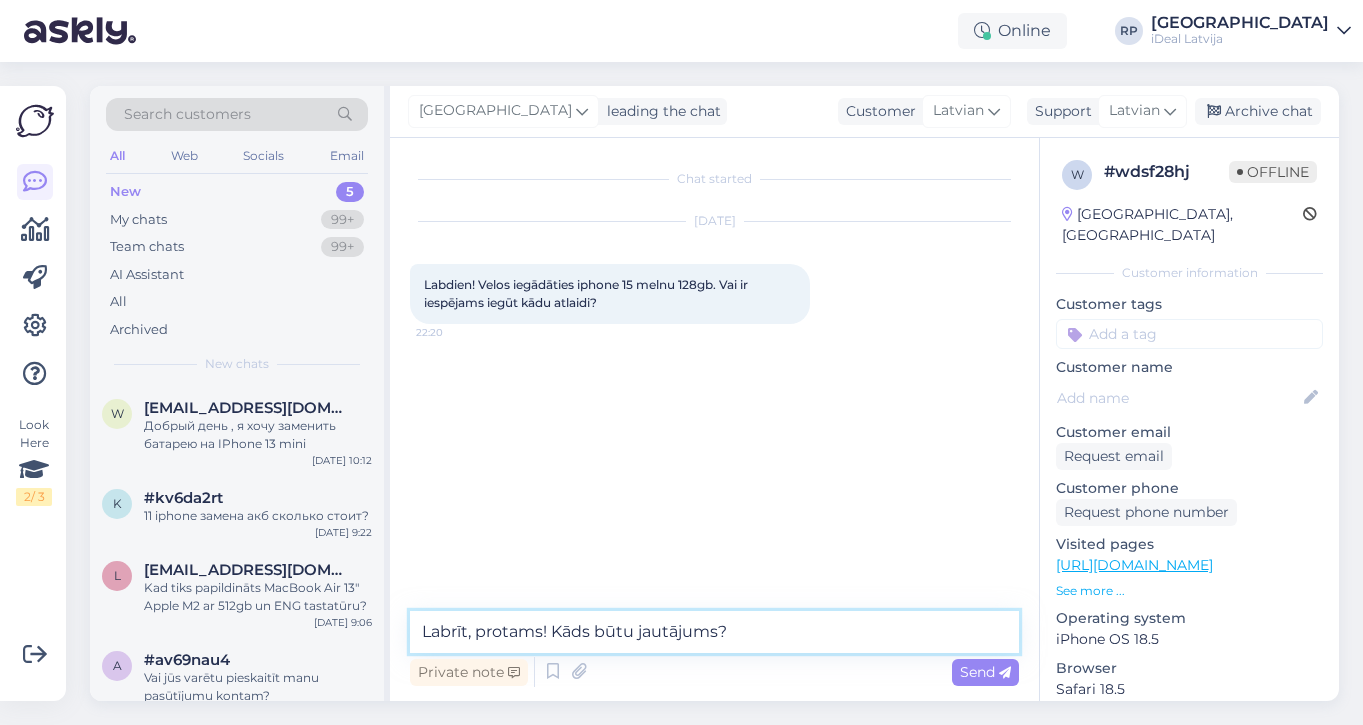 click on "Labrīt, protams! Kāds būtu jautājums?" at bounding box center [714, 632] 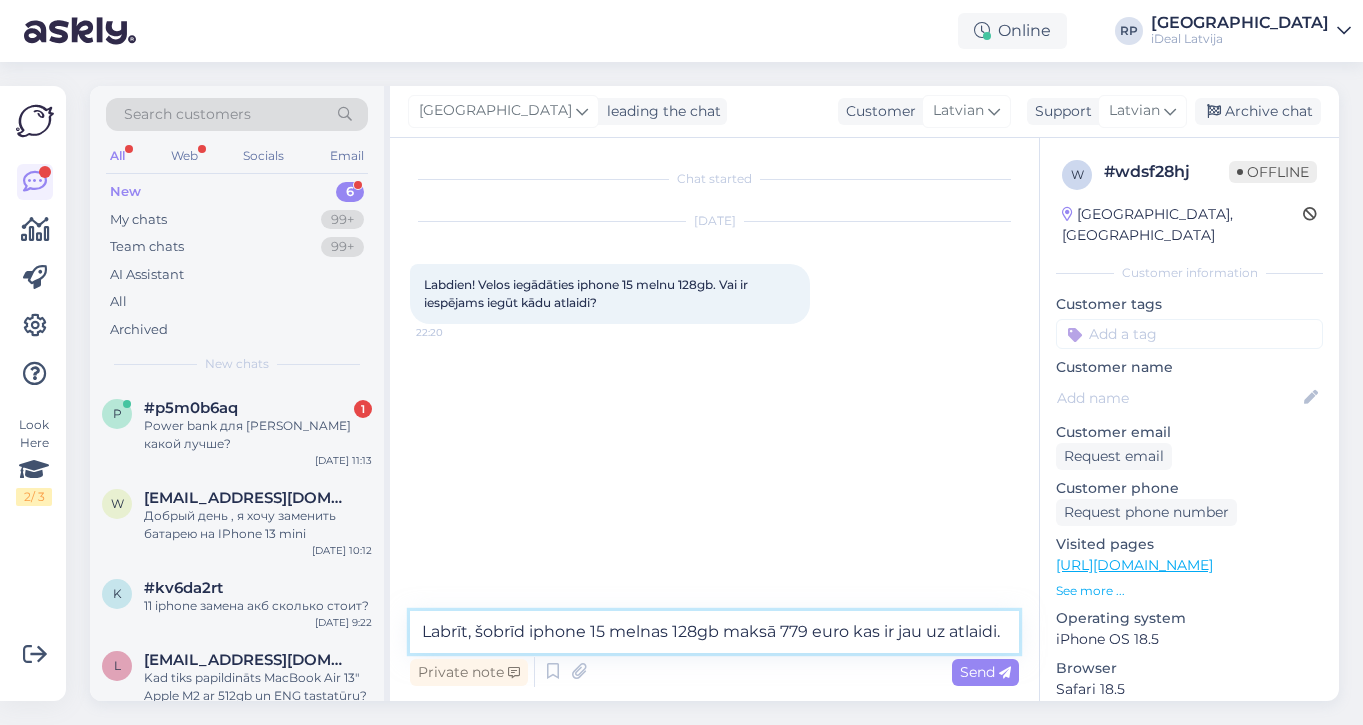 click on "Labrīt, šobrīd iphone 15 melnas 128gb maksā 779 euro kas ir jau uz atlaidi." at bounding box center (714, 632) 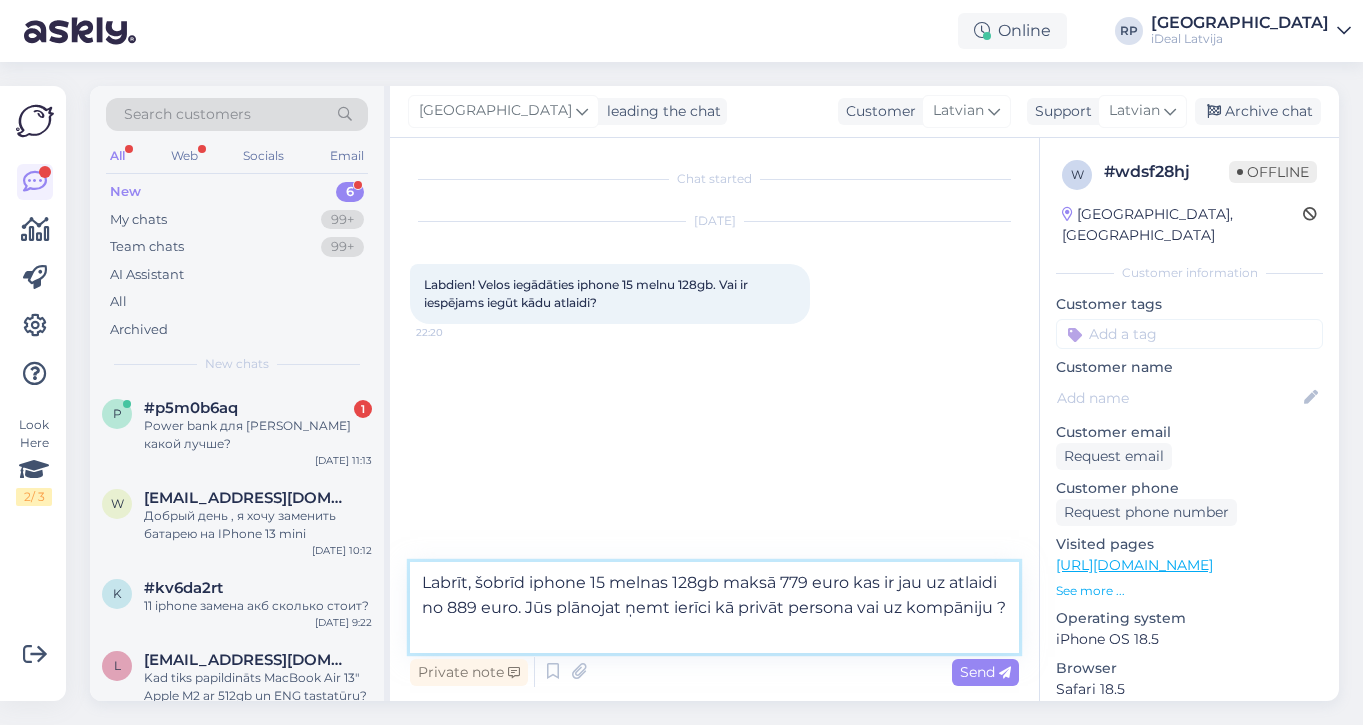 type on "Labrīt, šobrīd iphone 15 melnas 128gb maksā 779 euro kas ir jau uz atlaidi no 889 euro. Jūs plānojat ņemt ierīci kā privāt persona vai uz kompāniju ?" 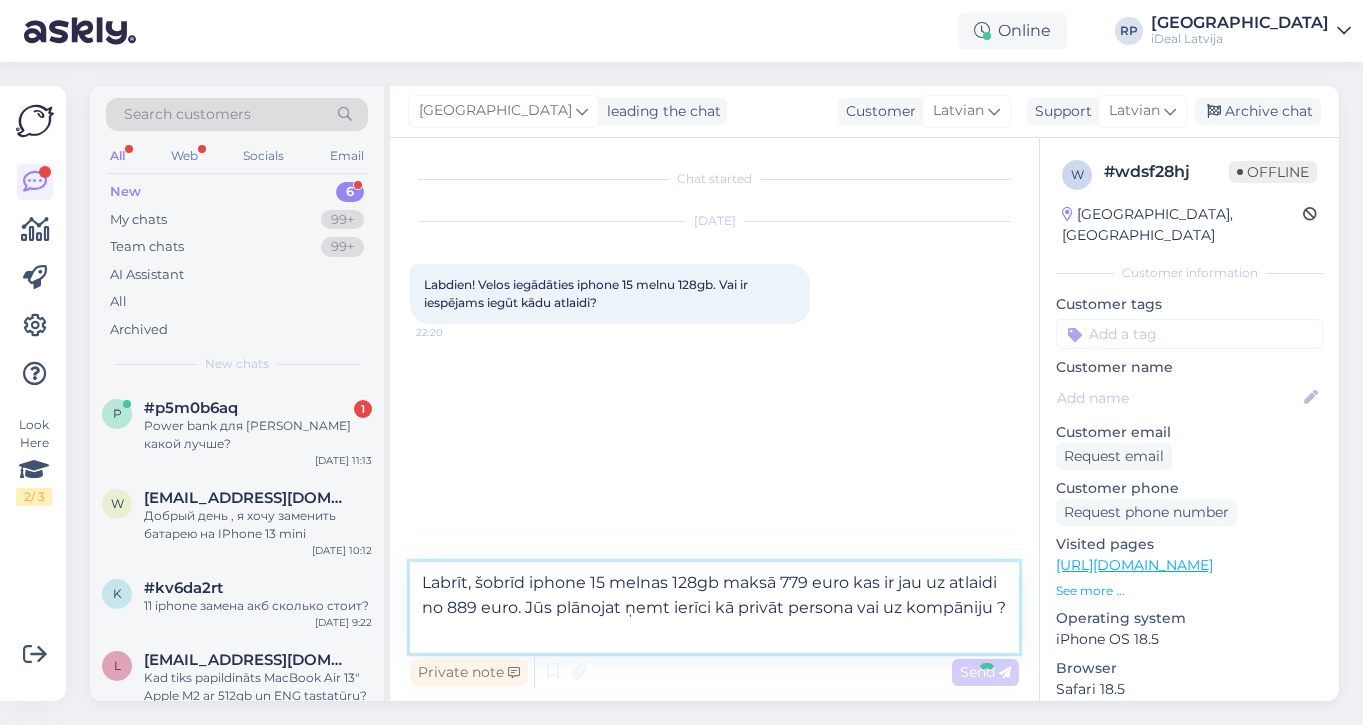 type 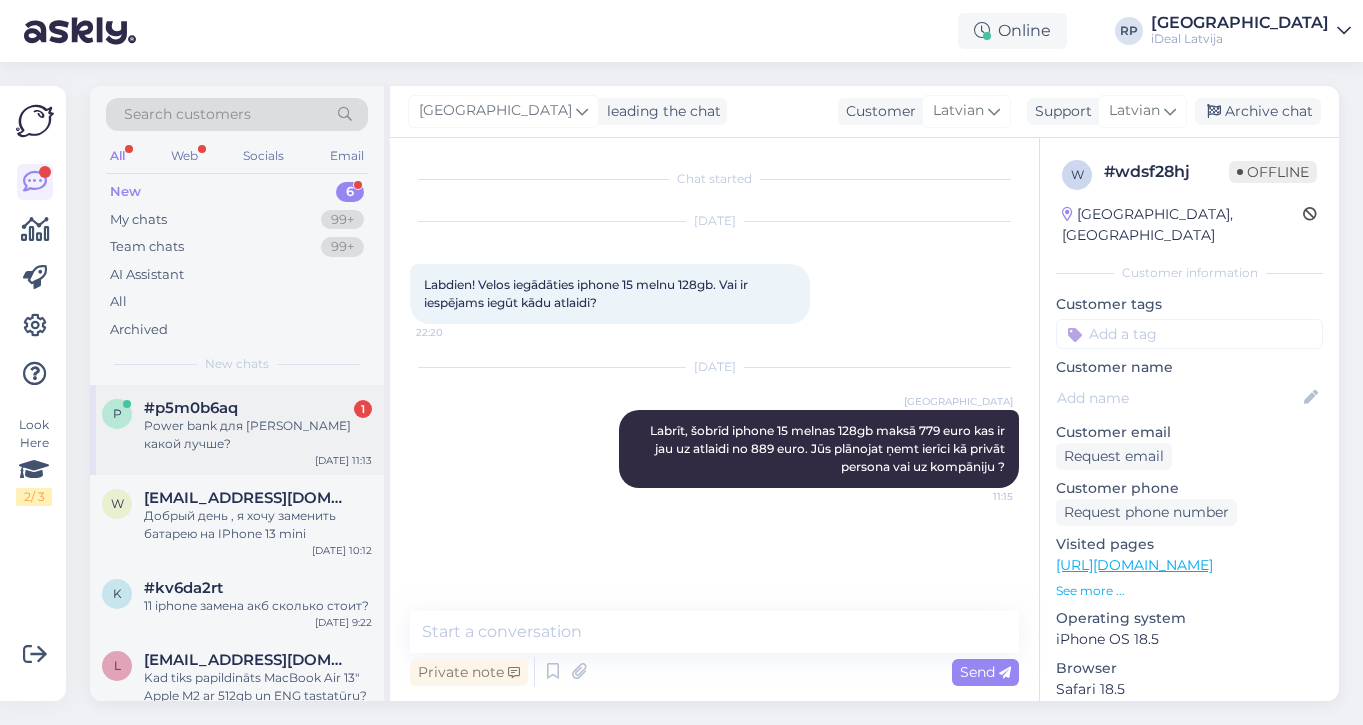 click on "Power bank для [PERSON_NAME] какой лучше?" at bounding box center [258, 435] 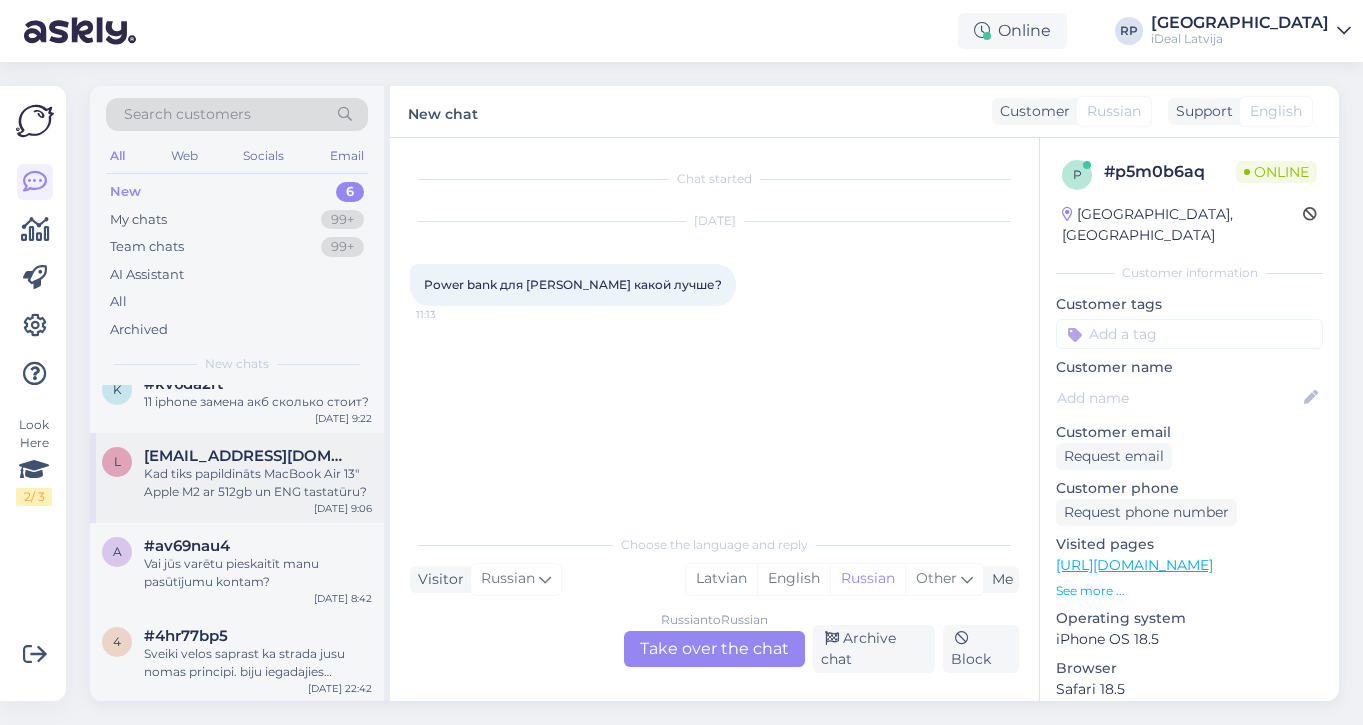 scroll, scrollTop: 203, scrollLeft: 0, axis: vertical 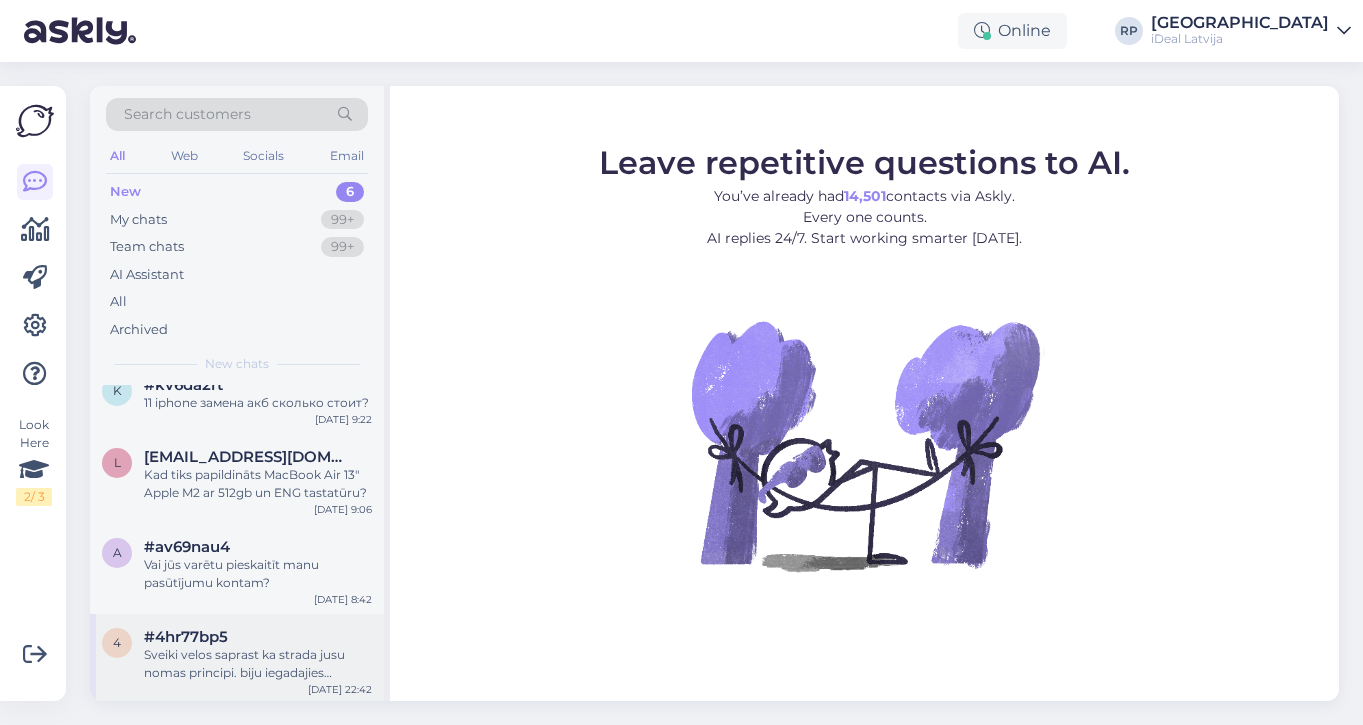 click on "Sveiki velos saprast ka strada jusu nomas principi. biju iegadajies telefonu domajot ka esmu panemis to kredita tacu tikko ieraudziju ka pec noteikta laika man tas ir jadod atpakal. vai ir kada iespeja samainit ligumus?" at bounding box center [258, 664] 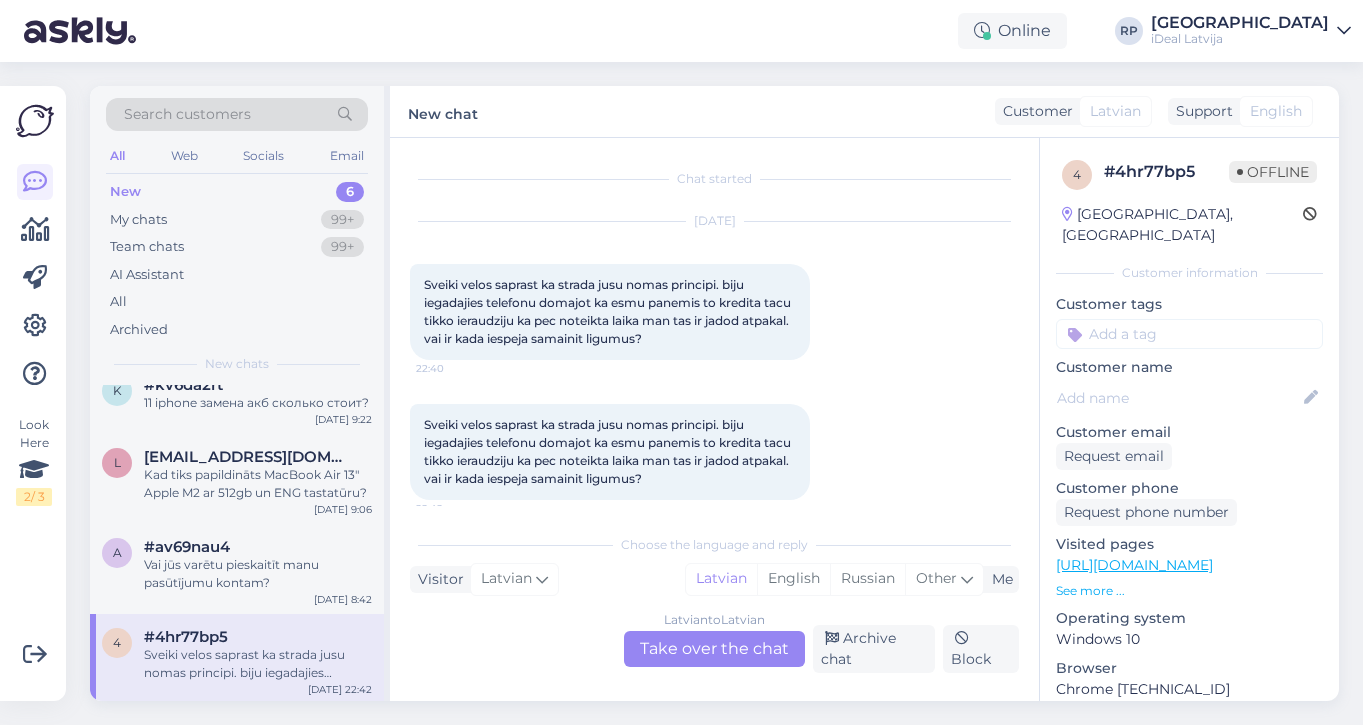 scroll, scrollTop: 16, scrollLeft: 0, axis: vertical 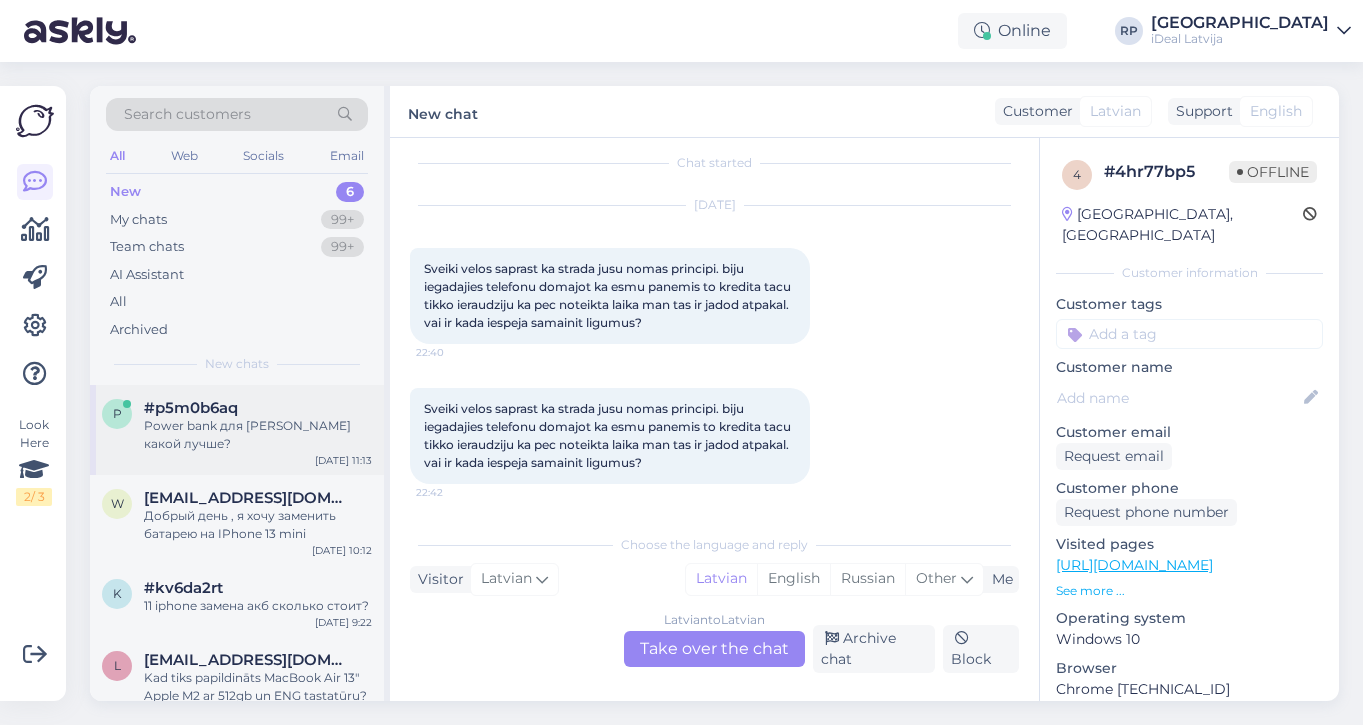 click on "Power bank для [PERSON_NAME] какой лучше?" at bounding box center [258, 435] 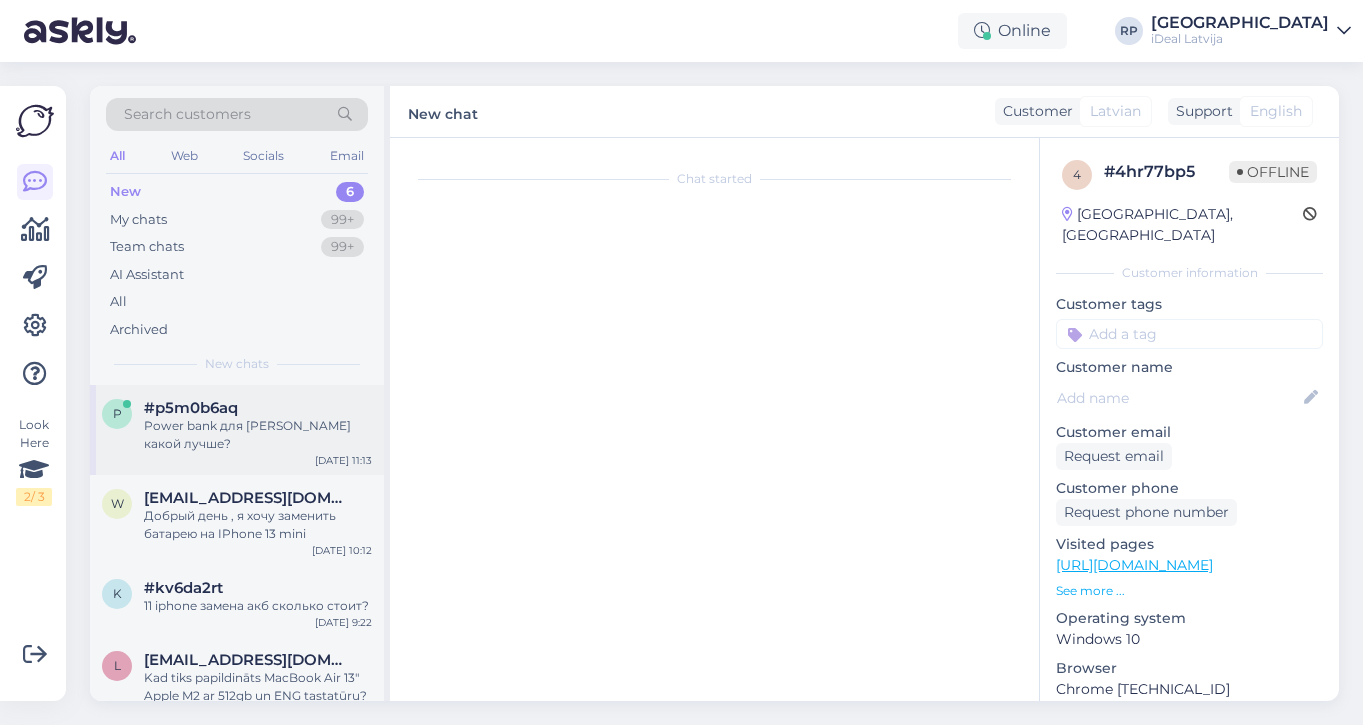scroll, scrollTop: 0, scrollLeft: 0, axis: both 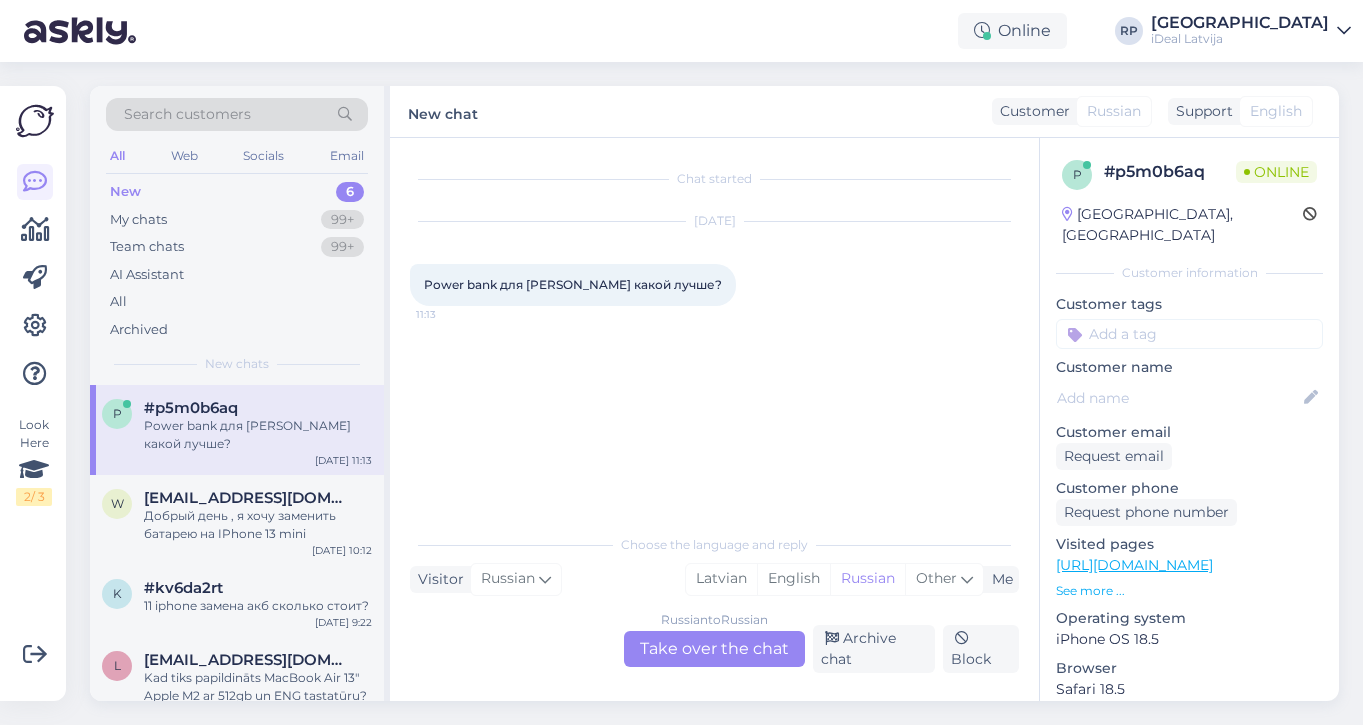 click on "Russian  to  Russian Take over the chat" at bounding box center [714, 649] 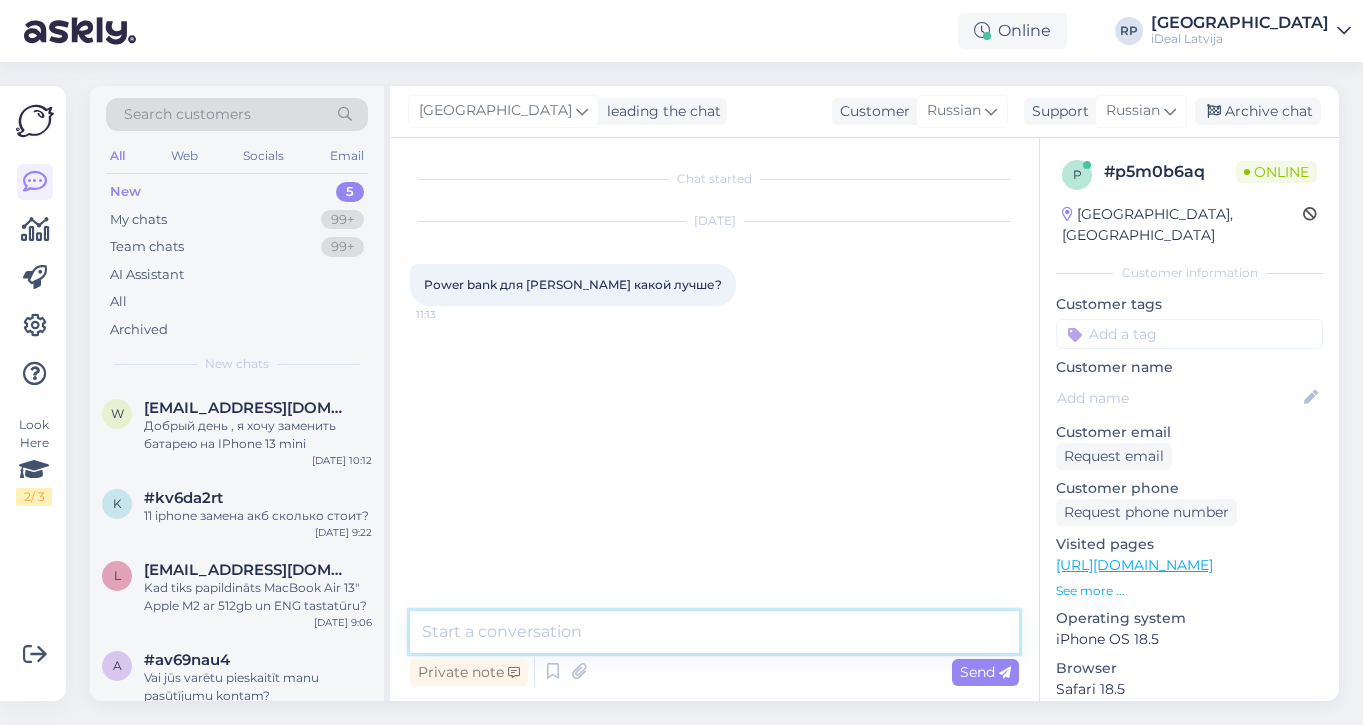 click at bounding box center (714, 632) 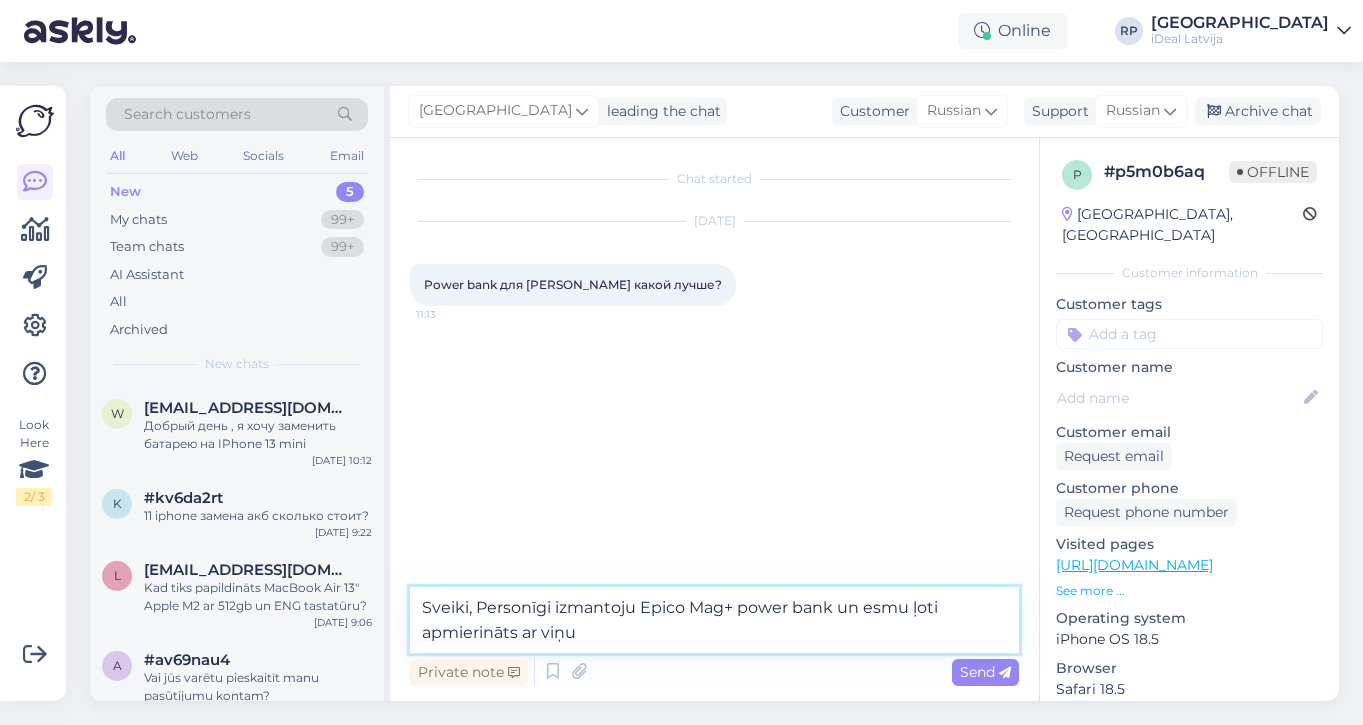click on "Sveiki, Personīgi izmantoju Epico Mag+ power bank un esmu ļoti apmierināts ar viņu" at bounding box center [714, 620] 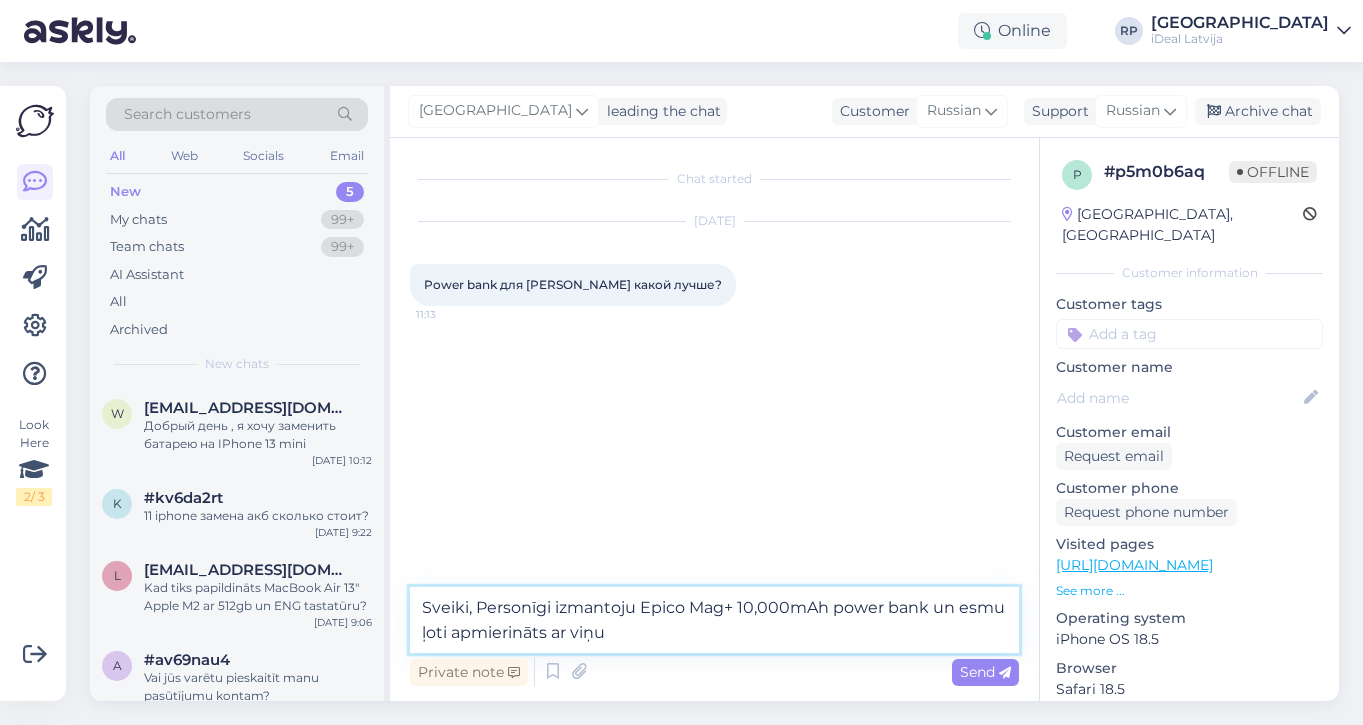 click on "Sveiki, Personīgi izmantoju Epico Mag+ 10,000mAh power bank un esmu ļoti apmierināts ar viņu" at bounding box center (714, 620) 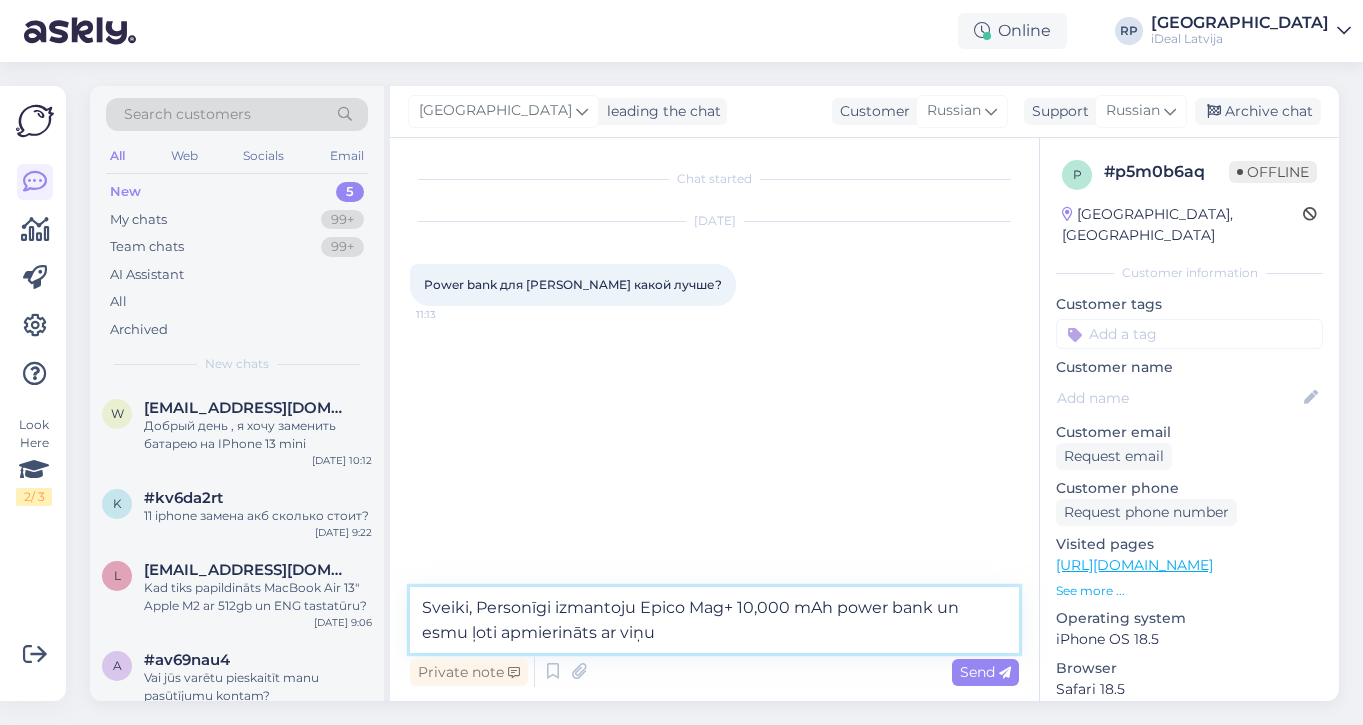 click on "Sveiki, Personīgi izmantoju Epico Mag+ 10,000 mAh power bank un esmu ļoti apmierināts ar viņu" at bounding box center [714, 620] 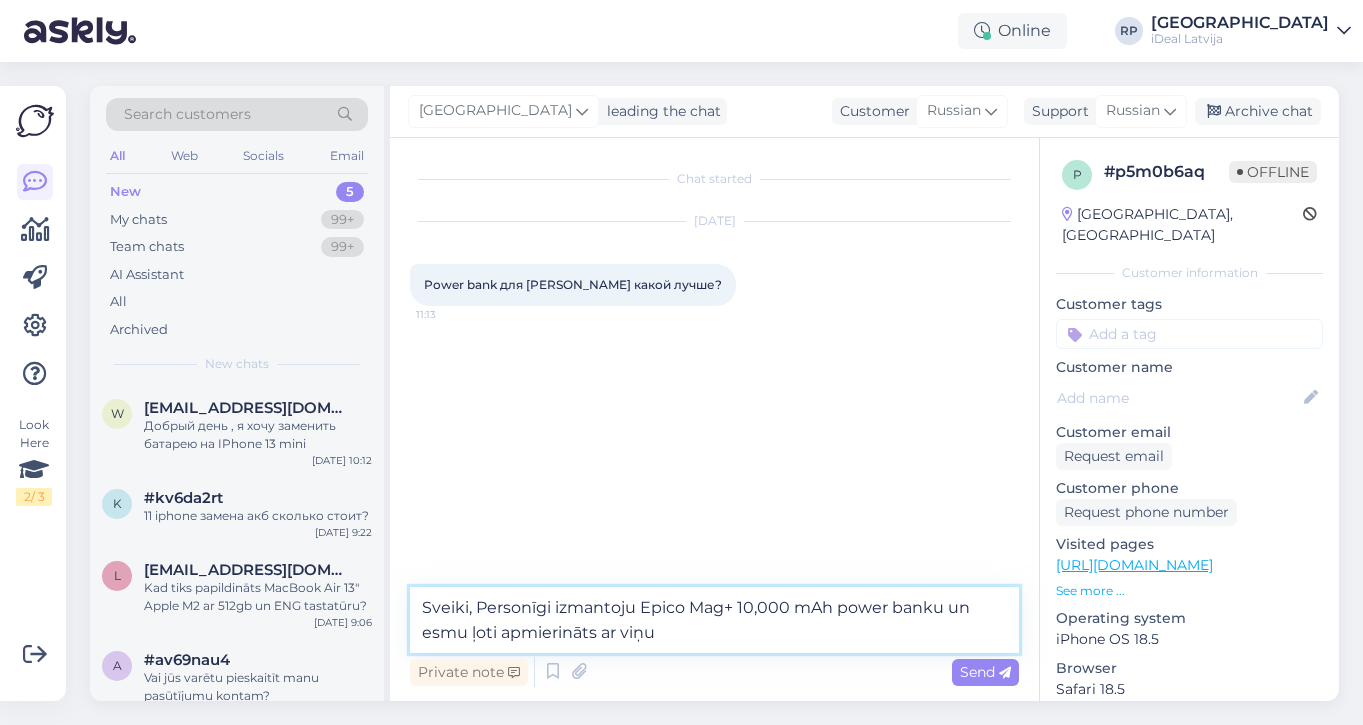 click on "Sveiki, Personīgi izmantoju Epico Mag+ 10,000 mAh power banku un esmu ļoti apmierināts ar viņu" at bounding box center (714, 620) 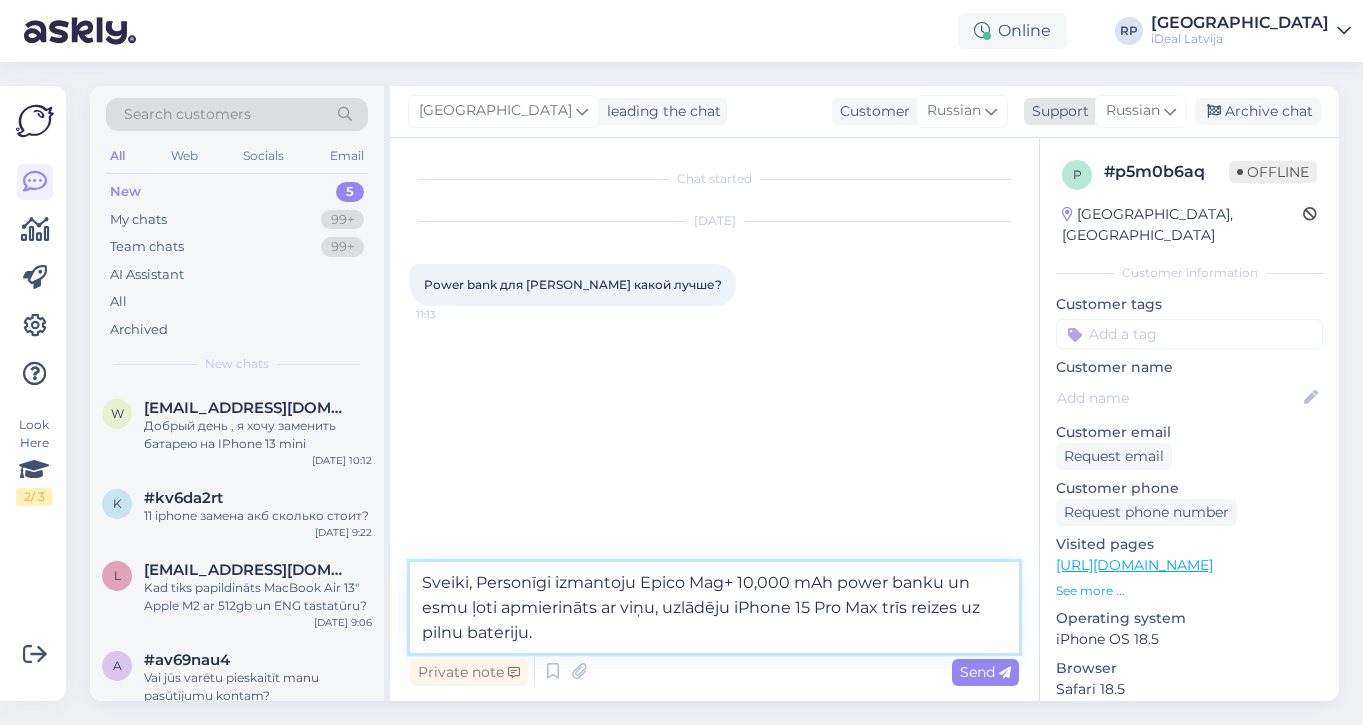 type on "Sveiki, Personīgi izmantoju Epico Mag+ 10,000 mAh power banku un esmu ļoti apmierināts ar viņu, uzlādēju iPhone 15 Pro Max trīs reizes uz pilnu bateriju." 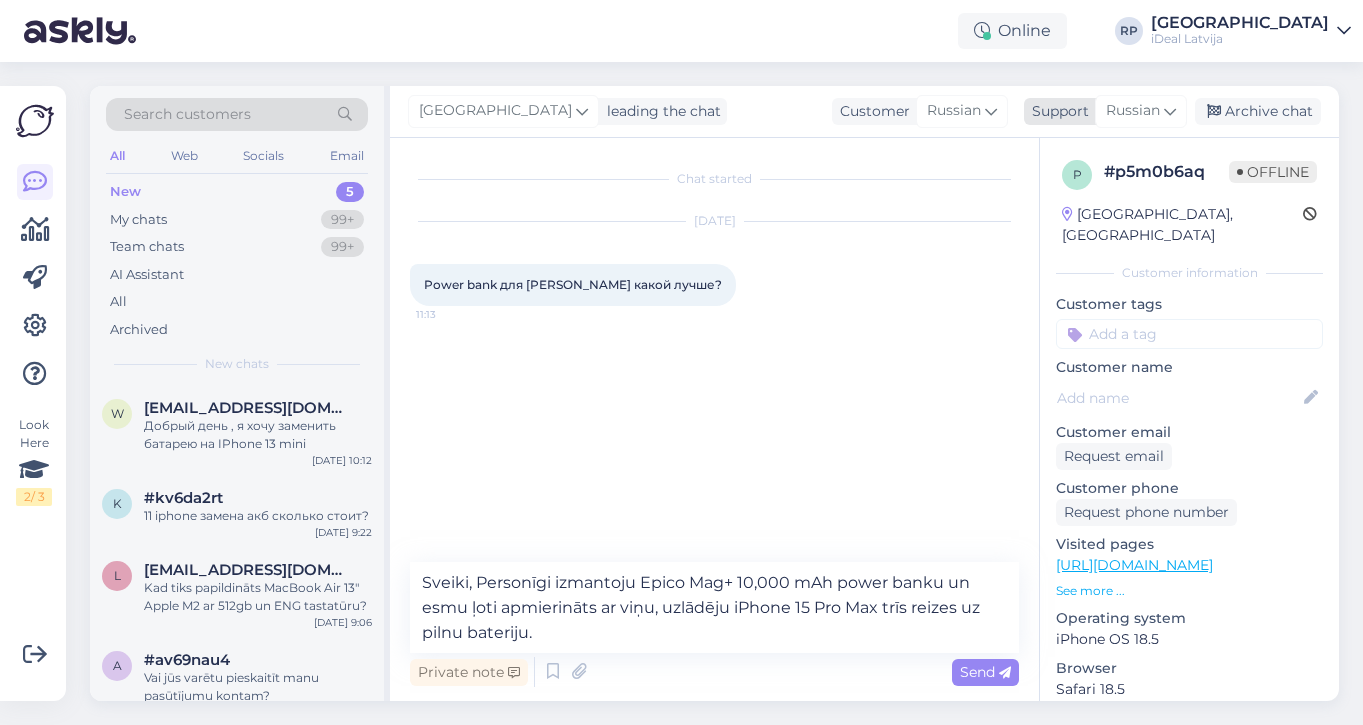 click on "Support" at bounding box center (1056, 111) 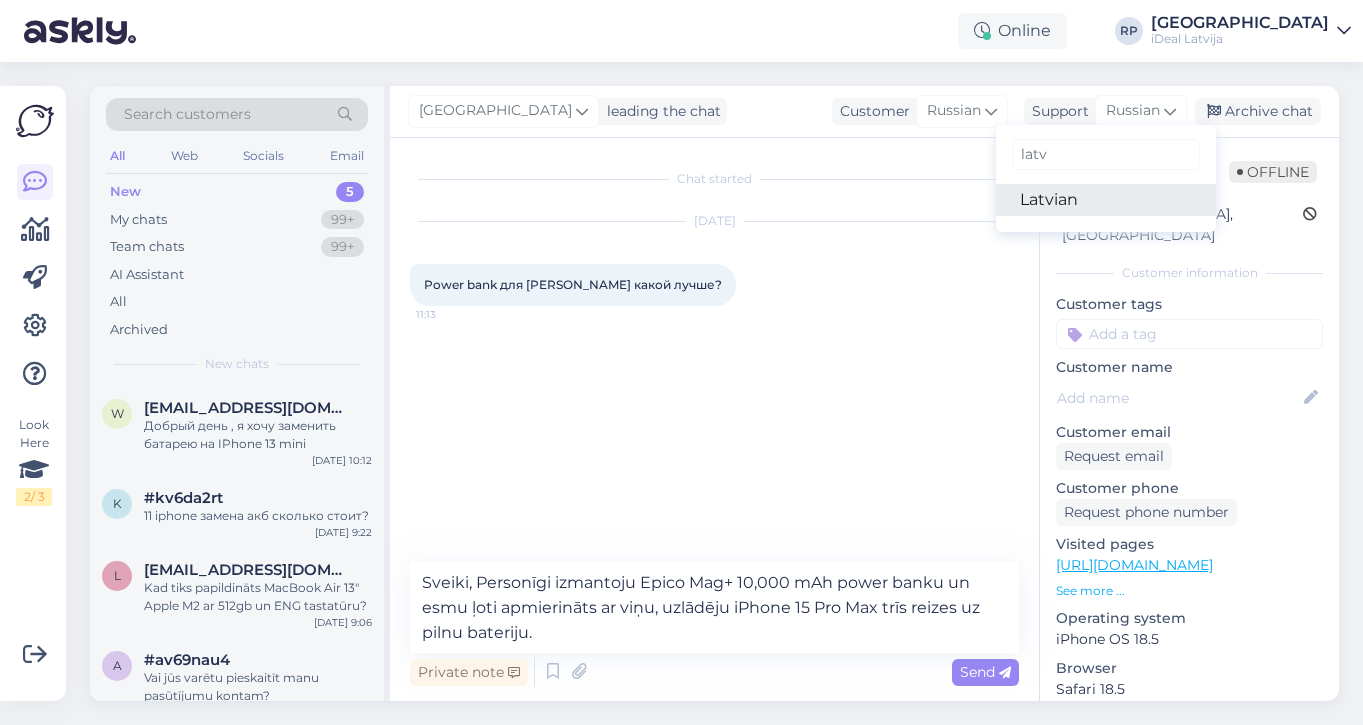 type on "latv" 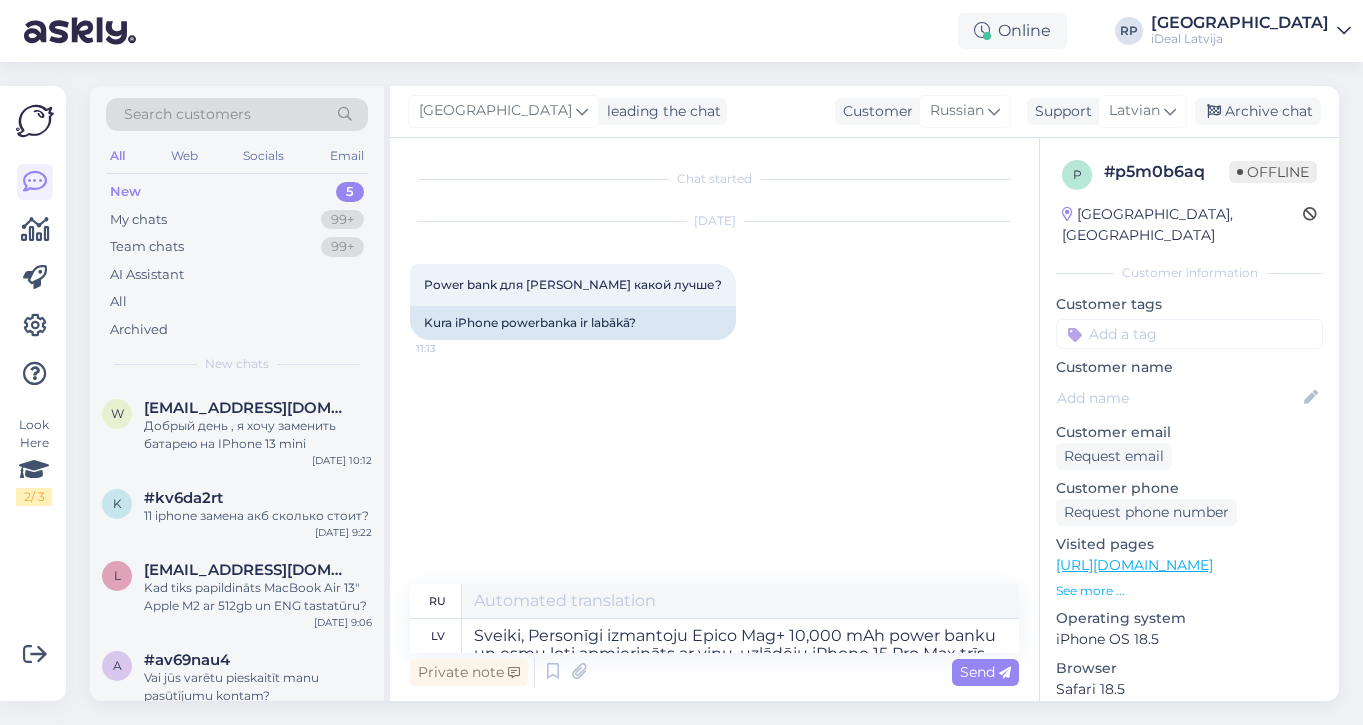 type on "Здравствуйте! Лично использую power bank Epico Mag+ 10 000 мАч и очень доволен им, заряжаю iPhone 15 Pro Max три раза до полной зарядки." 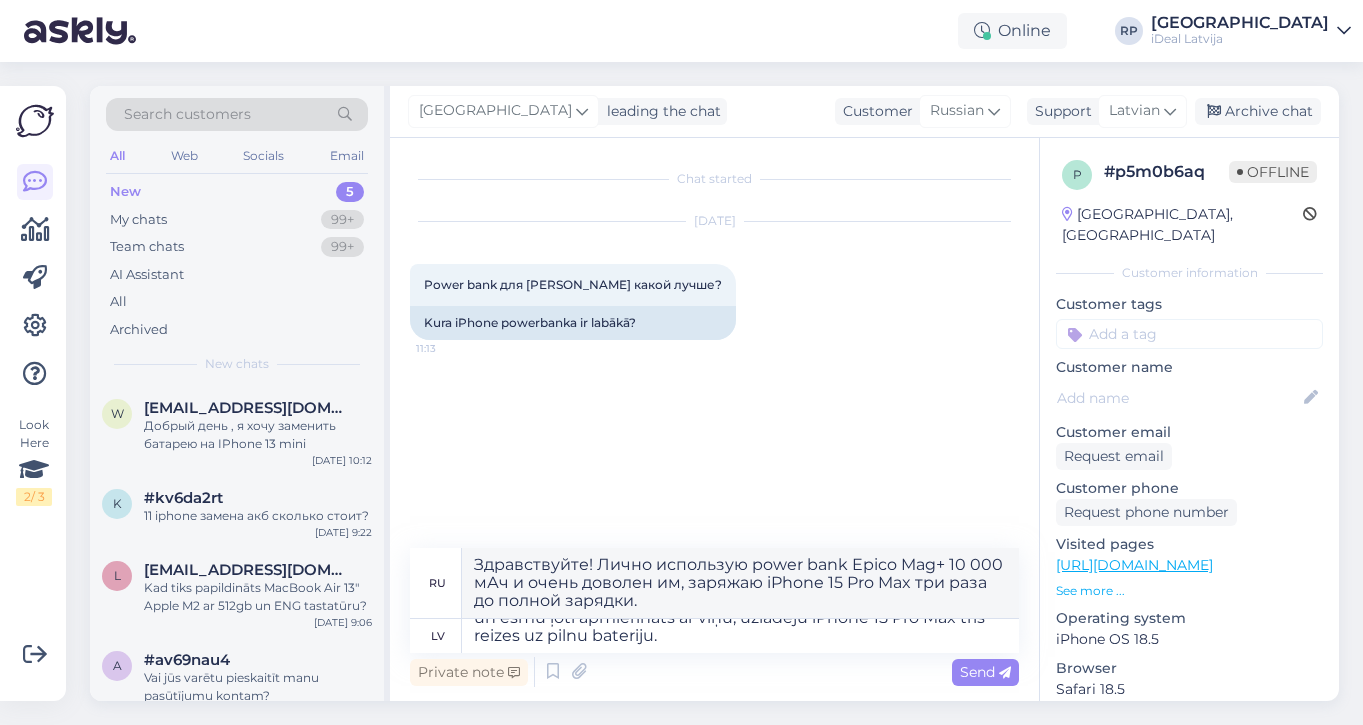 scroll, scrollTop: 36, scrollLeft: 0, axis: vertical 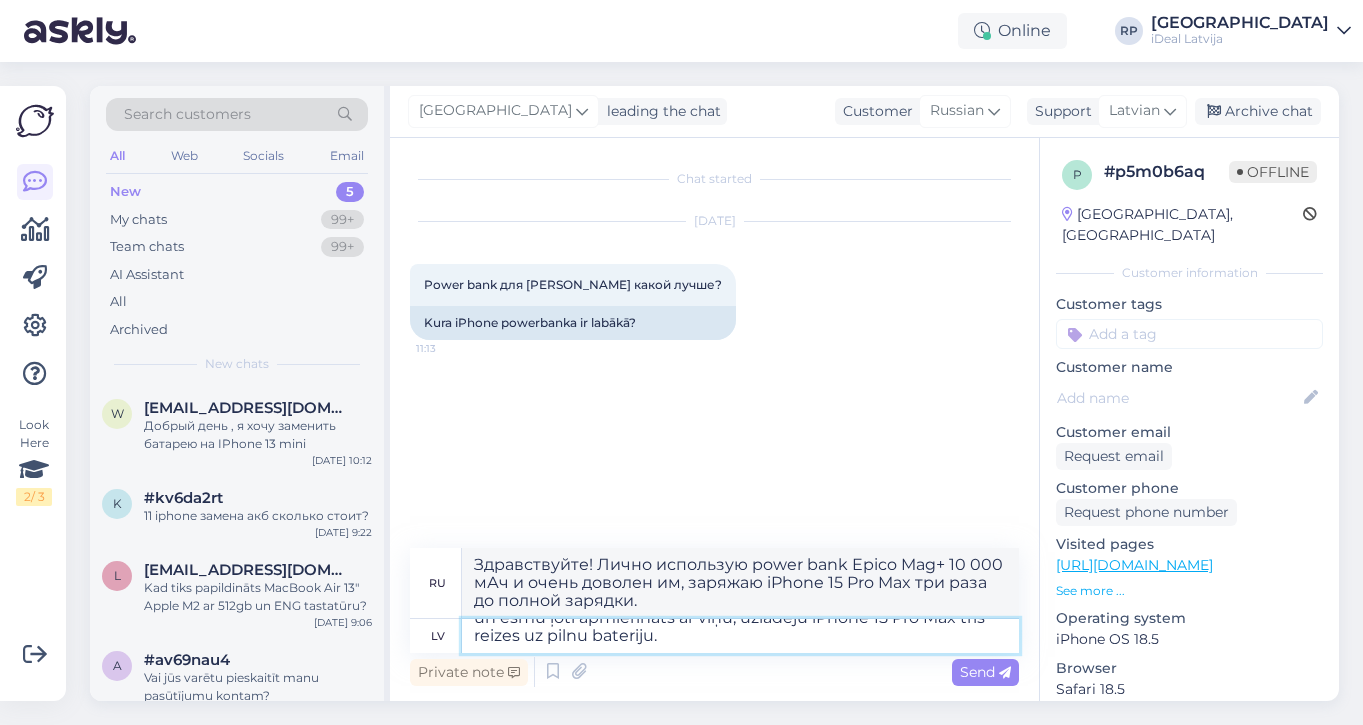 click on "Sveiki, Personīgi izmantoju Epico Mag+ 10,000 mAh power banku un esmu ļoti apmierināts ar viņu, uzlādēju iPhone 15 Pro Max trīs reizes uz pilnu bateriju." at bounding box center (740, 636) 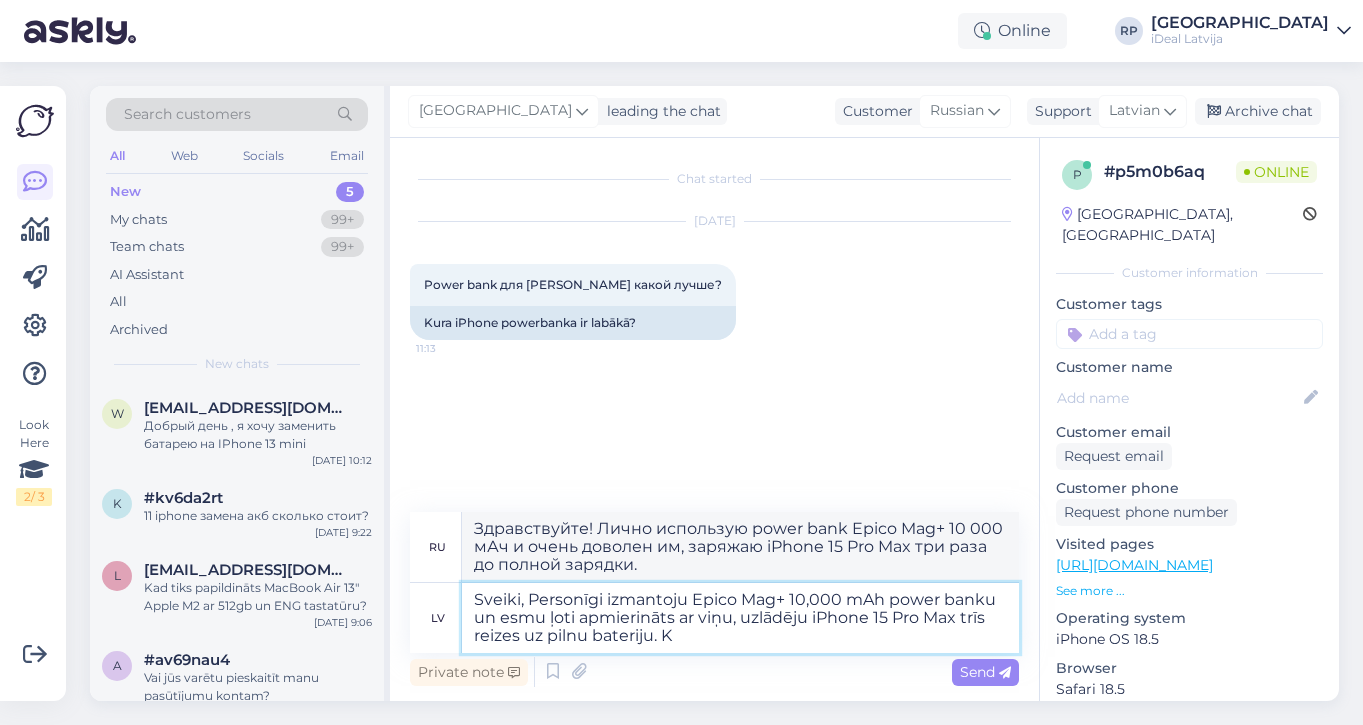 scroll, scrollTop: 0, scrollLeft: 0, axis: both 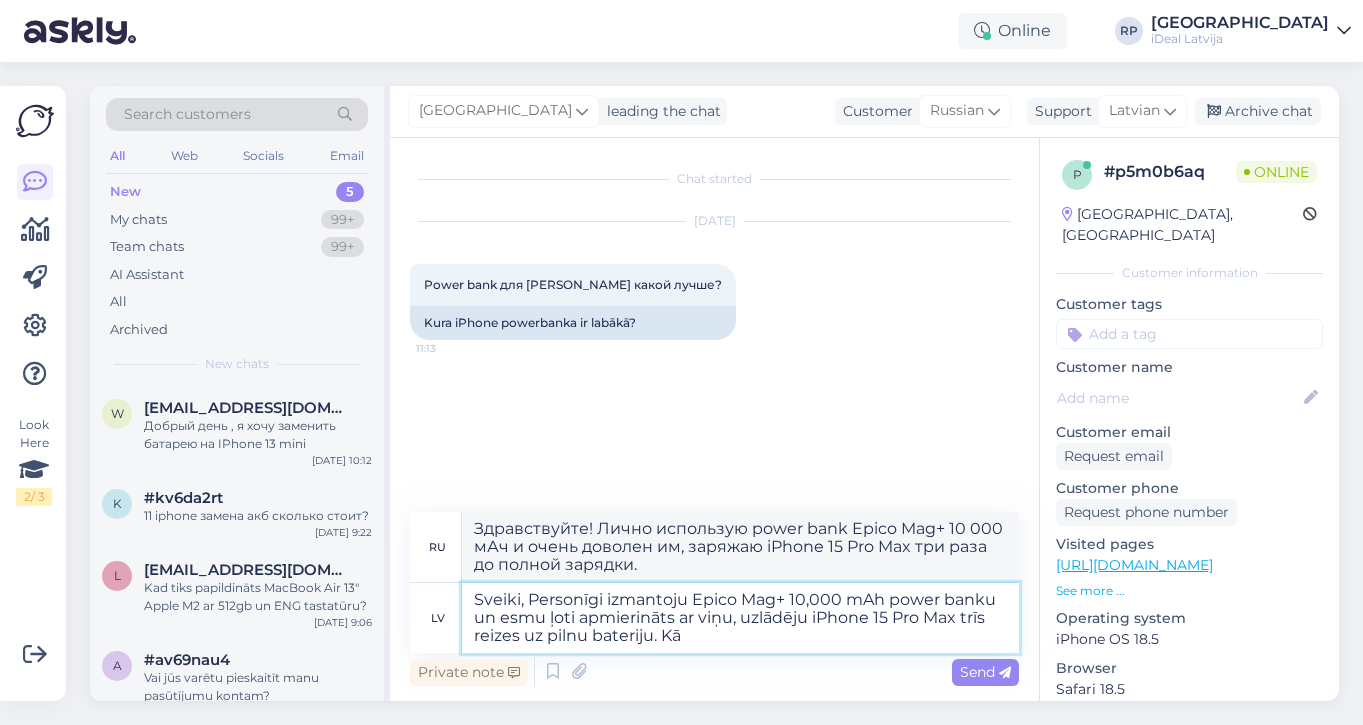 type on "Привет! Лично использую power bank Epico Mag+ 10000 мАч и очень доволен им, заряжаю iPhone 15 Pro Max три раза до полной зарядки. К" 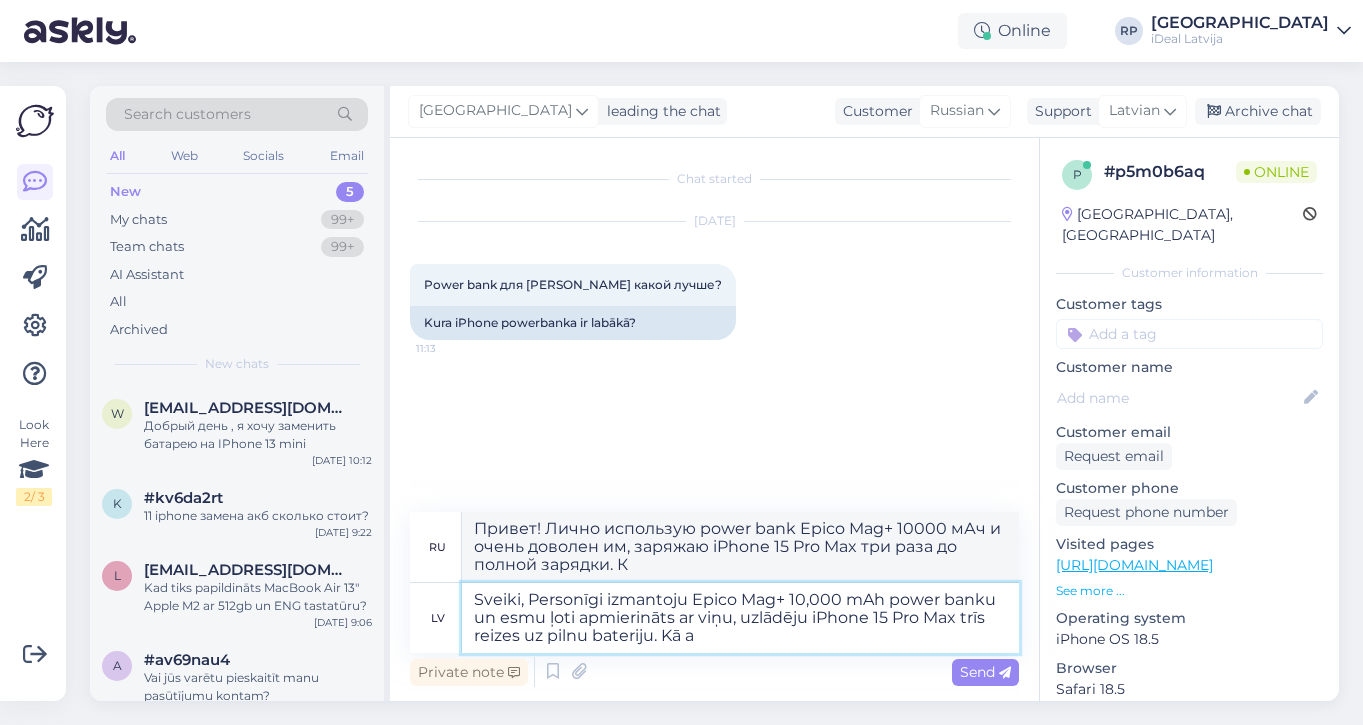 type on "Sveiki, Personīgi izmantoju Epico Mag+ 10,000 mAh power banku un esmu ļoti apmierināts ar viņu, uzlādēju iPhone 15 Pro Max trīs reizes uz pilnu bateriju. Kā ar" 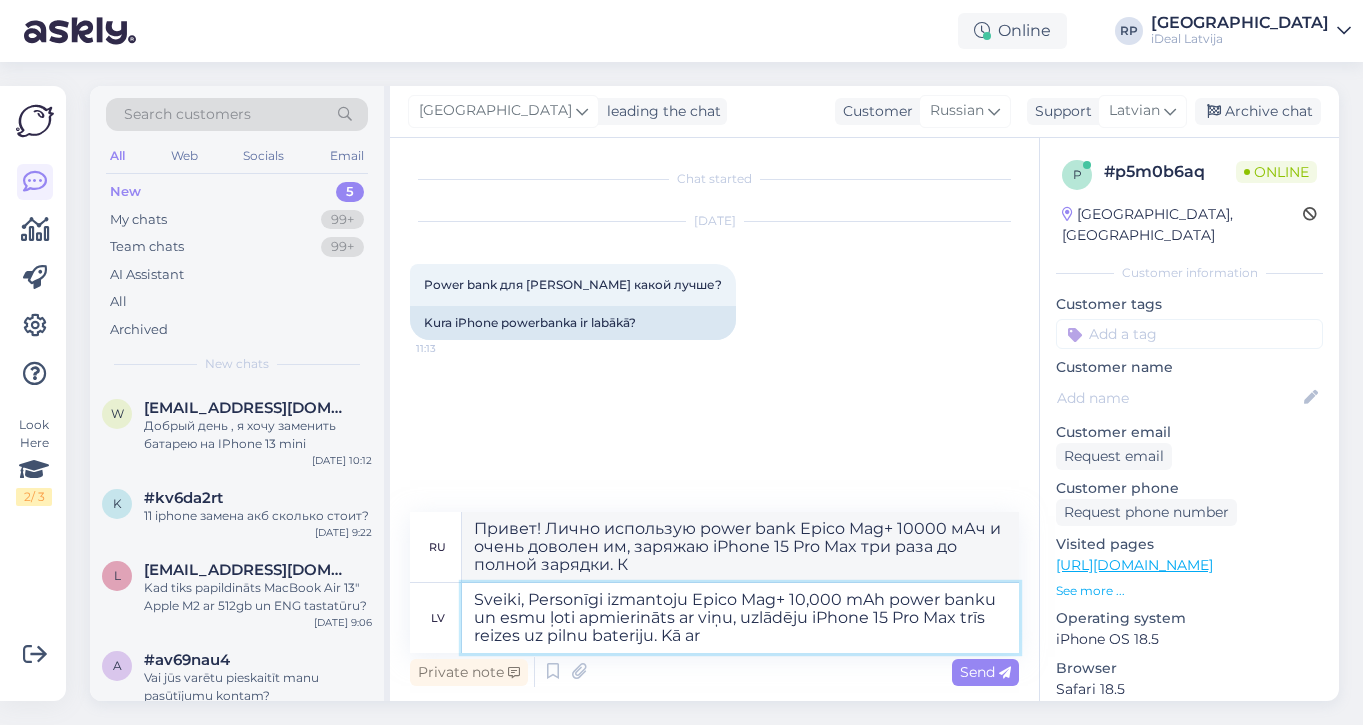 type on "Привет! Лично использую power bank Epico Mag+ 10 000 мАч и очень доволен им, заряжаю iPhone 15 Pro Max три раза до полной зарядки. Как..." 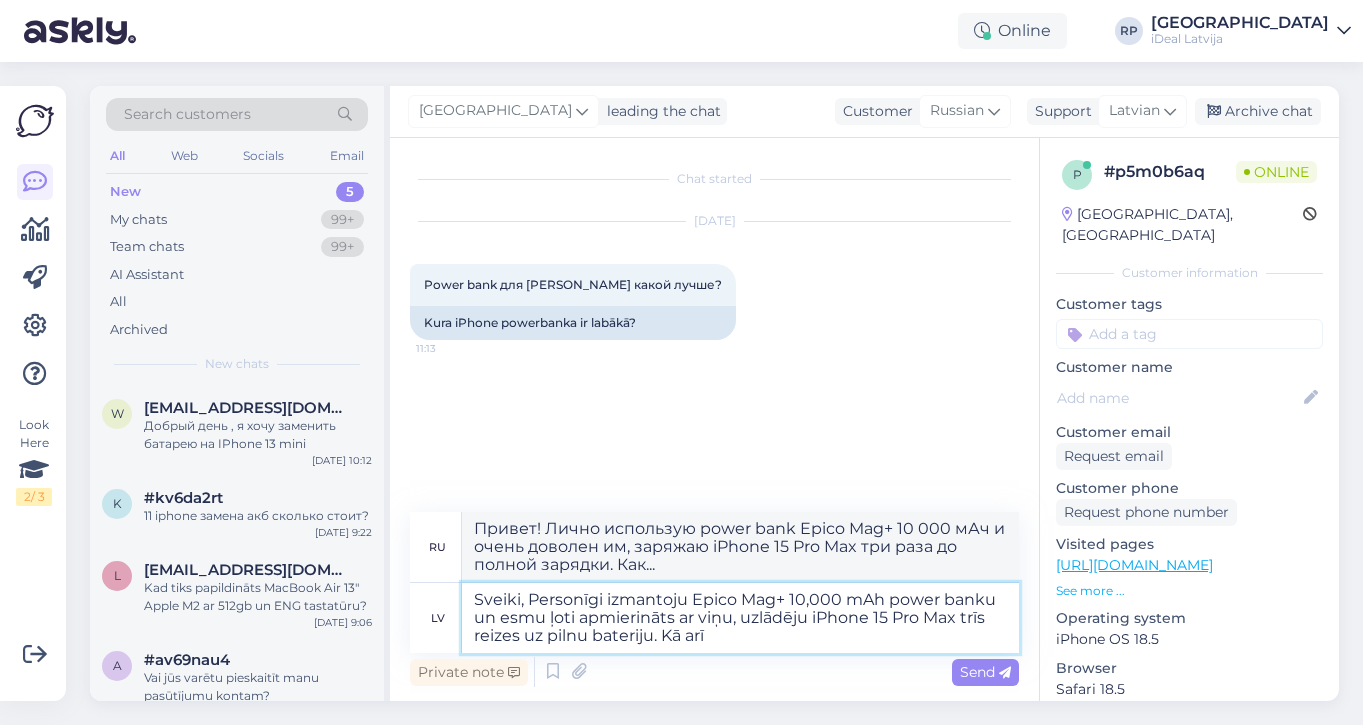 type on "Sveiki, Personīgi izmantoju Epico Mag+ 10,000 mAh power banku un esmu ļoti apmierināts ar viņu, uzlādēju iPhone 15 Pro Max trīs reizes uz pilnu bateriju. Kā arī" 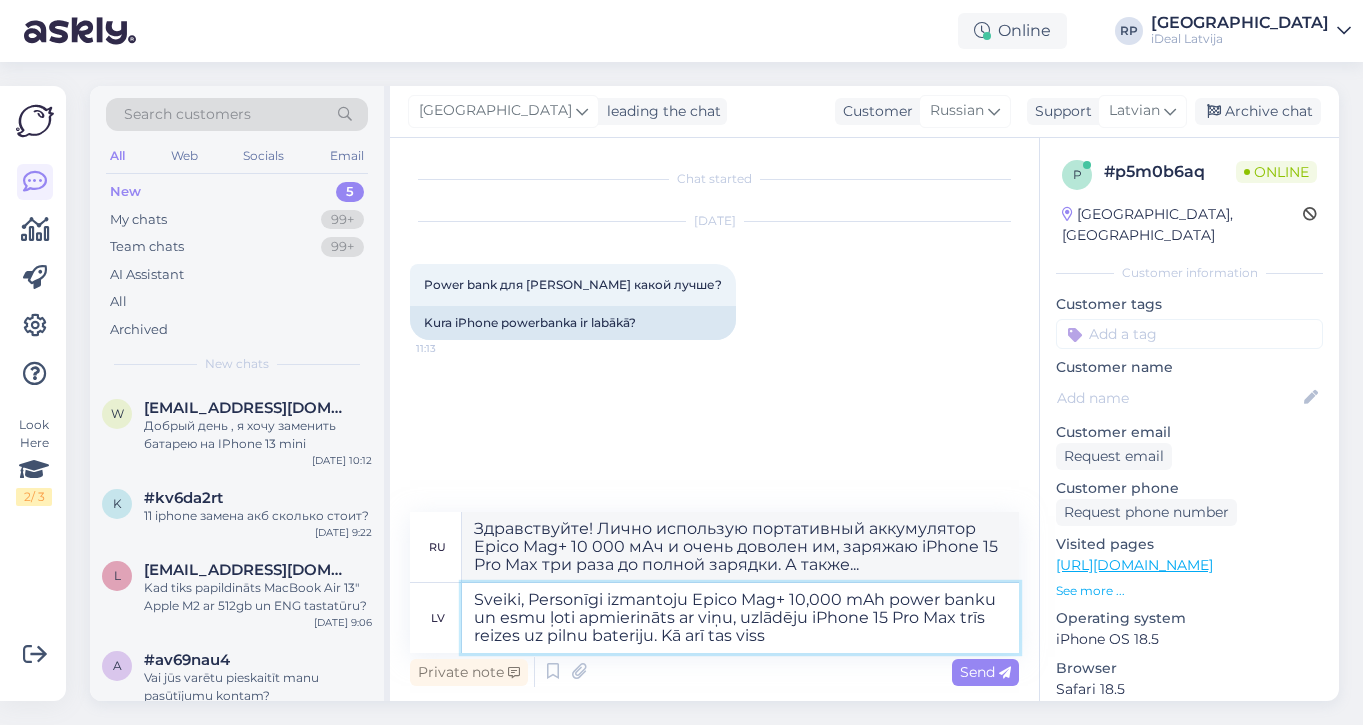 type on "Sveiki, Personīgi izmantoju Epico Mag+ 10,000 mAh power banku un esmu ļoti apmierināts ar viņu, uzlādēju iPhone 15 Pro Max trīs reizes uz pilnu bateriju. Kā arī tas viss" 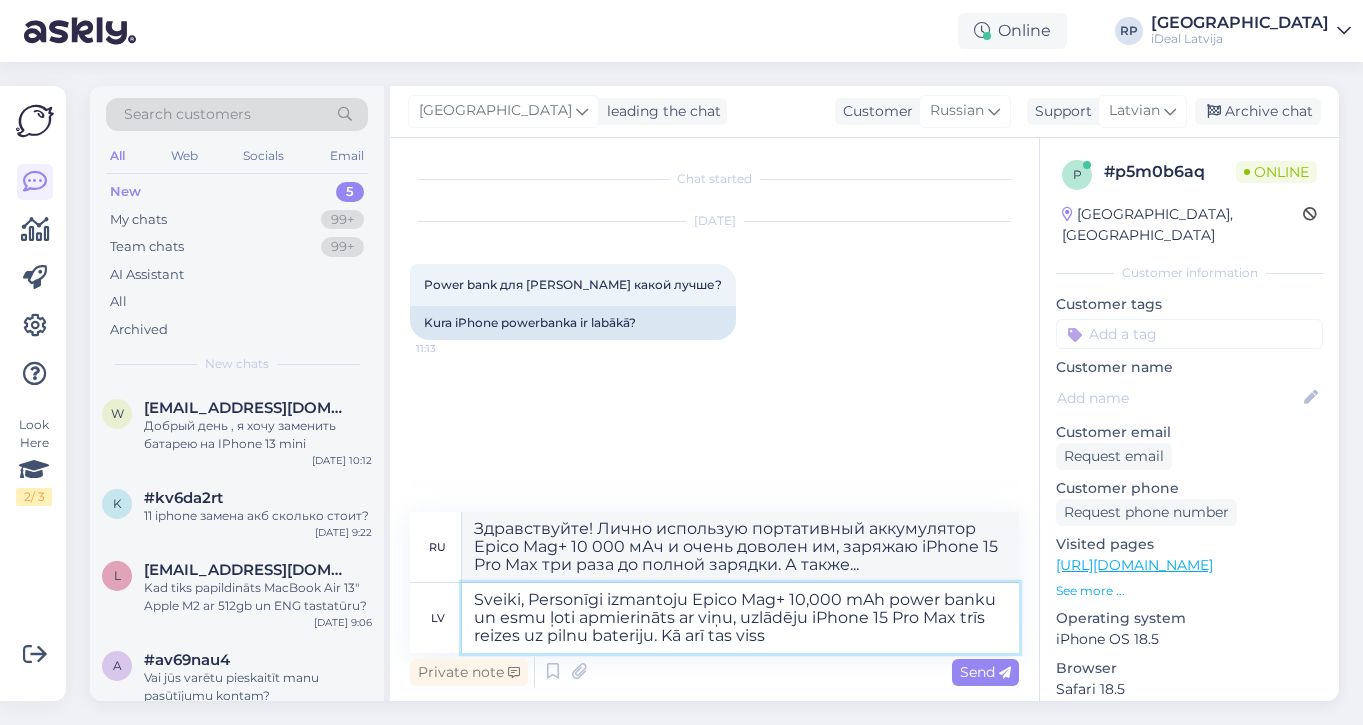 type on "Привет! Лично использую power bank Epico Mag+ 10 000 мАч и очень доволен им, заряжаю iPhone 15 Pro Max три раза до полной зарядки. А также..." 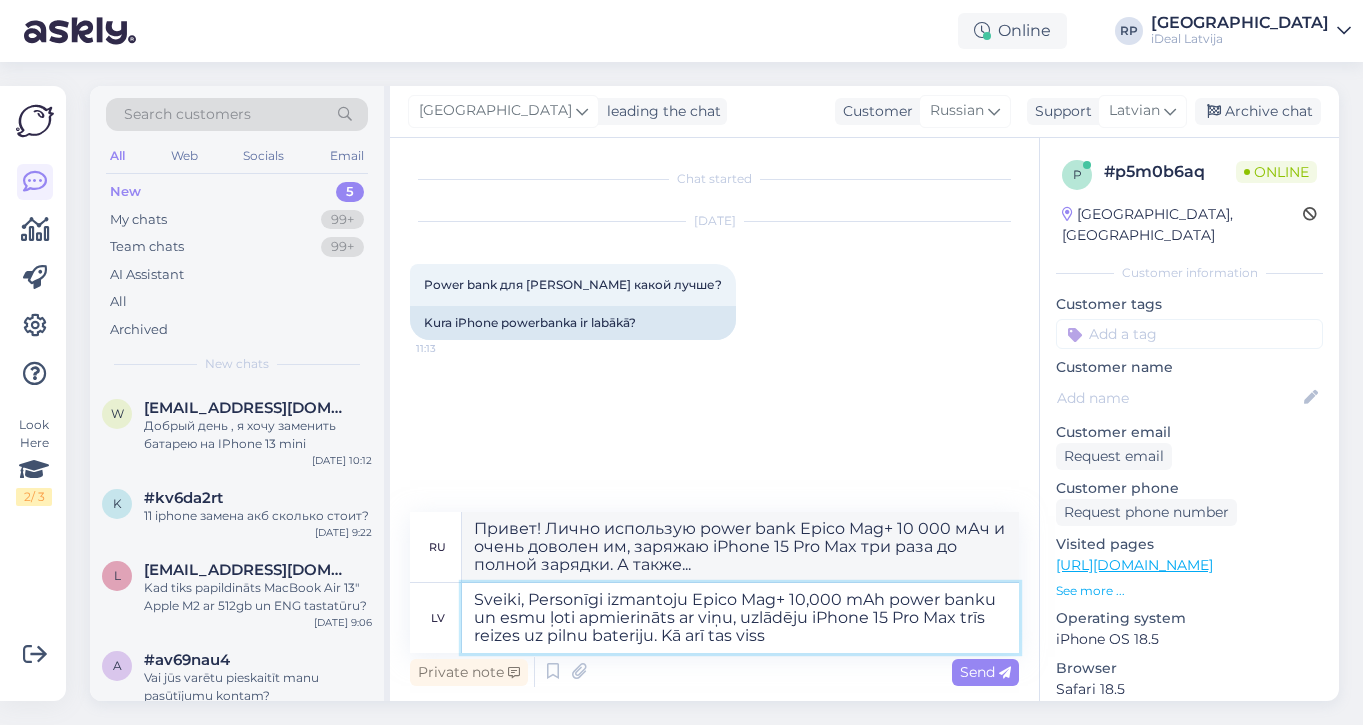 type on "Sveiki, Personīgi izmantoju Epico Mag+ 10,000 mAh power banku un esmu ļoti apmierināts ar viņu, uzlādēju iPhone 15 Pro Max trīs reizes uz pilnu bateriju. Kā arī tas viss" 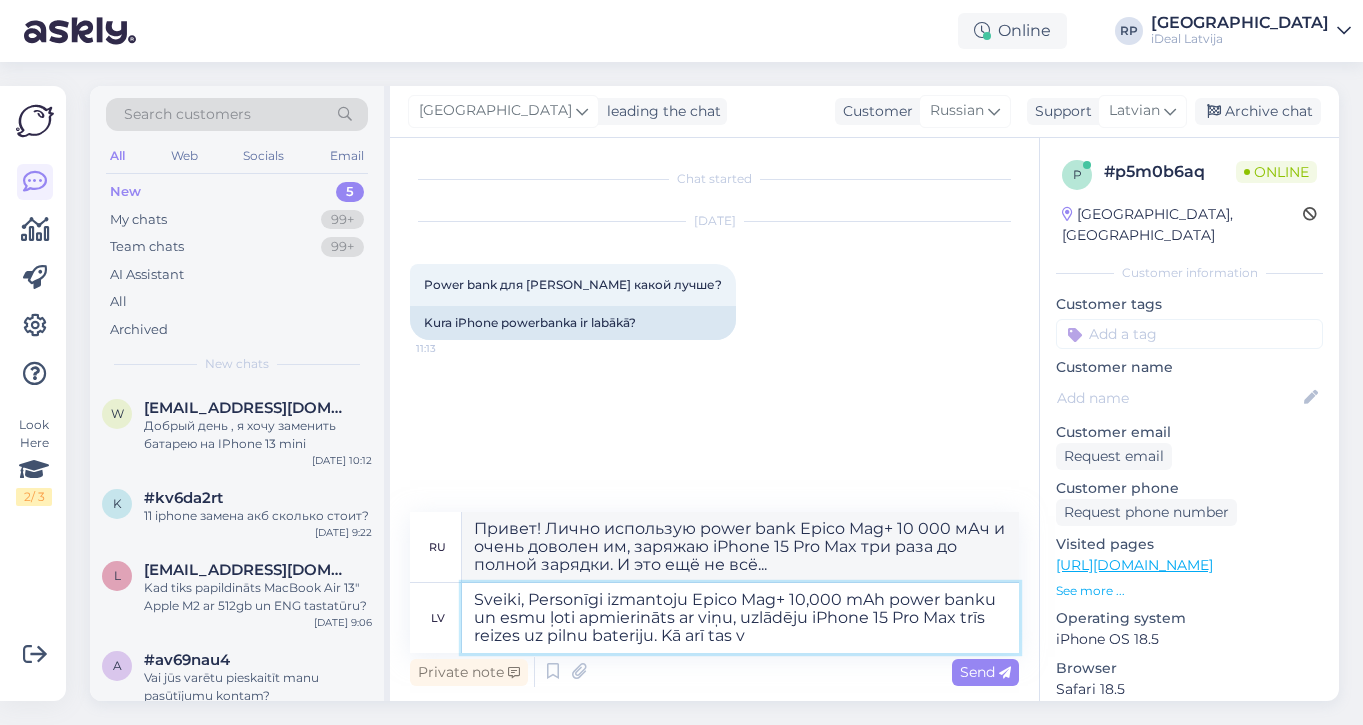 type on "Sveiki, Personīgi izmantoju Epico Mag+ 10,000 mAh power banku un esmu ļoti apmierināts ar viņu, uzlādēju iPhone 15 Pro Max trīs reizes uz pilnu bateriju. Kā arī tas" 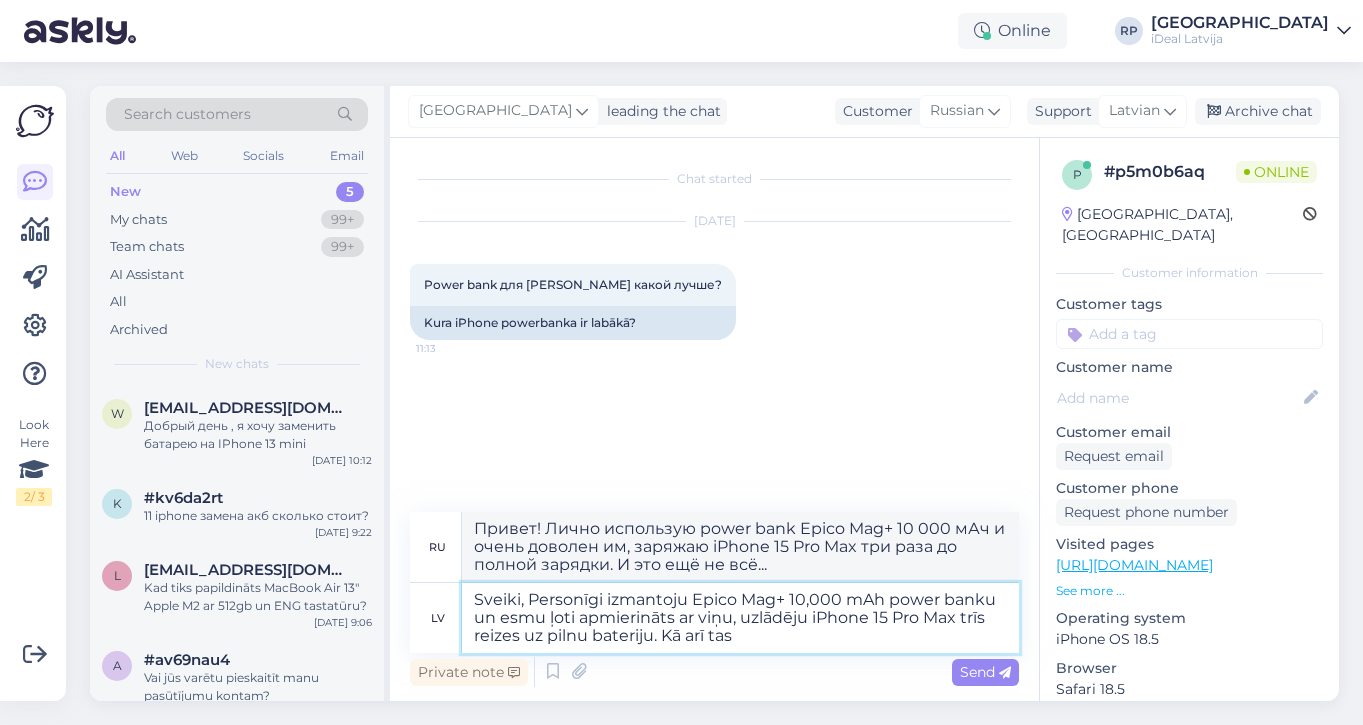 type on "Привет! Лично использую power bank Epico Mag+ 10 000 мАч и очень доволен им, заряжаю iPhone 15 Pro Max три раза до полной зарядки. А также..." 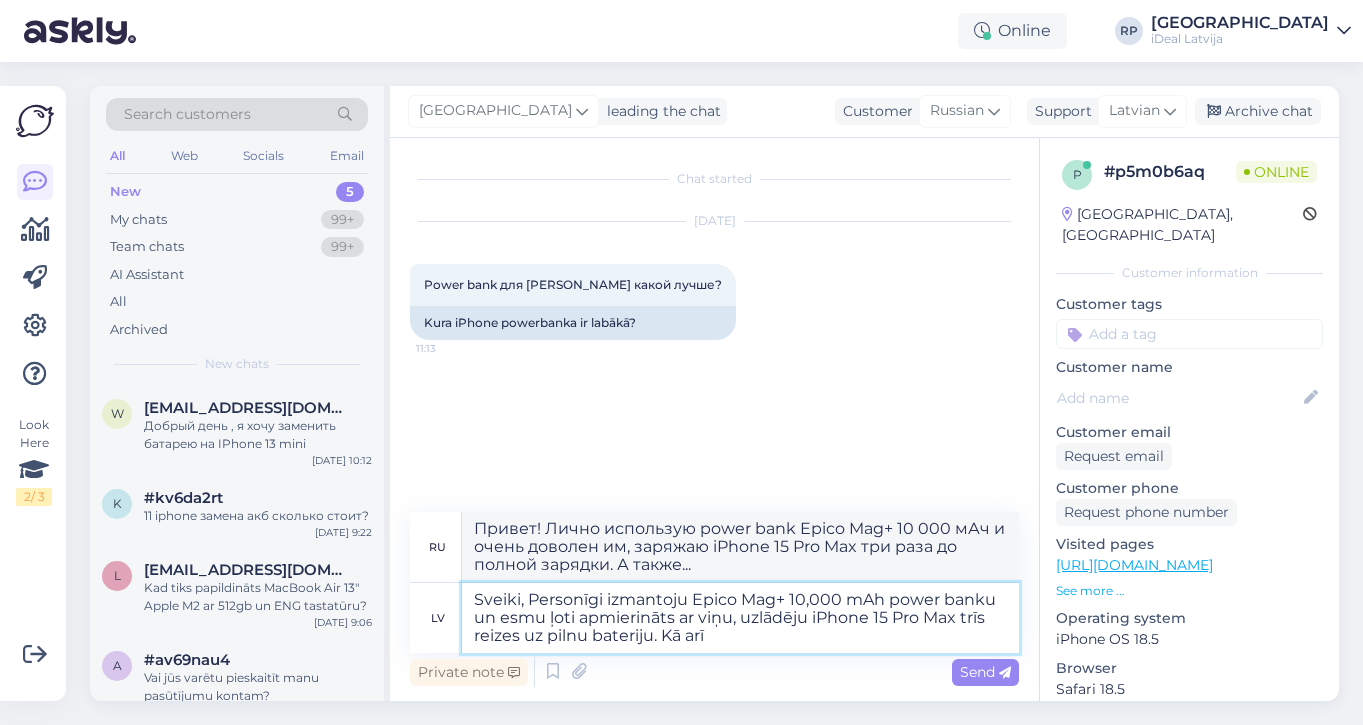 type on "Sveiki, Personīgi izmantoju Epico Mag+ 10,000 mAh power banku un esmu ļoti apmierināts ar viņu, uzlādēju iPhone 15 Pro Max trīs reizes uz pilnu bateriju. Kā arī" 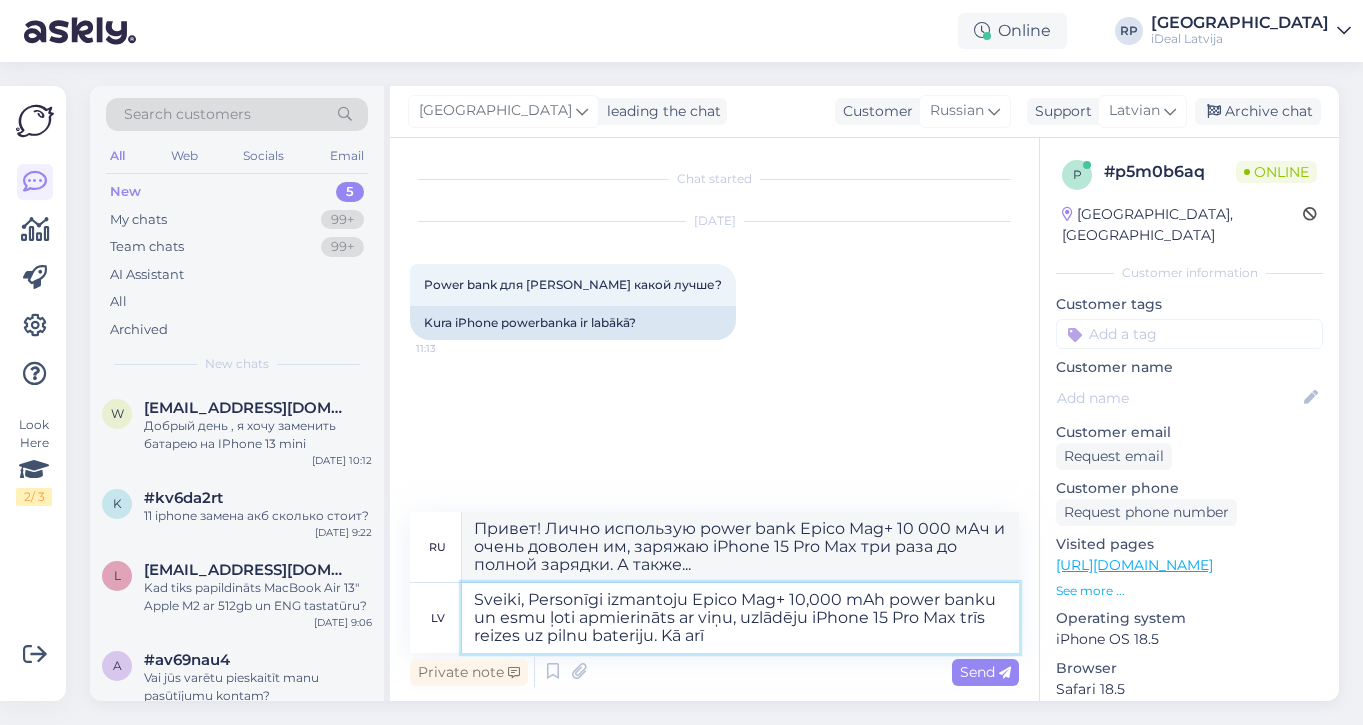 type on "Здравствуйте! Лично использую портативный аккумулятор Epico Mag+ 10 000 мАч и очень доволен им, заряжаю iPhone 15 Pro Max три раза до полной зарядки. А также..." 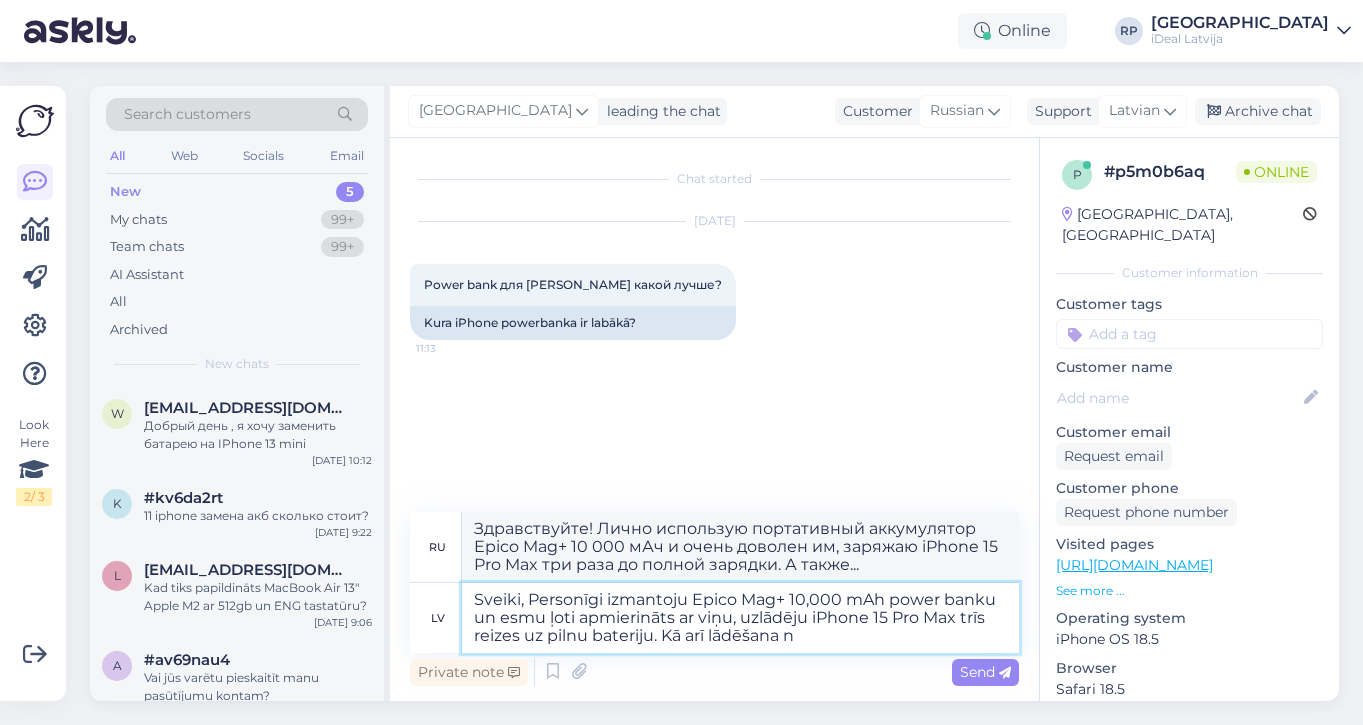 type on "Sveiki, Personīgi izmantoju Epico Mag+ 10,000 mAh power banku un esmu ļoti apmierināts ar viņu, uzlādēju iPhone 15 Pro Max trīs reizes uz pilnu bateriju. Kā arī lādēšana no" 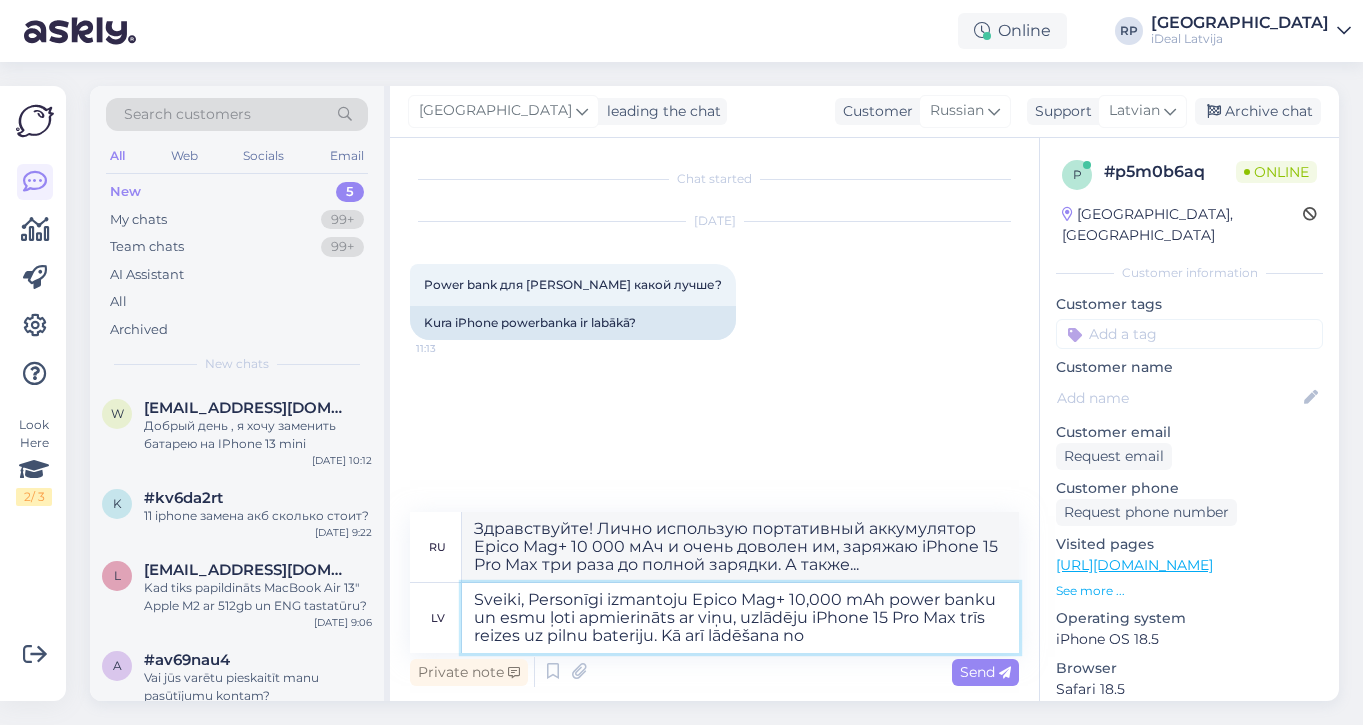type on "Привет! Лично использую power bank Epico Mag+ 10 000 мАч и очень доволен им, заряжаю iPhone 15 Pro Max три раза до полной зарядки. Также заряжает..." 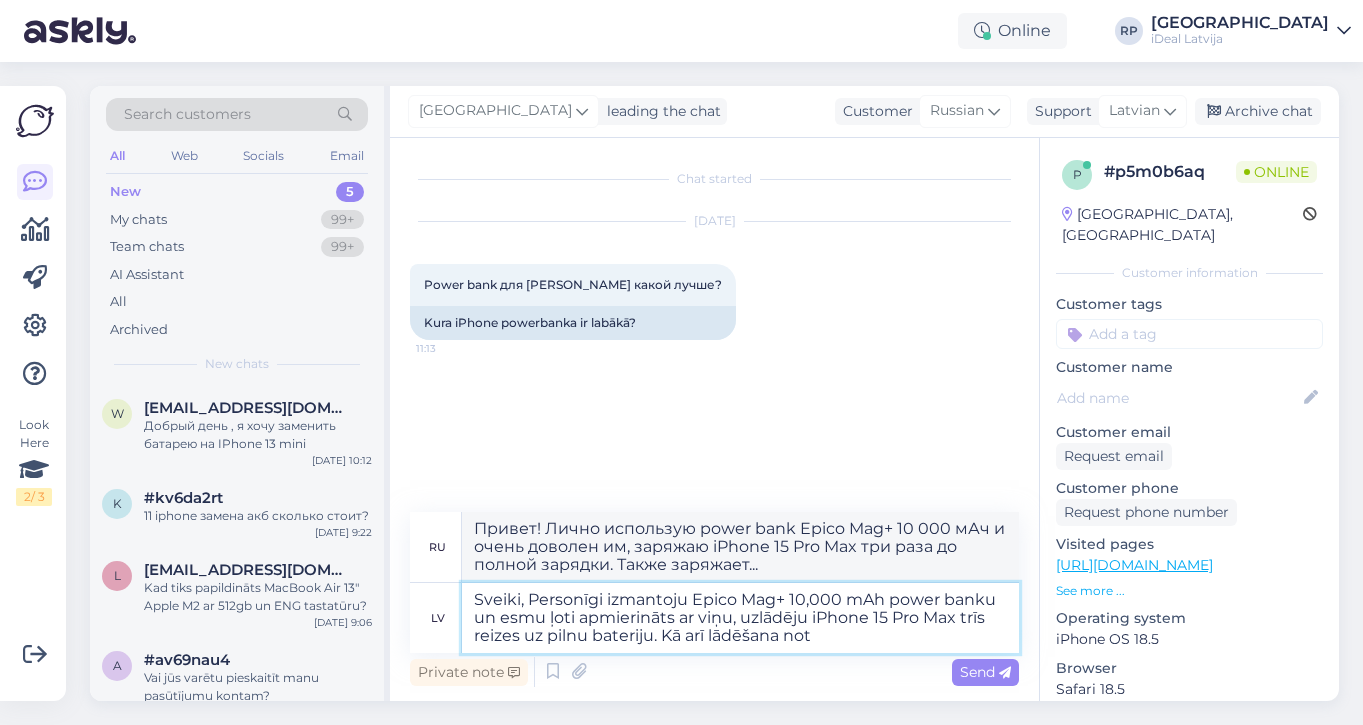 type on "Sveiki, Personīgi izmantoju Epico Mag+ 10,000 mAh power banku un esmu ļoti apmierināts ar viņu, uzlādēju iPhone 15 Pro Max trīs reizes uz pilnu bateriju. Kā arī lādēšana noti" 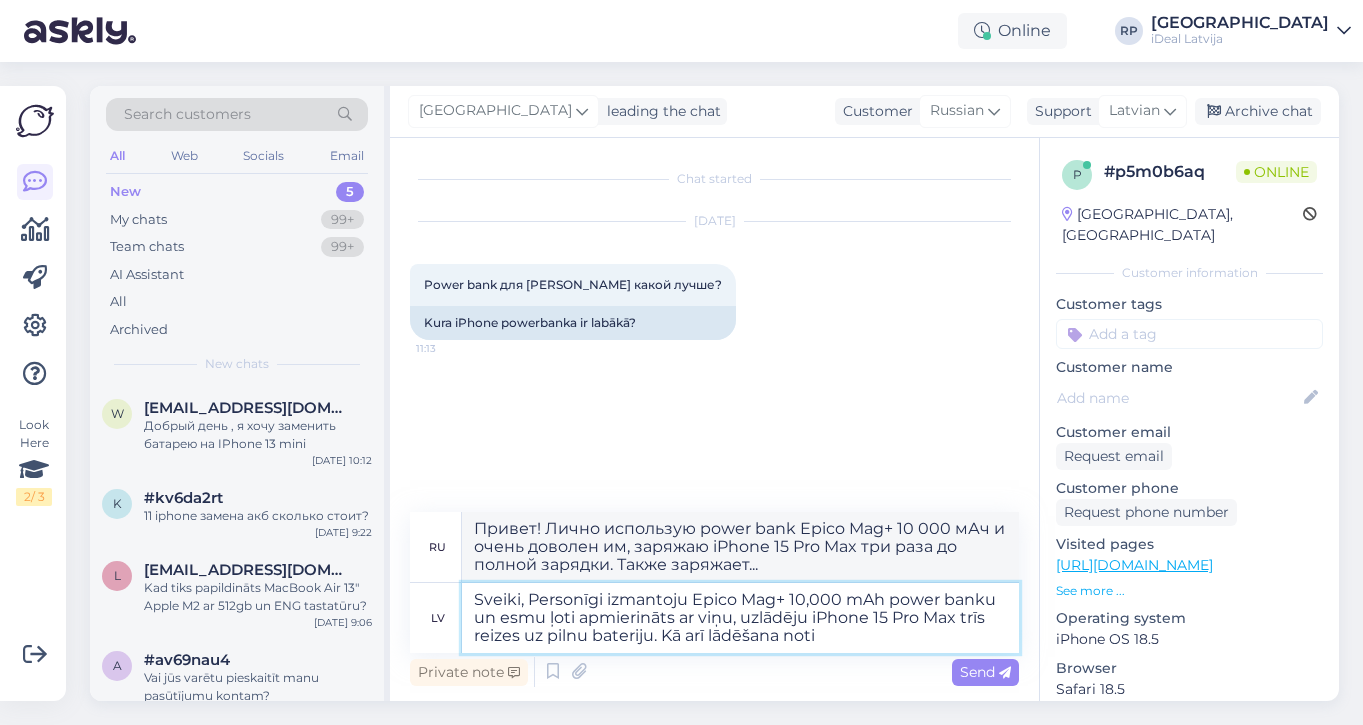 type on "Привет! Лично использую power bank Epico Mag+ 10000 мАч и очень доволен им, заряжаю iPhone 15 Pro Max три раза до полной зарядки.  А также зарядка..." 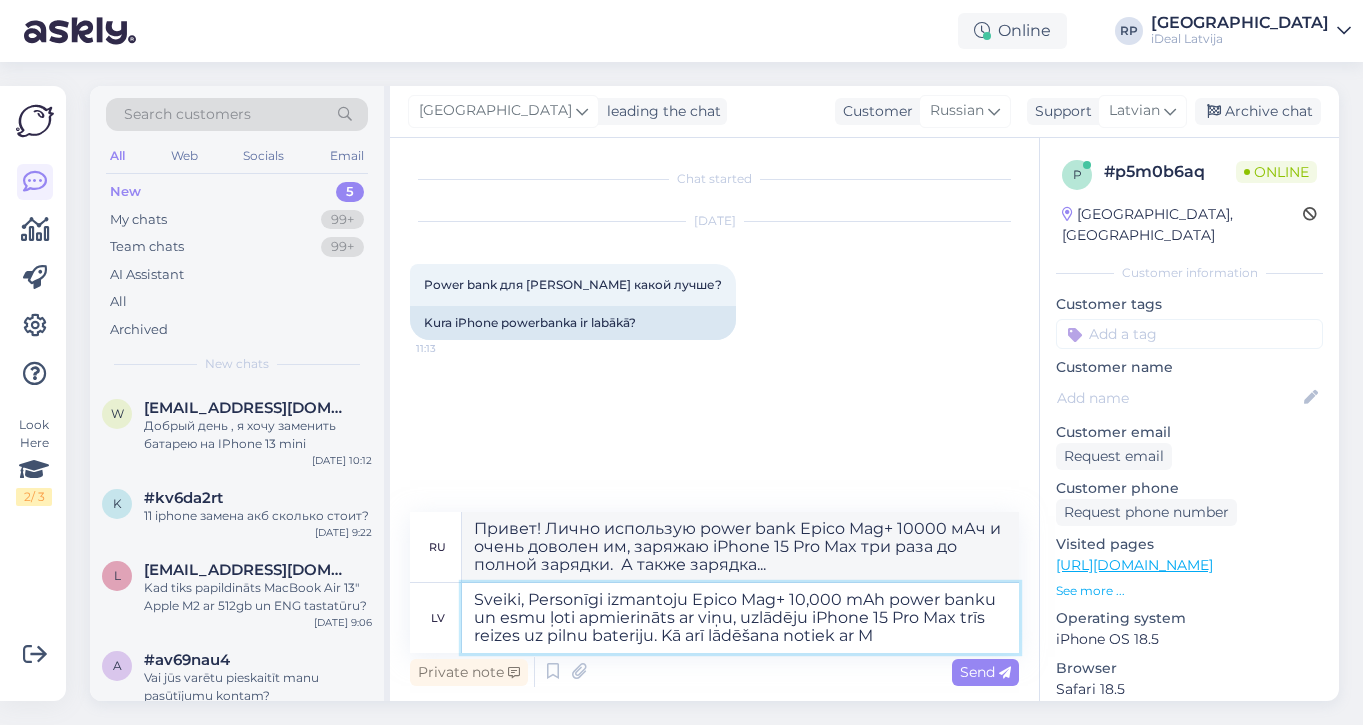 type on "Sveiki, Personīgi izmantoju Epico Mag+ 10,000 mAh power banku un esmu ļoti apmierināts ar viņu, uzlādēju iPhone 15 Pro Max trīs reizes uz pilnu bateriju. Kā arī lādēšana notiek ar Ma" 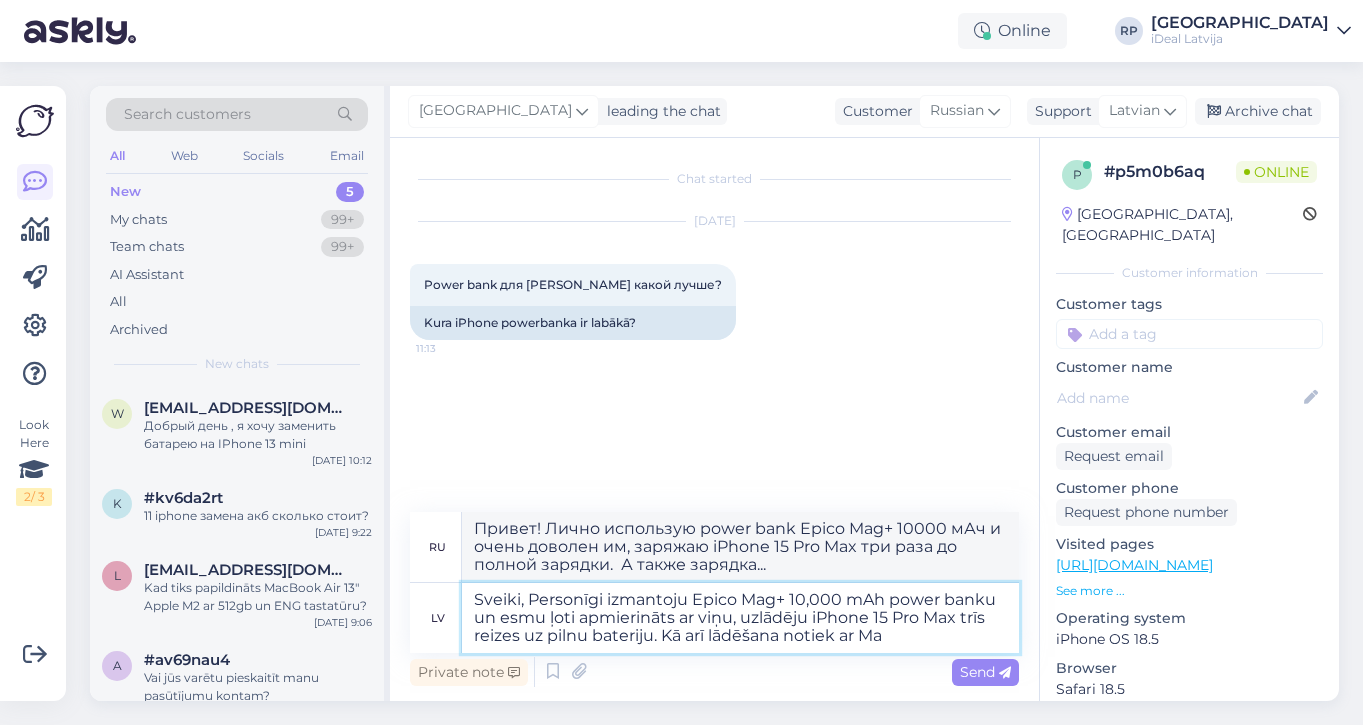 type on "Здравствуйте! Лично использую портативный аккумулятор Epico Mag+ 10 000 мАч и очень доволен им, заряжаю iPhone 15 Pro Max три раза до полной зарядки.  Зарядка также происходит..." 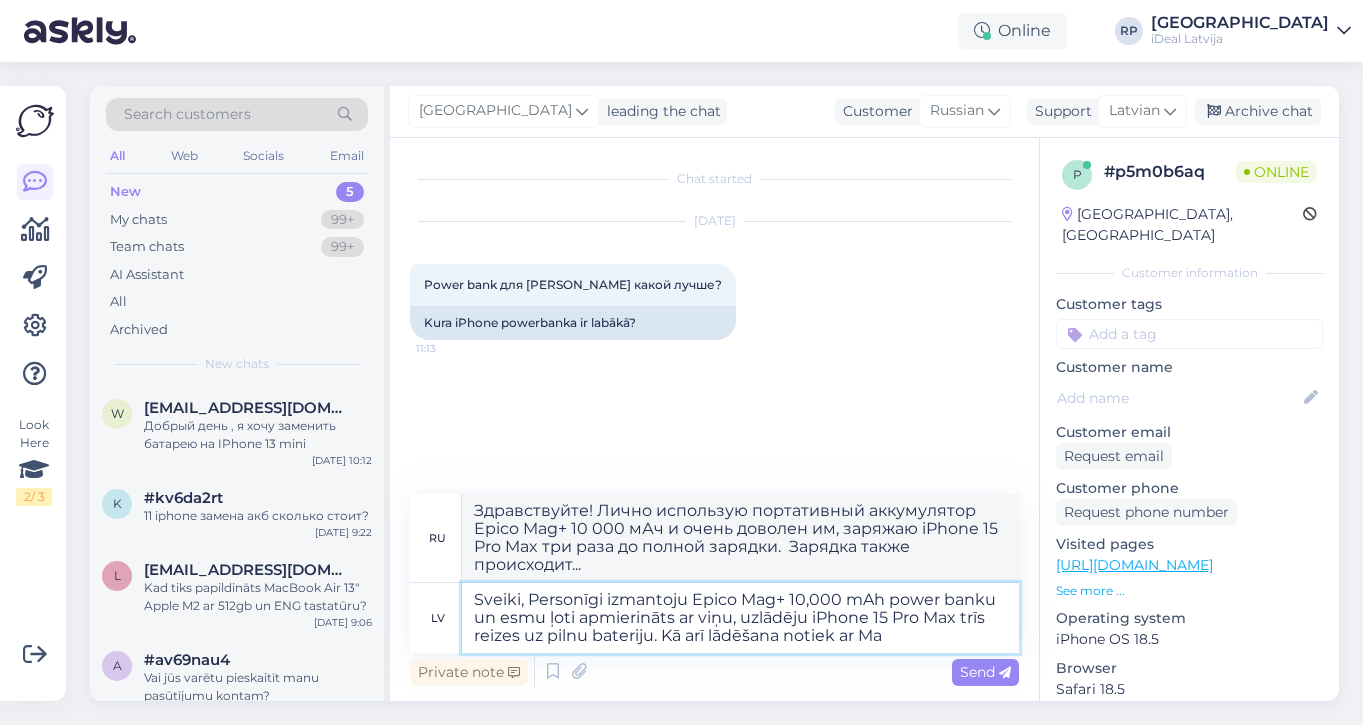 type on "Sveiki, Personīgi izmantoju Epico Mag+ 10,000 mAh power banku un esmu ļoti apmierināts ar viņu, uzlādēju iPhone 15 Pro Max trīs reizes uz pilnu bateriju. Kā arī lādēšana notiek ar Mag" 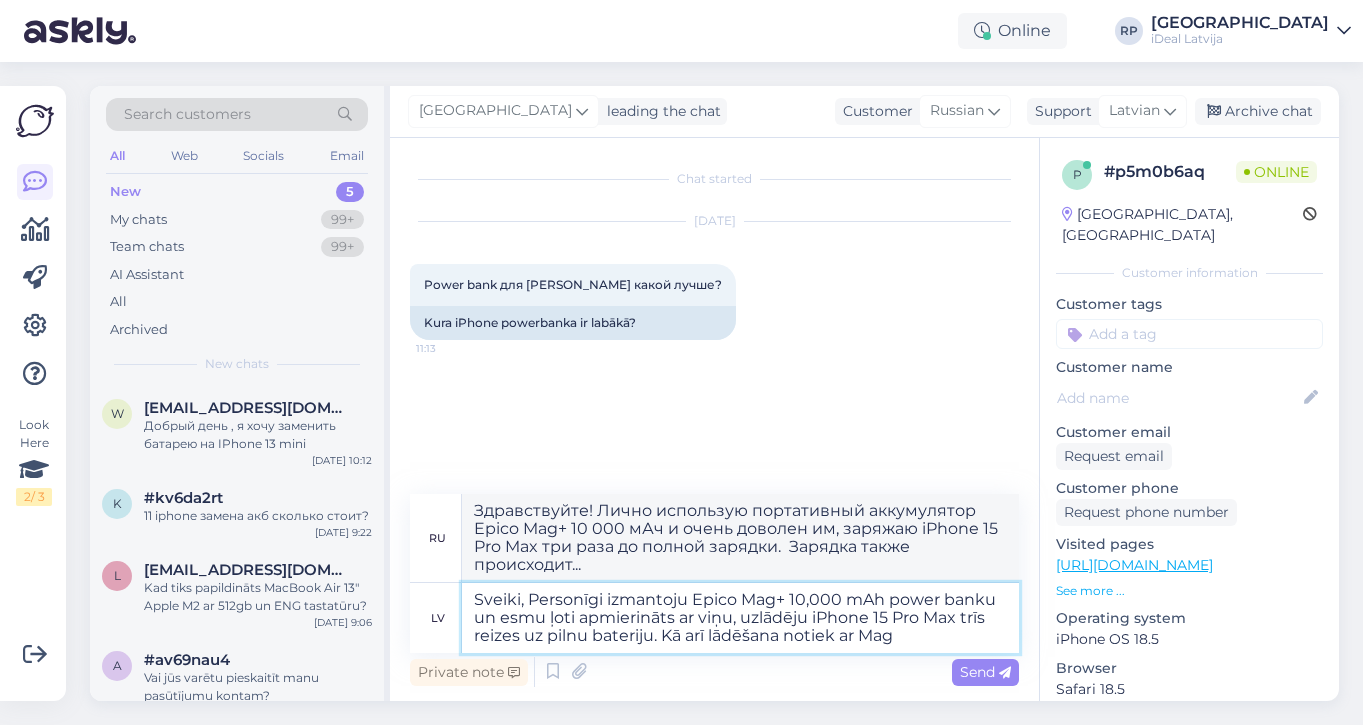 type on "Здравствуйте! Лично использую портативный аккумулятор Epico Mag+ 10 000 мАч и очень доволен им, заряжаю iPhone 15 Pro Max три раза до полной зарядки.  Зарядка также происходит с..." 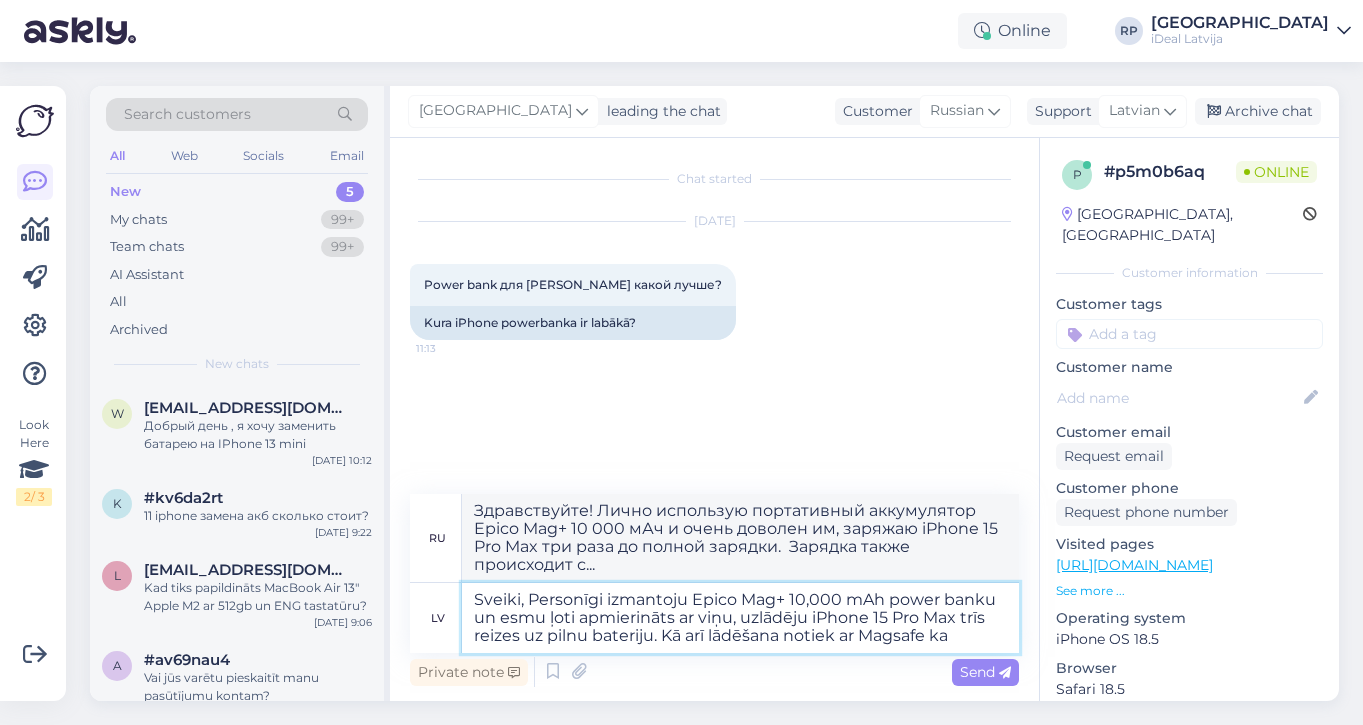type on "Sveiki, Personīgi izmantoju Epico Mag+ 10,000 mAh power banku un esmu ļoti apmierināts ar viņu, uzlādēju iPhone 15 Pro Max trīs reizes uz pilnu bateriju. Kā arī lādēšana notiek ar Magsafe kas" 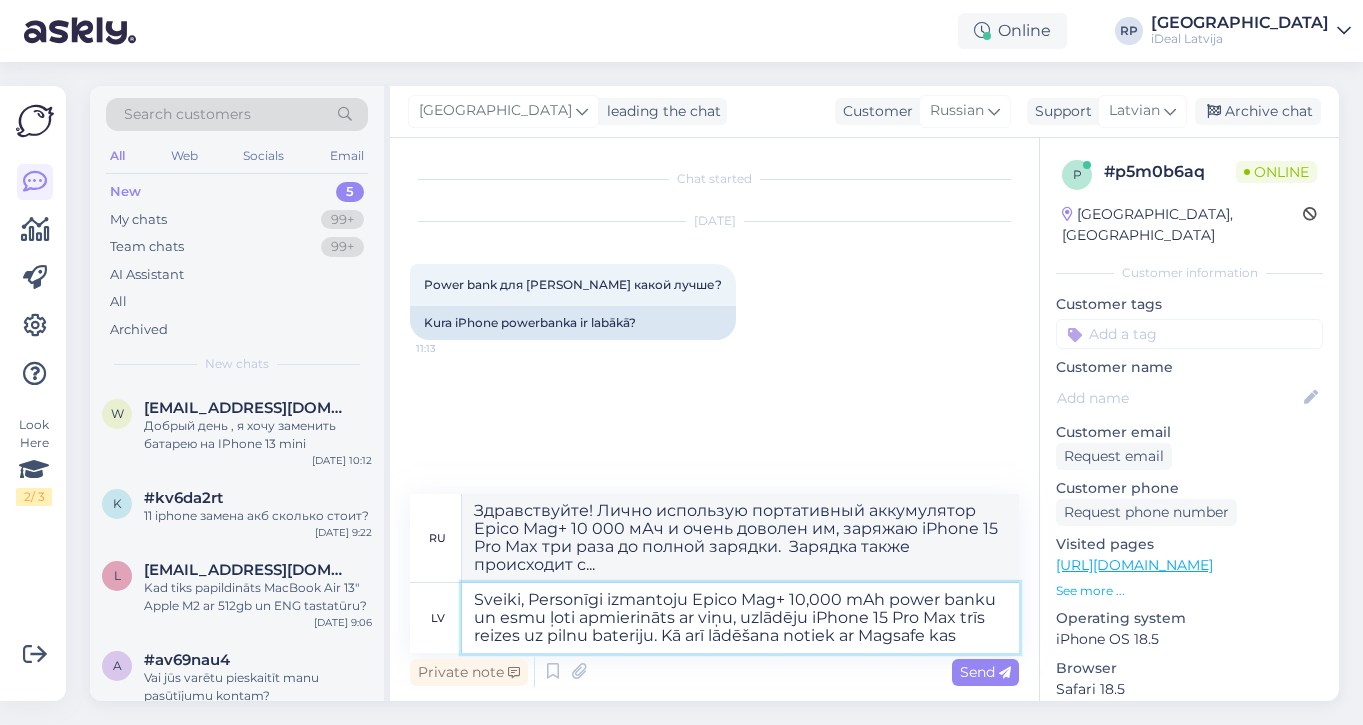 type on "Привет! Лично использую power bank Epico Mag+ 10000 мАч и очень доволен им, заряжаю iPhone 15 Pro Max три раза до полной зарядки.  Зарядка также происходит через MagSafe." 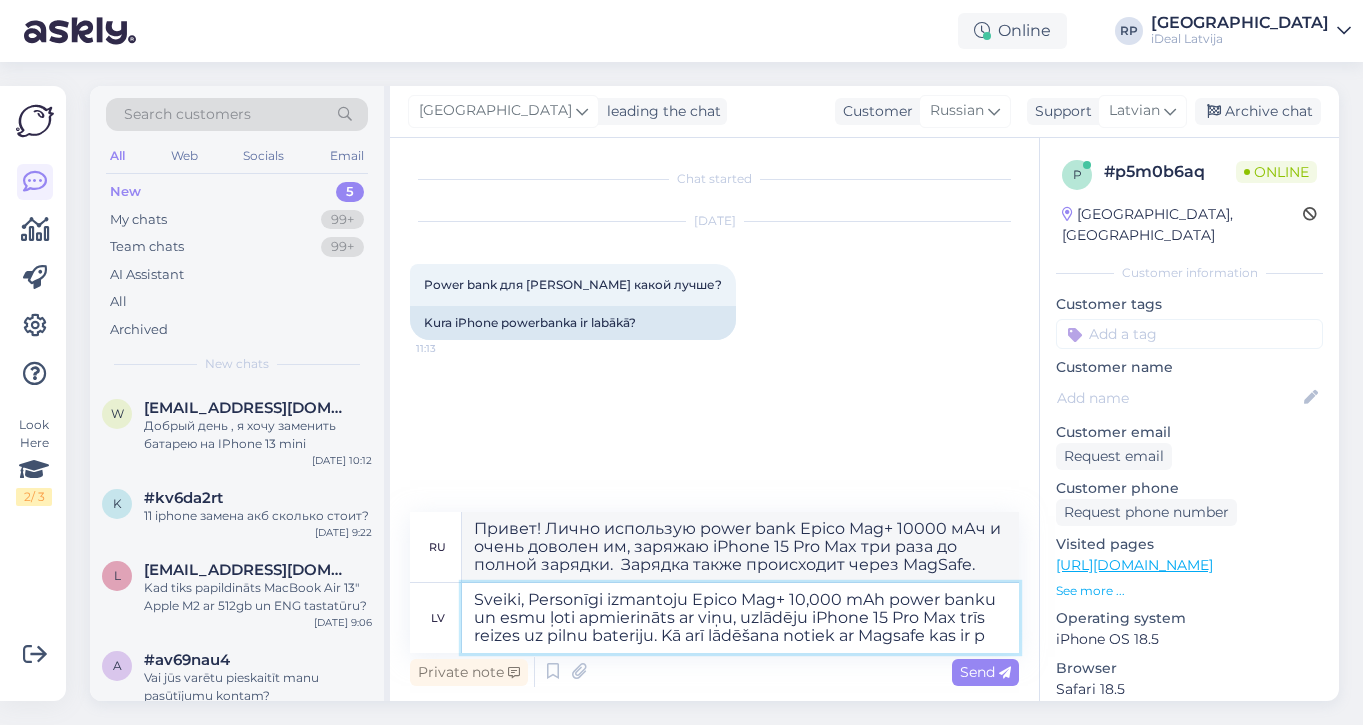 type on "Sveiki, Personīgi izmantoju Epico Mag+ 10,000 mAh power banku un esmu ļoti apmierināts ar viņu, uzlādēju iPhone 15 Pro Max trīs reizes uz pilnu bateriju. Kā arī lādēšana notiek ar Magsafe kas ir pa" 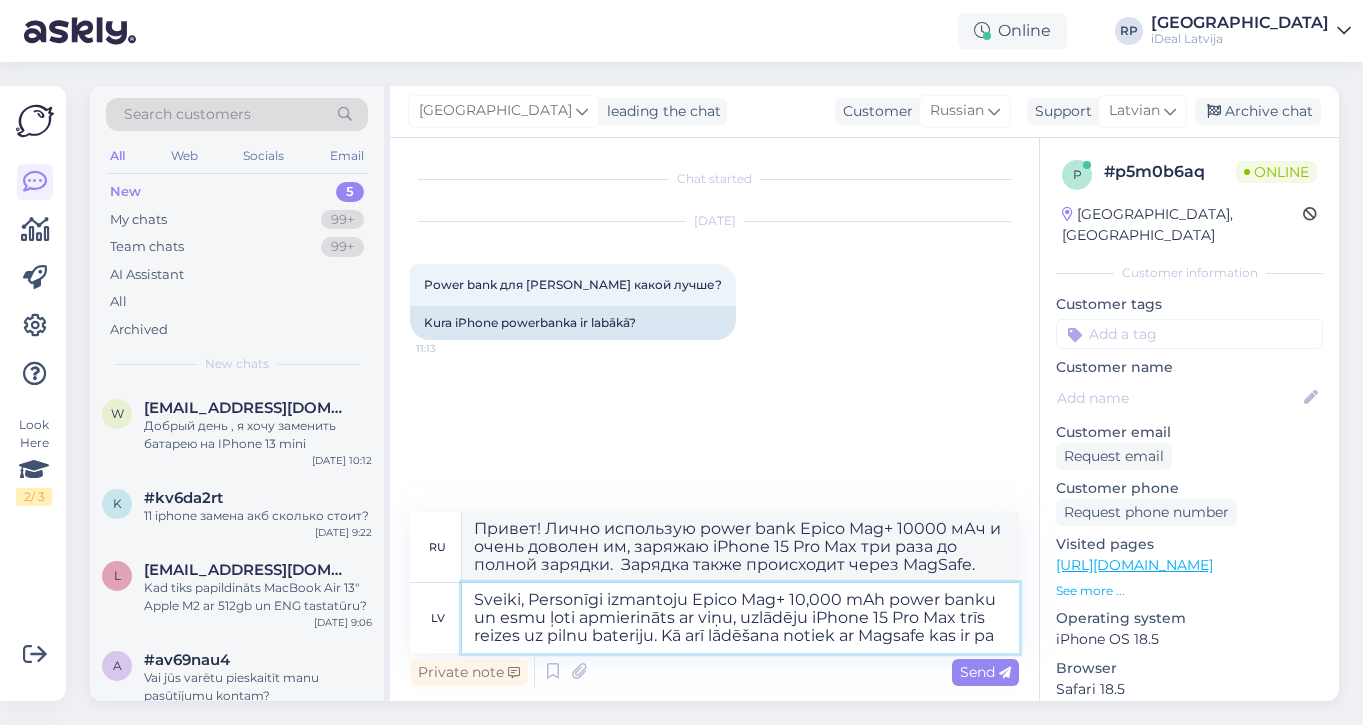 type on "Привет! Лично использую power bank Epico Mag+ 10 000 мАч и очень доволен им, заряжаю iPhone 15 Pro Max три раза до полной зарядки.  Зарядка также происходит с помощью MagSafe, что..." 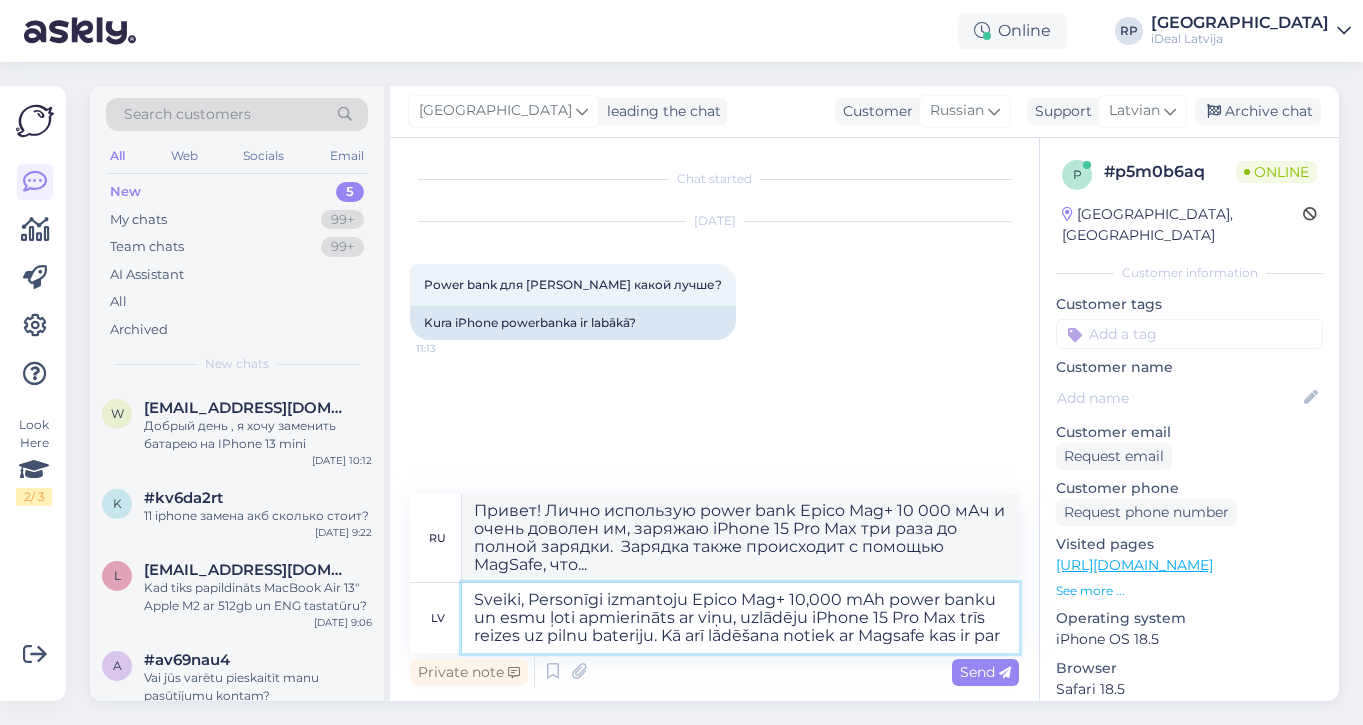 type on "Sveiki, Personīgi izmantoju Epico Mag+ 10,000 mAh power banku un esmu ļoti apmierināts ar viņu, uzlādēju iPhone 15 Pro Max trīs reizes uz pilnu bateriju. Kā arī lādēšana notiek ar Magsafe kas ir paro" 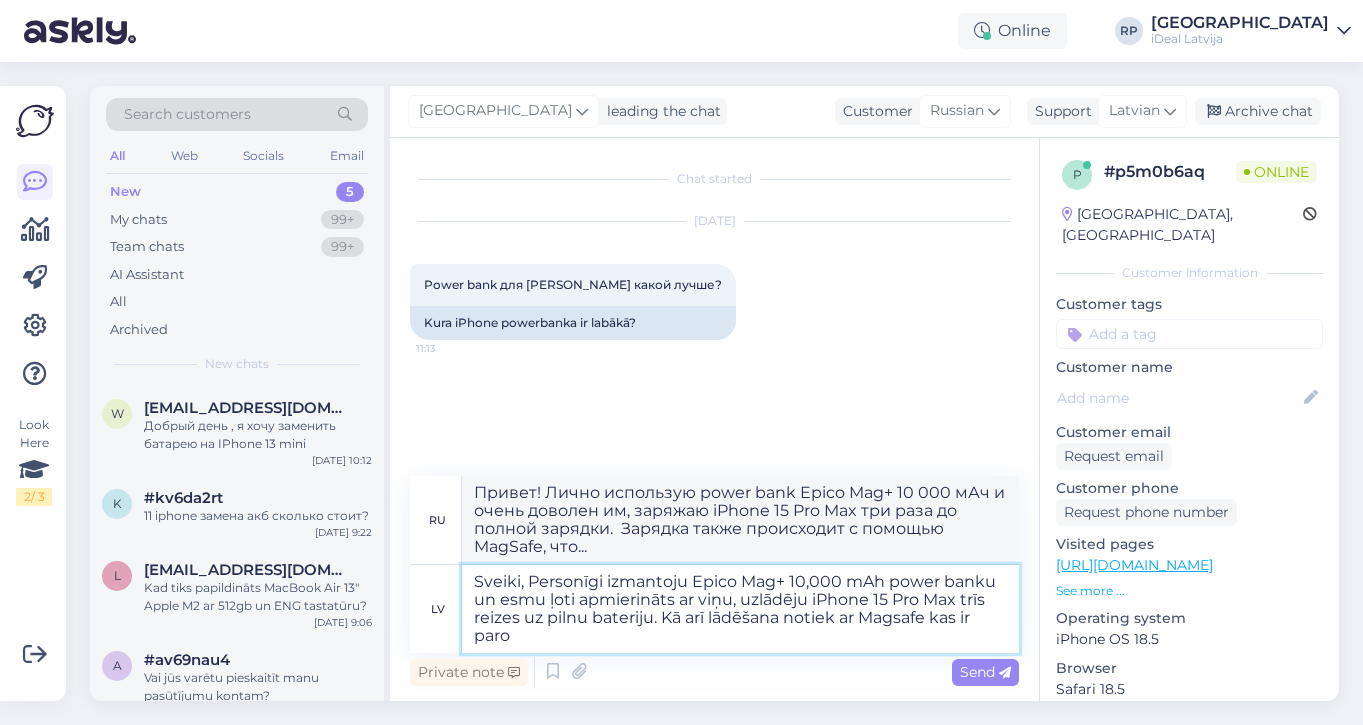 type on "Привет! Лично использую power bank Epico Mag+ 10 000 мАч и очень доволен им, заряжаю iPhone 15 Pro Max три раза до полной зарядки.  Зарядка также происходит через MagSafe, что очень удобно." 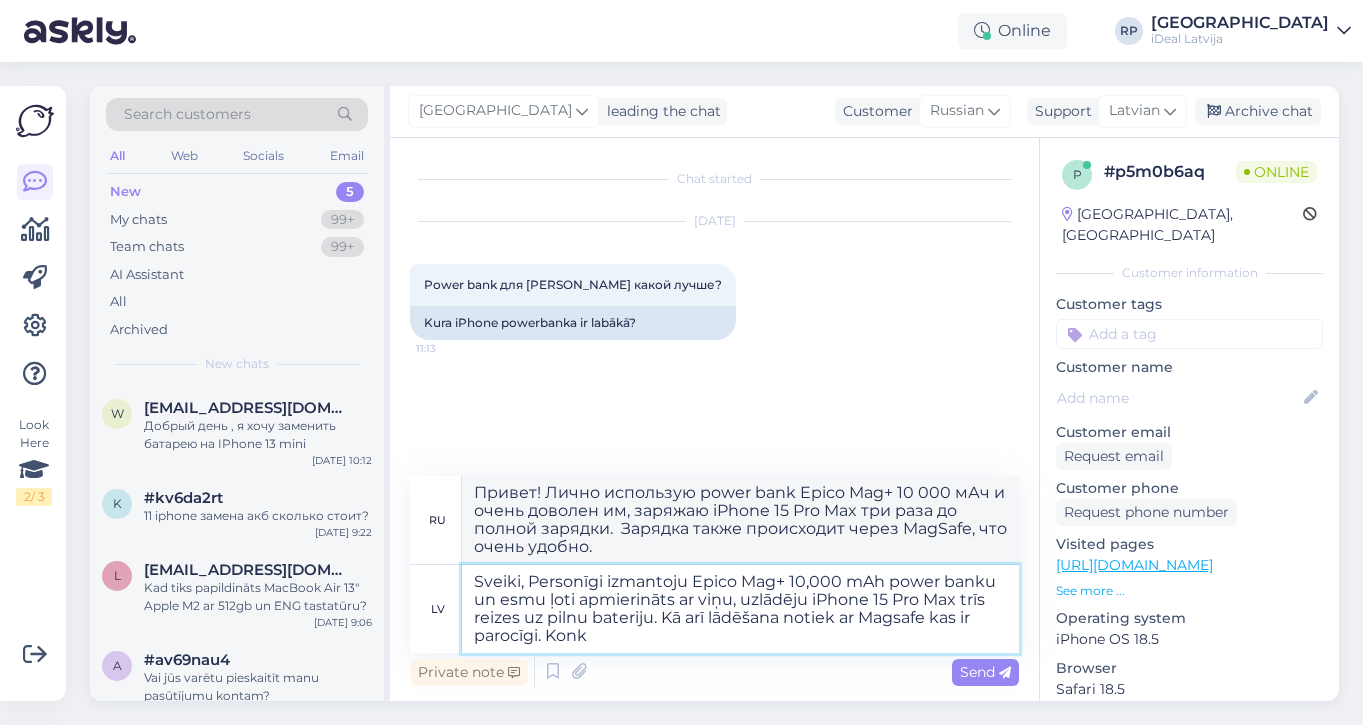type on "Sveiki, Personīgi izmantoju Epico Mag+ 10,000 mAh power banku un esmu ļoti apmierināts ar viņu, uzlādēju iPhone 15 Pro Max trīs reizes uz pilnu bateriju. Kā arī lādēšana notiek ar Magsafe kas ir parocīgi. Konkr" 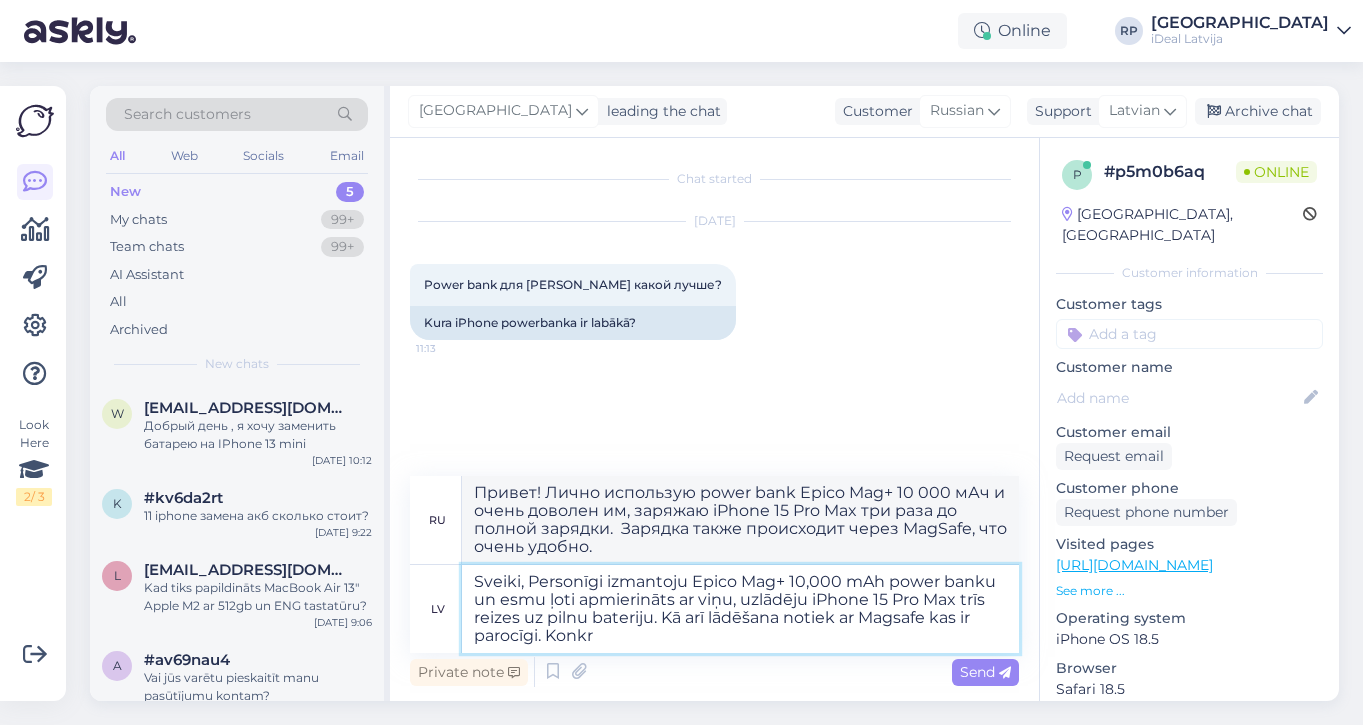 type on "Привет! Лично использую power bank Epico Mag+ 10 000 мАч и очень доволен им, заряжаю iPhone 15 Pro Max три раза до полной зарядки.  Зарядка также происходит через MagSafe, что очень удобно.  Конкретно..." 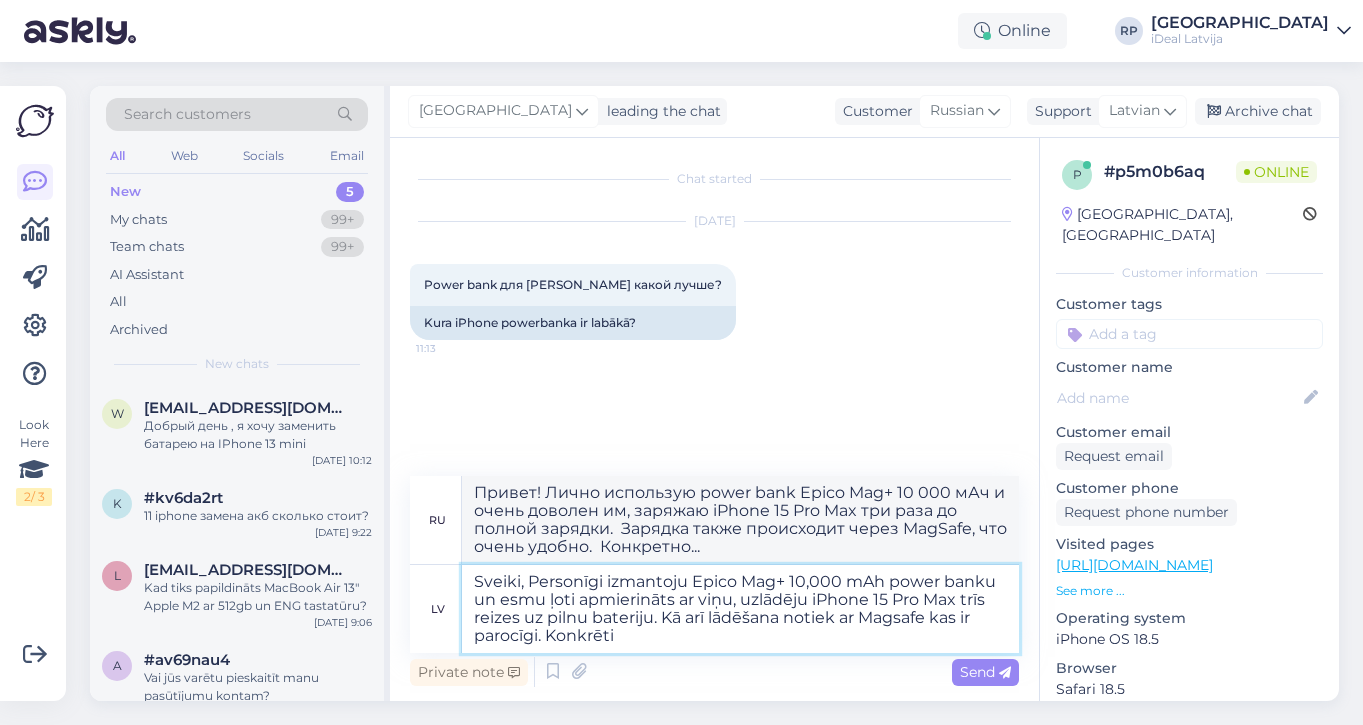 type on "Sveiki, Personīgi izmantoju Epico Mag+ 10,000 mAh power banku un esmu ļoti apmierināts ar viņu, uzlādēju iPhone 15 Pro Max trīs reizes uz pilnu bateriju. Kā arī lādēšana notiek ar Magsafe kas ir parocīgi. Konkrēti" 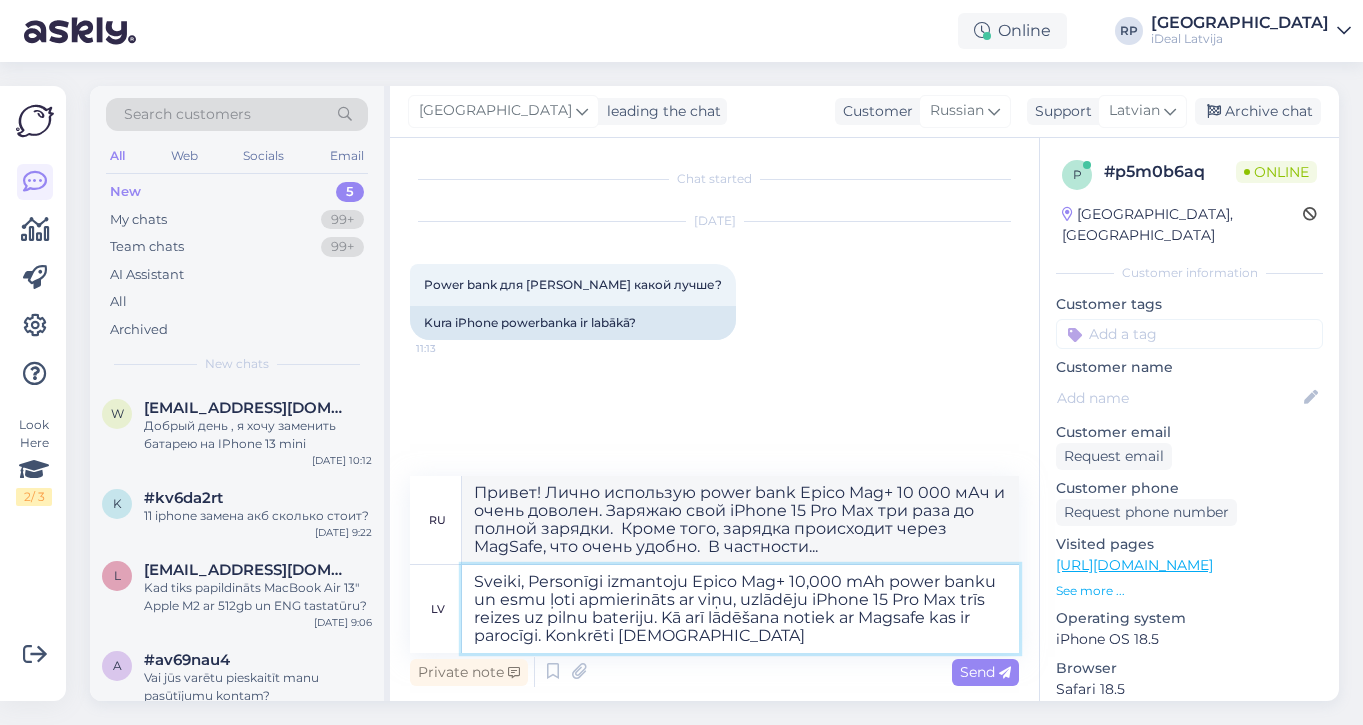 type on "Sveiki, Personīgi izmantoju Epico Mag+ 10,000 mAh power banku un esmu ļoti apmierināts ar viņu, uzlādēju iPhone 15 Pro Max trīs reizes uz pilnu bateriju. Kā arī lādēšana notiek ar Magsafe kas ir parocīgi. Konkrēti ieteikti j" 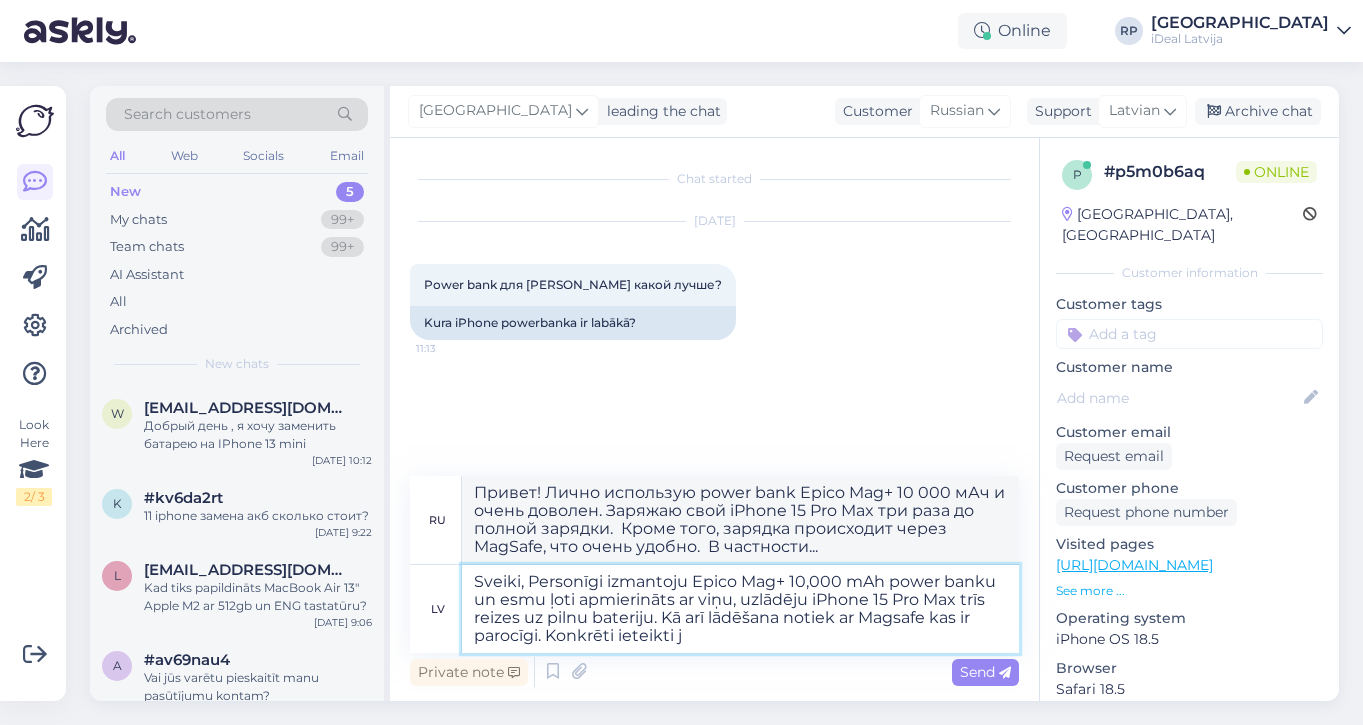 type on "Привет! Лично использую power bank Epico Mag+ 10 000 мАч и очень доволен им, заряжаю iPhone 15 Pro Max три раза до полной зарядки.  Зарядка также происходит через MagSafe, что очень удобно.  Конкретно рекомендую." 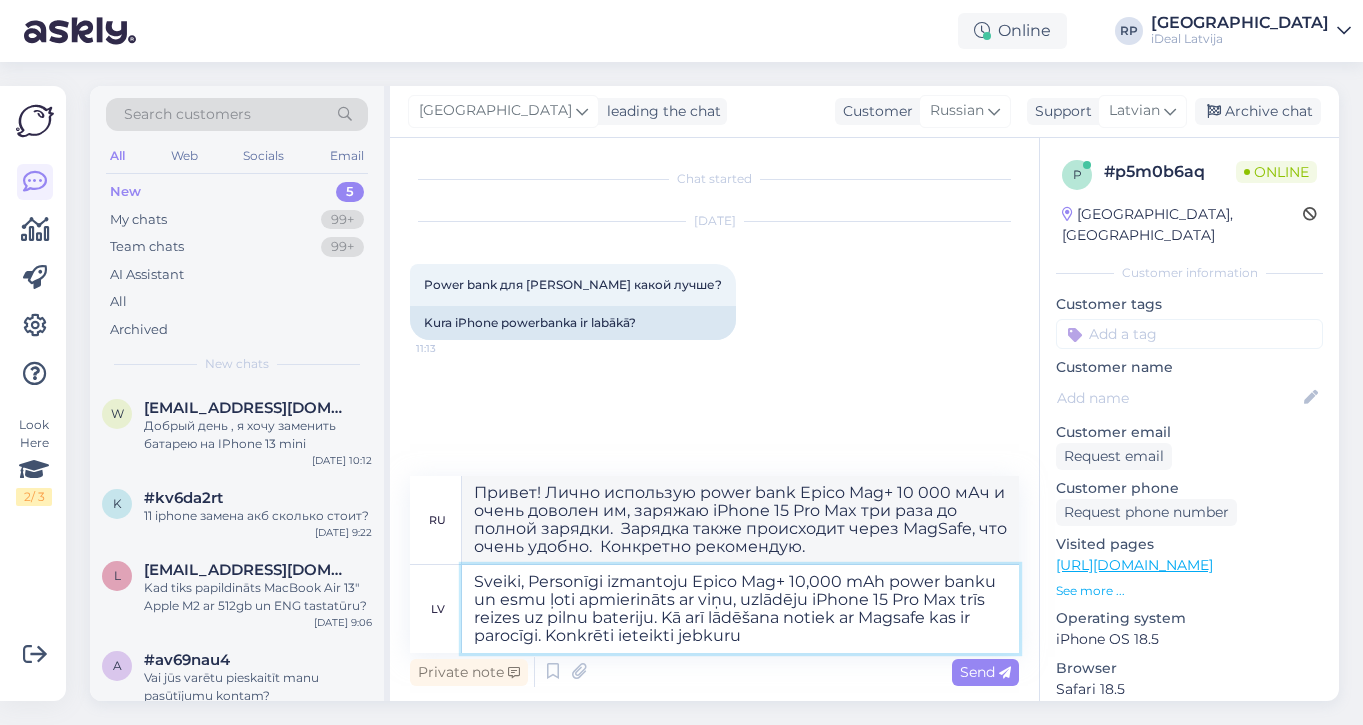 type on "Sveiki, Personīgi izmantoju Epico Mag+ 10,000 mAh power banku un esmu ļoti apmierināts ar viņu, uzlādēju iPhone 15 Pro Max trīs reizes uz pilnu bateriju. Kā arī lādēšana notiek ar Magsafe kas ir parocīgi. Konkrēti ieteikti jebkuru E" 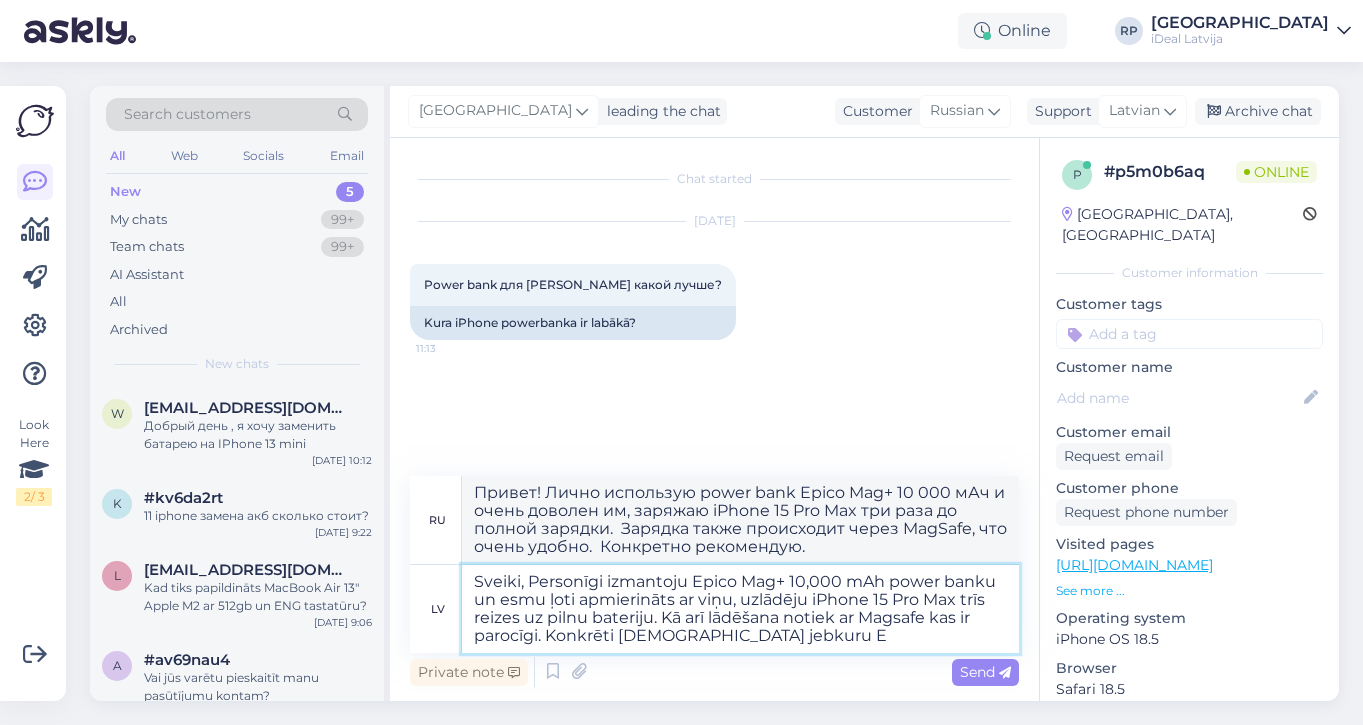 type on "Привет! Лично использую power bank Epico Mag+ 10000 mAh и очень доволен. Заряжаю iPhone 15 Pro Max три раза до полной зарядки.  Зарядка происходит через MagSafe, что очень удобно.  Конкретно рекомендую любой." 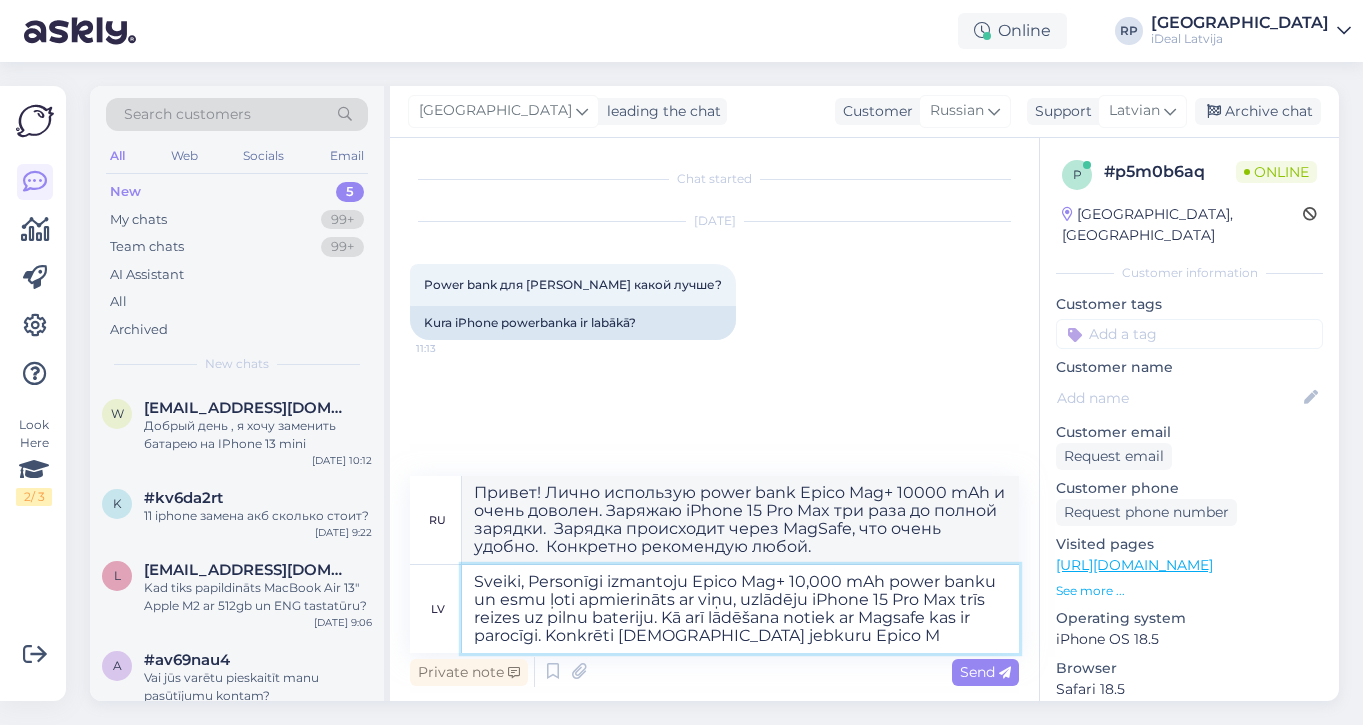 type on "Sveiki, Personīgi izmantoju Epico Mag+ 10,000 mAh power banku un esmu ļoti apmierināts ar viņu, uzlādēju iPhone 15 Pro Max trīs reizes uz pilnu bateriju. Kā arī lādēšana notiek ar Magsafe kas ir parocīgi. Konkrēti ieteikti jebkuru Epico" 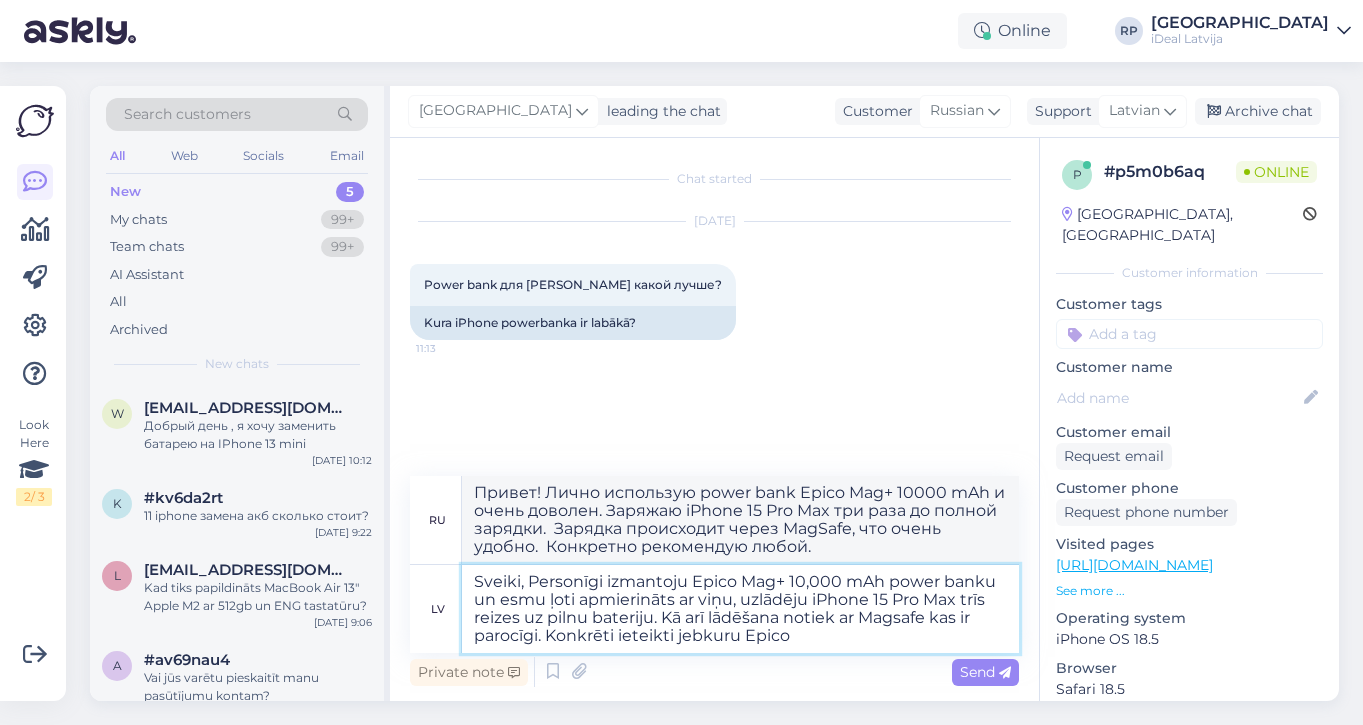 type on "Привет! Лично использую power bank Epico Mag+ 10 000 mAh и очень доволен. Заряжаю iPhone 15 Pro Max три раза до полной зарядки.  Зарядка происходит через MagSafe, что очень удобно.  Конкретно рекомендую любой Epico." 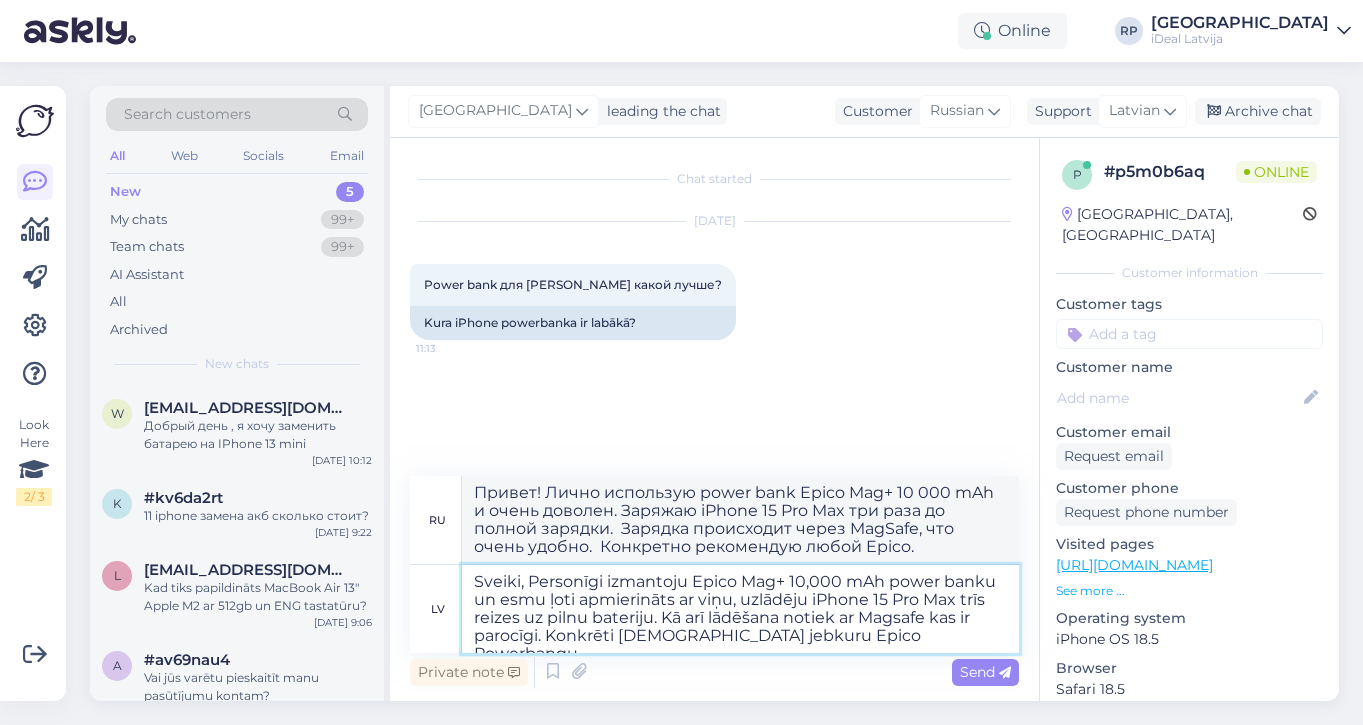 type on "Sveiki, Personīgi izmantoju Epico Mag+ 10,000 mAh power banku un esmu ļoti apmierināts ar viņu, uzlādēju iPhone 15 Pro Max trīs reizes uz pilnu bateriju. Kā arī lādēšana notiek ar Magsafe kas ir parocīgi. Konkrēti ieteikti jebkuru Epico Powerbangu" 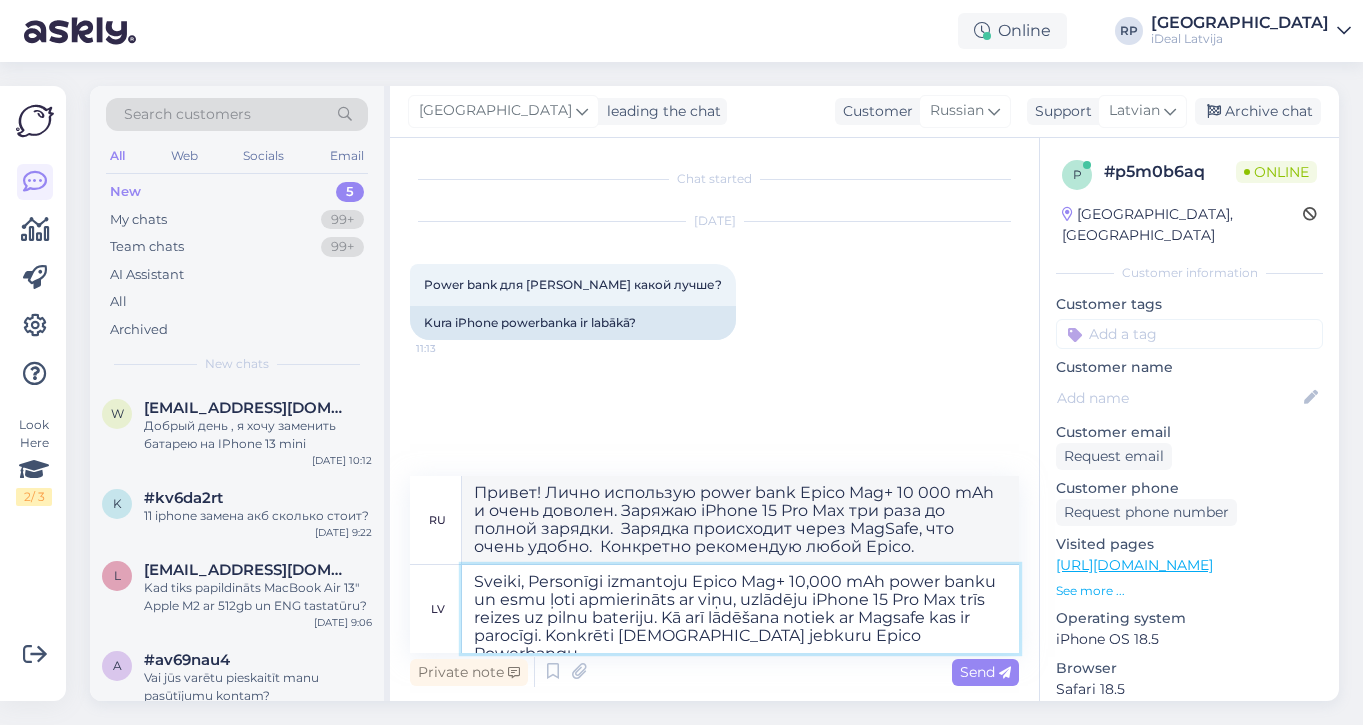 type on "Привет! Лично использую power bank Epico Mag+ 10 000 мАч и очень доволен. Заряжаю iPhone 15 Pro Max три раза до полной зарядки.  Зарядка происходит через MagSafe, что очень удобно.  Конкретно рекомендую любой power bank Epico." 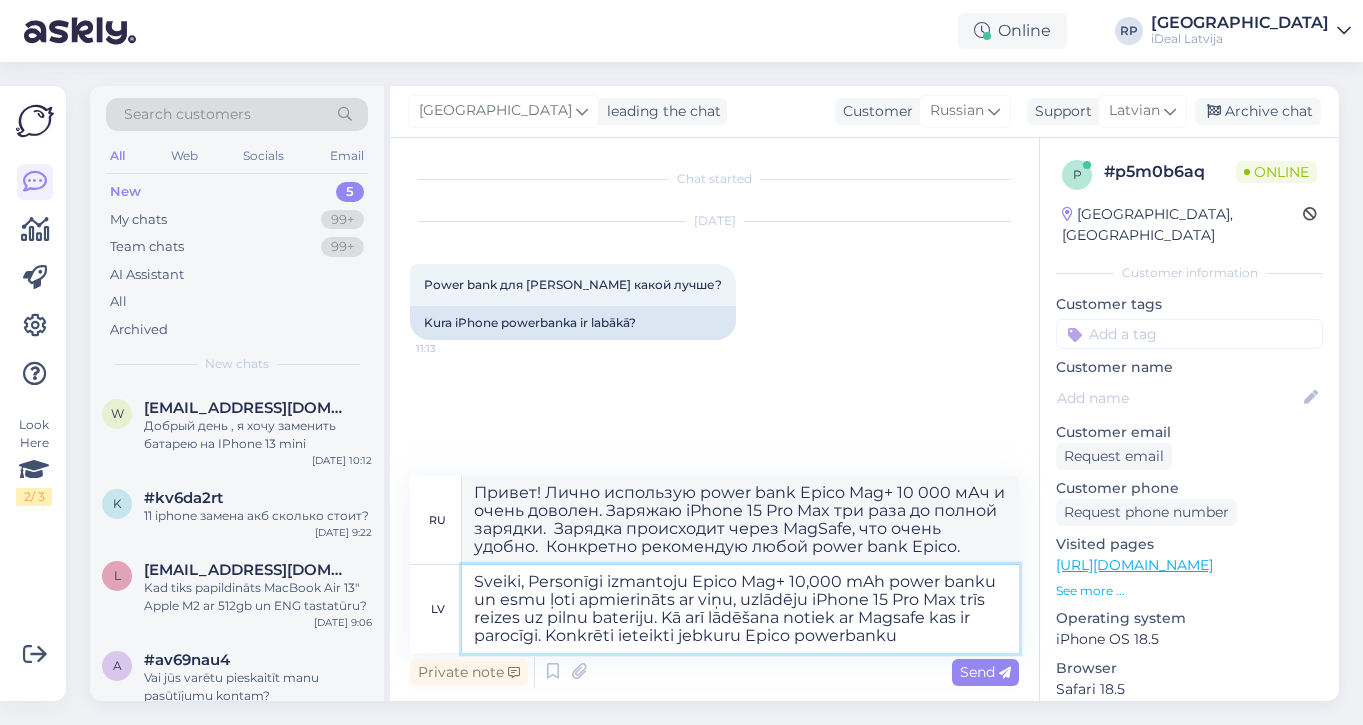 click on "Sveiki, Personīgi izmantoju Epico Mag+ 10,000 mAh power banku un esmu ļoti apmierināts ar viņu, uzlādēju iPhone 15 Pro Max trīs reizes uz pilnu bateriju. Kā arī lādēšana notiek ar Magsafe kas ir parocīgi. Konkrēti ieteikti jebkuru Epico powerbanku" at bounding box center [740, 609] 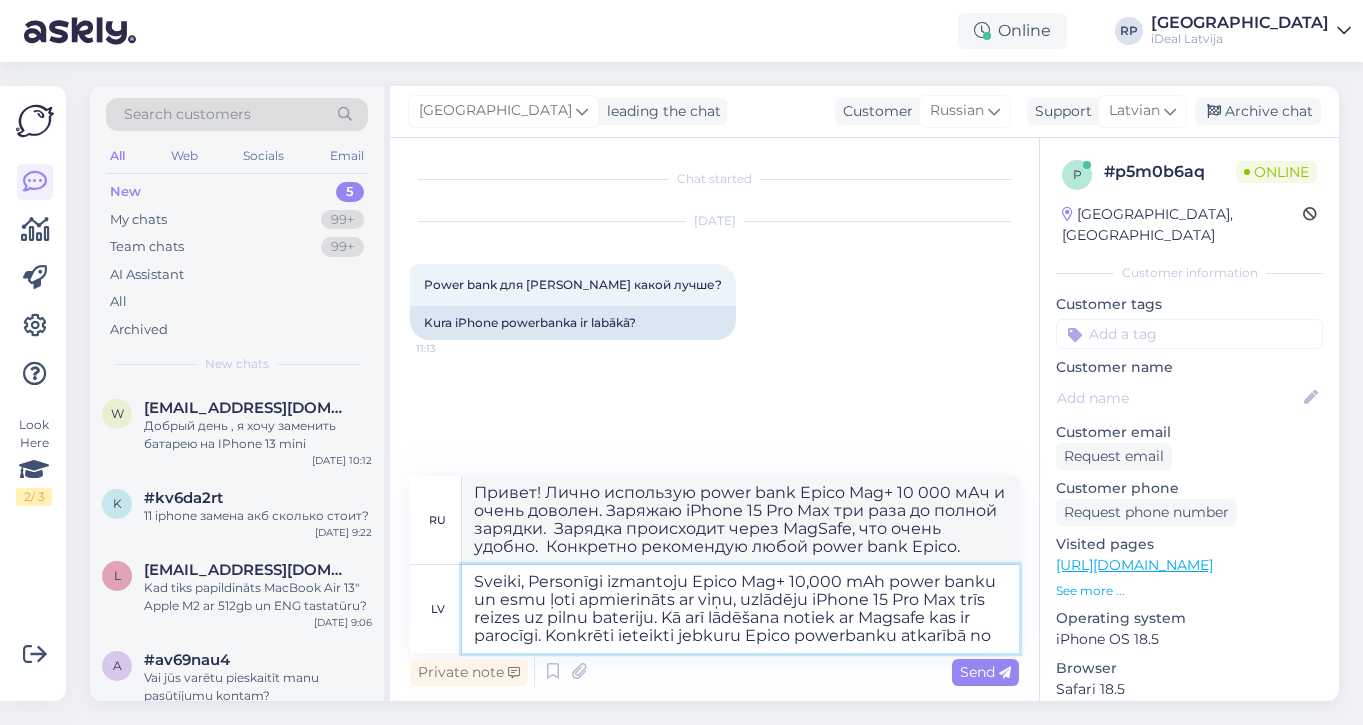 type on "Sveiki, Personīgi izmantoju Epico Mag+ 10,000 mAh power banku un esmu ļoti apmierināts ar viņu, uzlādēju iPhone 15 Pro Max trīs reizes uz pilnu bateriju. Kā arī lādēšana notiek ar Magsafe kas ir parocīgi. Konkrēti ieteikti jebkuru Epico powerbanku atkarībā no" 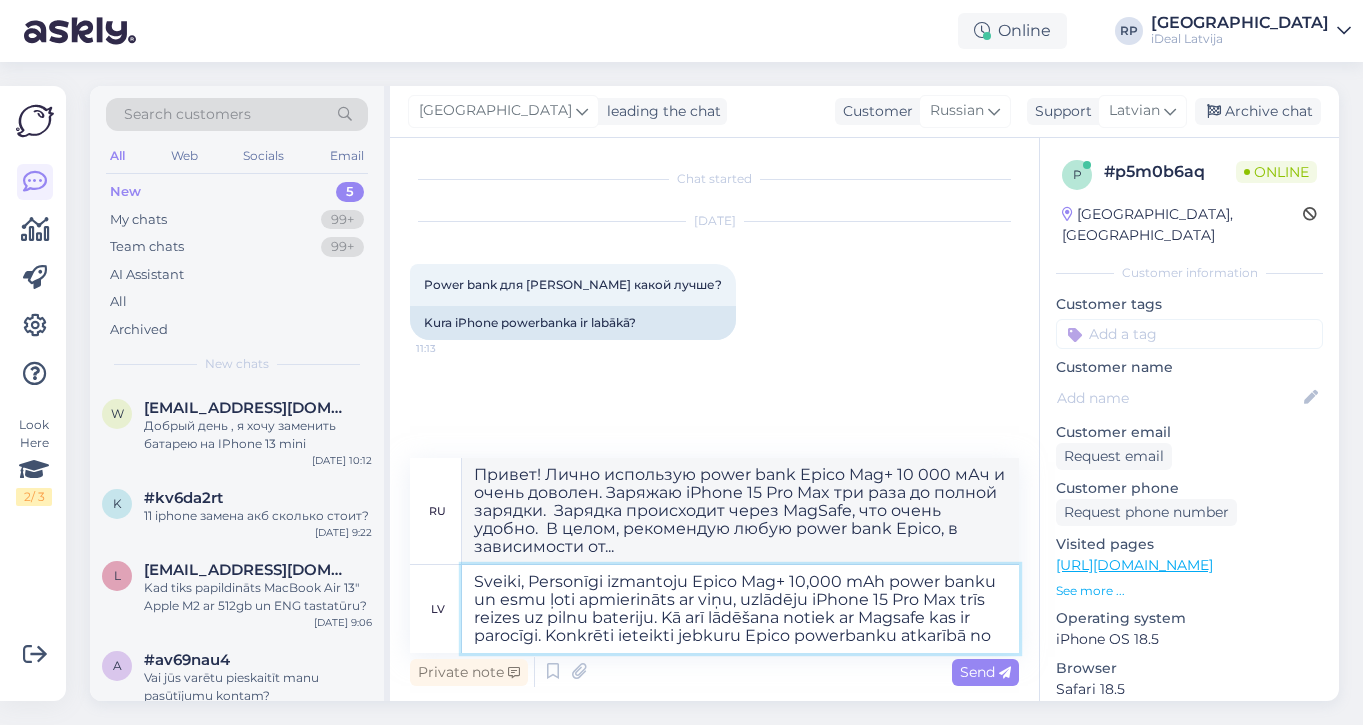 type on "Привет! Лично использую power bank Epico Mag+ 10 000 мАч и очень доволен им, заряжаю iPhone 15 Pro Max три раза до полной зарядки.  Зарядка также происходит через MagSafe, что очень удобно.  В целом, рекомендую любой power bank Epico, в зависимости от..." 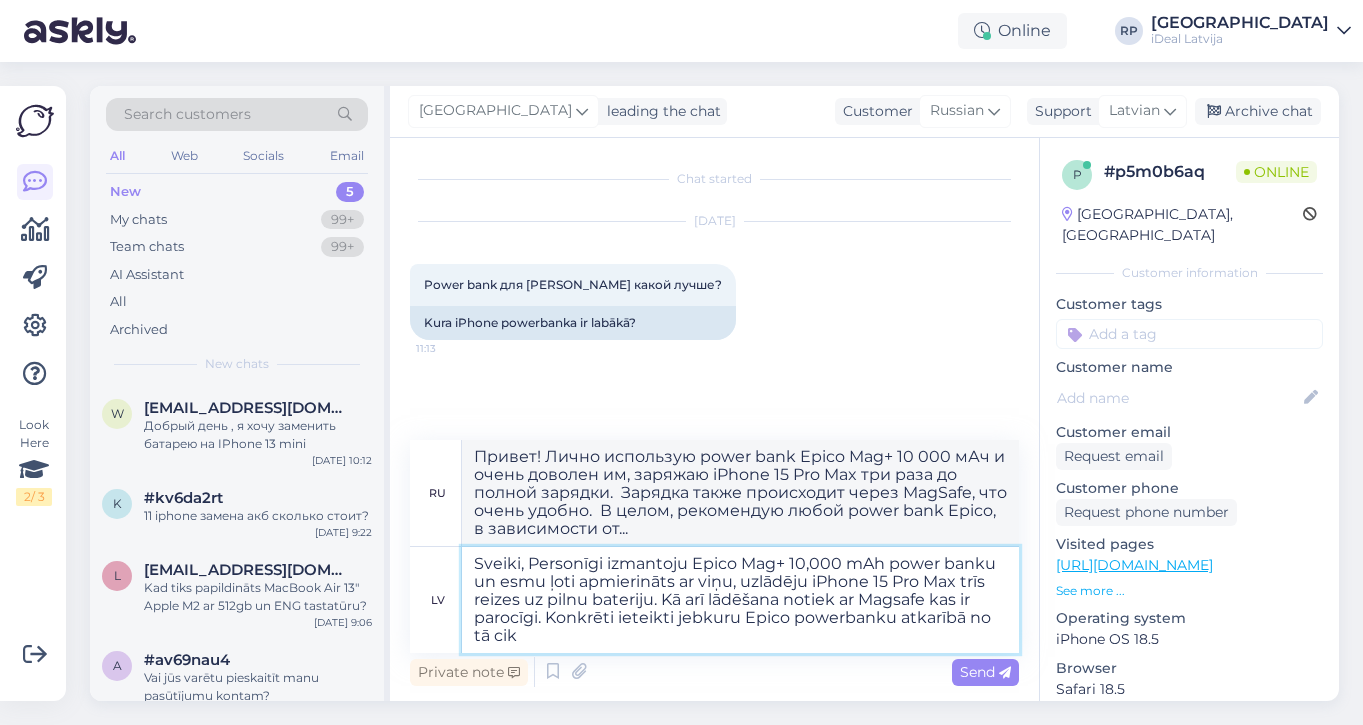 type on "Sveiki, Personīgi izmantoju Epico Mag+ 10,000 mAh power banku un esmu ļoti apmierināts ar viņu, uzlādēju iPhone 15 Pro Max trīs reizes uz pilnu bateriju. Kā arī lādēšana notiek ar Magsafe kas ir parocīgi. Konkrēti ieteikti jebkuru Epico powerbanku atkarībā no tā cik l" 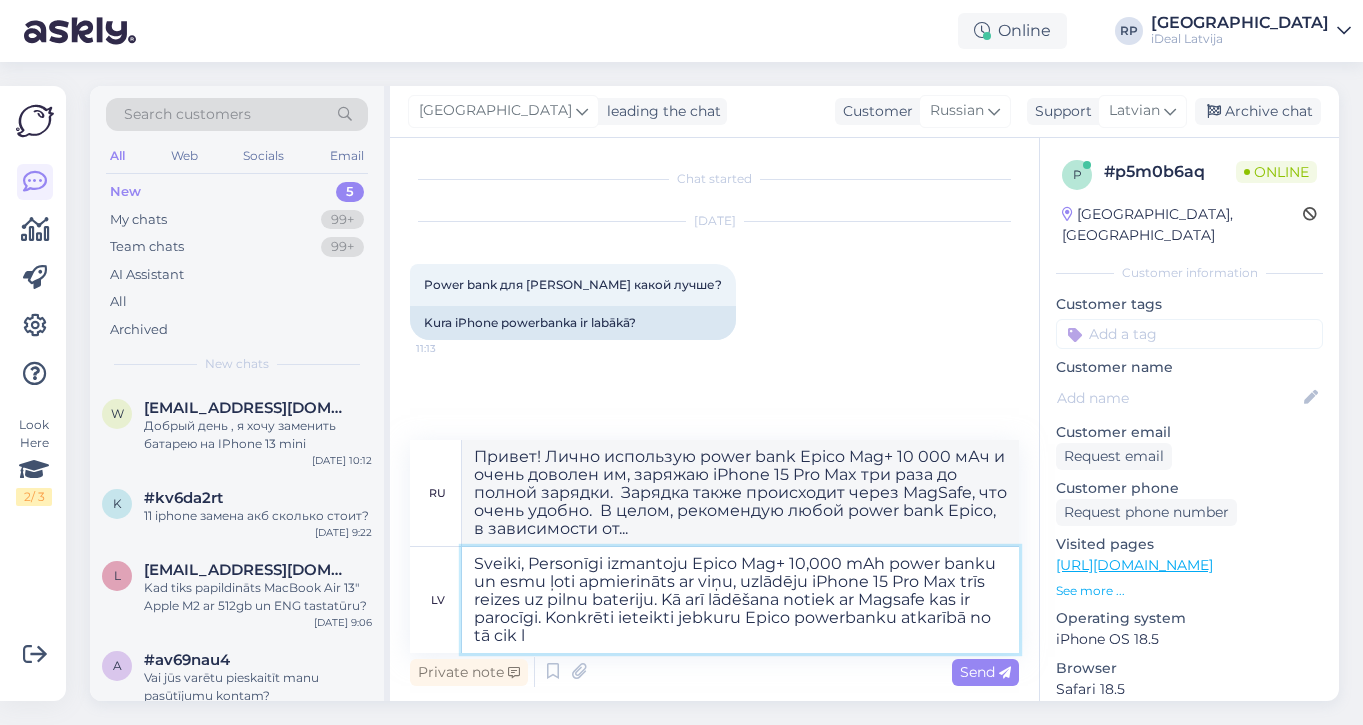 type on "Привет! Лично использую power bank Epico Mag+ 10 000 мАч и очень доволен им, заряжаю iPhone 15 Pro Max три раза до полной зарядки.  Зарядка происходит через MagSafe, что очень удобно.  В целом, рекомендую любой power bank Epico, в зависимости от ваших потребностей." 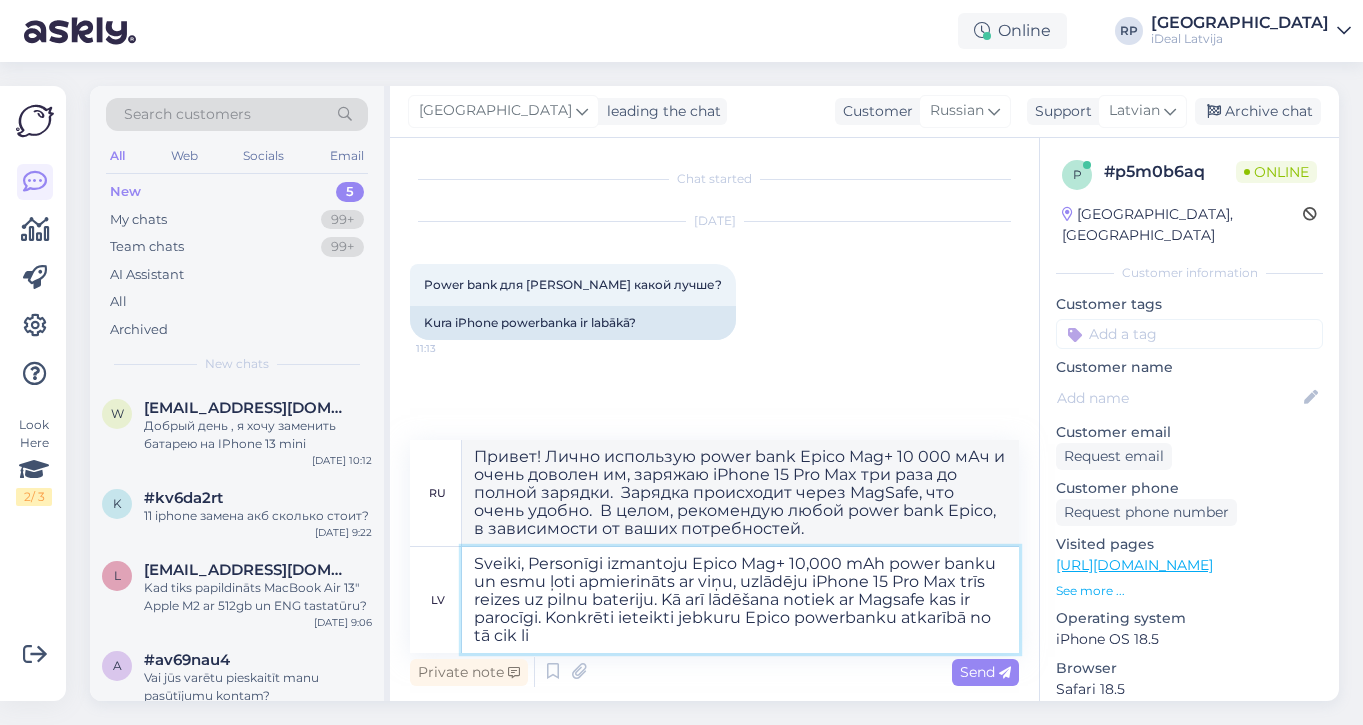 type on "Sveiki, Personīgi izmantoju Epico Mag+ 10,000 mAh power banku un esmu ļoti apmierināts ar viņu, uzlādēju iPhone 15 Pro Max trīs reizes uz pilnu bateriju. Kā arī lādēšana notiek ar Magsafe kas ir parocīgi. Konkrēti ieteikti jebkuru Epico powerbanku atkarībā no tā cik lil" 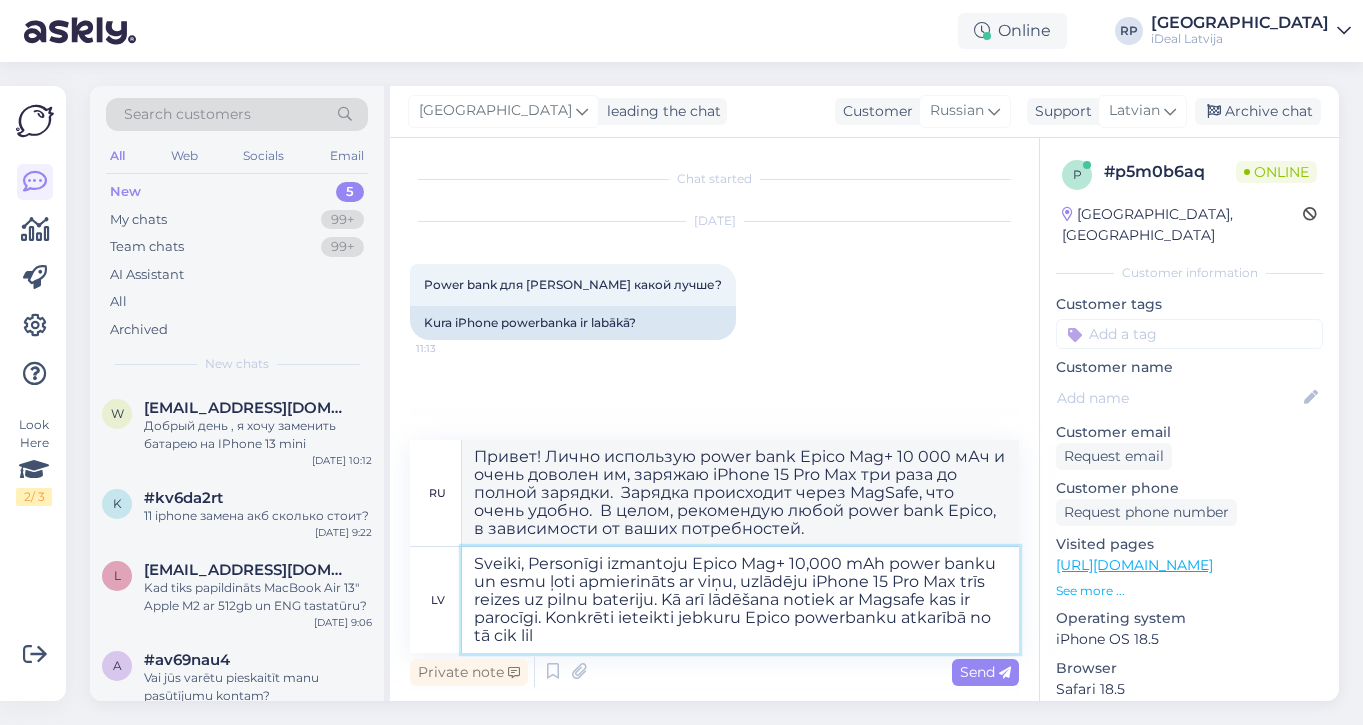 type on "Привет! Лично использую power bank Epico Mag+ 10 000 мАч и очень доволен им, заряжаю iPhone 15 Pro Max три раза до полной зарядки.  Зарядка происходит через MagSafe, что очень удобно.  В целом, рекомендую любой power bank Epico, в зависимости от того, сколько..." 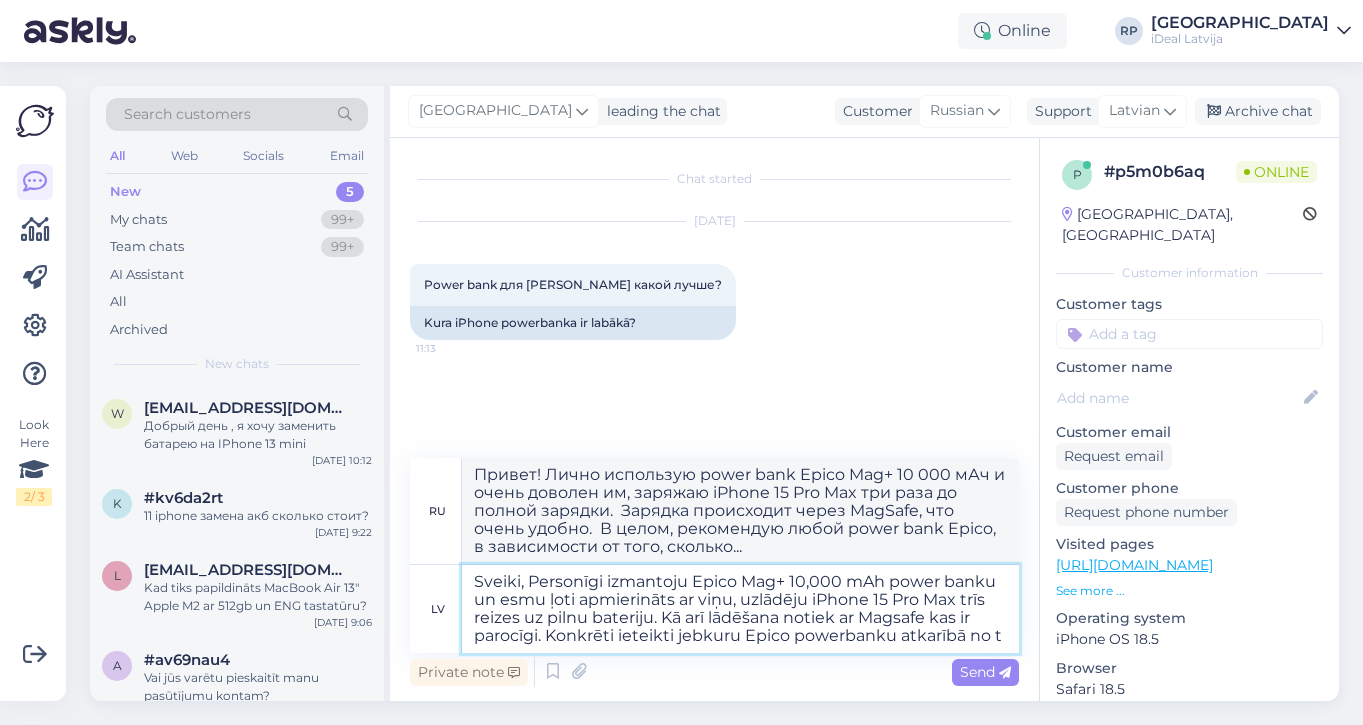 type on "Sveiki, Personīgi izmantoju Epico Mag+ 10,000 mAh power banku un esmu ļoti apmierināts ar viņu, uzlādēju iPhone 15 Pro Max trīs reizes uz pilnu bateriju. Kā arī lādēšana notiek ar Magsafe kas ir parocīgi. Konkrēti ieteikti jebkuru Epico powerbanku atkarībā no" 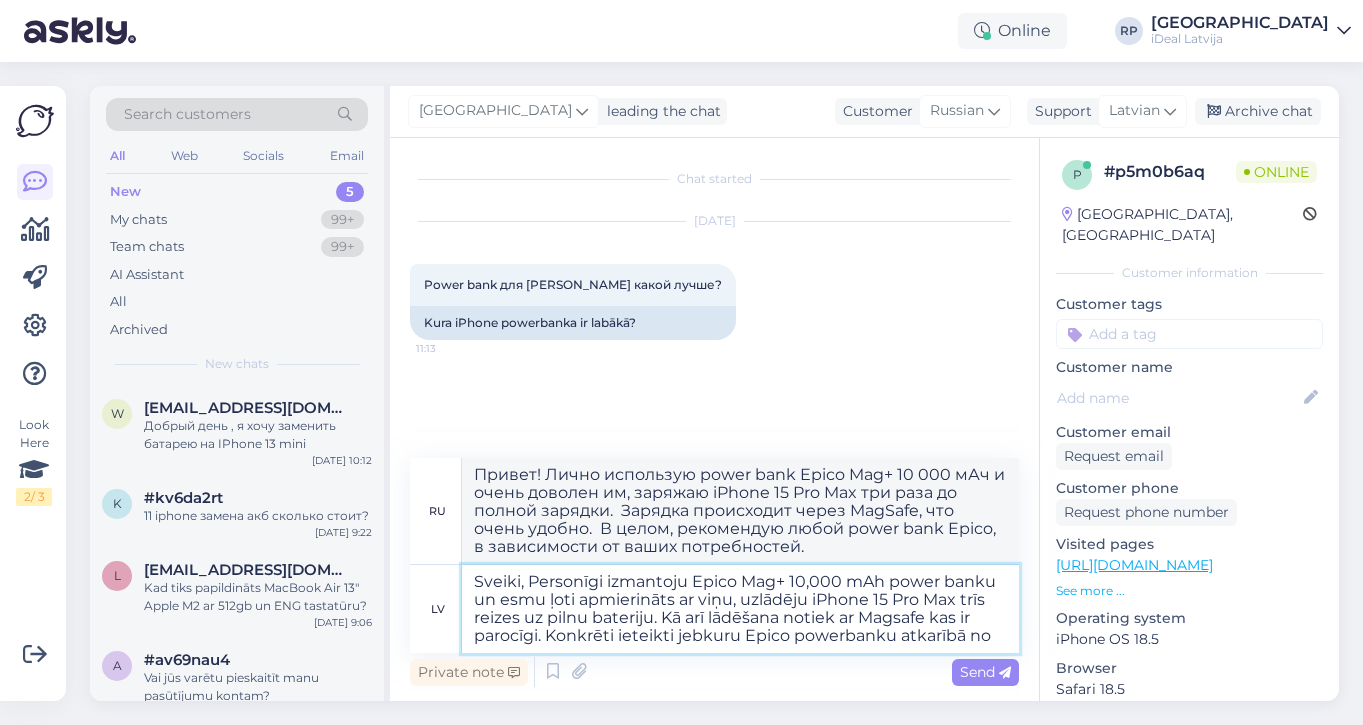 type on "Привет! Лично использую power bank Epico Mag+ 10 000 мАч и очень доволен им, заряжаю iPhone 15 Pro Max три раза до полной зарядки.  Зарядка также происходит через MagSafe, что очень удобно.  В целом, рекомендую любой power bank Epico, в зависимости от..." 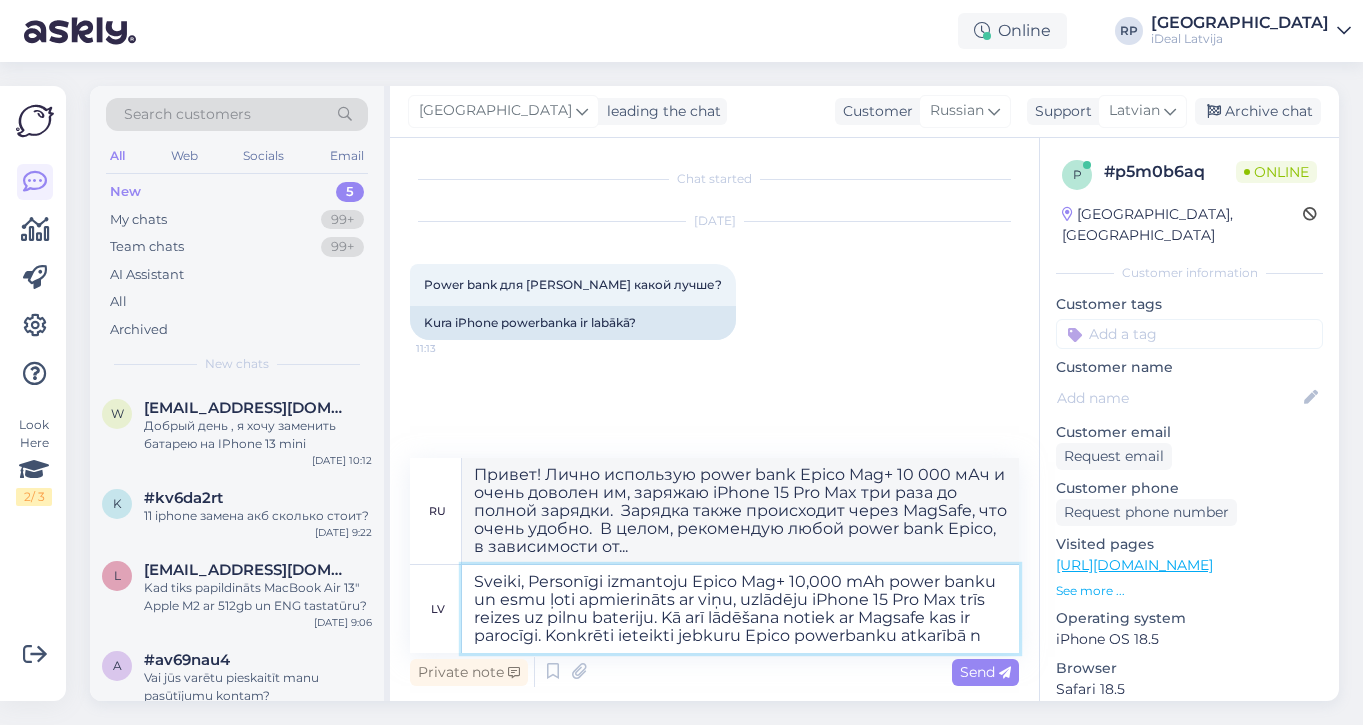 type on "Sveiki, Personīgi izmantoju Epico Mag+ 10,000 mAh power banku un esmu ļoti apmierināts ar viņu, uzlādēju iPhone 15 Pro Max trīs reizes uz pilnu bateriju. Kā arī lādēšana notiek ar Magsafe kas ir parocīgi. Konkrēti ieteikti jebkuru Epico powerbanku atkarībā no" 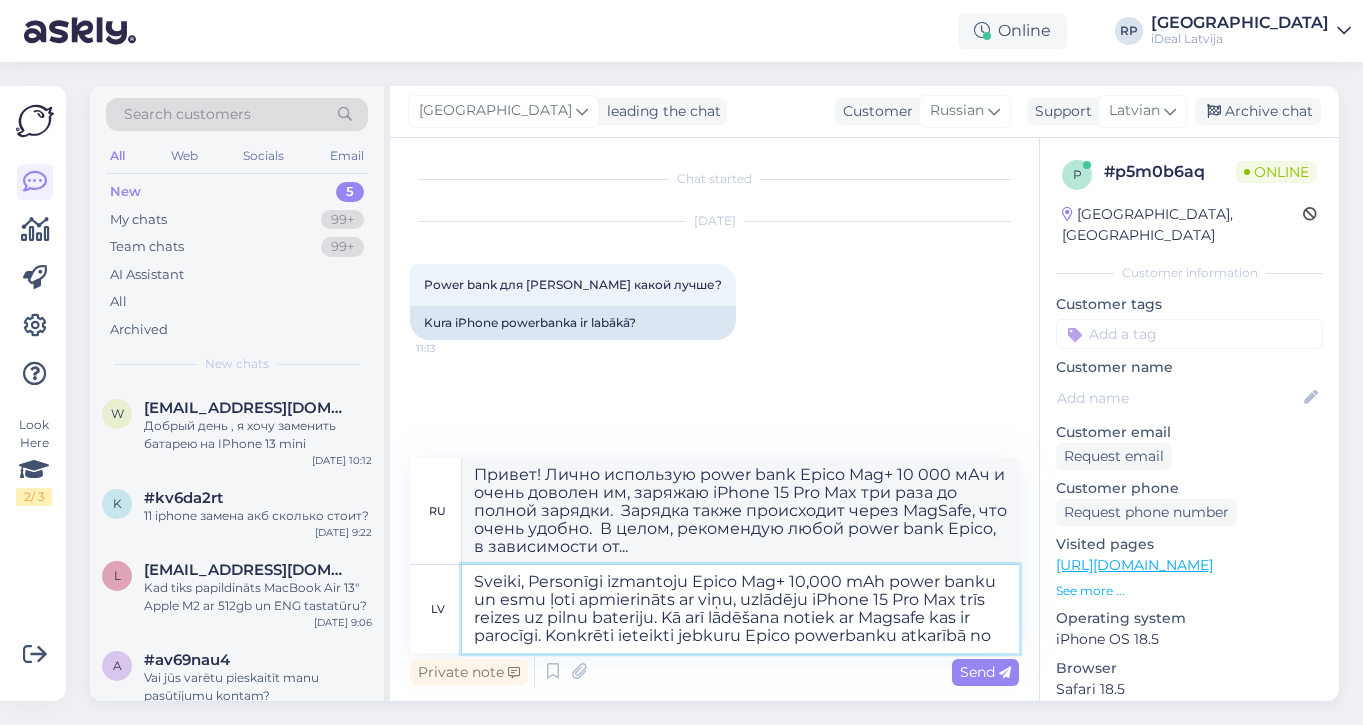 type on "Привет! Лично использую power bank Epico Mag+ 10 000 мАч и очень доволен. Заряжаю iPhone 15 Pro Max три раза до полной зарядки.  Зарядка происходит через MagSafe, что очень удобно.  В целом, рекомендую любую power bank Epico, в зависимости от..." 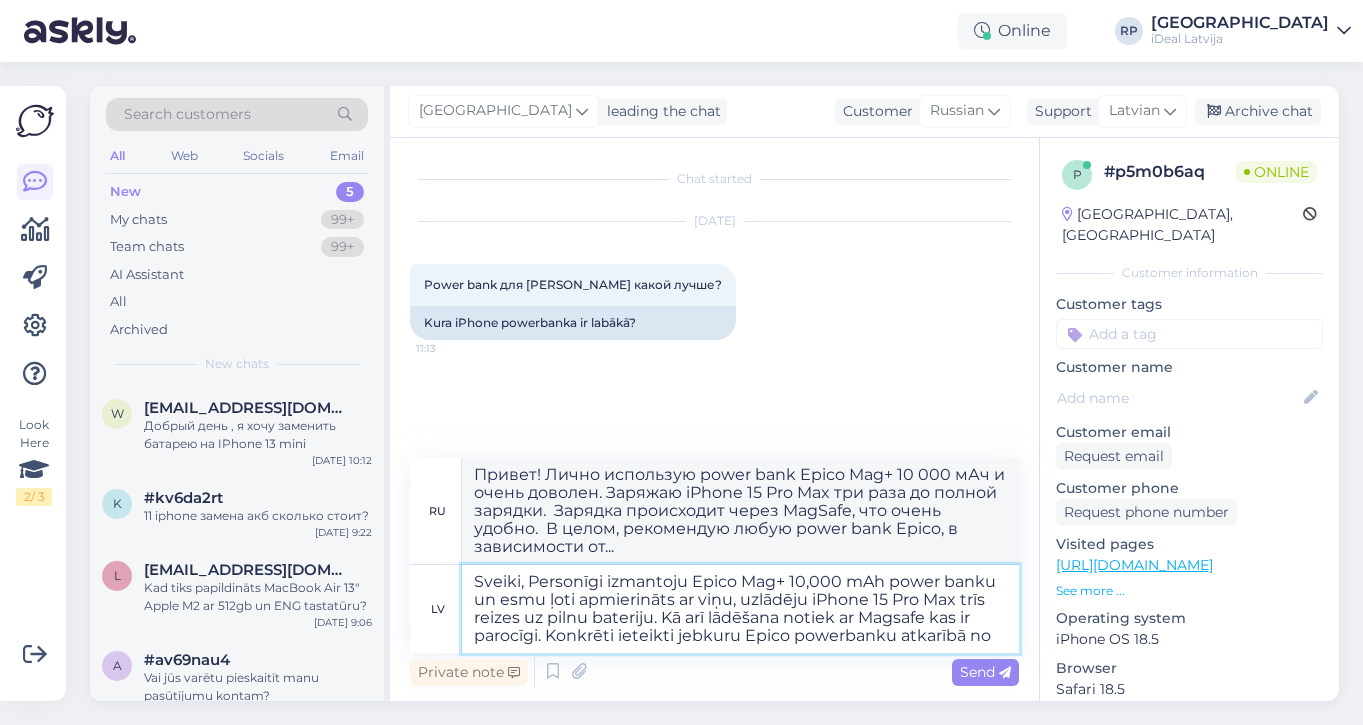 type on "Sveiki, Personīgi izmantoju Epico Mag+ 10,000 mAh power banku un esmu ļoti apmierināts ar viņu, uzlādēju iPhone 15 Pro Max trīs reizes uz pilnu bateriju. Kā arī lādēšana notiek ar Magsafe kas ir parocīgi. Konkrēti ieteikti jebkuru Epico powerbanku atkarībā no" 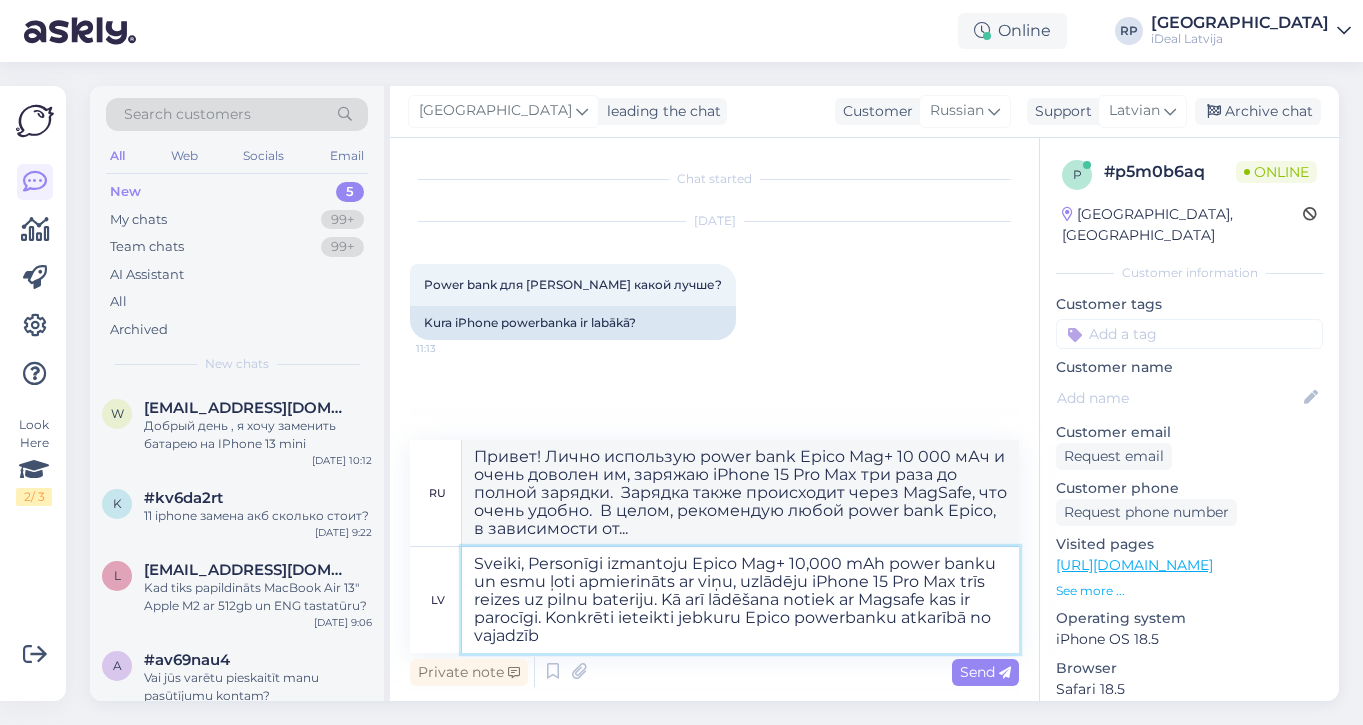 type on "Sveiki, Personīgi izmantoju Epico Mag+ 10,000 mAh power banku un esmu ļoti apmierināts ar viņu, uzlādēju iPhone 15 Pro Max trīs reizes uz pilnu bateriju. Kā arī lādēšana notiek ar Magsafe kas ir parocīgi. Konkrēti ieteikti jebkuru Epico powerbanku atkarībā no vajadzī" 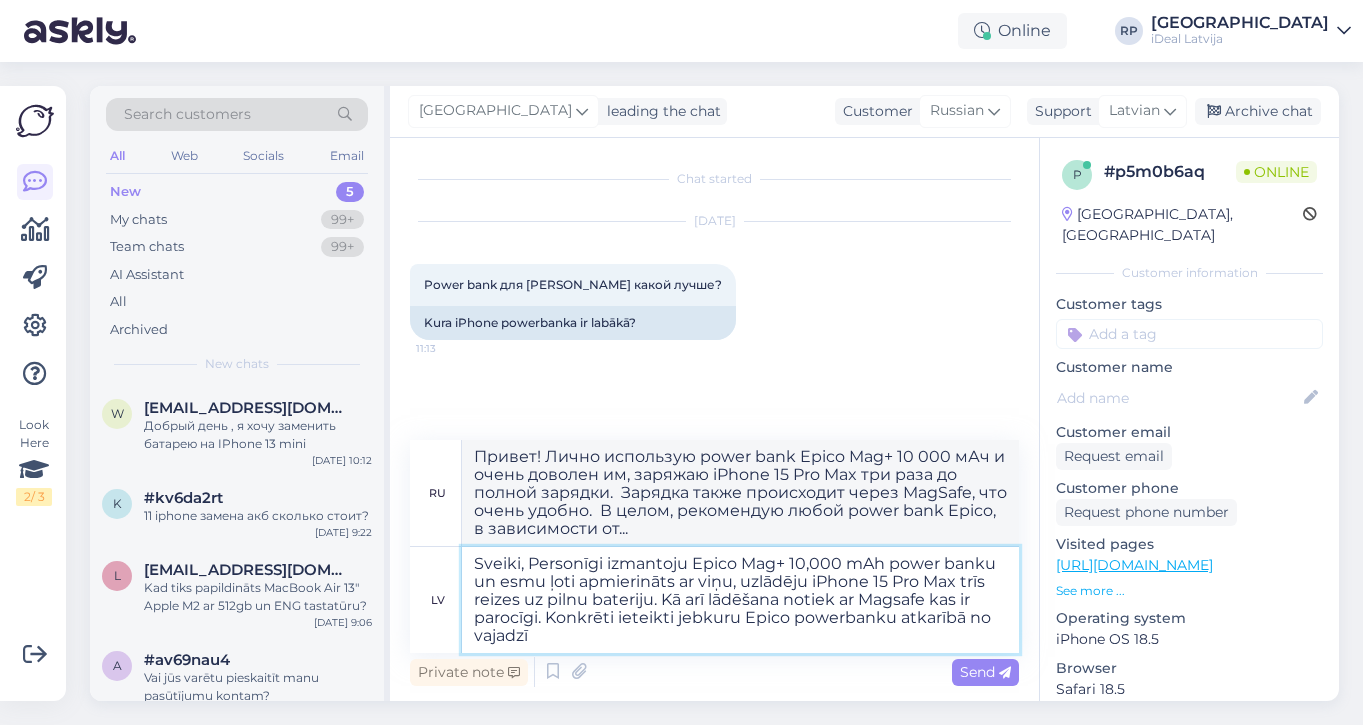 type on "Привет! Лично использую power bank Epico Mag+ 10 000 mAh и очень доволен. Заряжаю свой iPhone 15 Pro Max три раза до полной зарядки.  Зарядка происходит через MagSafe, что очень удобно.  В целом, рекомендую любой power bank Epico, в зависимости от ваших потребностей." 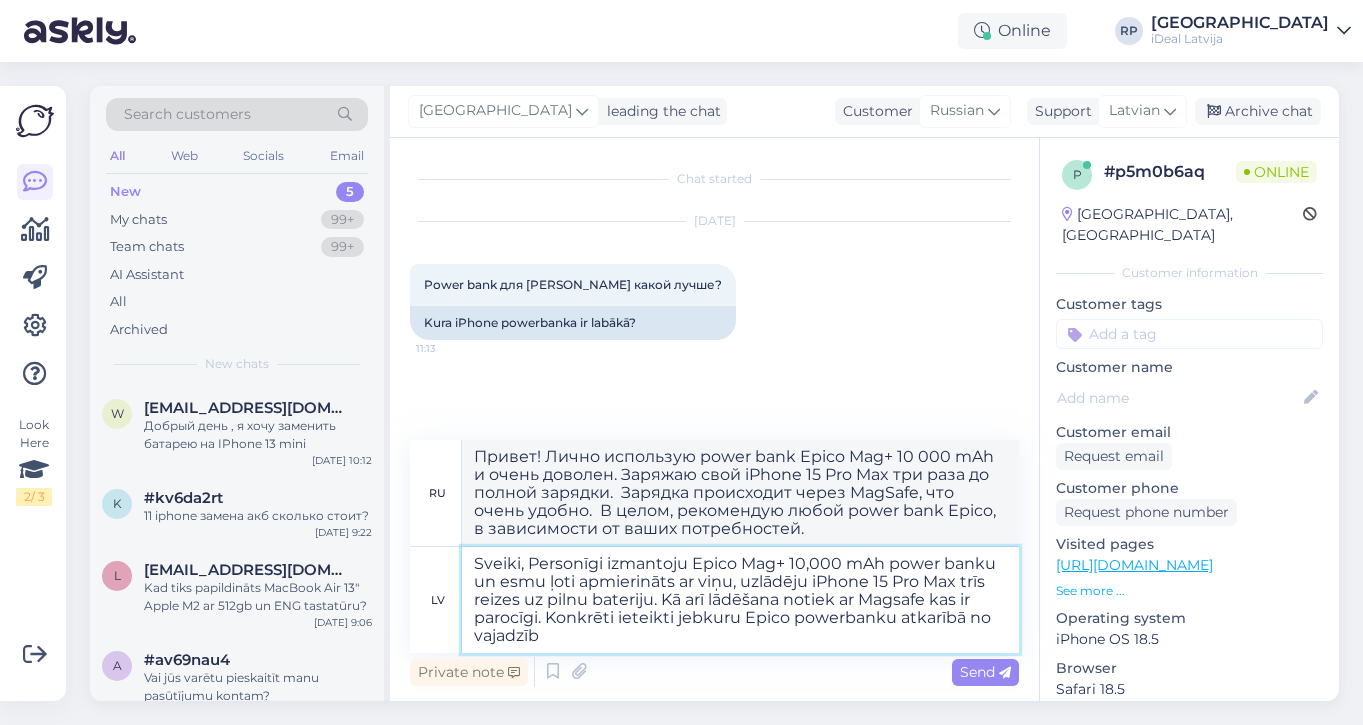 type on "Sveiki, Personīgi izmantoju Epico Mag+ 10,000 mAh power banku un esmu ļoti apmierināts ar viņu, uzlādēju iPhone 15 Pro Max trīs reizes uz pilnu bateriju. Kā arī lādēšana notiek ar Magsafe kas ir parocīgi. Konkrēti ieteikti jebkuru Epico powerbanku atkarībā no vajadzībā" 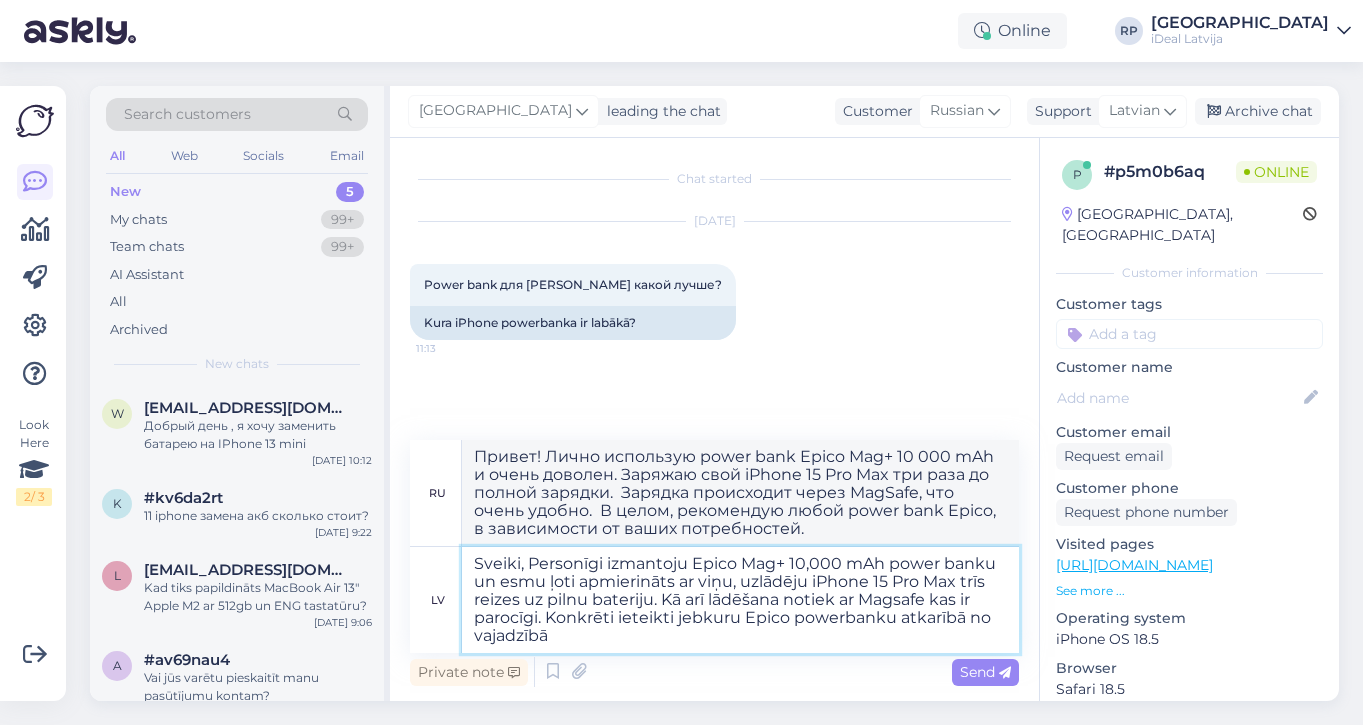 type on "Привет! Лично использую power bank Epico Mag+ 10 000 мАч и очень доволен им, заряжаю iPhone 15 Pro Max три раза до полной зарядки.  Зарядка происходит через MagSafe, что очень удобно.  В целом, рекомендую любой power bank Epico в зависимости от ваших потребностей." 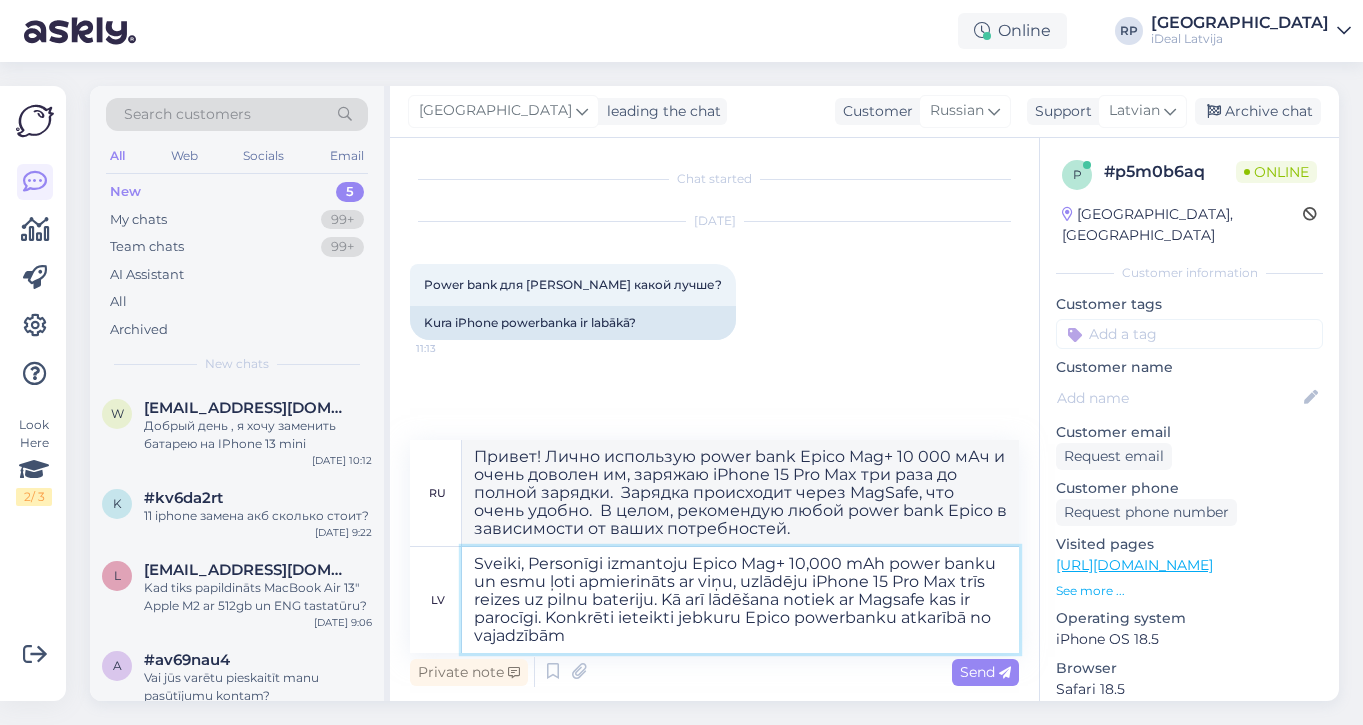 type on "Sveiki, Personīgi izmantoju Epico Mag+ 10,000 mAh power banku un esmu ļoti apmierināts ar viņu, uzlādēju iPhone 15 Pro Max trīs reizes uz pilnu bateriju. Kā arī lādēšana notiek ar Magsafe kas ir parocīgi. Konkrēti ieteikti jebkuru Epico powerbanku atkarībā no vajadzībām." 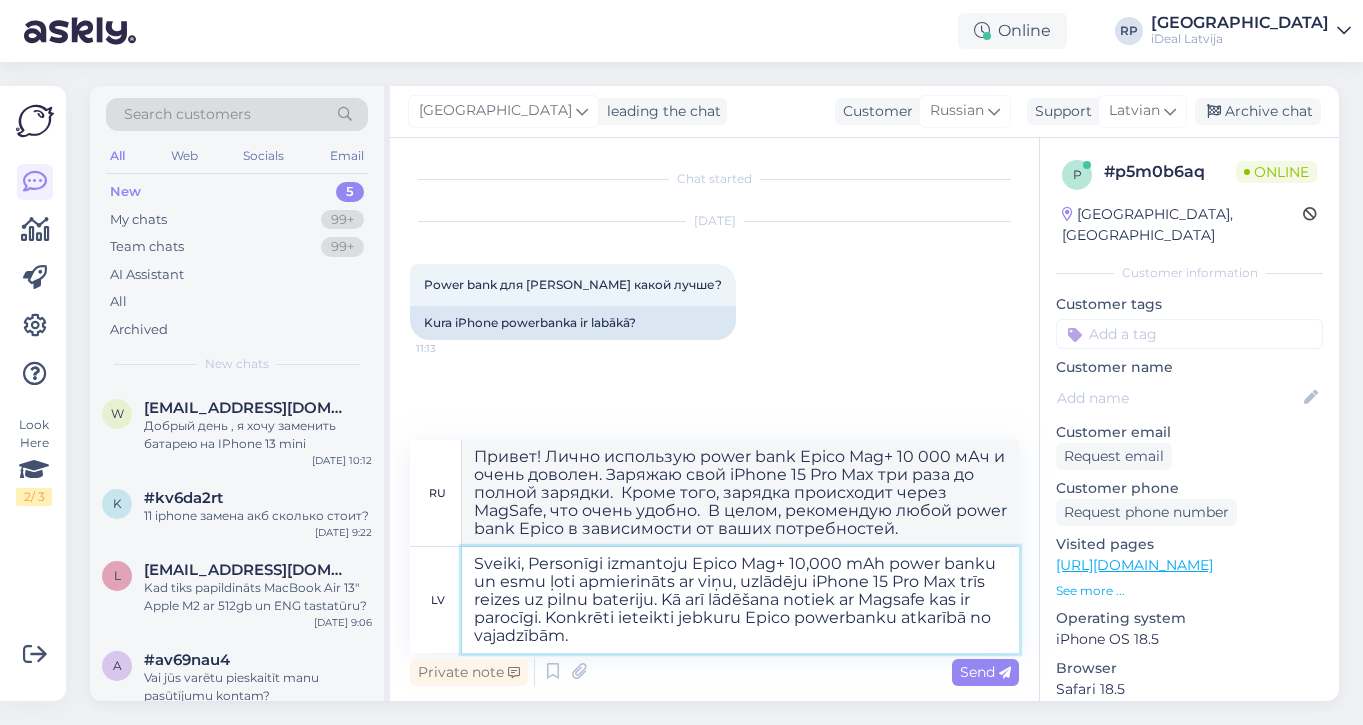 type on "Привет! Лично использую power bank Epico Mag+ 10 000 mAh и очень доволен. Заряжаю свой iPhone 15 Pro Max три раза до полной зарядки.  Кроме того, зарядка происходит через MagSafe, что очень удобно.  В целом, рекомендую любой power bank Epico, в зависимости от ваших потребностей." 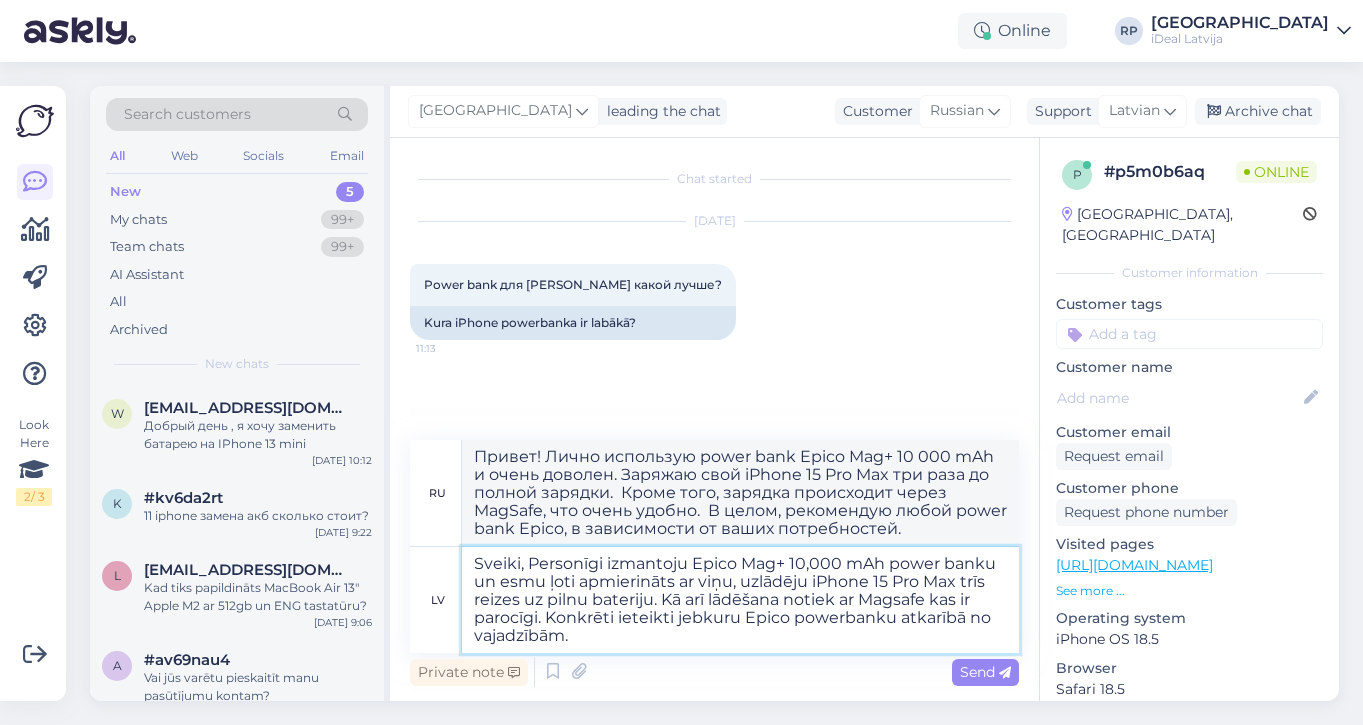 click on "Sveiki, Personīgi izmantoju Epico Mag+ 10,000 mAh power banku un esmu ļoti apmierināts ar viņu, uzlādēju iPhone 15 Pro Max trīs reizes uz pilnu bateriju. Kā arī lādēšana notiek ar Magsafe kas ir parocīgi. Konkrēti ieteikti jebkuru Epico powerbanku atkarībā no vajadzībām." at bounding box center [740, 600] 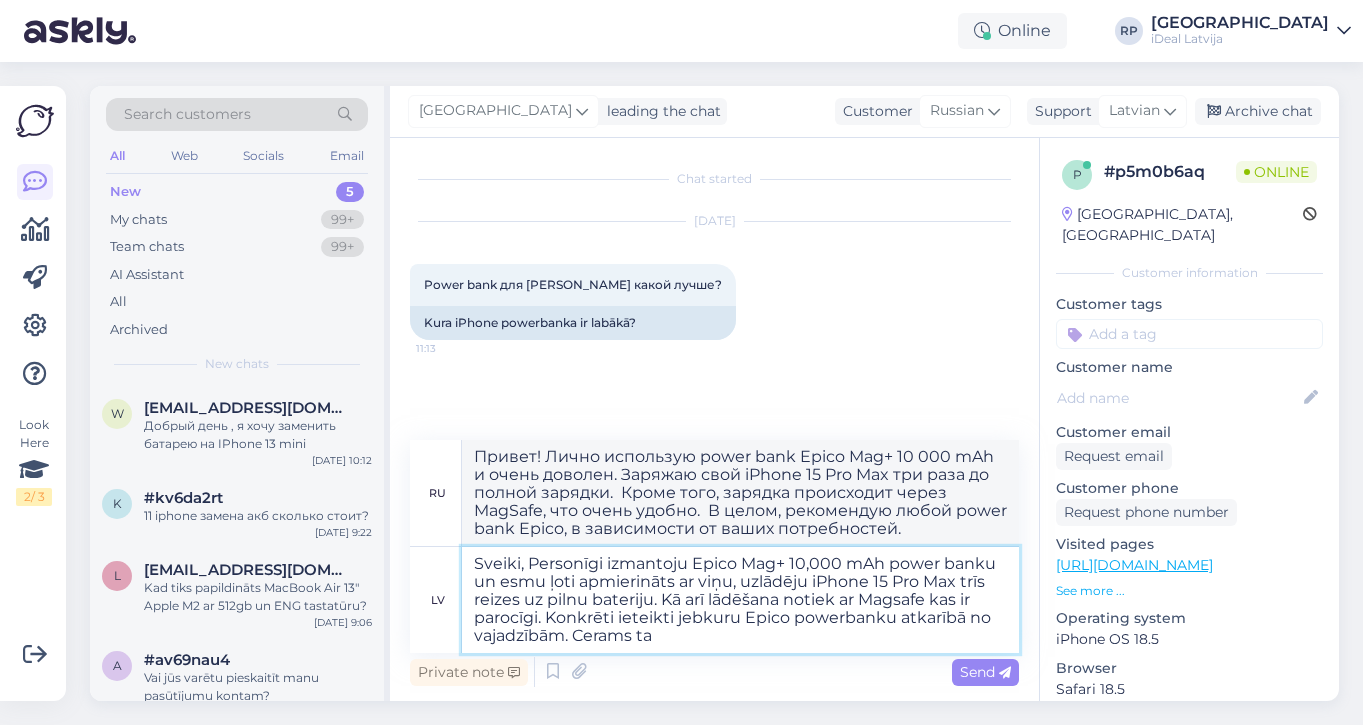 type on "Sveiki, Personīgi izmantoju Epico Mag+ 10,000 mAh power banku un esmu ļoti apmierināts ar viņu, uzlādēju iPhone 15 Pro Max trīs reizes uz pilnu bateriju. Kā arī lādēšana notiek ar Magsafe kas ir parocīgi. Konkrēti ieteikti jebkuru Epico powerbanku atkarībā no vajadzībām. Cerams tas" 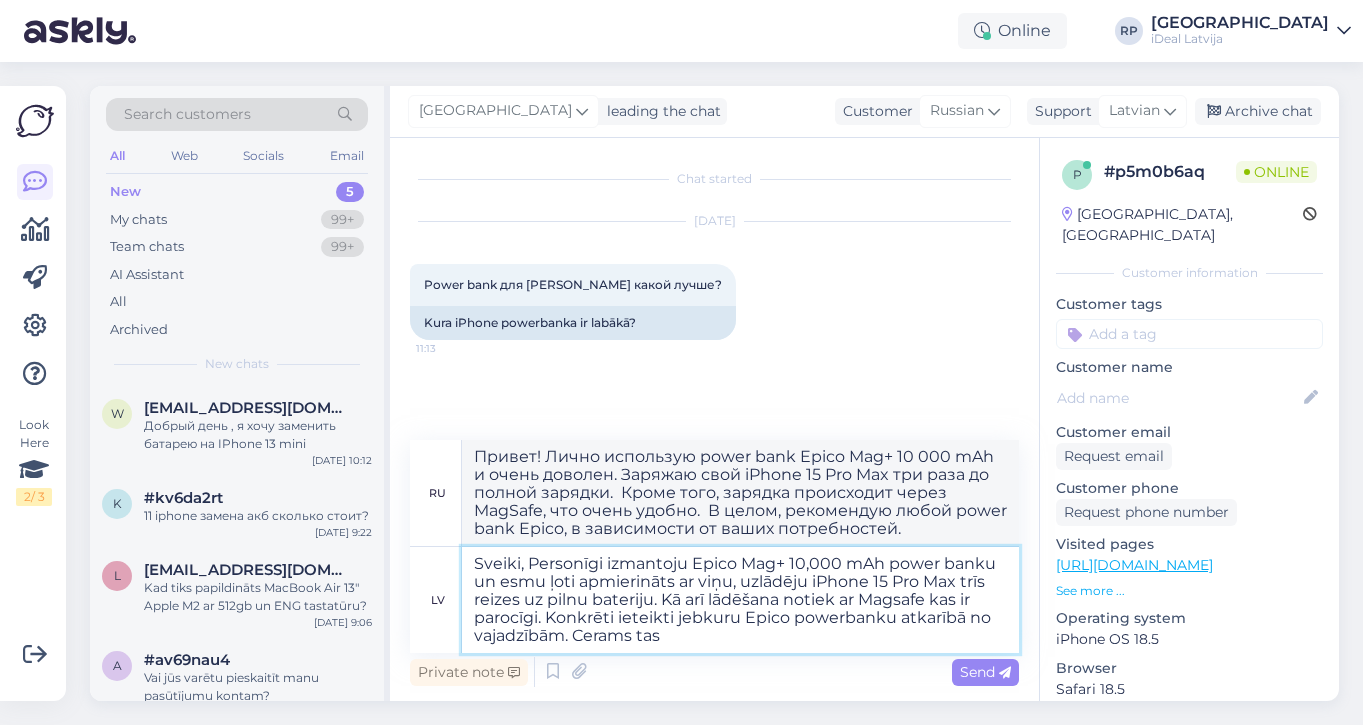 type on "Привет! Лично использую power bank Epico Mag+ 10 000 мАч и очень доволен им, заряжаю iPhone 15 Pro Max три раза до полной зарядки.  Зарядка также происходит через MagSafe, что очень удобно.  В целом, рекомендую любой power bank Epico в зависимости от ваших потребностей. Надеюсь..." 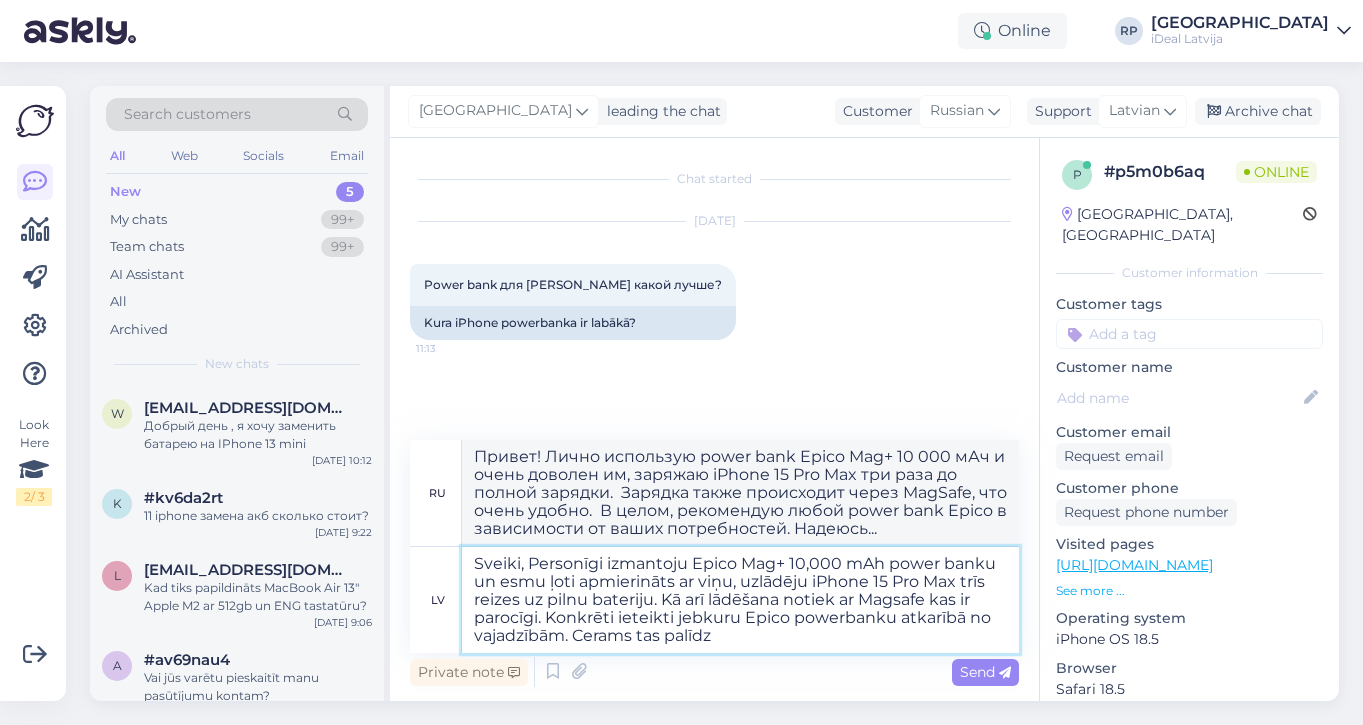 type on "Sveiki, Personīgi izmantoju Epico Mag+ 10,000 mAh power banku un esmu ļoti apmierināts ar viņu, uzlādēju iPhone 15 Pro Max trīs reizes uz pilnu bateriju. Kā arī lādēšana notiek ar Magsafe kas ir parocīgi. Konkrēti ieteikti jebkuru Epico powerbanku atkarībā no vajadzībām. Cerams tas palīdzē" 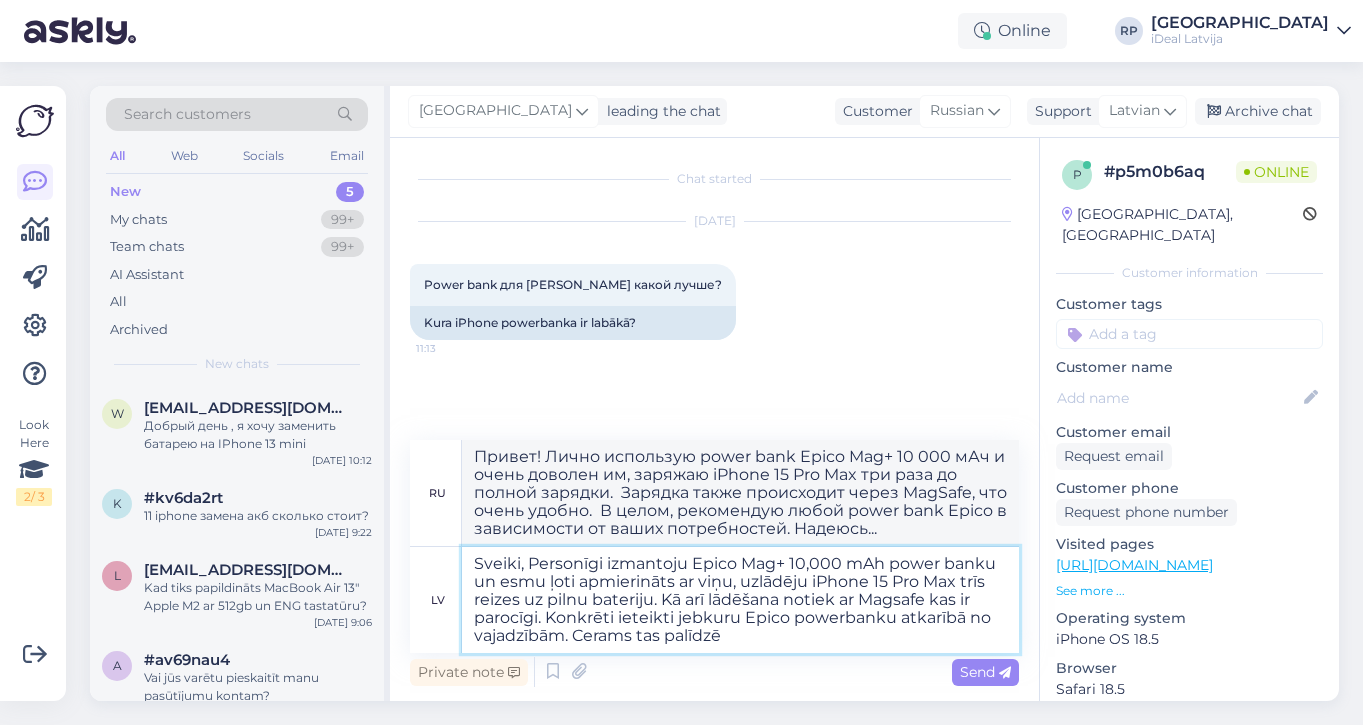 type on "Привет! Лично использую power bank Epico Mag+ 10 000 мАч и очень доволен им, заряжаю iPhone 15 Pro Max три раза до полной зарядки.  Зарядка также происходит через MagSafe, что очень удобно.  В целом, рекомендую любой power bank Epico в зависимости от ваших потребностей. Надеюсь, это поможет." 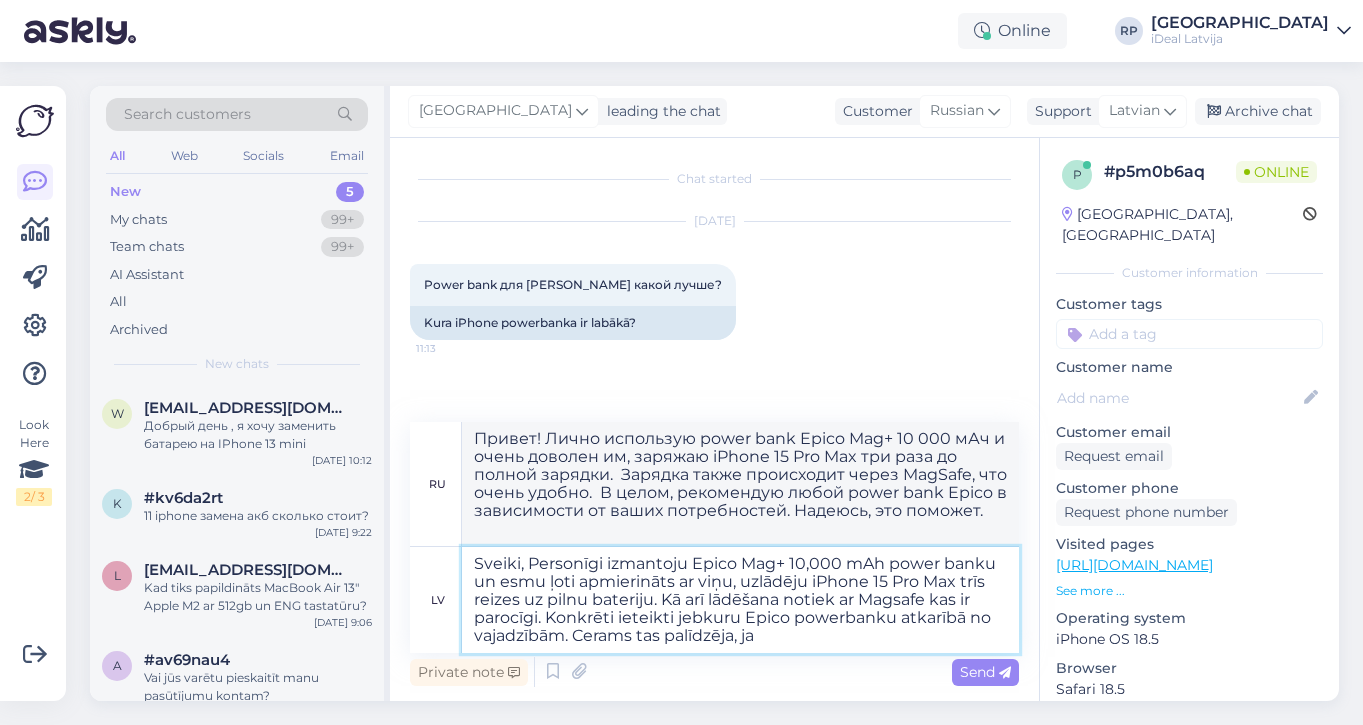 type on "Sveiki, Personīgi izmantoju Epico Mag+ 10,000 mAh power banku un esmu ļoti apmierināts ar viņu, uzlādēju iPhone 15 Pro Max trīs reizes uz pilnu bateriju. Kā arī lādēšana notiek ar Magsafe kas ir parocīgi. Konkrēti ieteikti jebkuru Epico powerbanku atkarībā no vajadzībām. Cerams tas palīdzēja, ja" 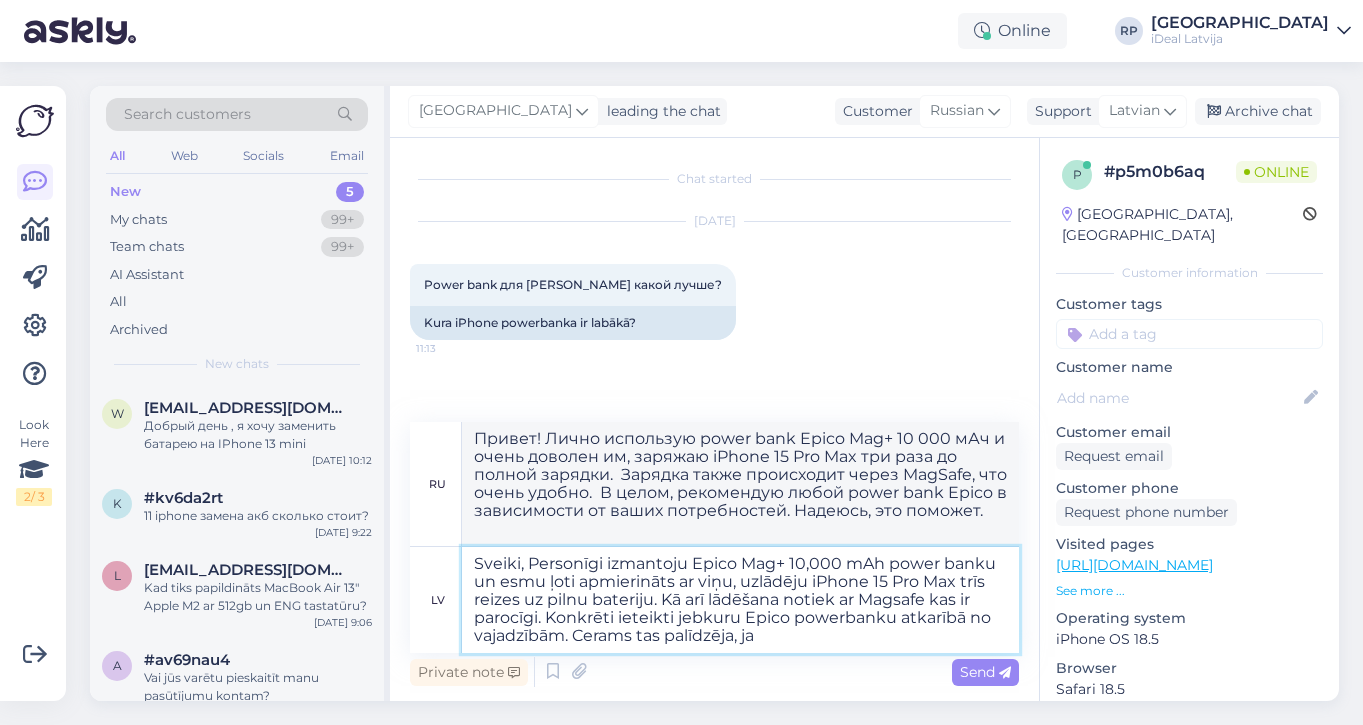 type on "Привет! Лично использую power bank Epico Mag+ 10 000 mAh и очень доволен. Заряжаю свой iPhone 15 Pro Max три раза до полной зарядки.  Зарядка происходит через MagSafe, что очень удобно.  В целом, рекомендую любой power bank Epico, в зависимости от ваших потребностей. Надеюсь, это помогло." 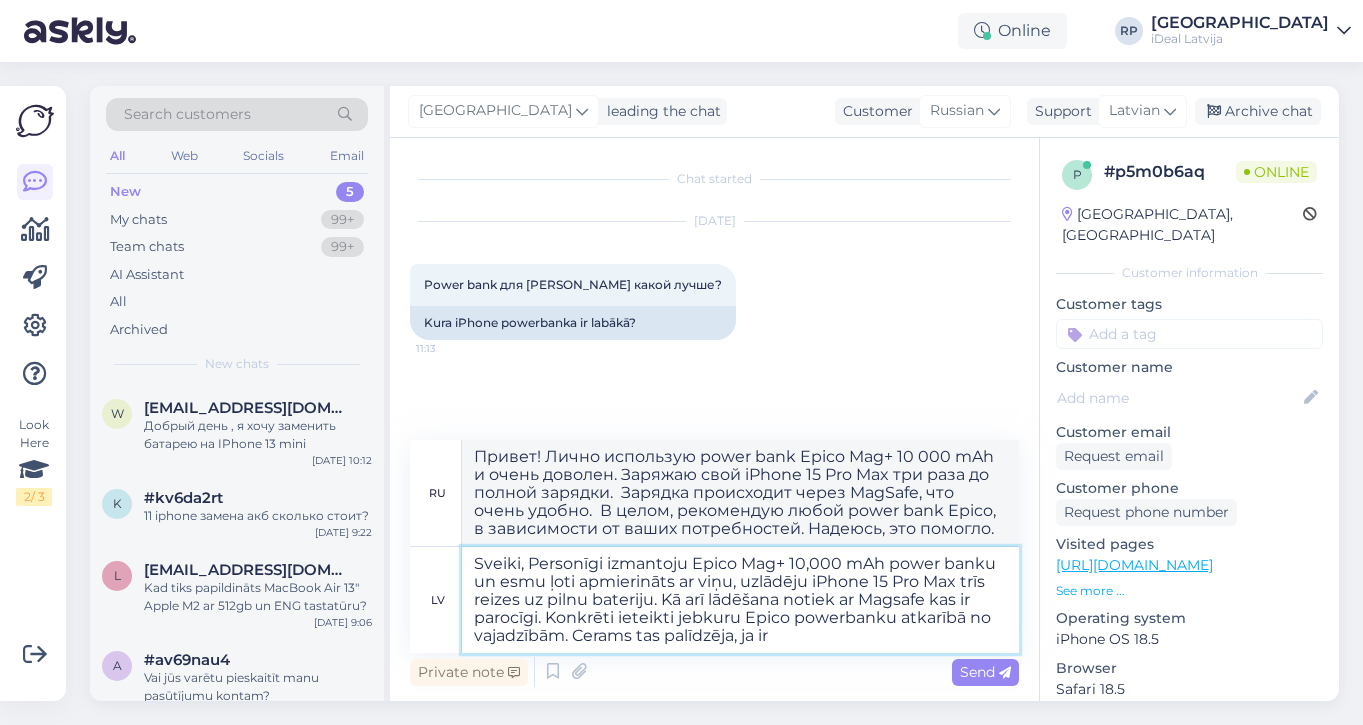 type on "Sveiki, Personīgi izmantoju Epico Mag+ 10,000 mAh power banku un esmu ļoti apmierināts ar viņu, uzlādēju iPhone 15 Pro Max trīs reizes uz pilnu bateriju. Kā arī lādēšana notiek ar Magsafe kas ir parocīgi. Konkrēti ieteikti jebkuru Epico powerbanku atkarībā no vajadzībām. Cerams tas palīdzēja, ja ir" 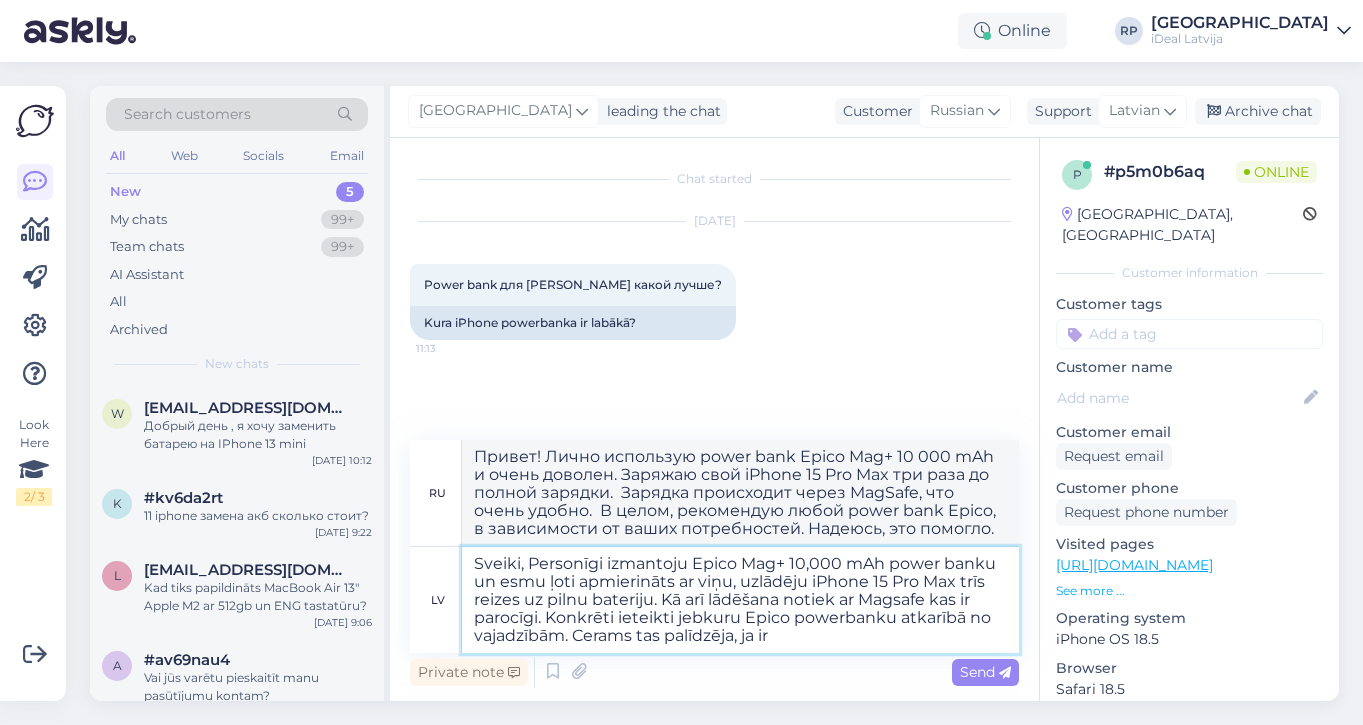 type on "Привет! Лично использую power bank Epico Mag+ 10 000 mAh и очень доволен. Заряжаю iPhone 15 Pro Max три раза до полной зарядки.  Зарядка происходит через MagSafe, что очень удобно.  В целом, рекомендую любой power bank Epico в зависимости от ваших потребностей. Надеюсь, это помогло, если..." 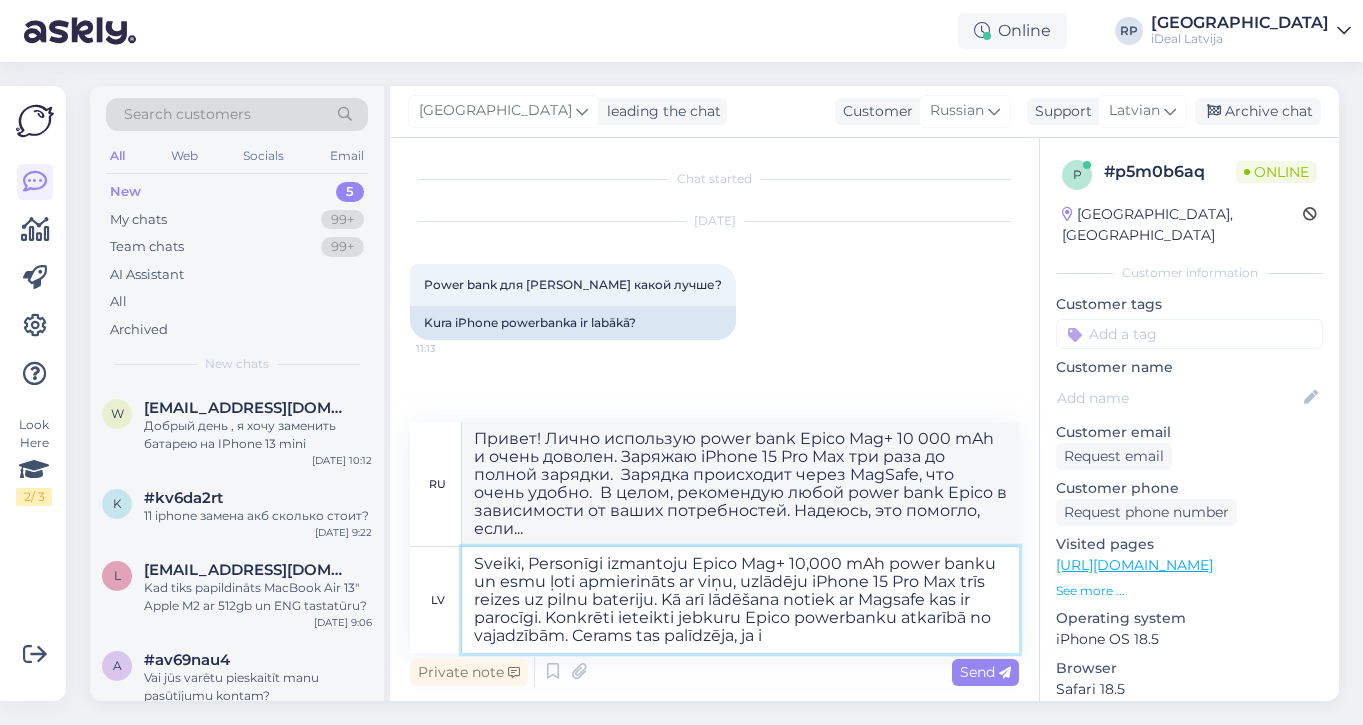 type on "Sveiki, Personīgi izmantoju Epico Mag+ 10,000 mAh power banku un esmu ļoti apmierināts ar viņu, uzlādēju iPhone 15 Pro Max trīs reizes uz pilnu bateriju. Kā arī lādēšana notiek ar Magsafe kas ir parocīgi. Konkrēti ieteikti jebkuru Epico powerbanku atkarībā no vajadzībām. Cerams tas palīdzēja, ja" 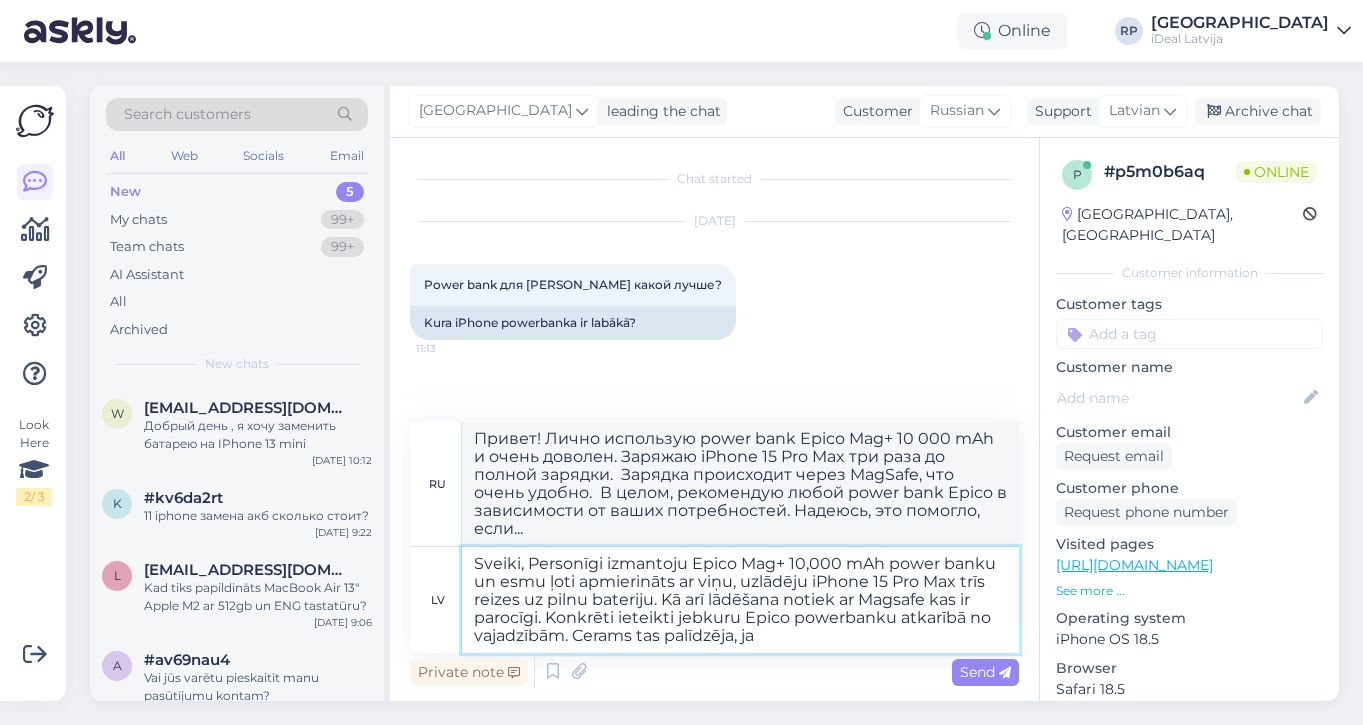 type on "Привет! Лично использую power bank Epico Mag+ 10 000 мАч и очень доволен им, заряжаю iPhone 15 Pro Max три раза до полной зарядки.  Зарядка происходит через MagSafe, что очень удобно.  В целом, рекомендую любой power bank Epico в зависимости от ваших потребностей. Надеюсь, это помогло, если есть..." 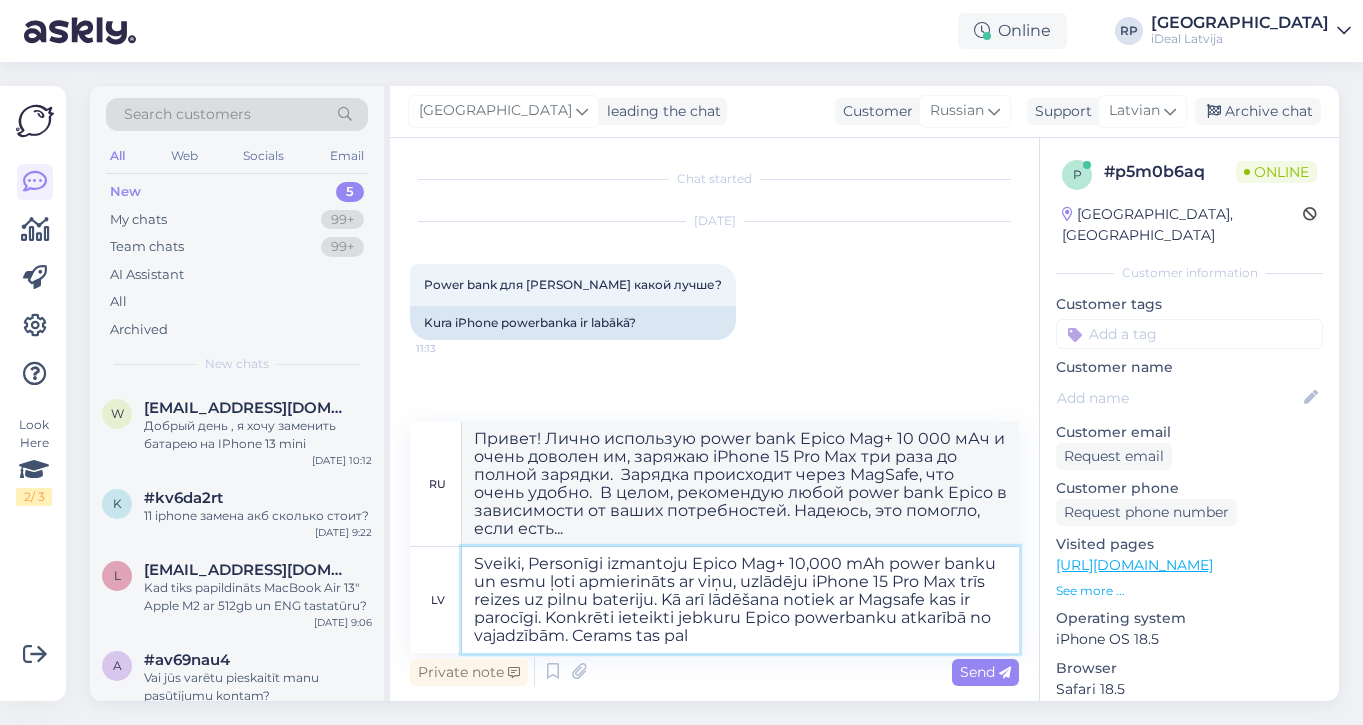 type on "Sveiki, Personīgi izmantoju Epico Mag+ 10,000 mAh power banku un esmu ļoti apmierināts ar viņu, uzlādēju iPhone 15 Pro Max trīs reizes uz pilnu bateriju. Kā arī lādēšana notiek ar Magsafe kas ir parocīgi. Konkrēti ieteikti jebkuru Epico powerbanku atkarībā no vajadzībām. Cerams tas pa" 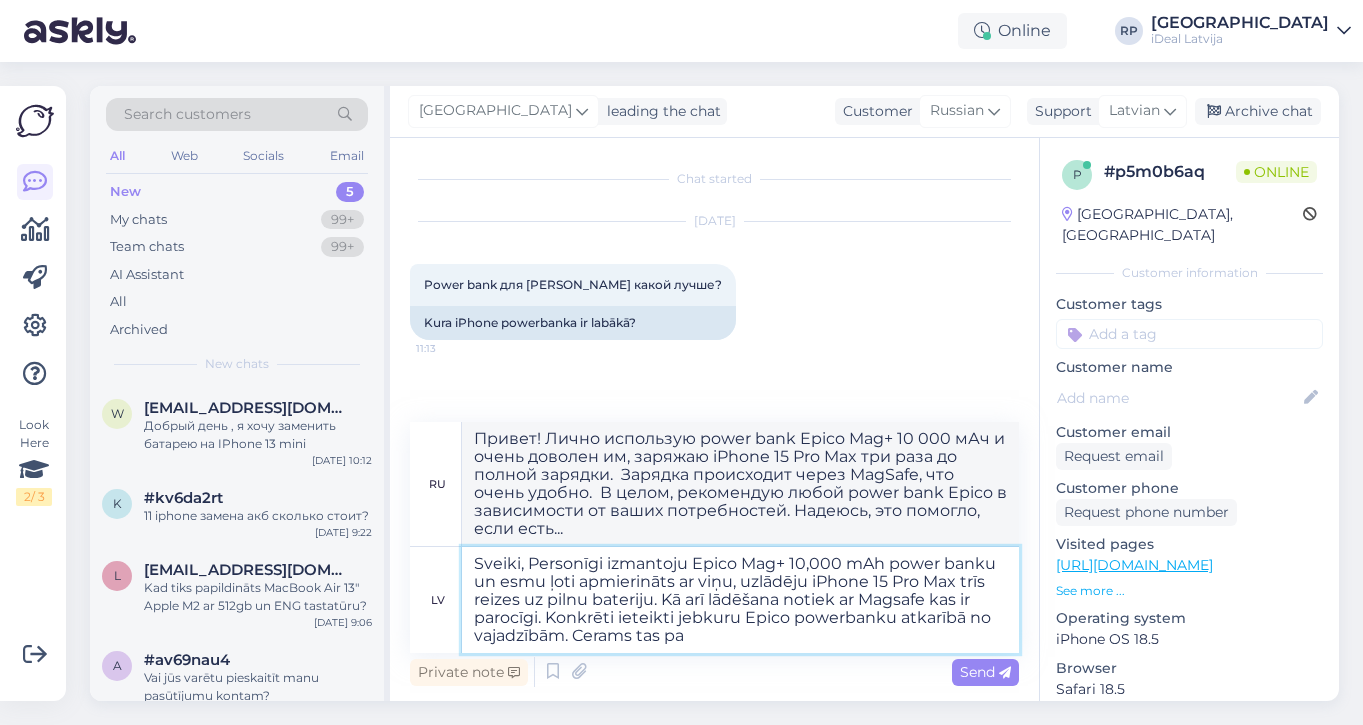 type on "Привет! Лично использую power bank Epico Mag+ 10 000 mAh и очень доволен. Заряжаю iPhone 15 Pro Max три раза до полной зарядки.  Зарядка происходит через MagSafe, что очень удобно.  В целом, рекомендую любой power bank Epico в зависимости от ваших потребностей. Надеюсь, это помогло, если..." 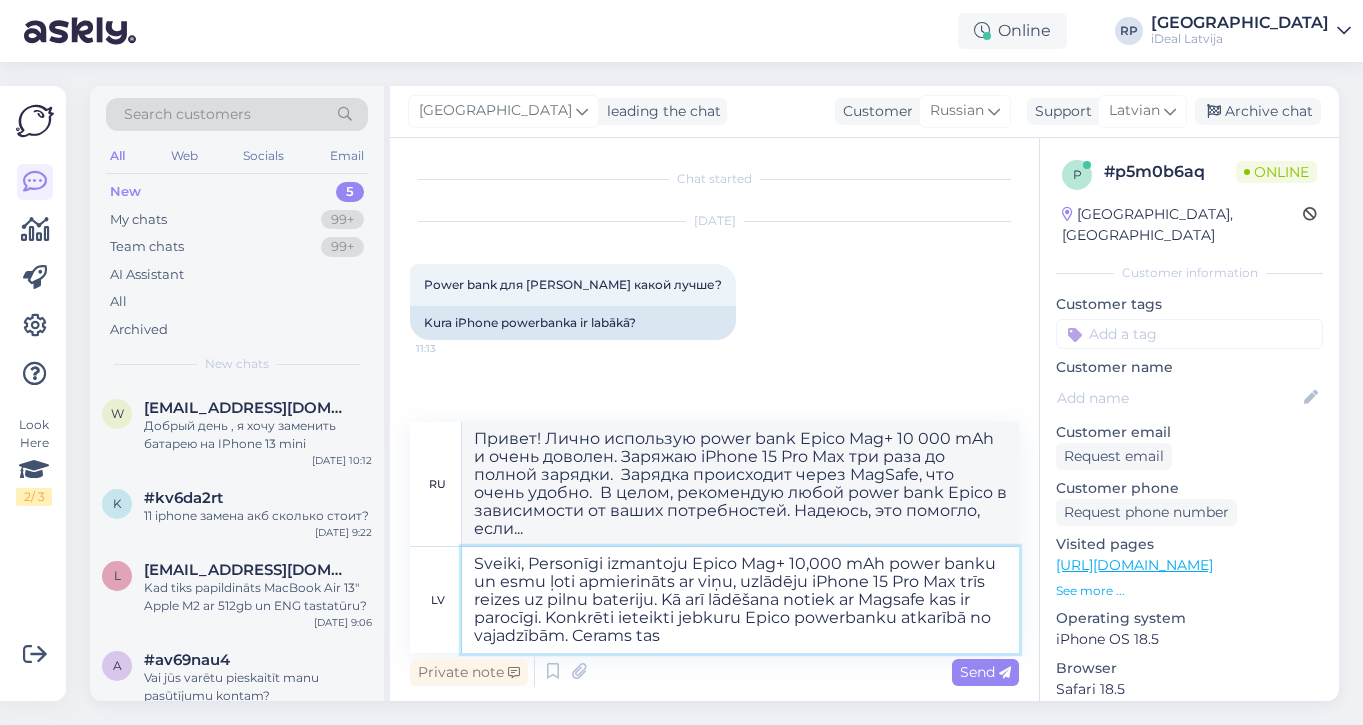 type on "Sveiki, Personīgi izmantoju Epico Mag+ 10,000 mAh power banku un esmu ļoti apmierināts ar viņu, uzlādēju iPhone 15 Pro Max trīs reizes uz pilnu bateriju. Kā arī lādēšana notiek ar Magsafe kas ir parocīgi. Konkrēti ieteikti jebkuru Epico powerbanku atkarībā no vajadzībām. Cerams tas" 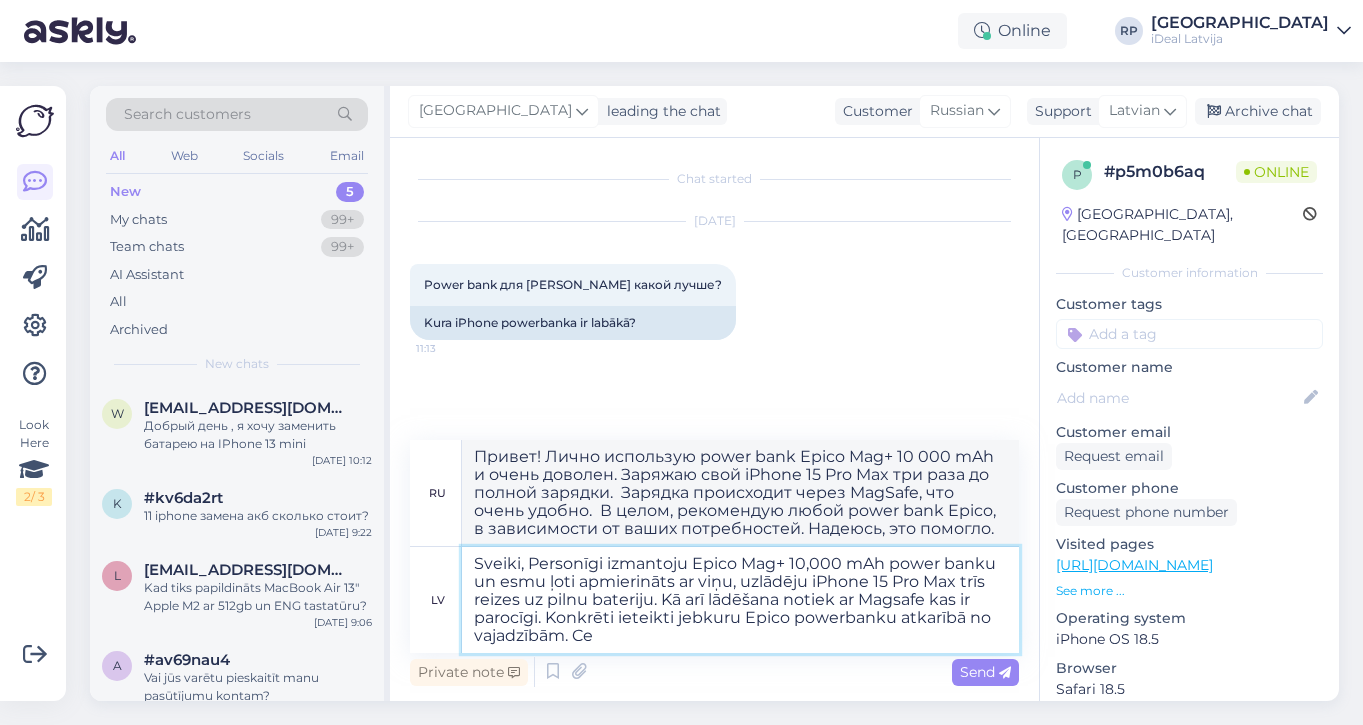 type on "Sveiki, Personīgi izmantoju Epico Mag+ 10,000 mAh power banku un esmu ļoti apmierināts ar viņu, uzlādēju iPhone 15 Pro Max trīs reizes uz pilnu bateriju. Kā arī lādēšana notiek ar Magsafe kas ir parocīgi. Konkrēti ieteikti jebkuru Epico powerbanku atkarībā no vajadzībām. C" 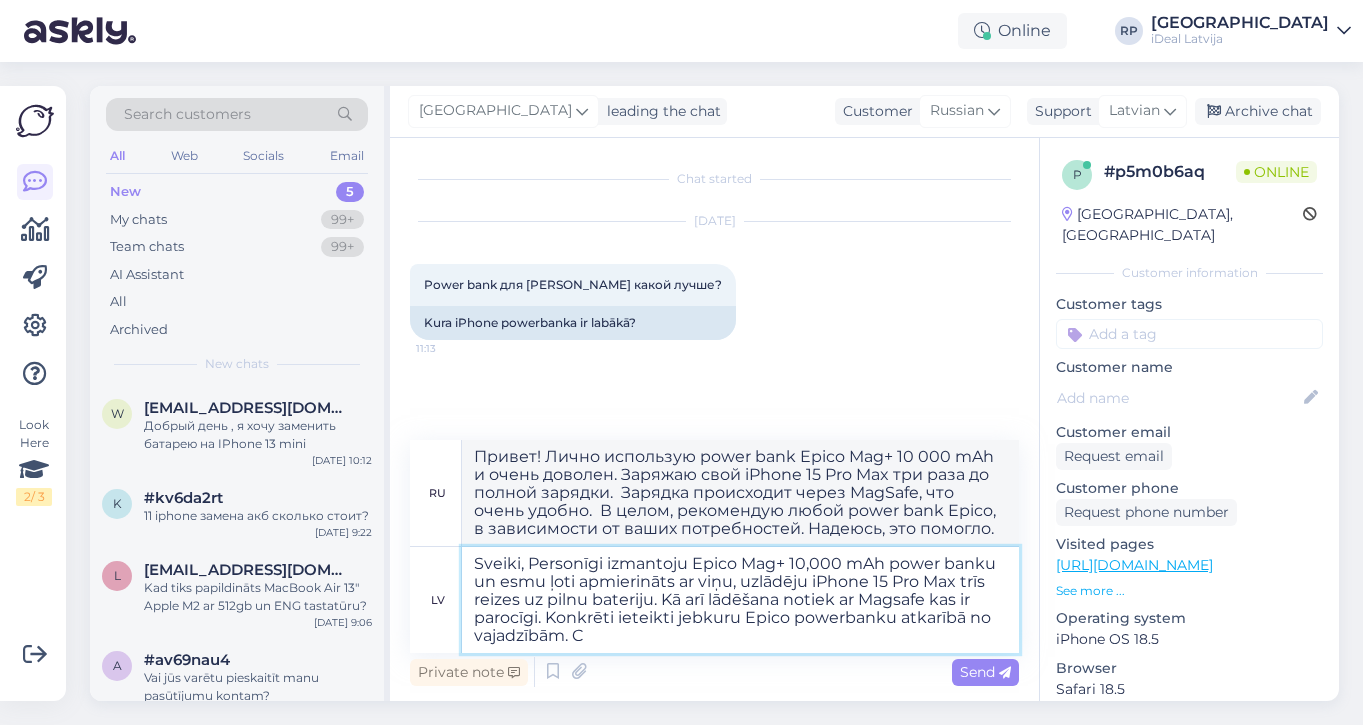 type on "Привет! Лично использую power bank Epico Mag+ 10 000 мАч и очень доволен им, заряжаю iPhone 15 Pro Max три раза до полной зарядки.  Зарядка также происходит через MagSafe, что очень удобно.  В целом, рекомендую любой power bank Epico в зависимости от ваших потребностей. Надеюсь, это поможет." 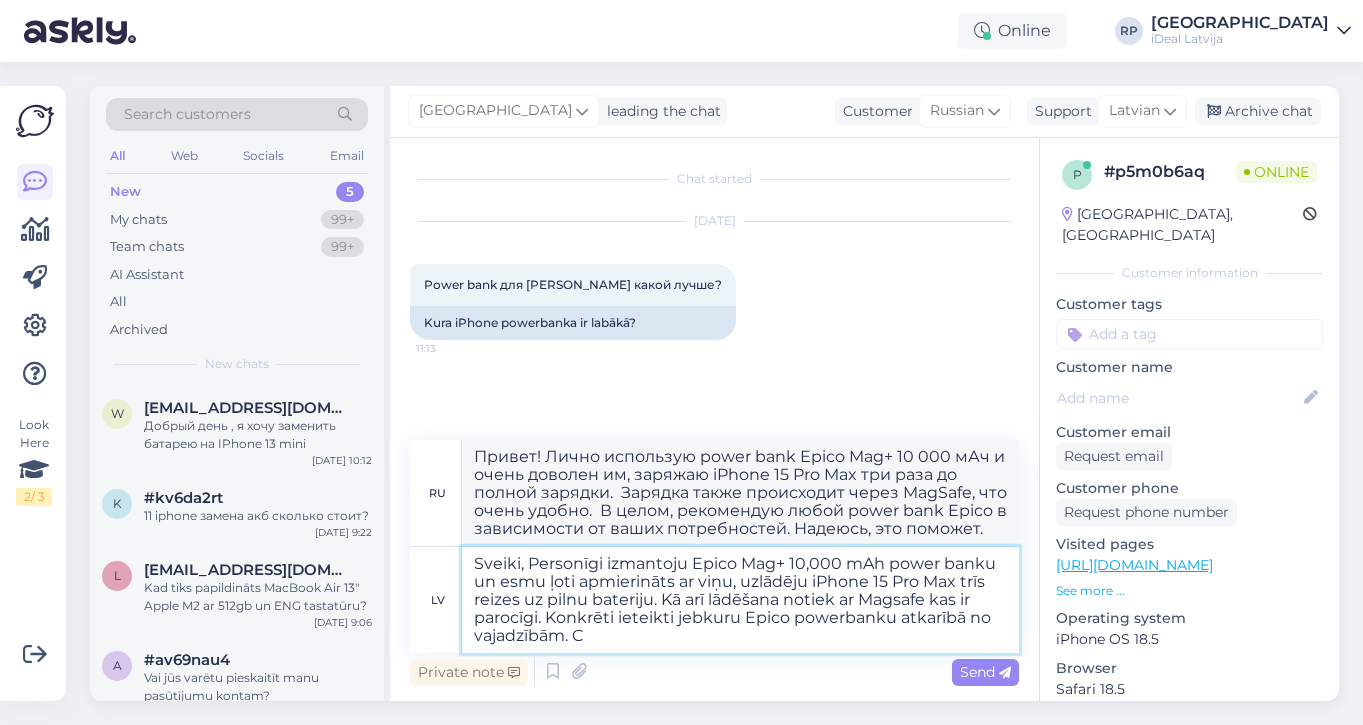 type on "Sveiki, Personīgi izmantoju Epico Mag+ 10,000 mAh power banku un esmu ļoti apmierināts ar viņu, uzlādēju iPhone 15 Pro Max trīs reizes uz pilnu bateriju. Kā arī lādēšana notiek ar Magsafe kas ir parocīgi. Konkrēti ieteikti jebkuru Epico powerbanku atkarībā no vajadzībām." 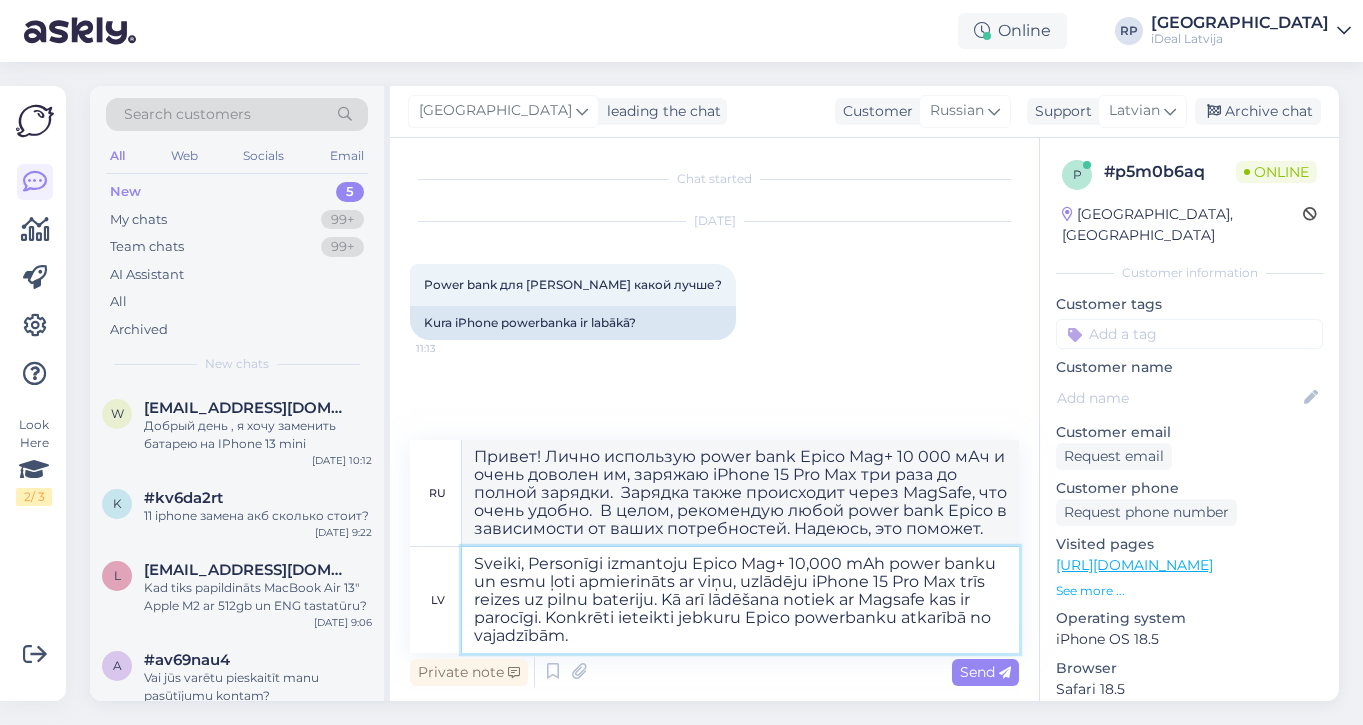 type on "Привет! Лично использую power bank Epico Mag+ 10 000 мАч и очень доволен им, заряжаю iPhone 15 Pro Max три раза до полной зарядки.  Зарядка также происходит через MagSafe, что очень удобно.  В целом, рекомендую любой power bank Epico в зависимости от ваших потребностей. Надеюсь..." 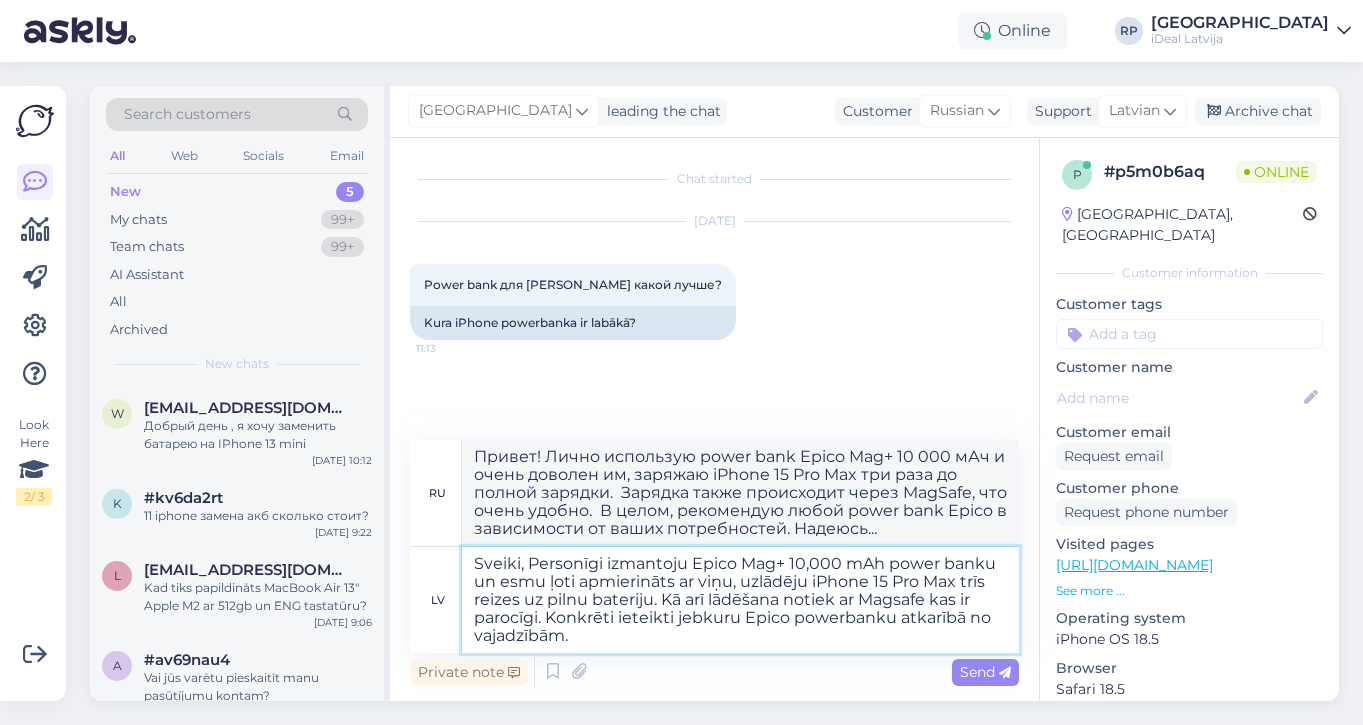 type on "Sveiki, Personīgi izmantoju Epico Mag+ 10,000 mAh power banku un esmu ļoti apmierināts ar viņu, uzlādēju iPhone 15 Pro Max trīs reizes uz pilnu bateriju. Kā arī lādēšana notiek ar Magsafe kas ir parocīgi. Konkrēti ieteikti jebkuru Epico powerbanku atkarībā no vajadzībām." 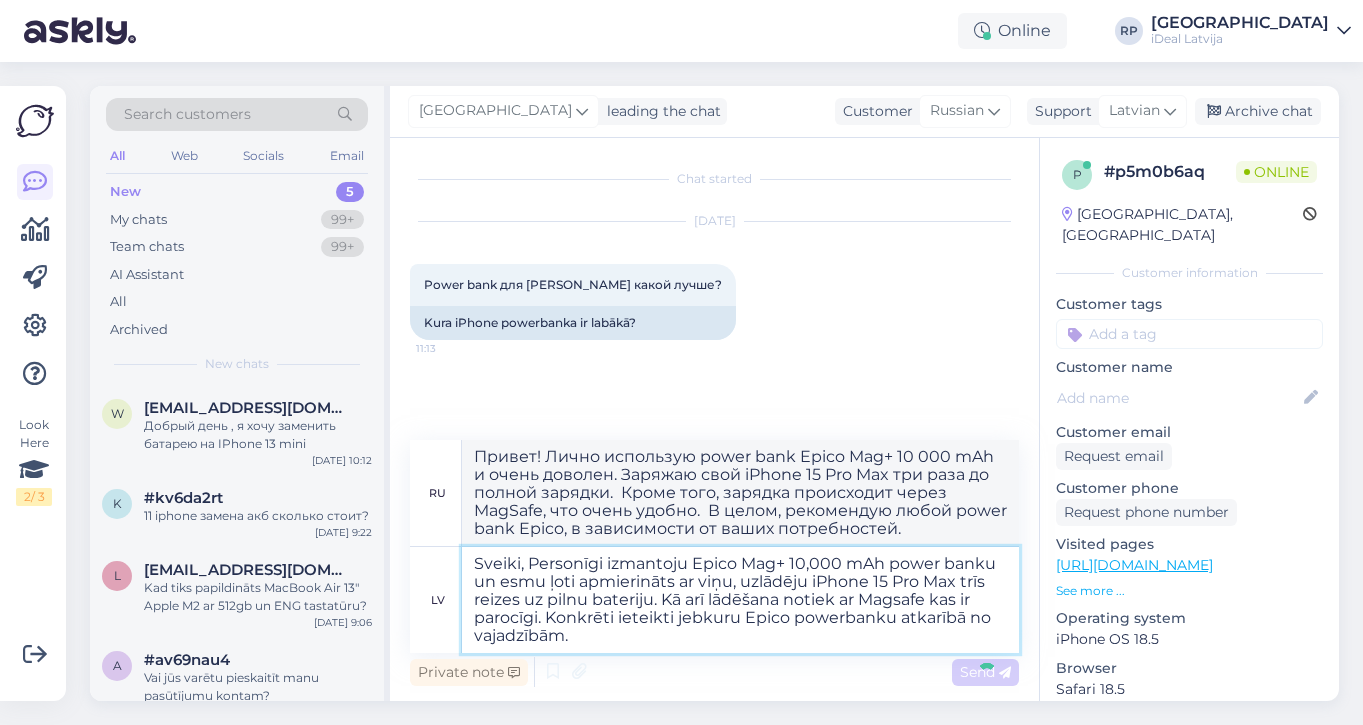 type 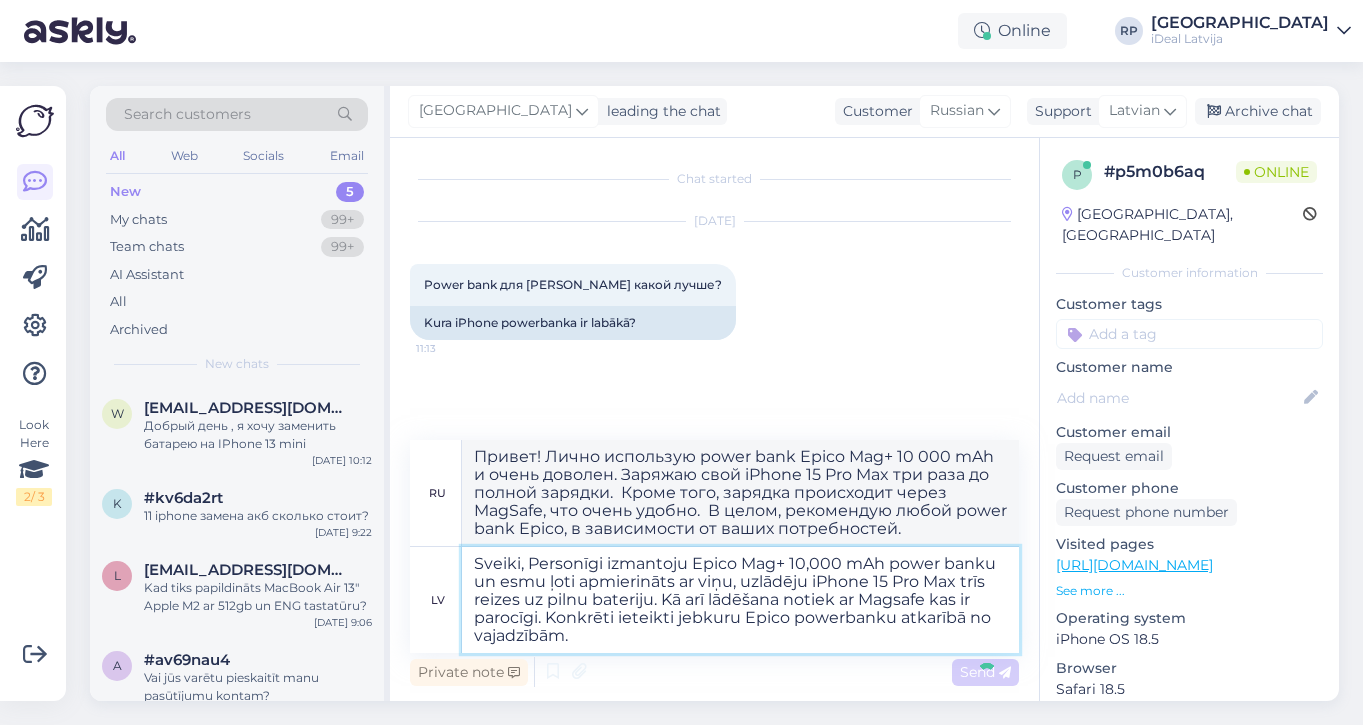 type 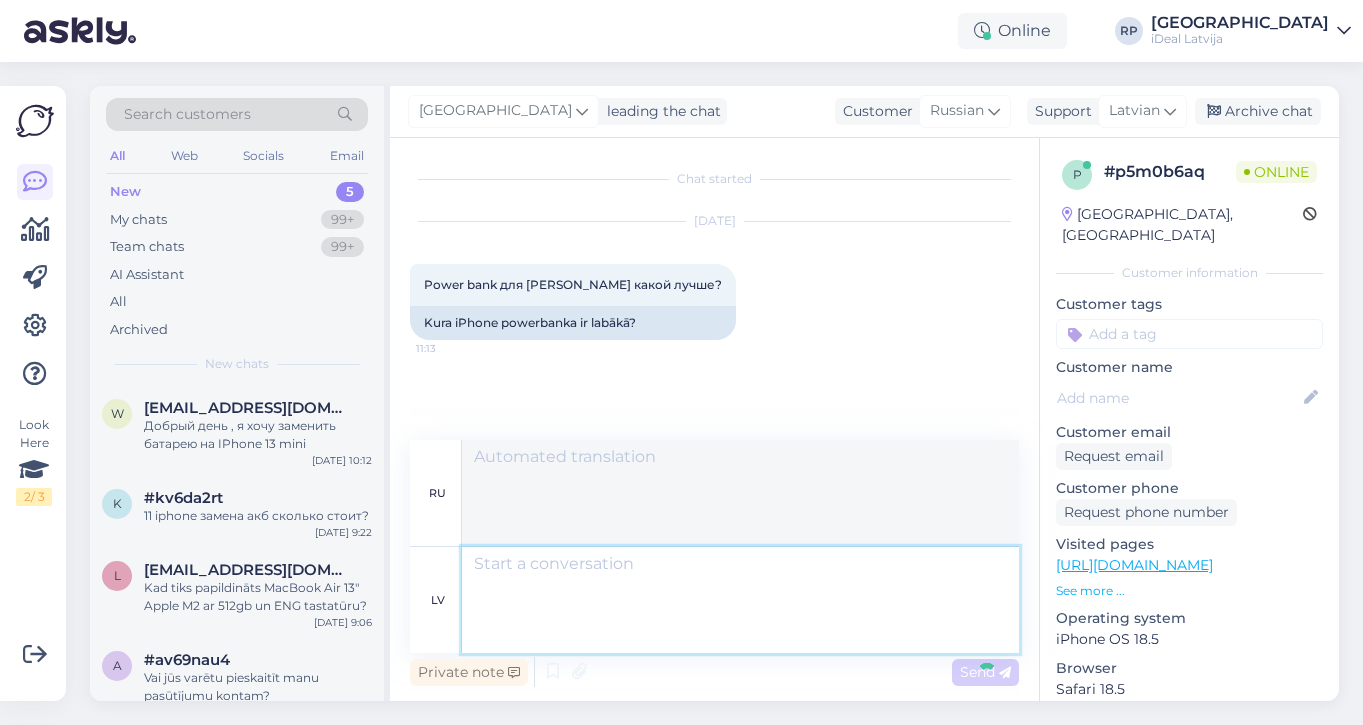 scroll, scrollTop: 78, scrollLeft: 0, axis: vertical 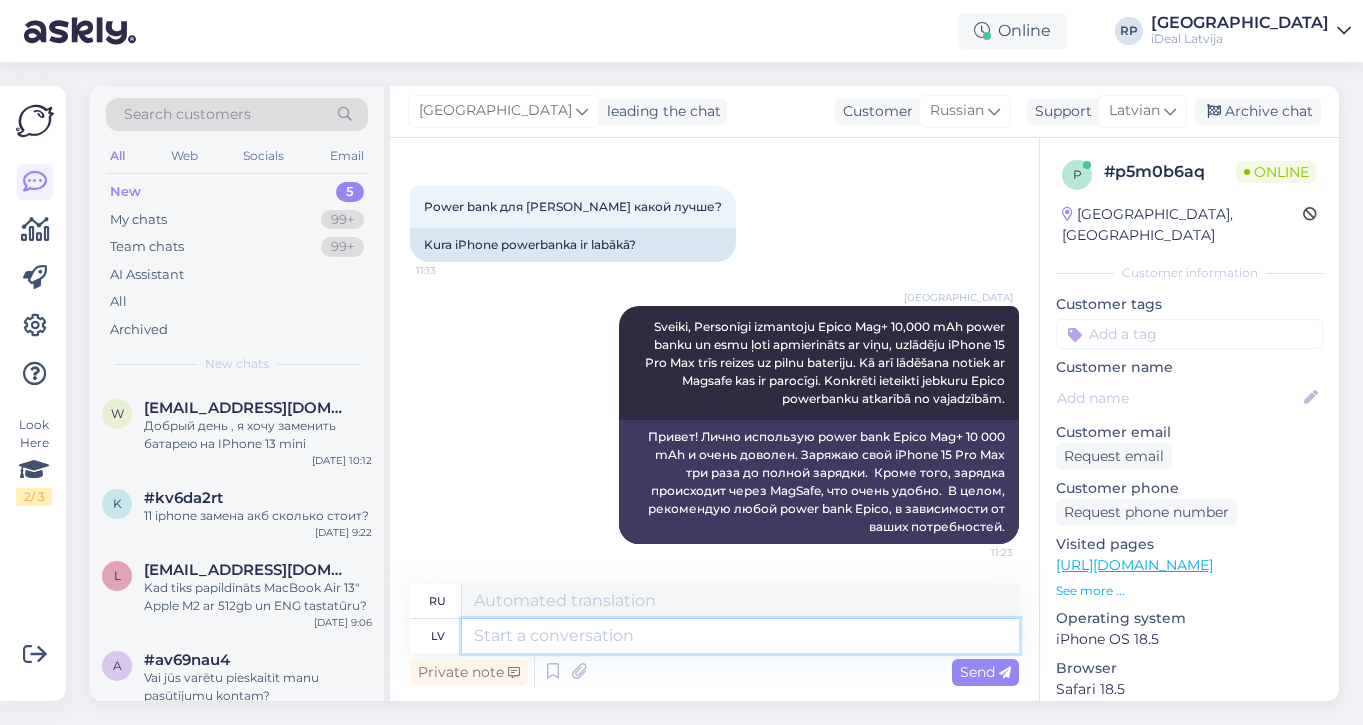 click at bounding box center (740, 636) 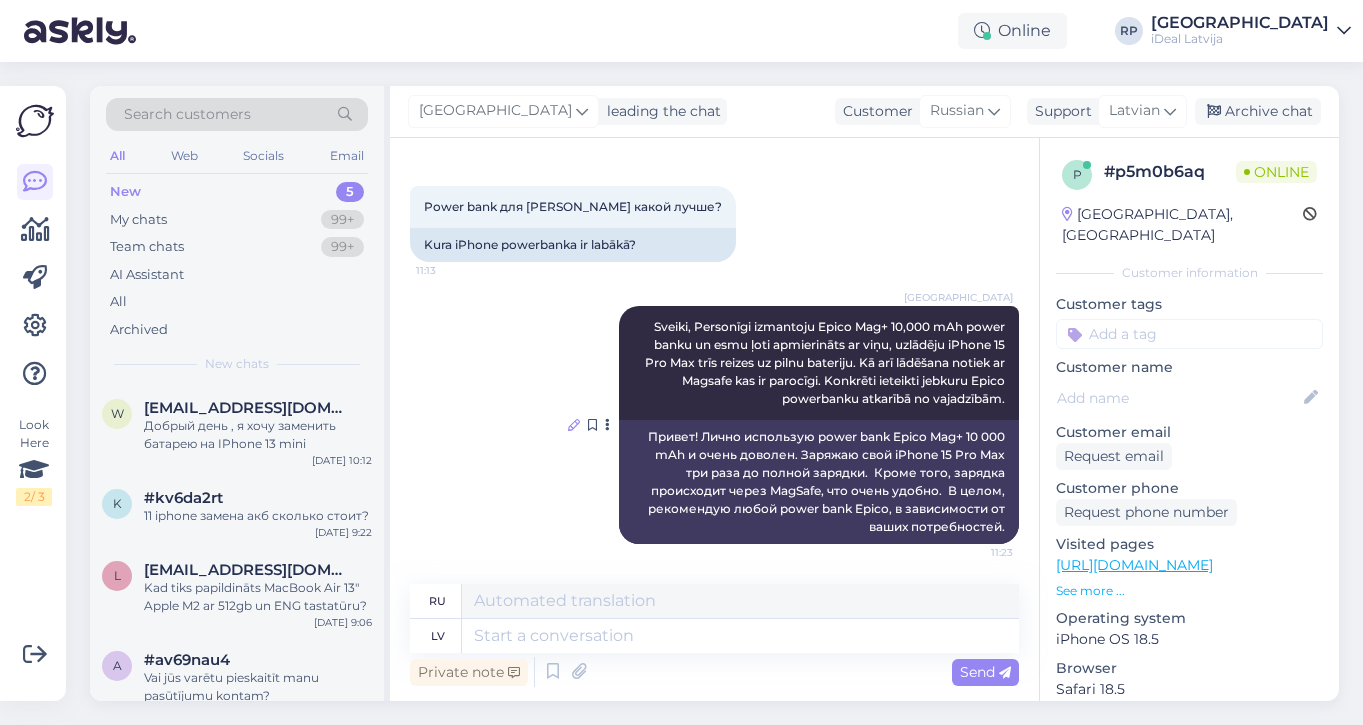 click at bounding box center (574, 425) 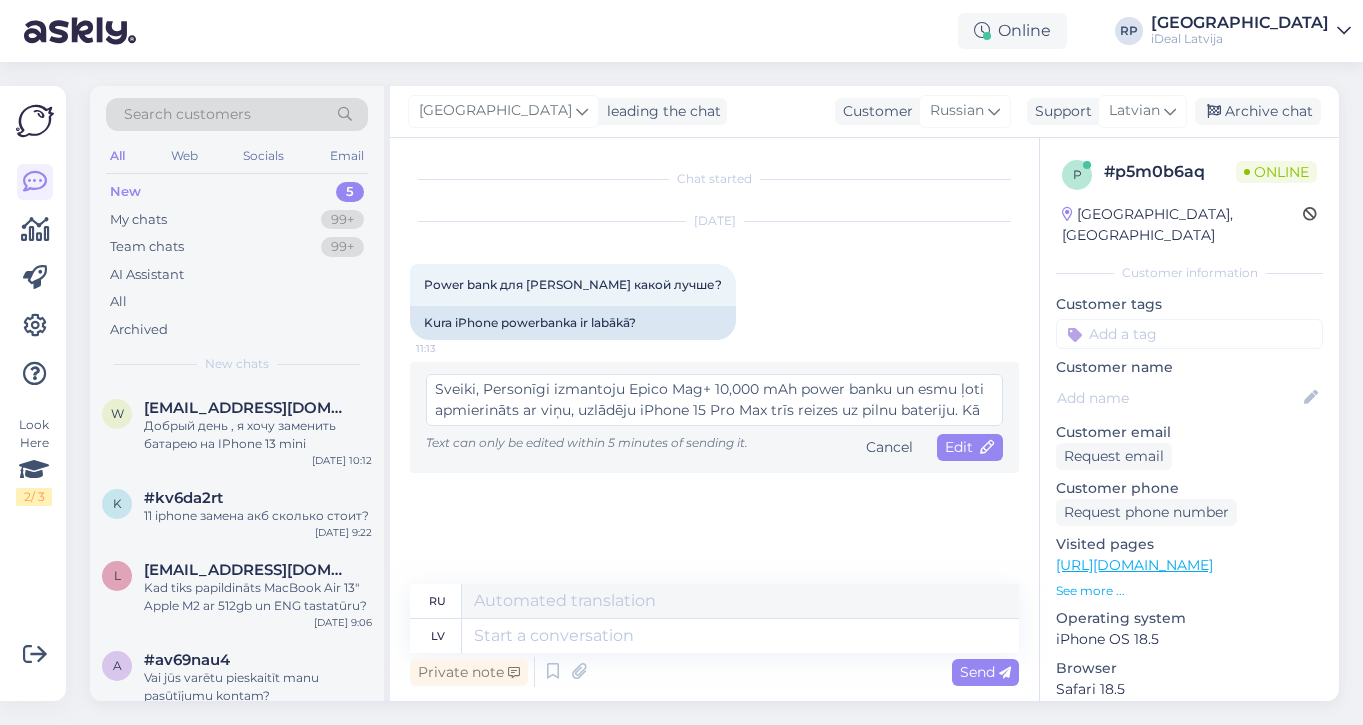 click on "Sveiki, Personīgi izmantoju Epico Mag+ 10,000 mAh power banku un esmu ļoti apmierināts ar viņu, uzlādēju iPhone 15 Pro Max trīs reizes uz pilnu bateriju. Kā arī lādēšana notiek ar Magsafe kas ir parocīgi. Konkrēti ieteikti jebkuru Epico powerbanku atkarībā no vajadzībām." at bounding box center [714, 400] 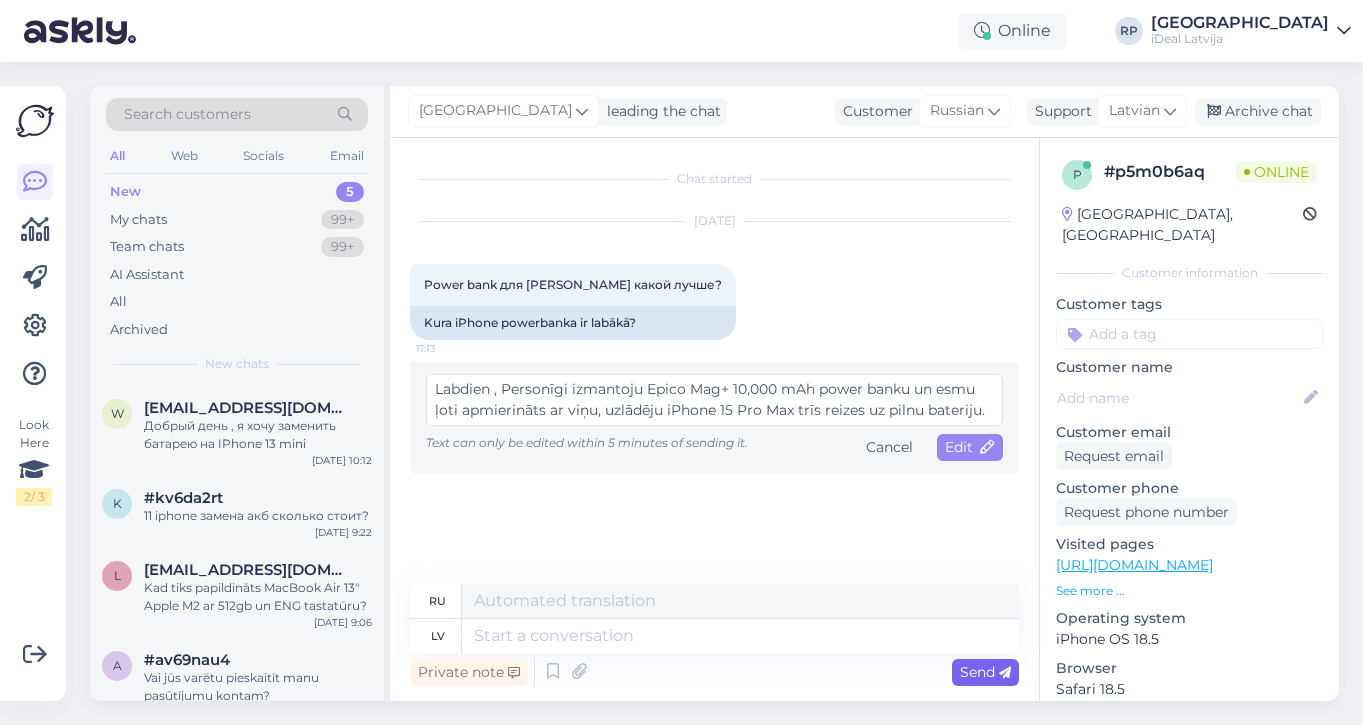 type on "Labdien , Personīgi izmantoju Epico Mag+ 10,000 mAh power banku un esmu ļoti apmierināts ar viņu, uzlādēju iPhone 15 Pro Max trīs reizes uz pilnu bateriju. Kā arī lādēšana notiek ar Magsafe kas ir parocīgi. Konkrēti ieteikti jebkuru Epico powerbanku atkarībā no vajadzībām." 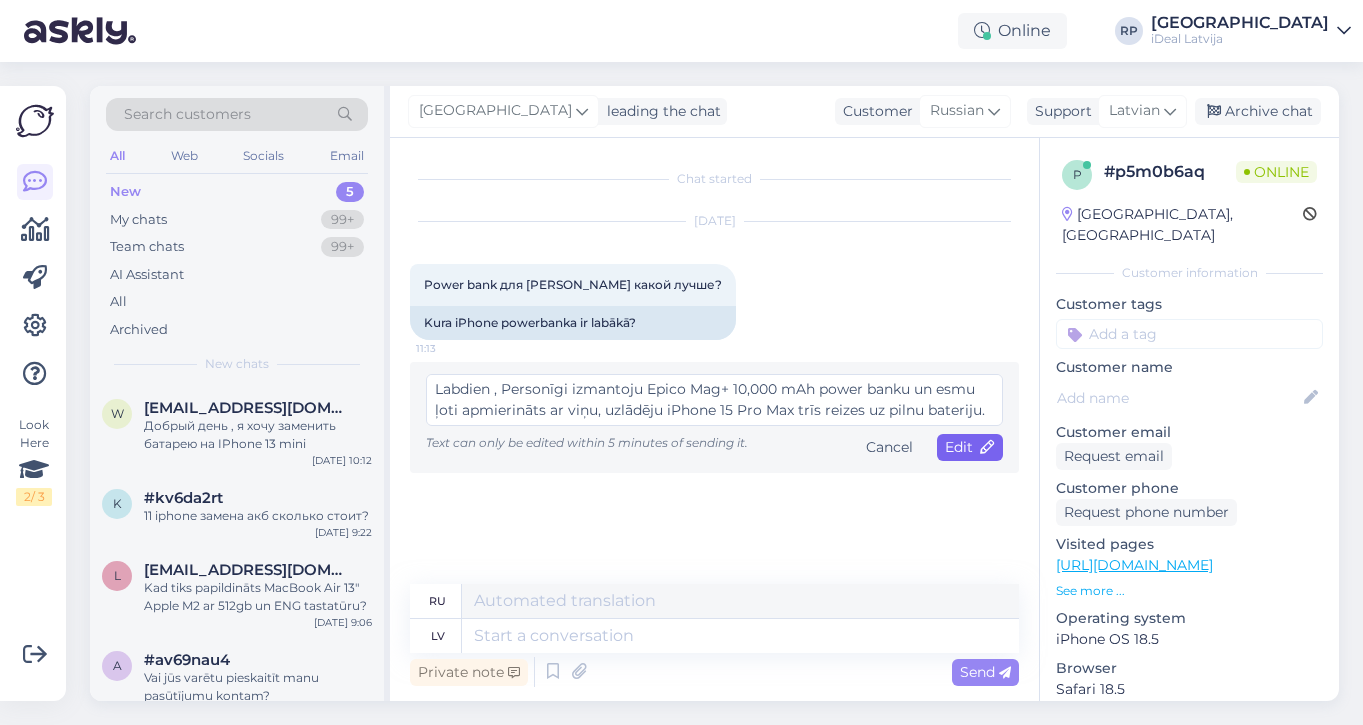 click on "Edit" at bounding box center [970, 447] 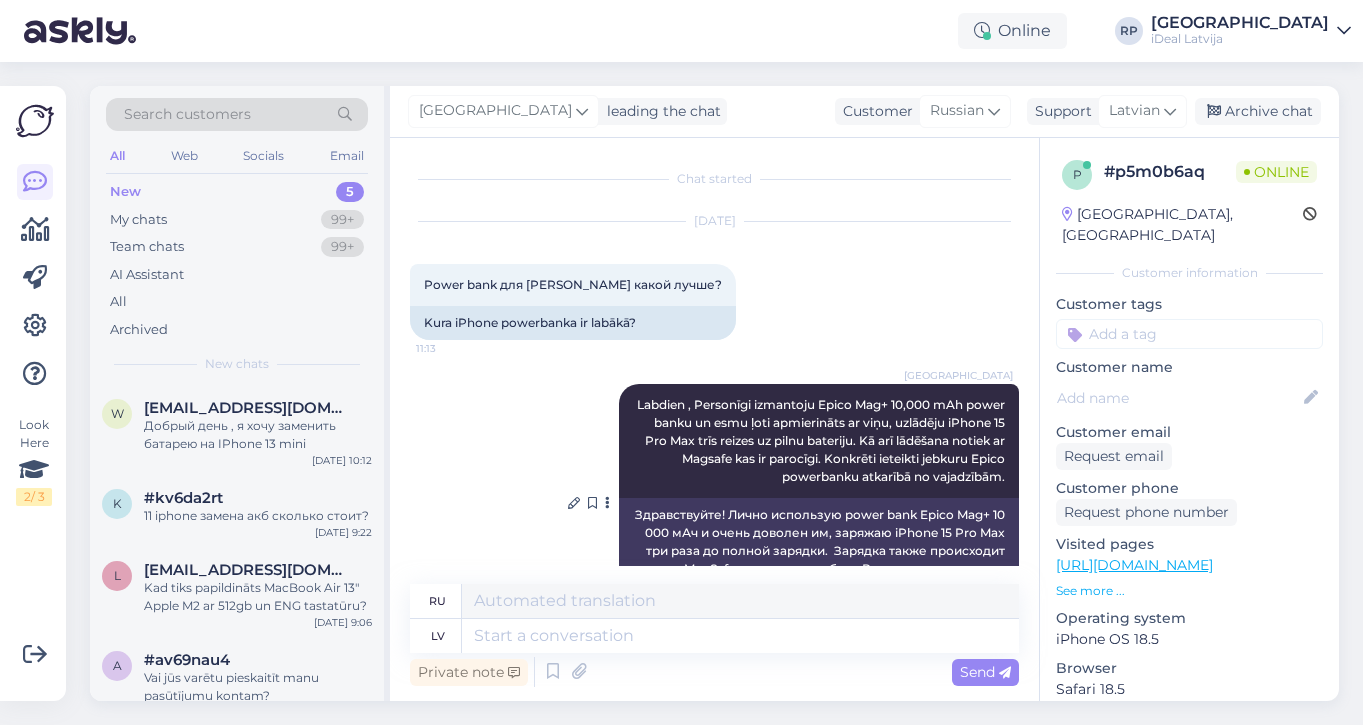 click on "Labdien , Personīgi izmantoju Epico Mag+ 10,000 mAh power banku un esmu ļoti apmierināts ar viņu, uzlādēju iPhone 15 Pro Max trīs reizes uz pilnu bateriju. Kā arī lādēšana notiek ar Magsafe kas ir parocīgi. Konkrēti ieteikti jebkuru Epico powerbanku atkarībā no vajadzībām." at bounding box center [822, 440] 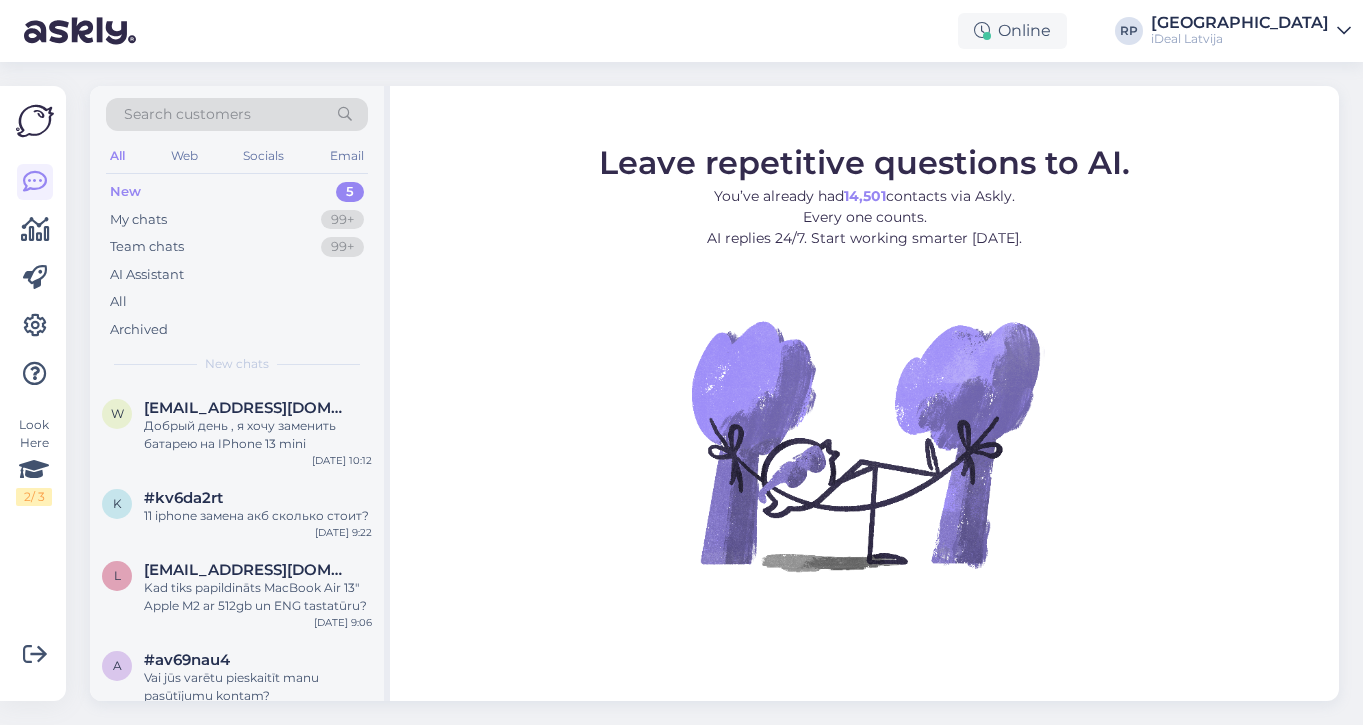scroll, scrollTop: 0, scrollLeft: 0, axis: both 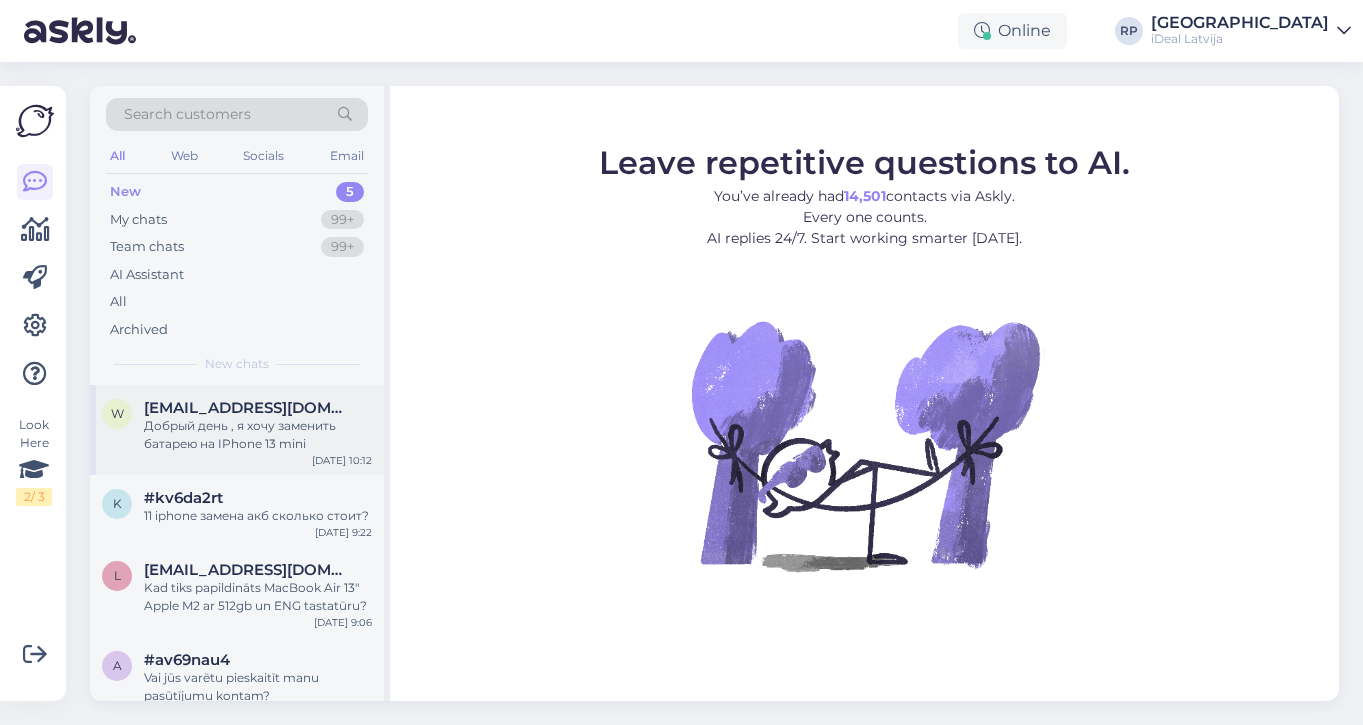 click on "Добрый день , я хочу заменить батарею на IPhone 13 mini" at bounding box center (258, 435) 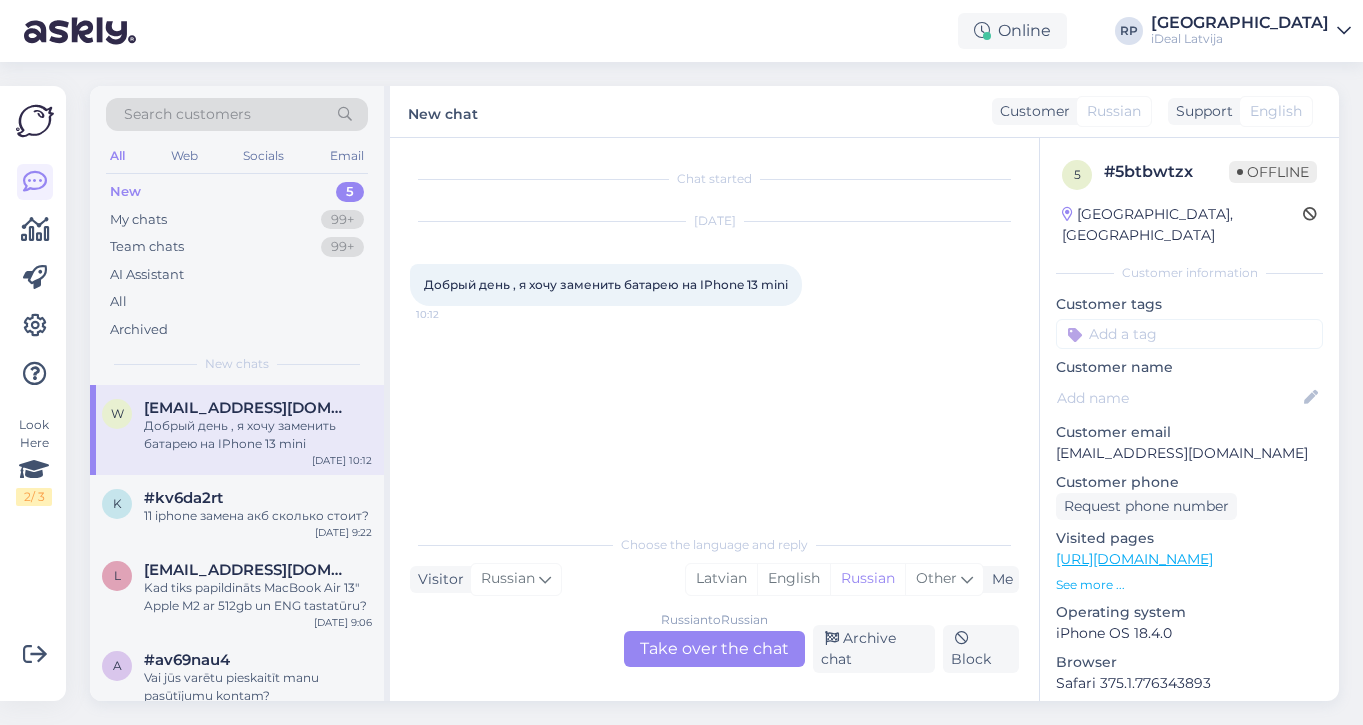 click on "Russian  to  Russian Take over the chat" at bounding box center [714, 649] 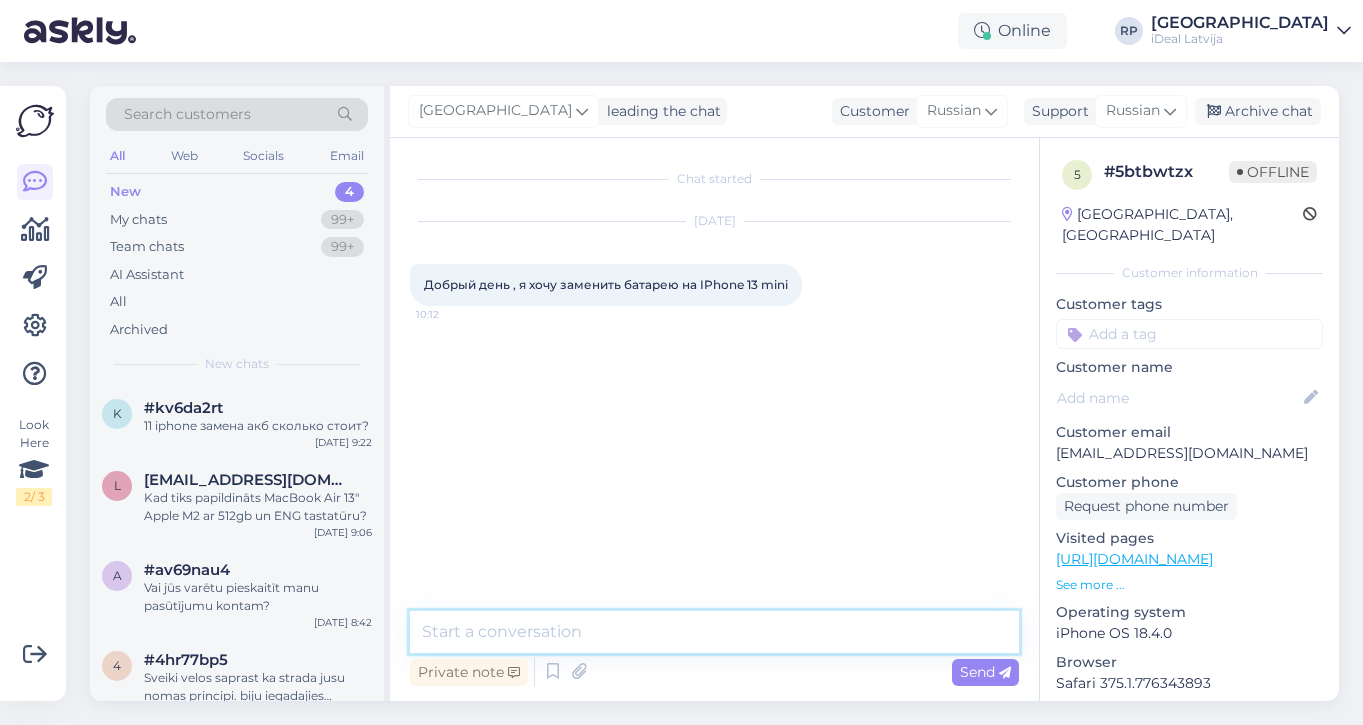 click at bounding box center (714, 632) 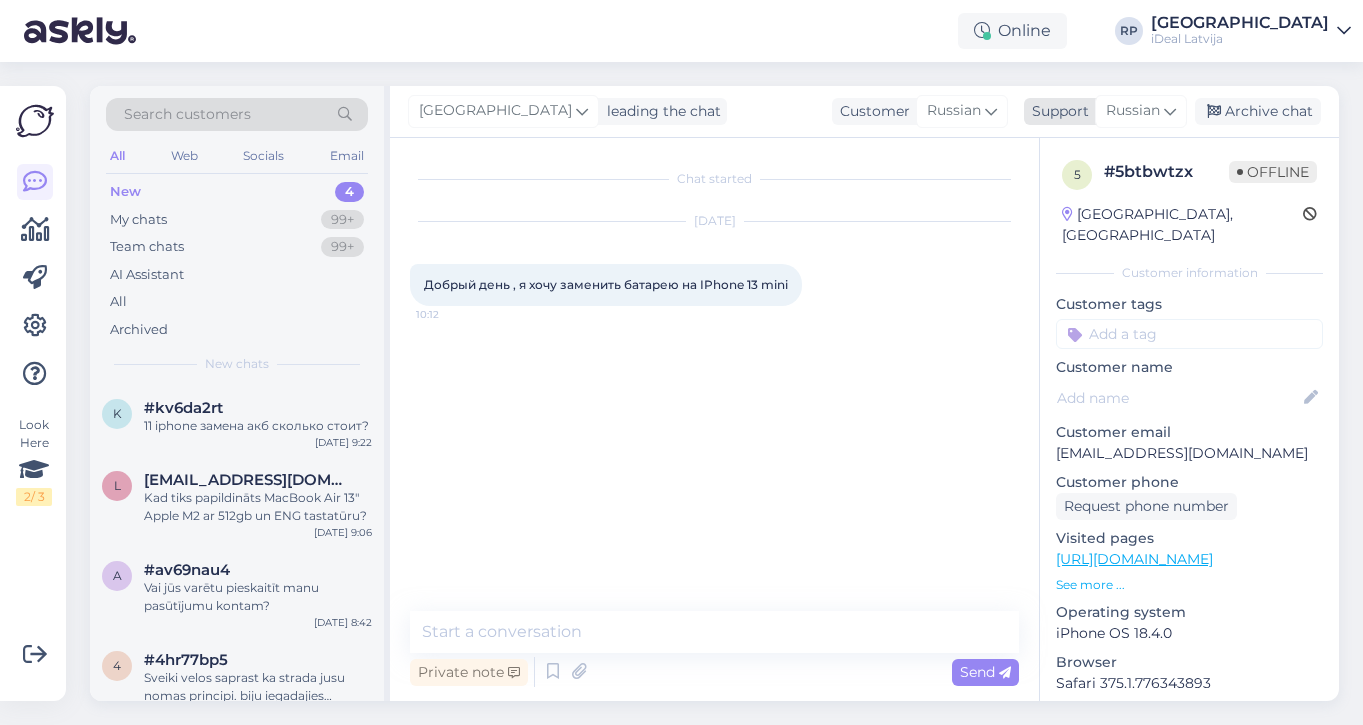 click on "Russian" at bounding box center [1133, 111] 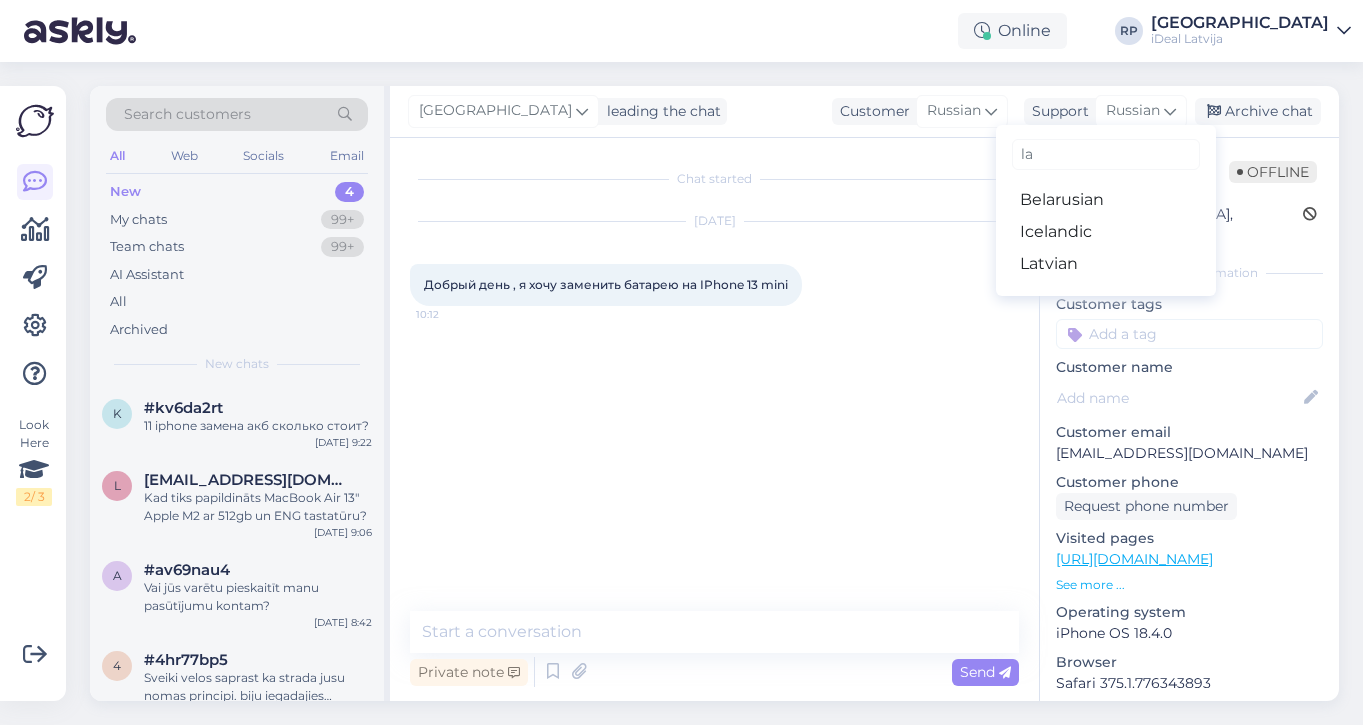 type on "lat" 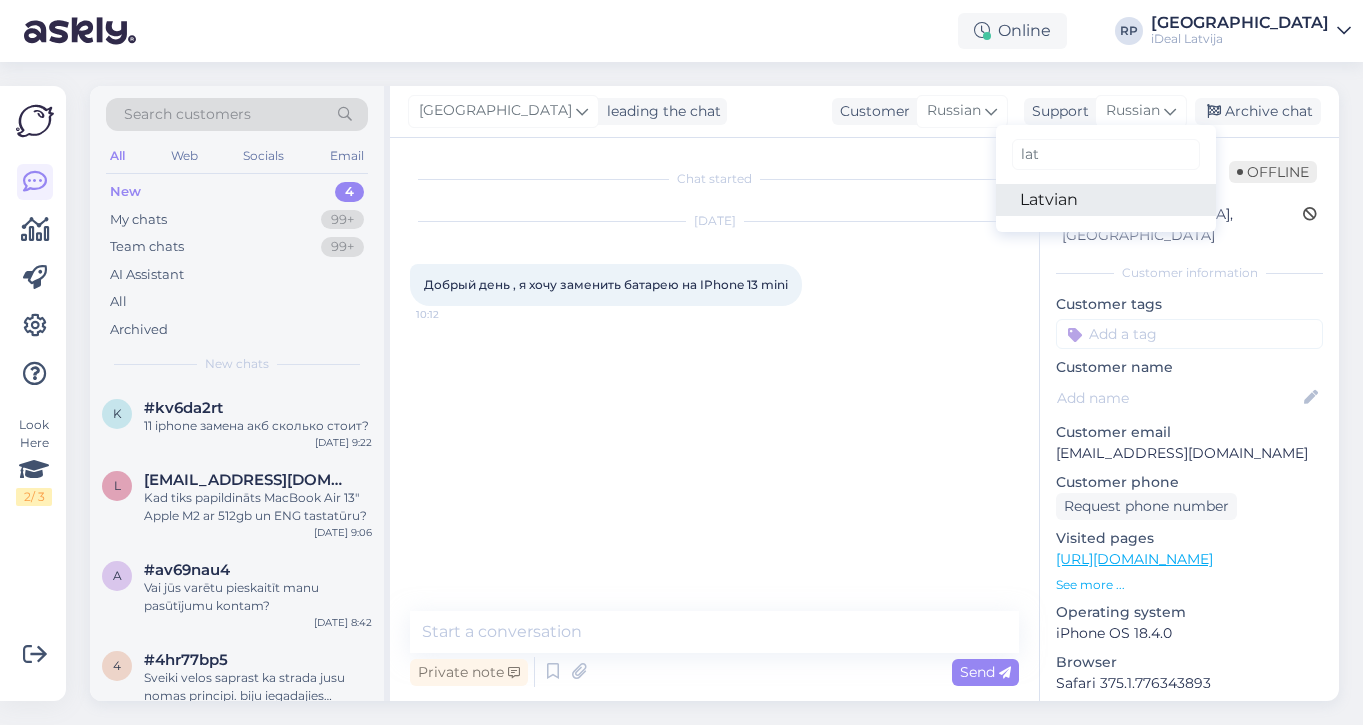 click on "Latvian" at bounding box center [1106, 200] 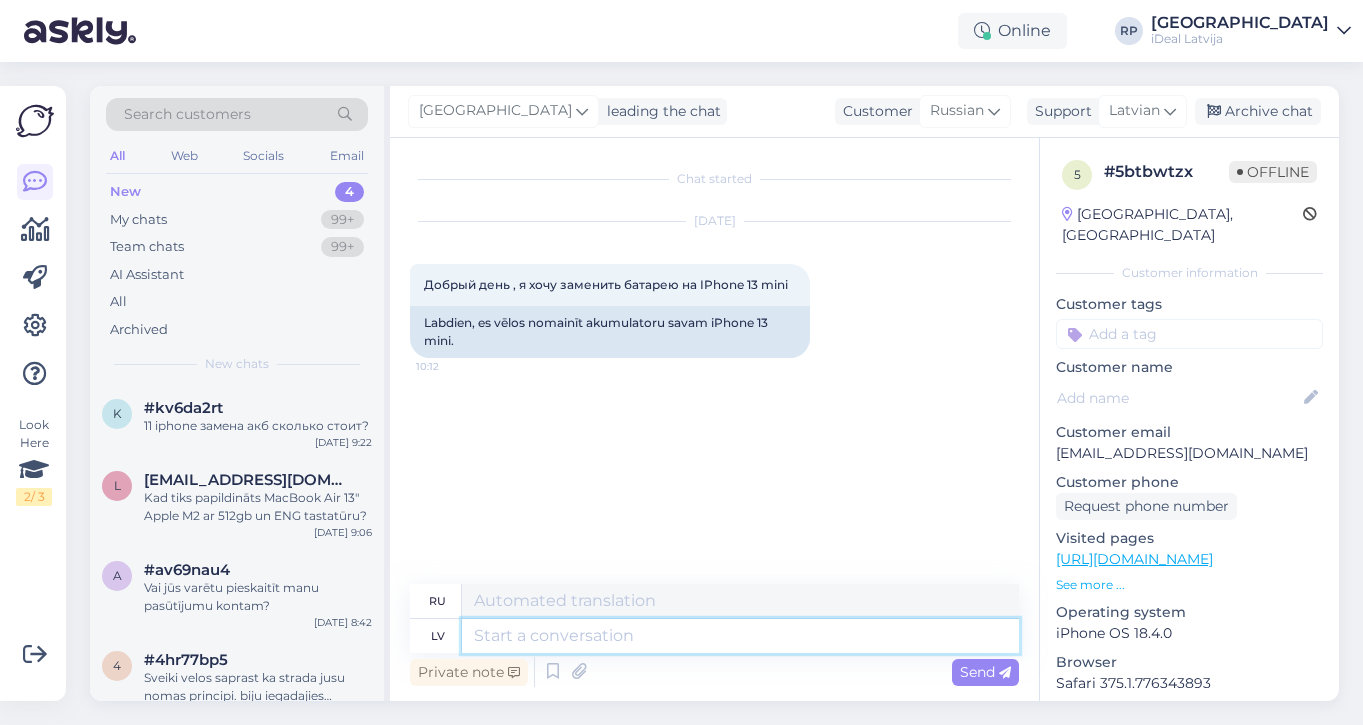 click at bounding box center (740, 636) 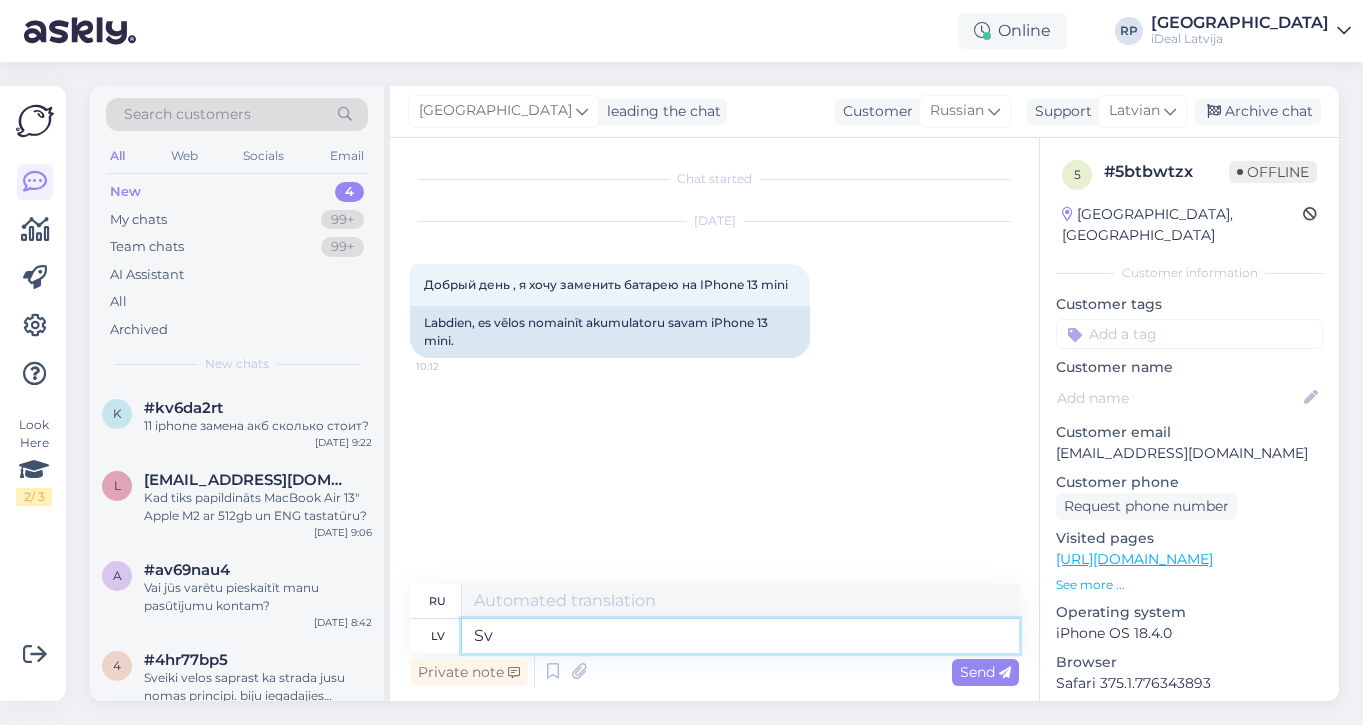 type on "S" 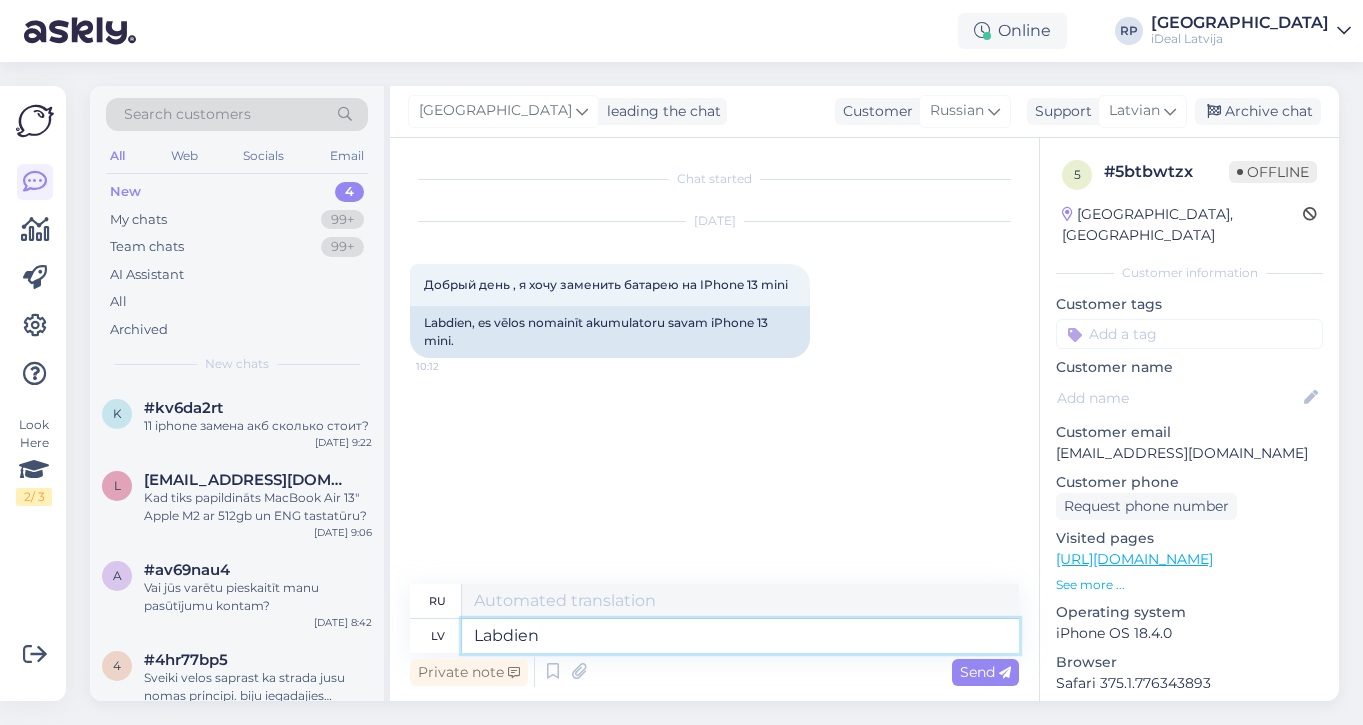 type on "Labdien" 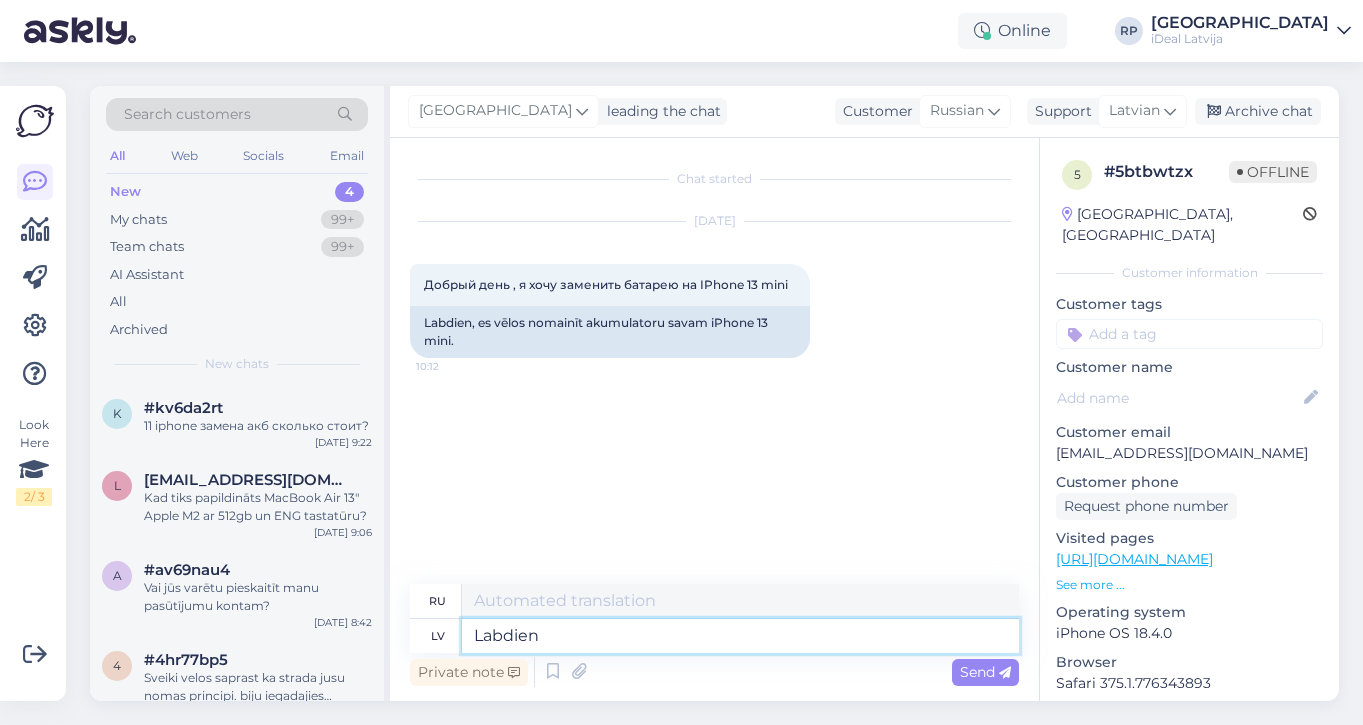type on "Добрый день." 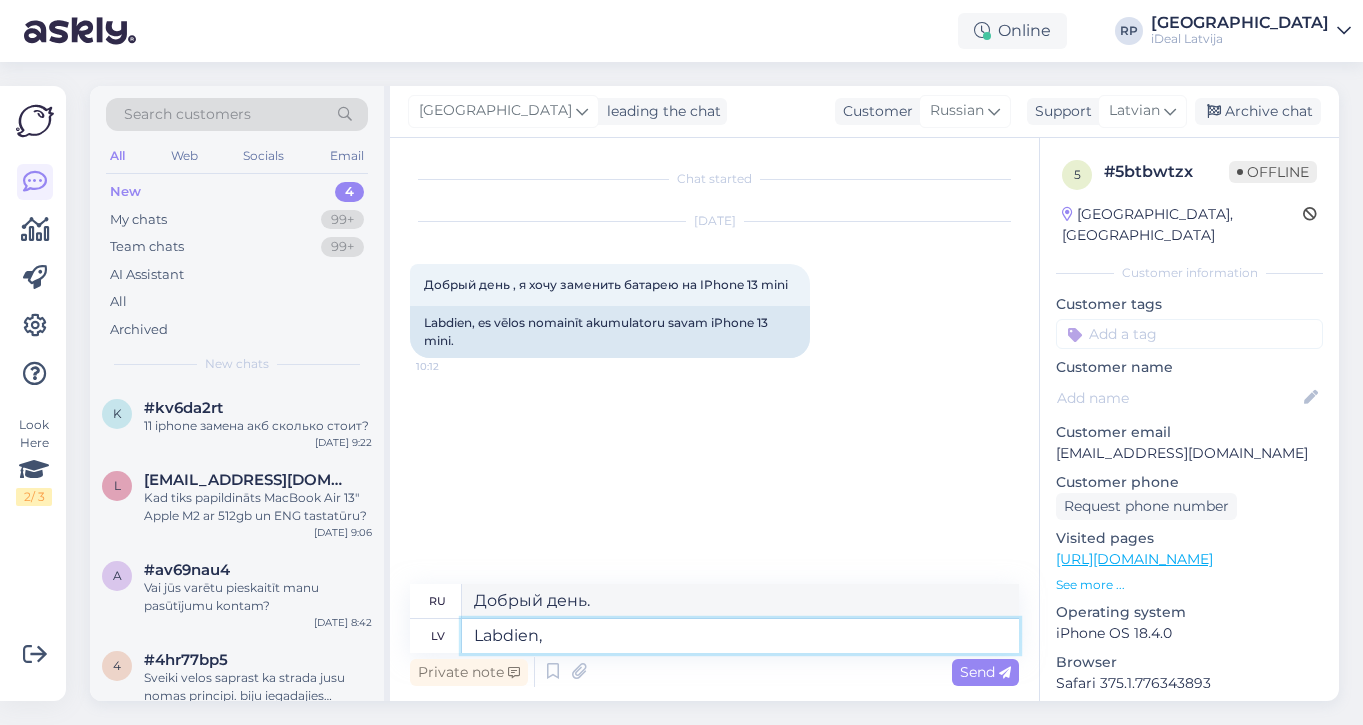 type on "Labdien," 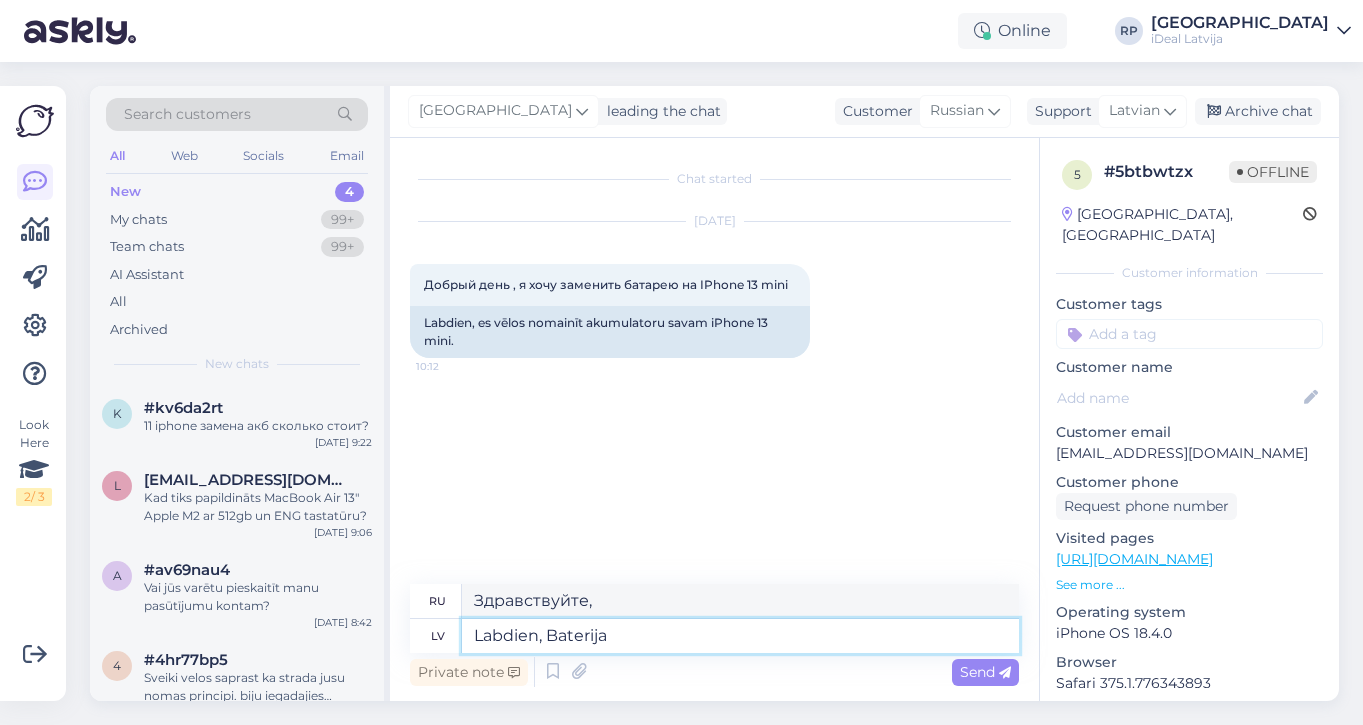type on "Labdien, Baterija" 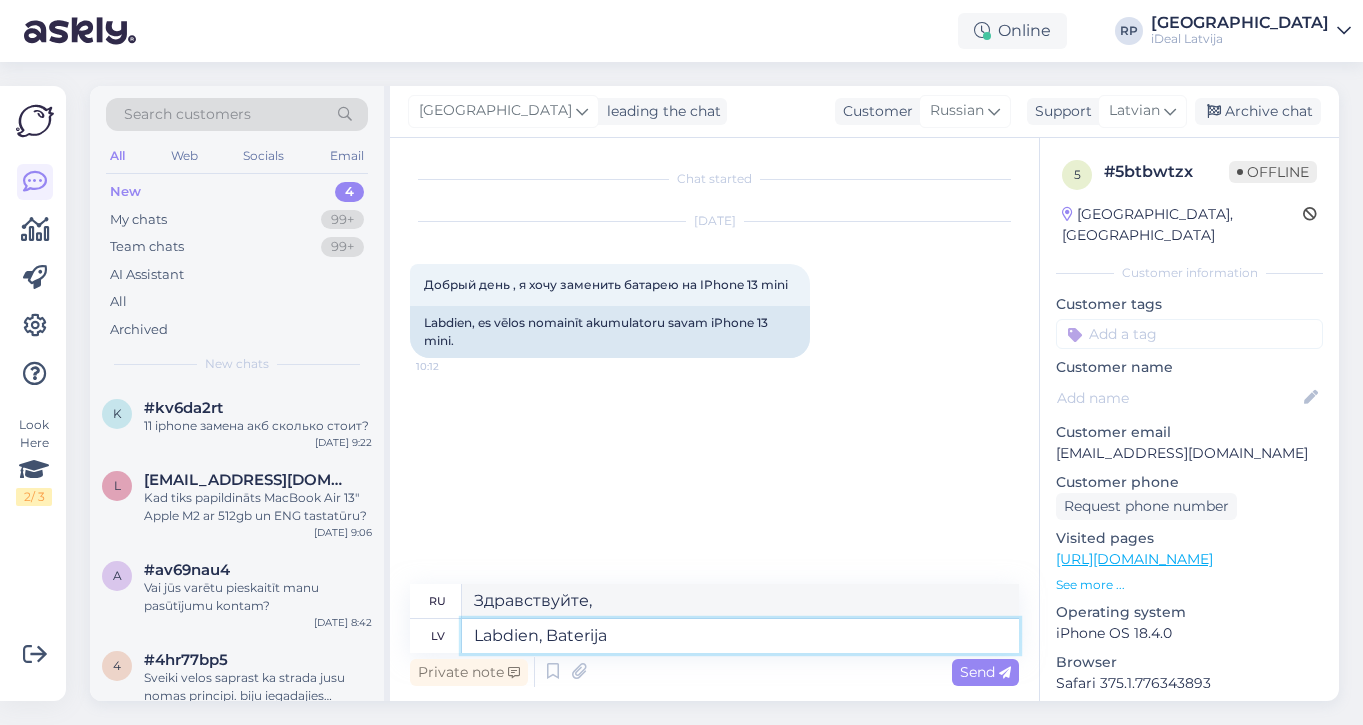 type on "Здравствуйте, Батарея." 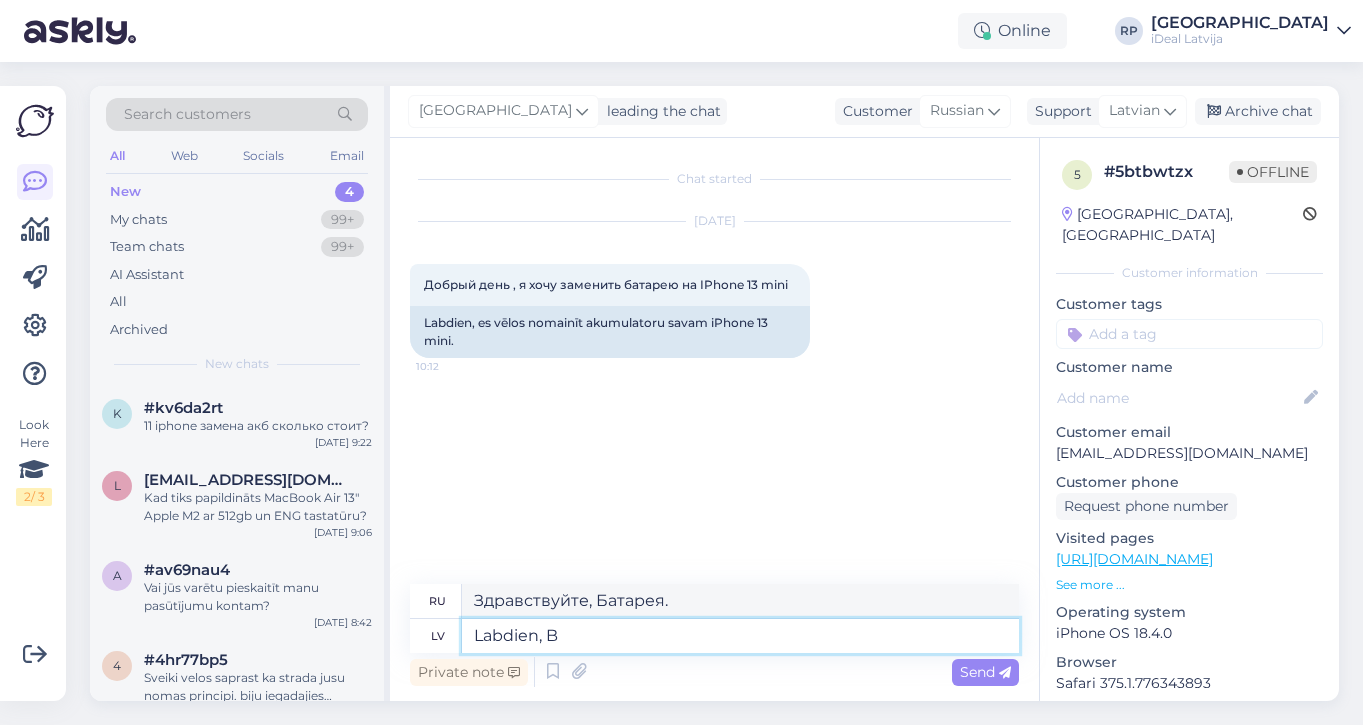 type on "Labdien," 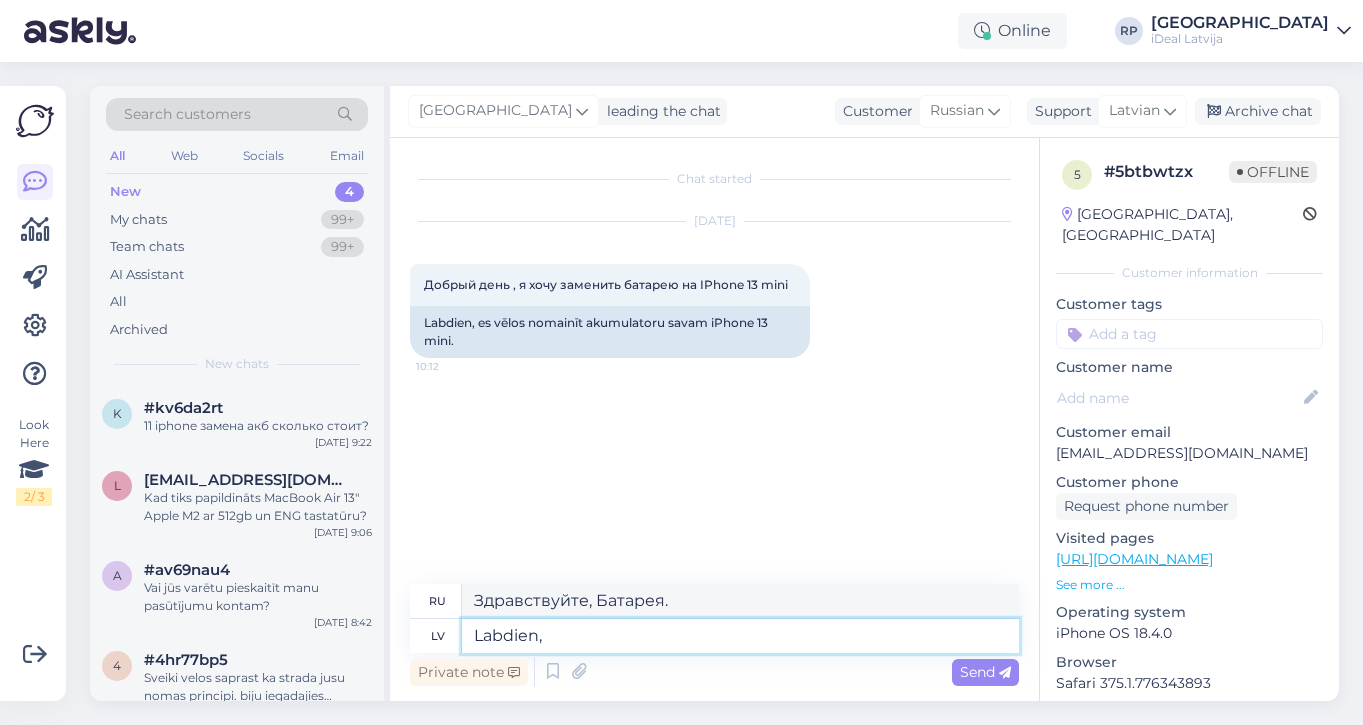 type on "Здравствуйте," 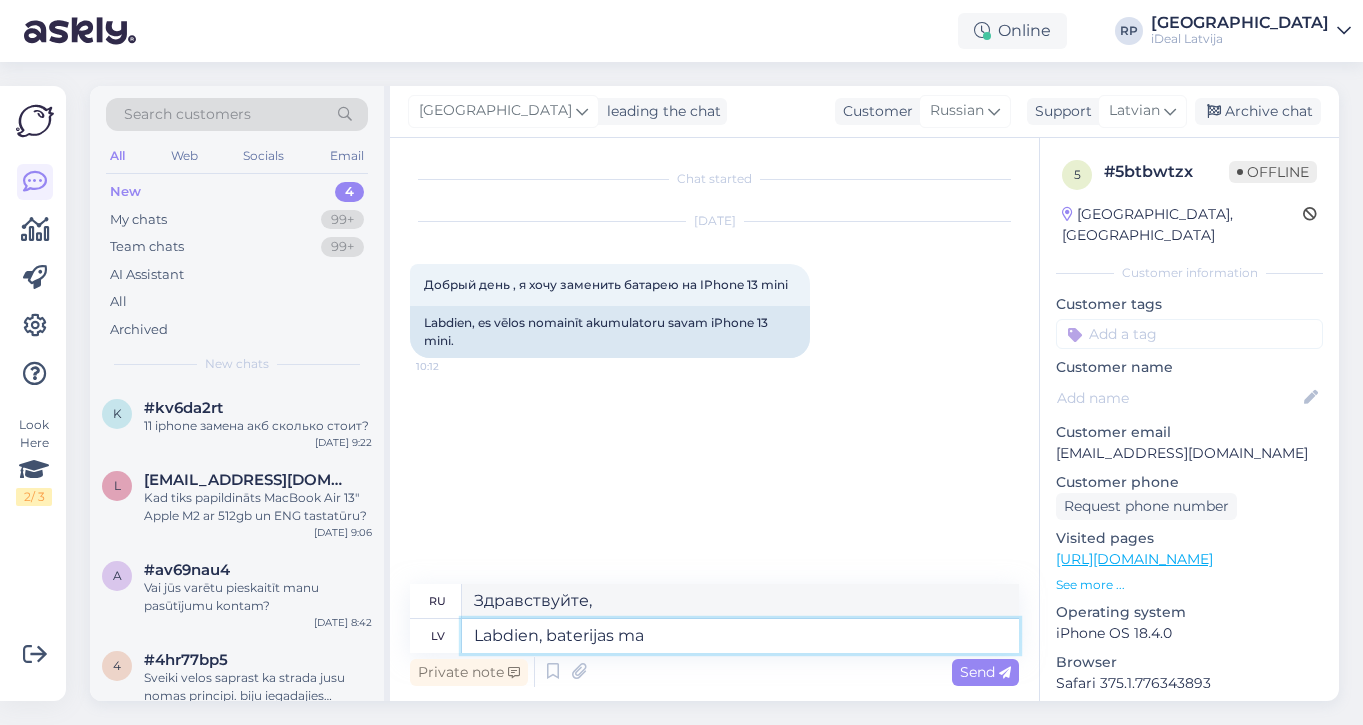 type on "Labdien, baterijas mai" 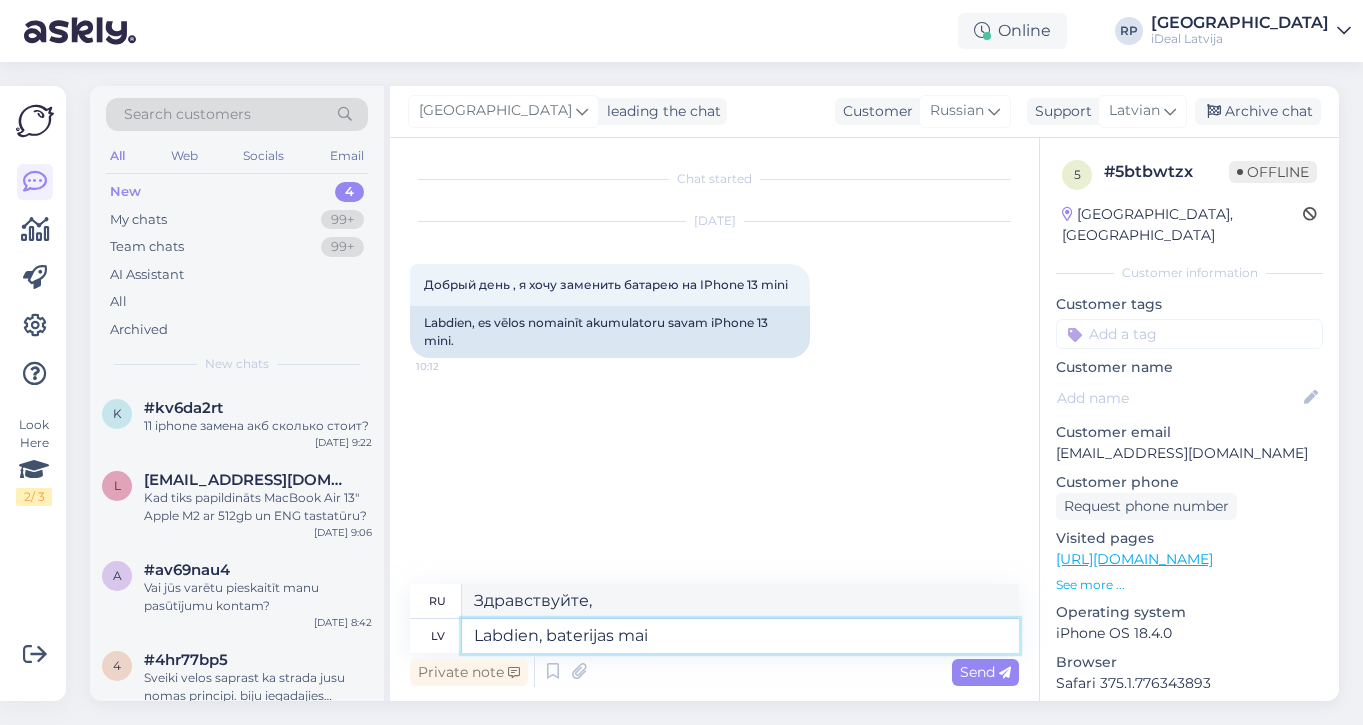 type on "Здравствуйте, батарейки." 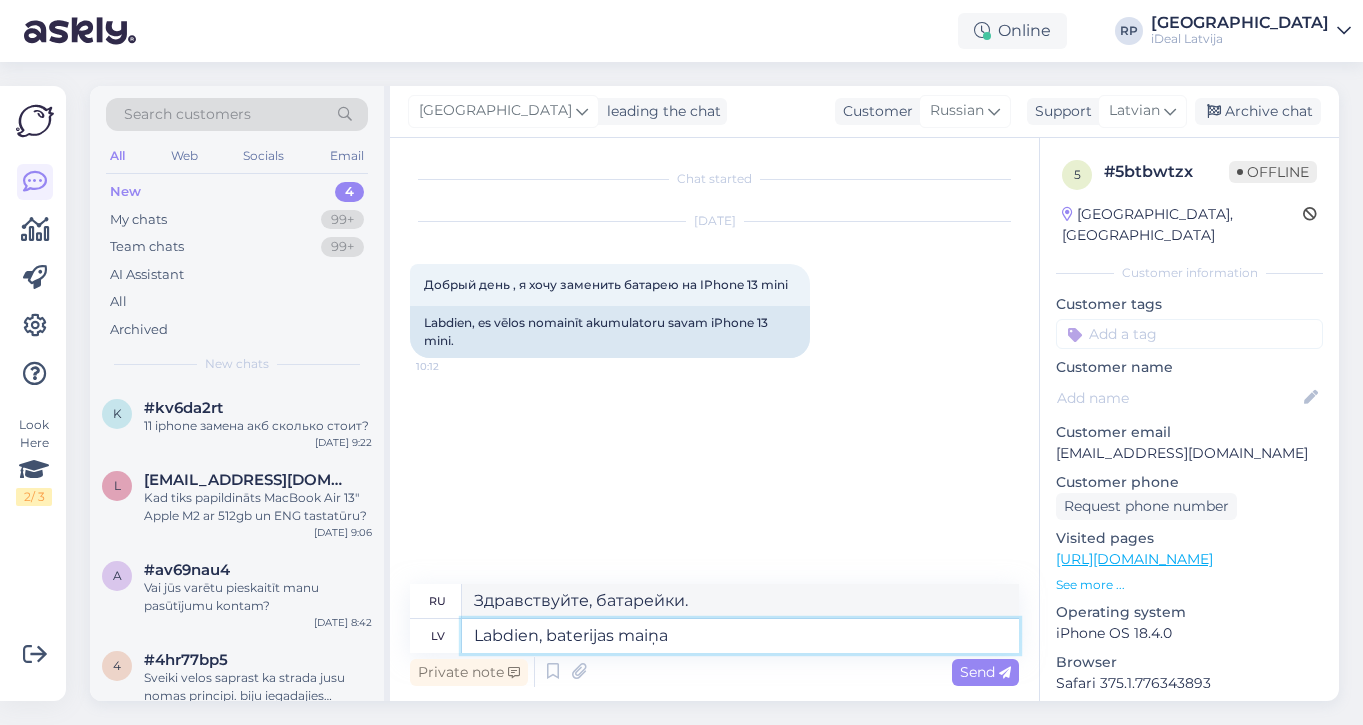 type on "Labdien, baterijas maiņa" 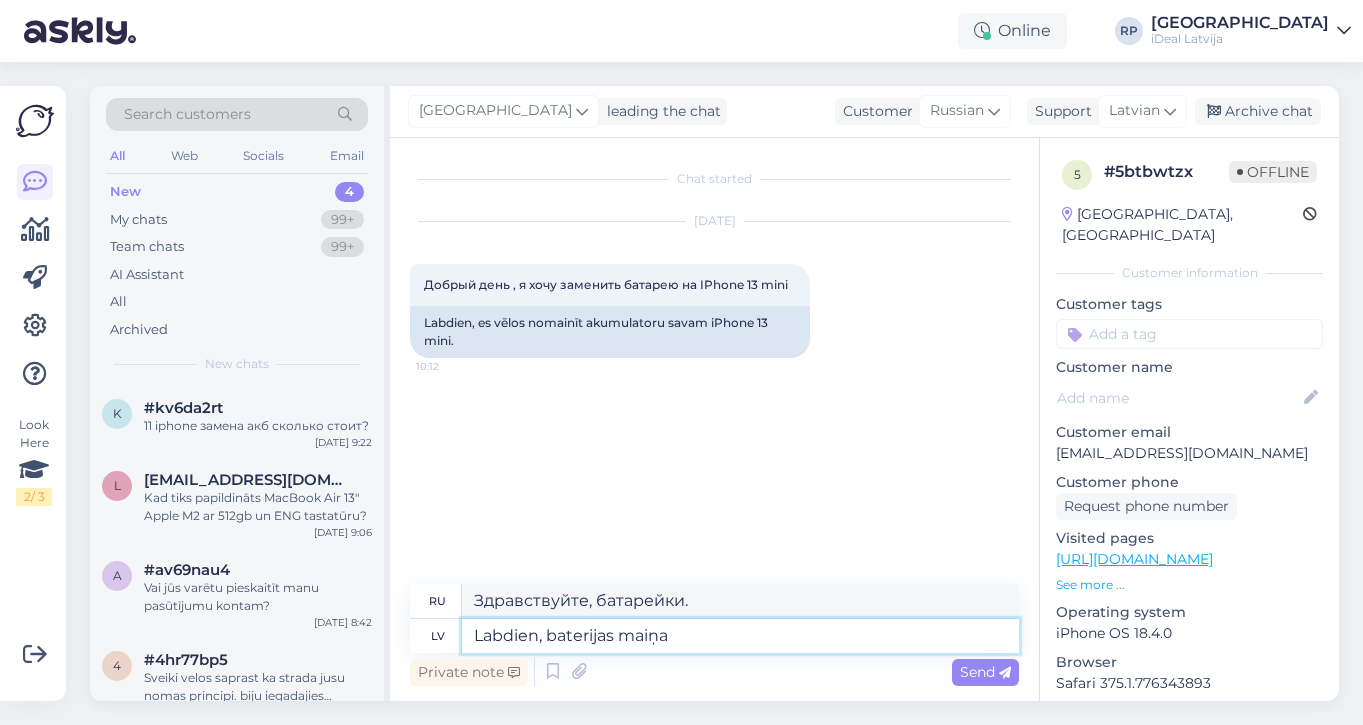 type on "Здравствуйте, замена батареи." 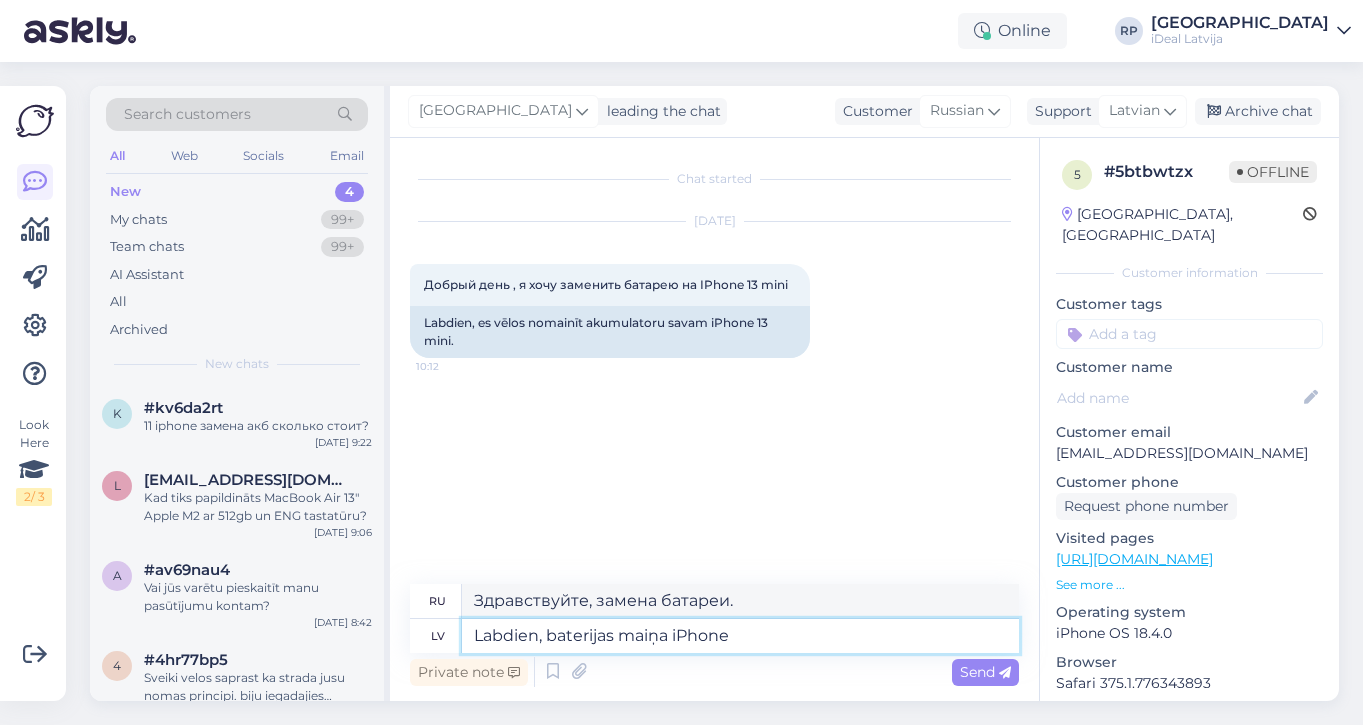 type on "Labdien, baterijas maiņa iPhone 1" 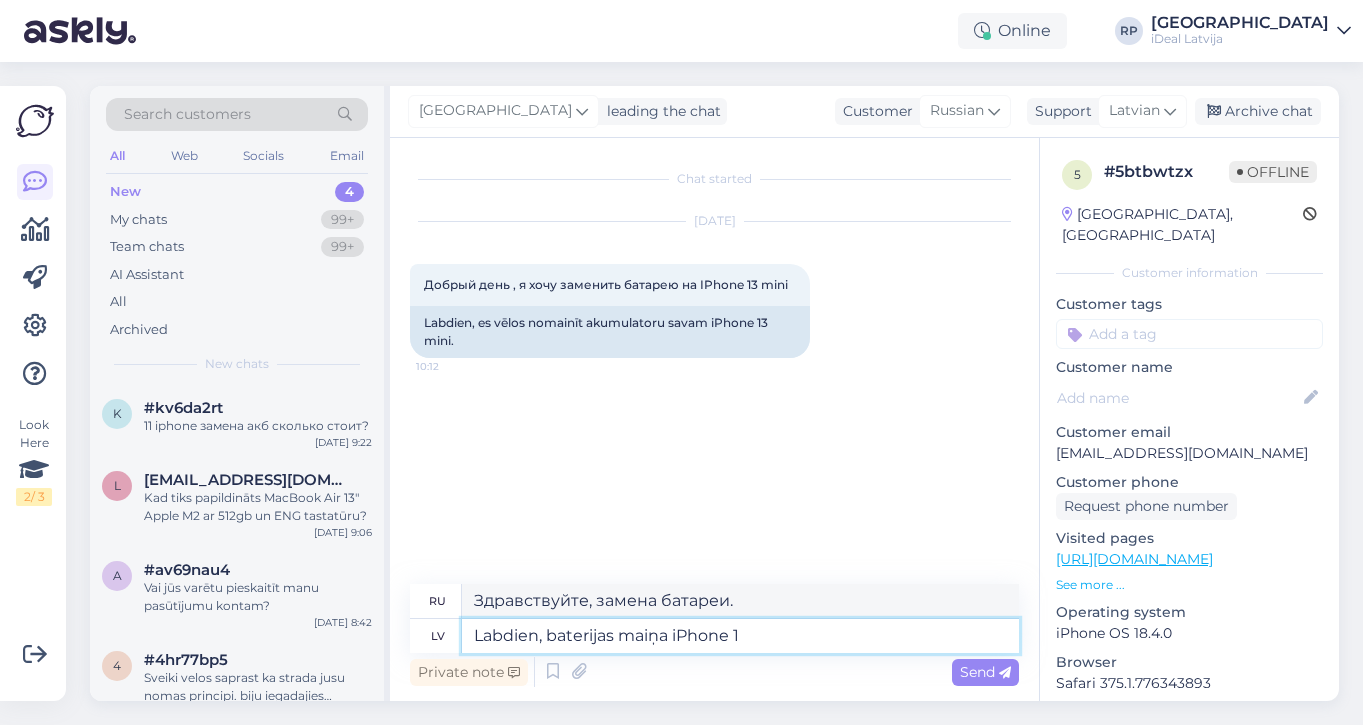 type on "Здравствуйте, замена батареи iPhone." 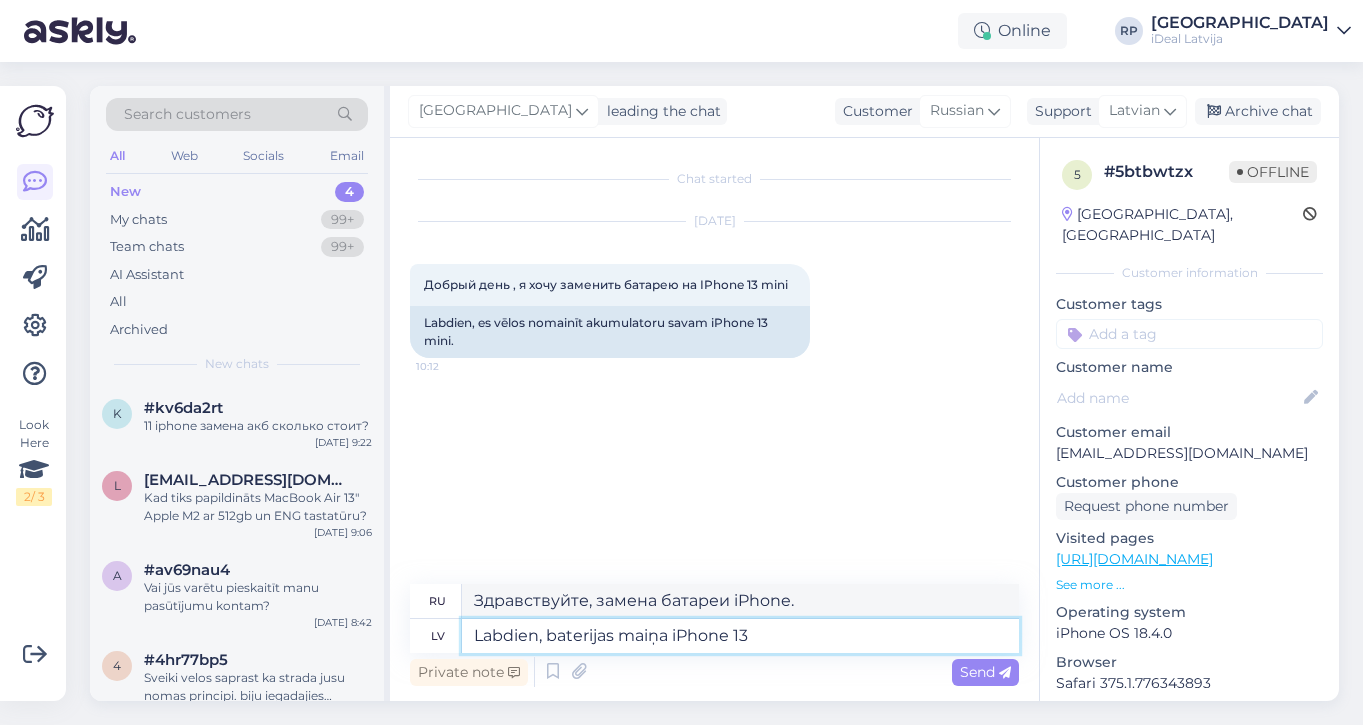 type on "Labdien, baterijas maiņa iPhone 13" 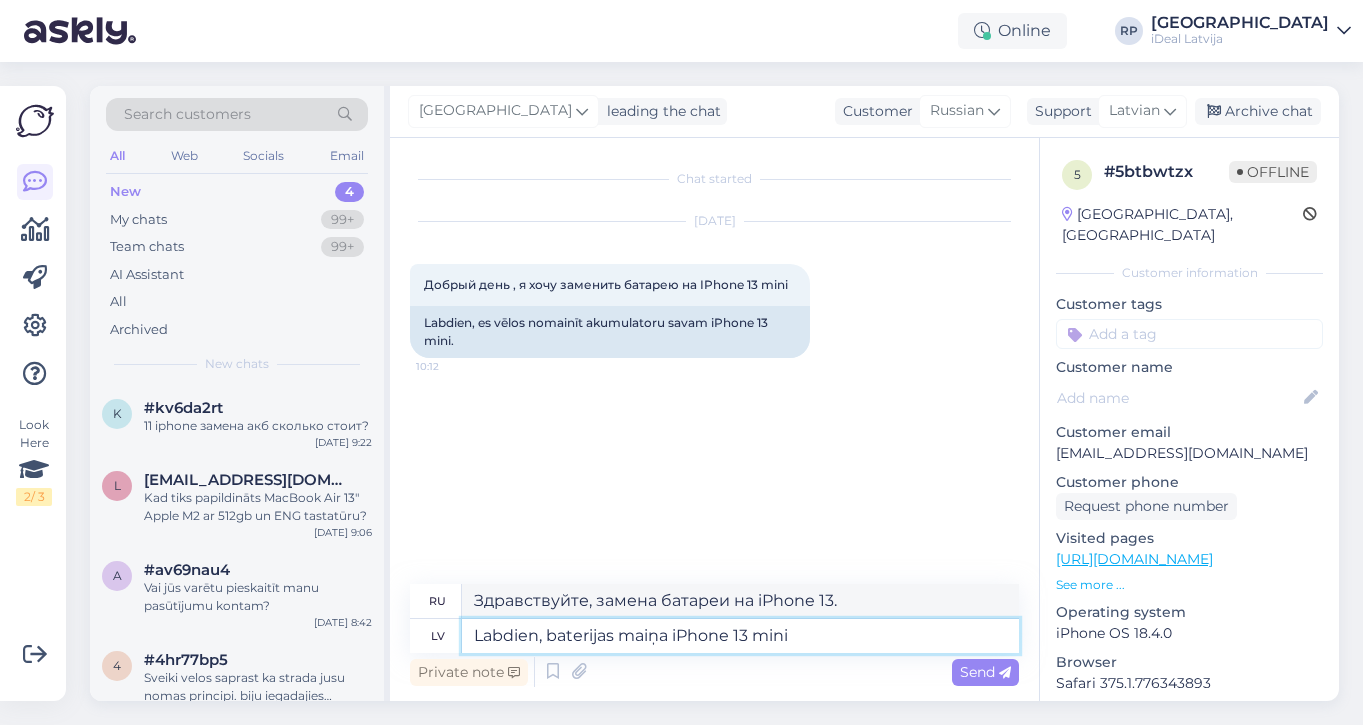 type on "Labdien, baterijas maiņa iPhone 13 mini" 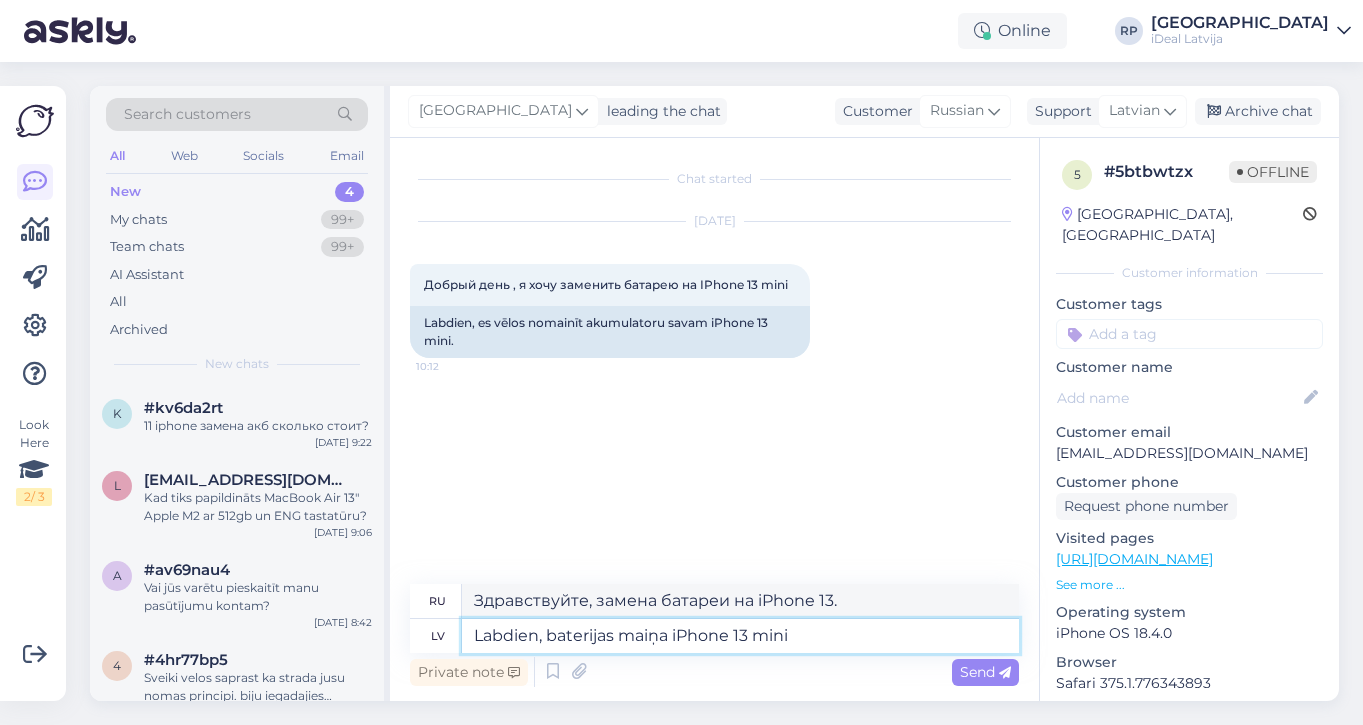 type on "Здравствуйте, замена батареи на iPhone 13 mini." 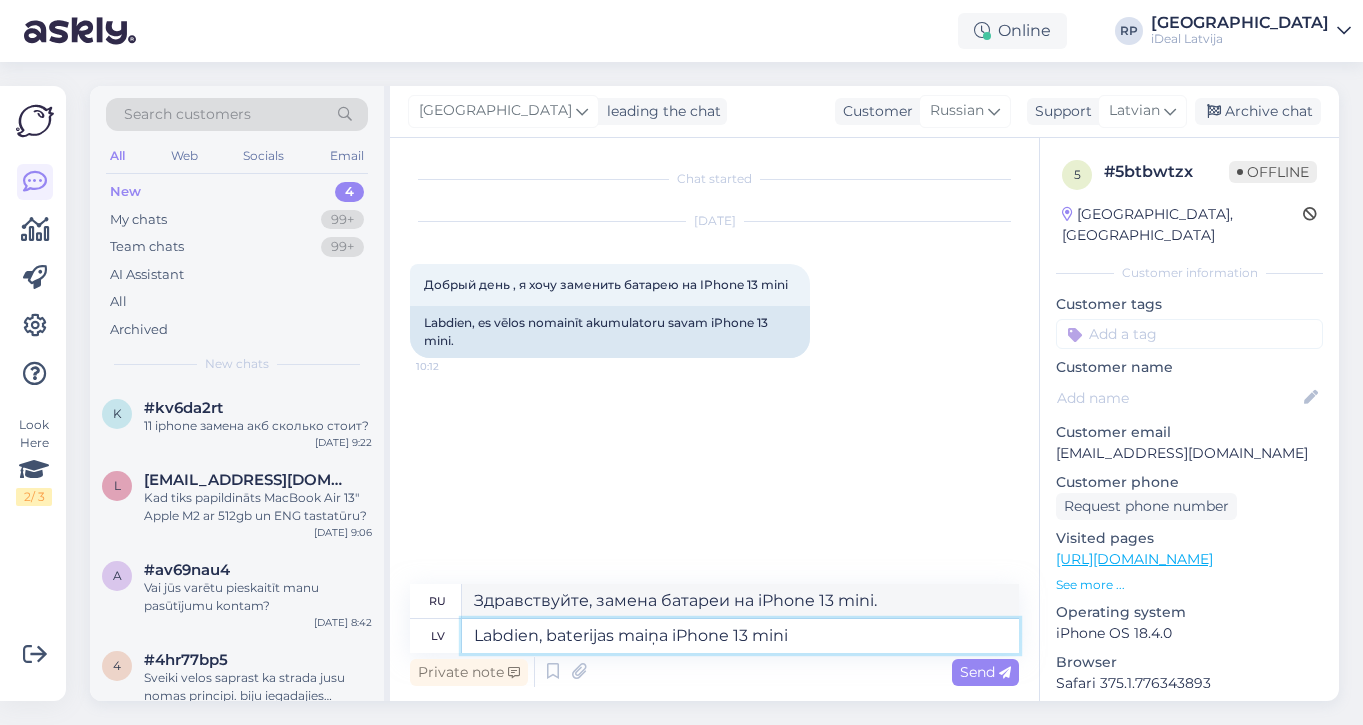 type on "Labdien, baterijas maiņa iPhone 13 mini b" 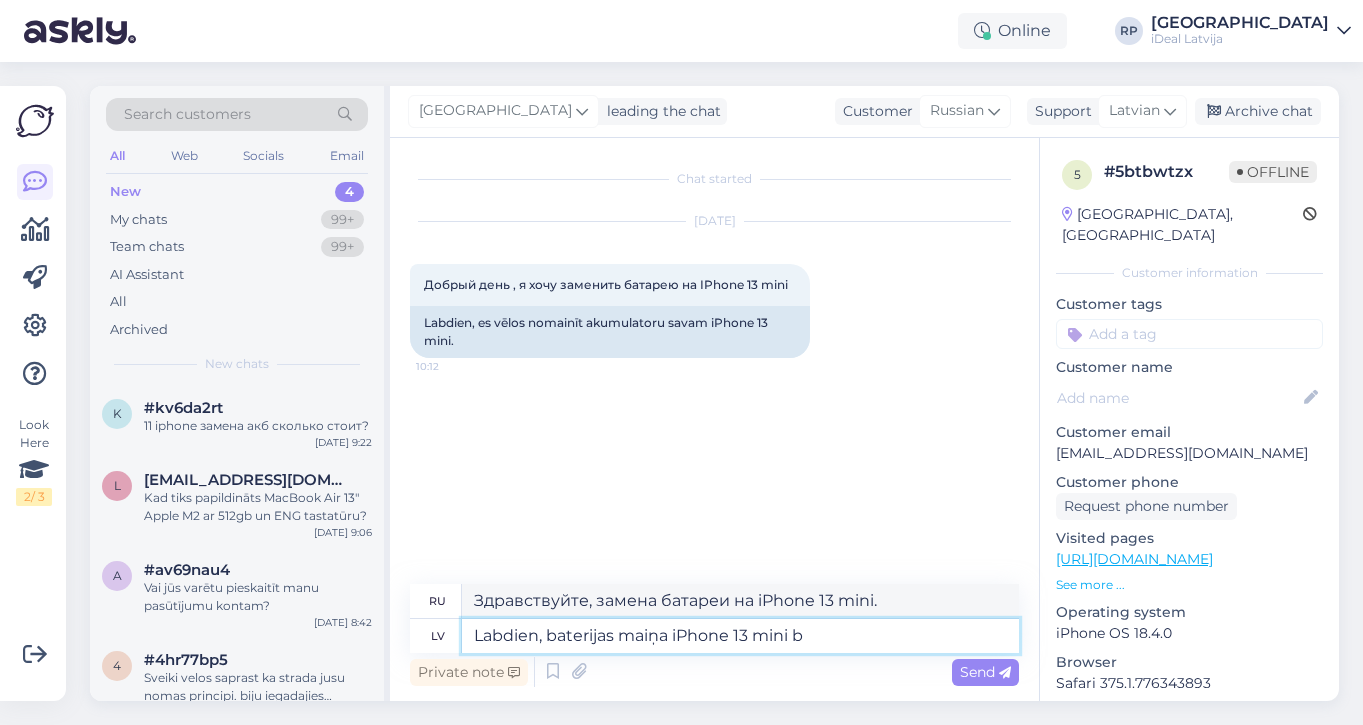 type on "Здравствуйте, замена батареи iPhone 13 mini b" 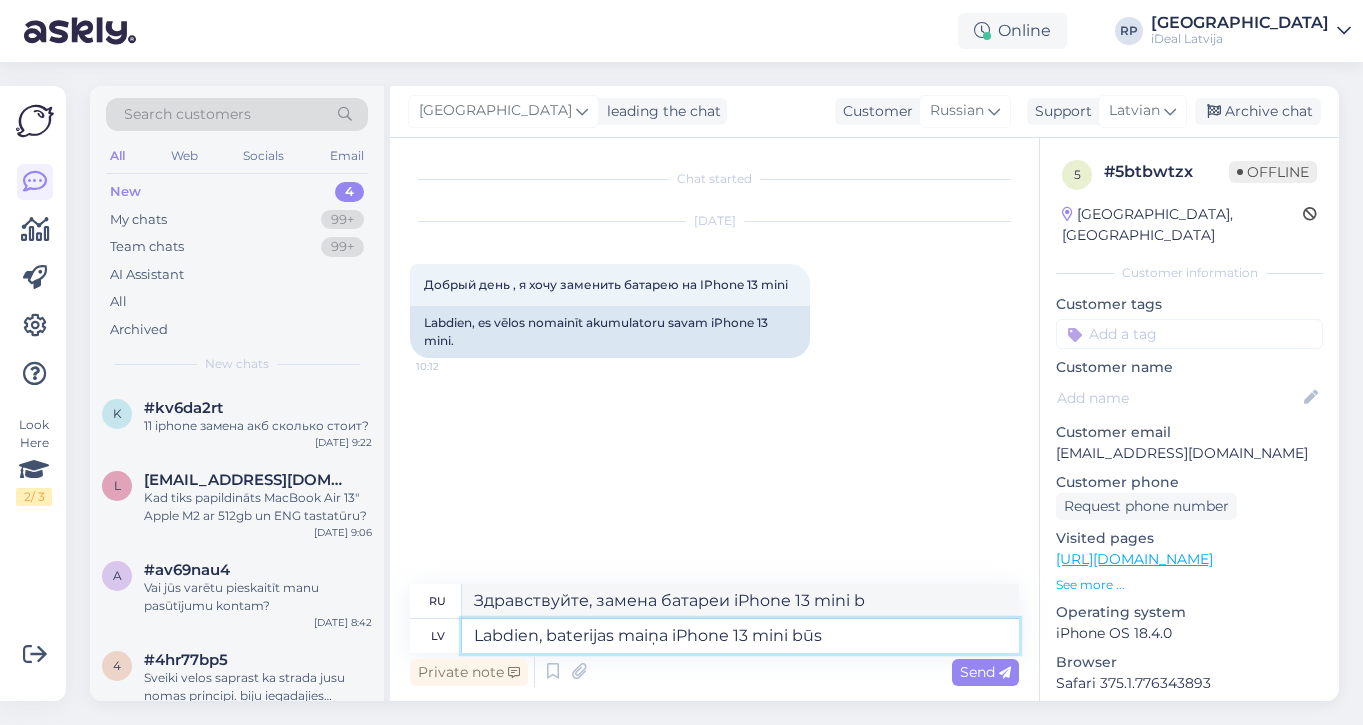 type on "Labdien, baterijas maiņa iPhone 13 mini būs 8" 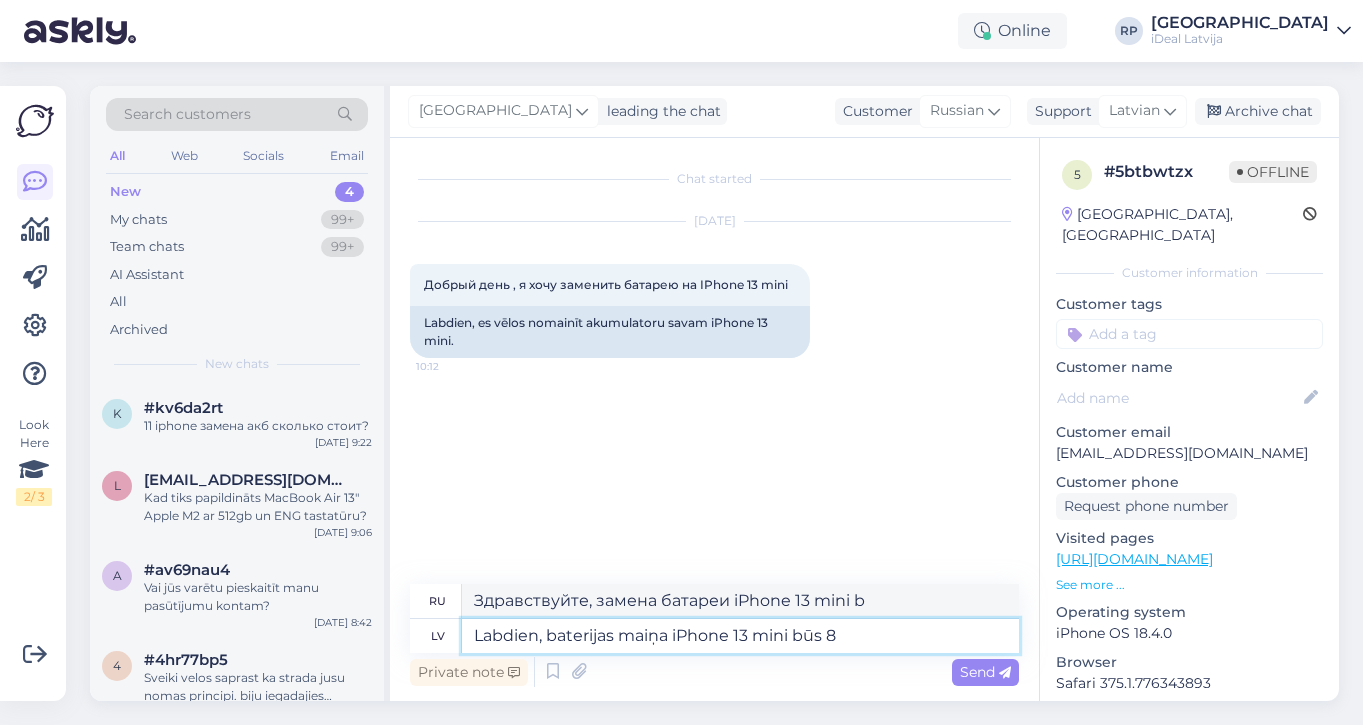 type on "Здравствуйте, замена батареи на iPhone 13 mini будет" 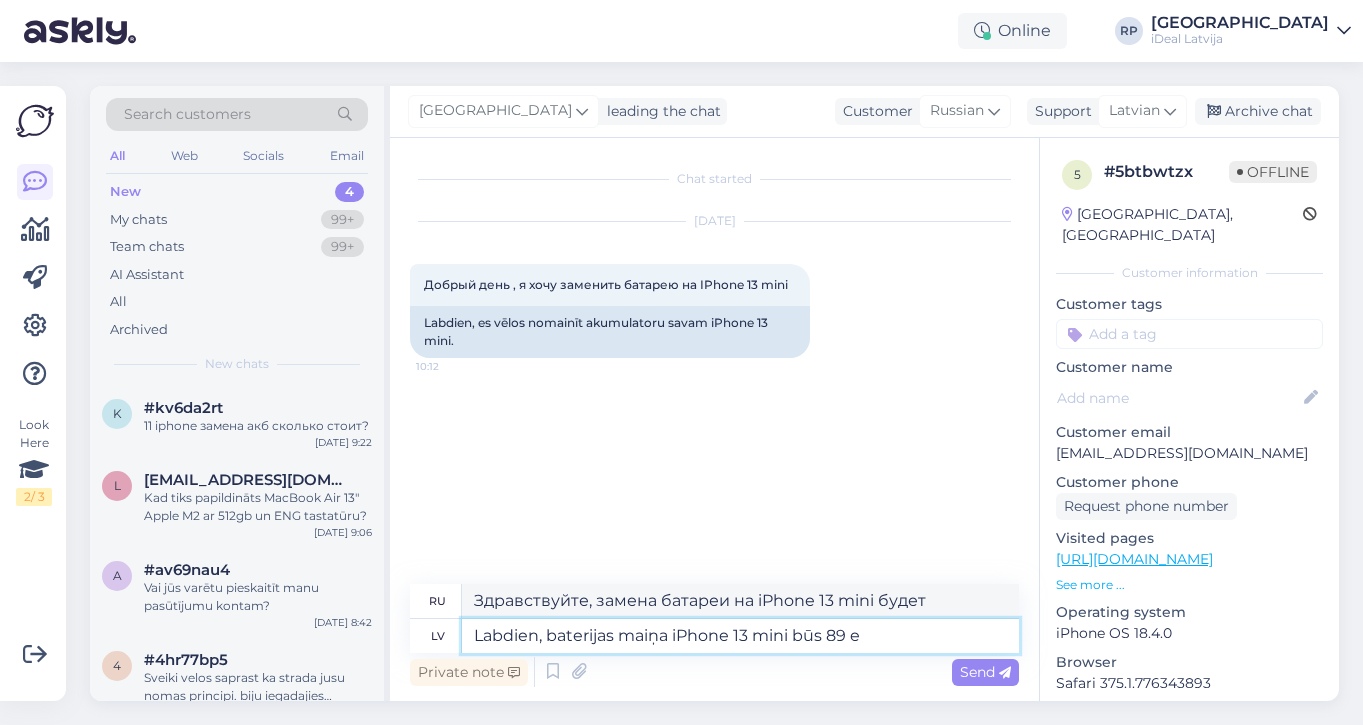 type on "Labdien, baterijas maiņa iPhone 13 mini būs 89 eu" 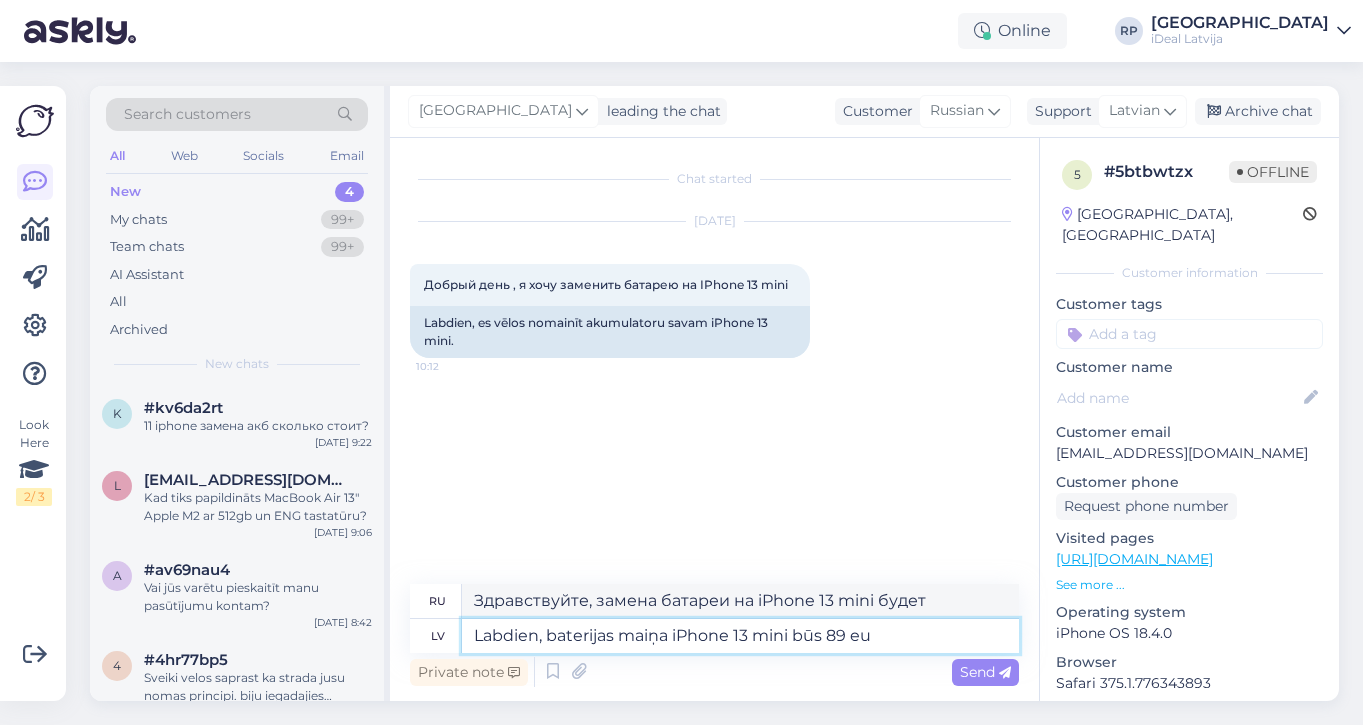 type on "Здравствуйте, замена батареи на iPhone 13 mini будет стоить 89." 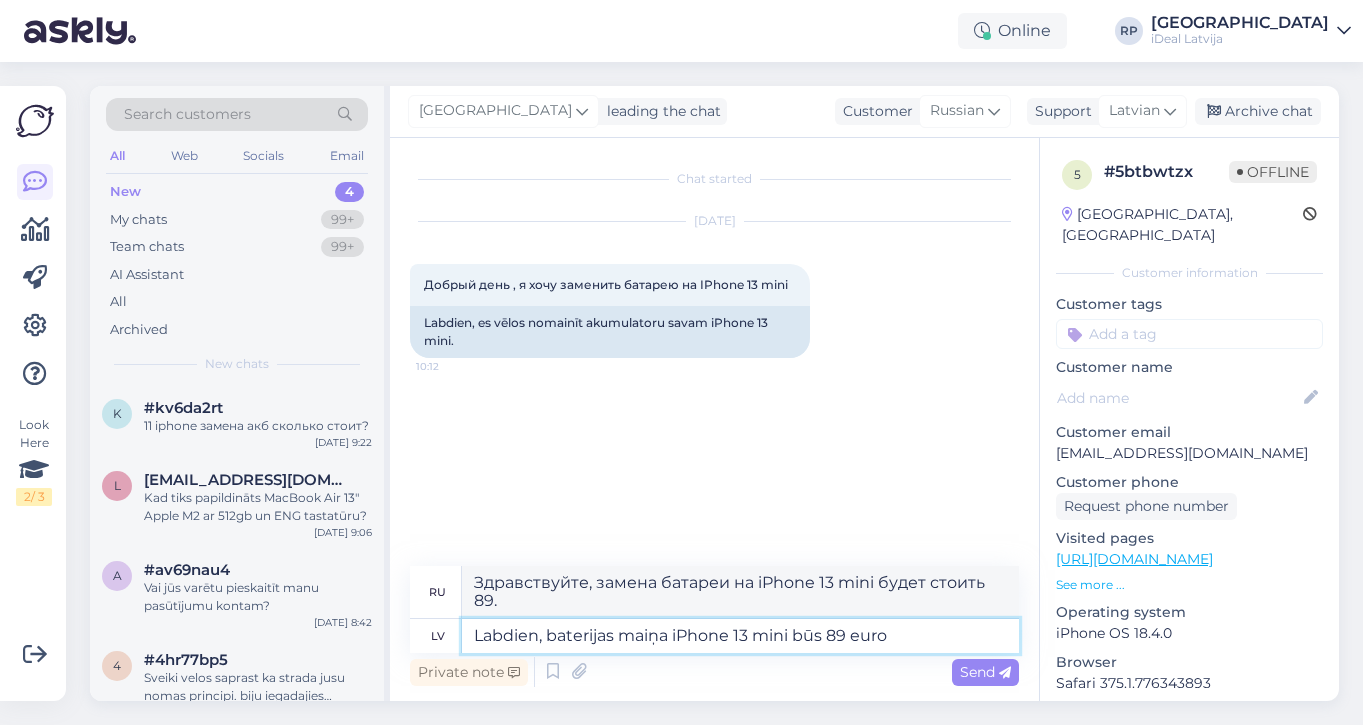 type on "Labdien, baterijas maiņa iPhone 13 mini būs 89 euro" 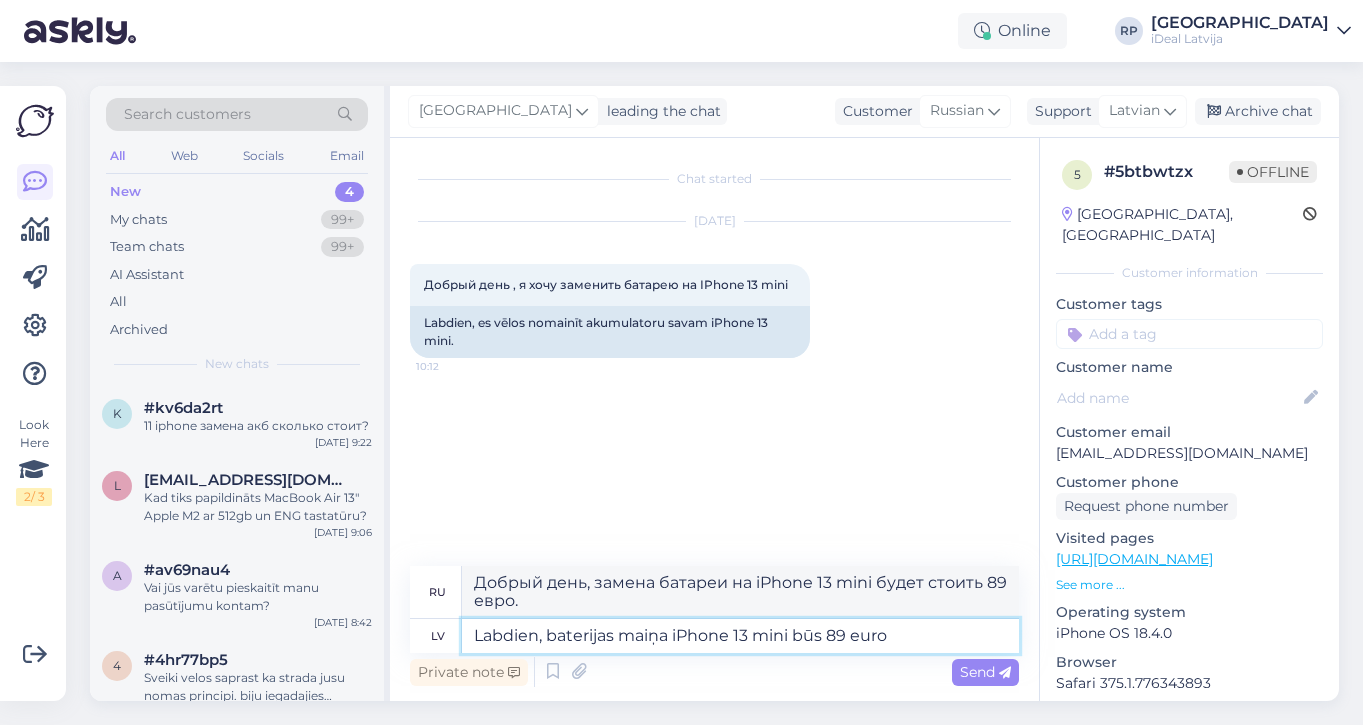 click on "Labdien, baterijas maiņa iPhone 13 mini būs 89 euro" at bounding box center [740, 636] 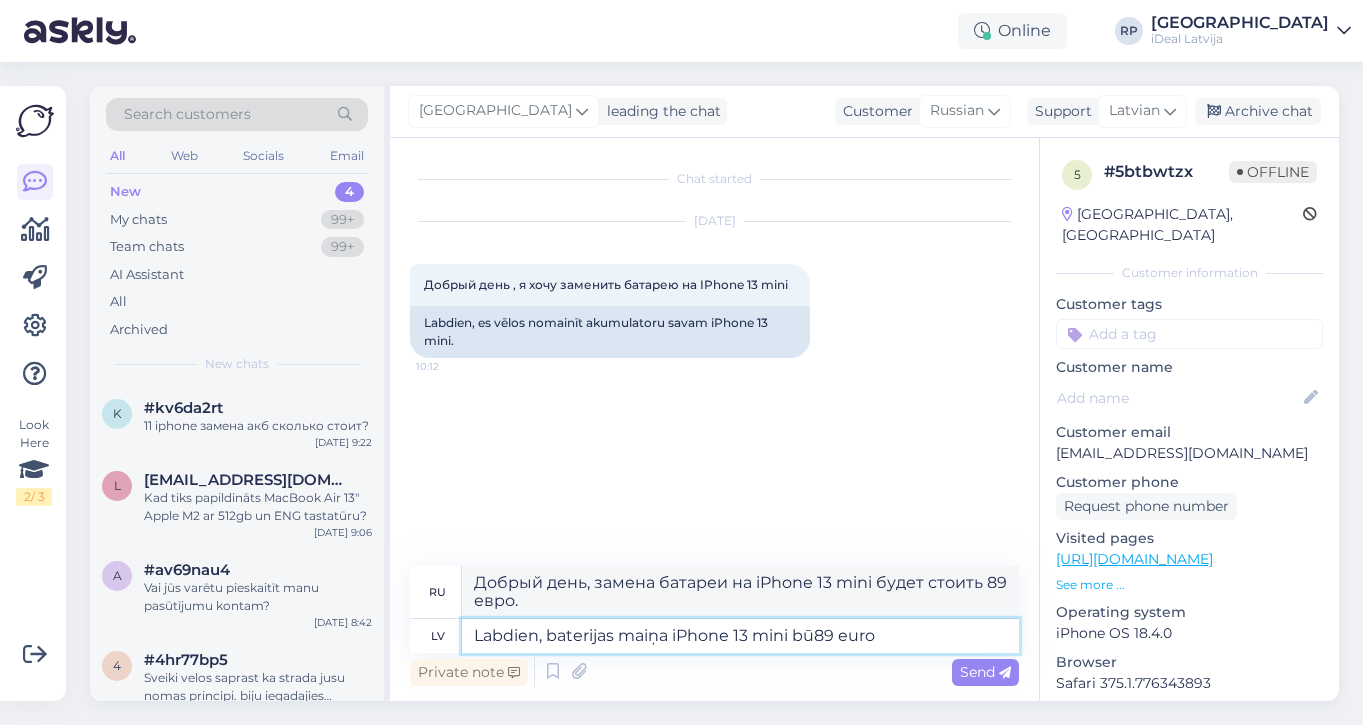 type on "Labdien, baterijas maiņa iPhone 13 mini b89 euro" 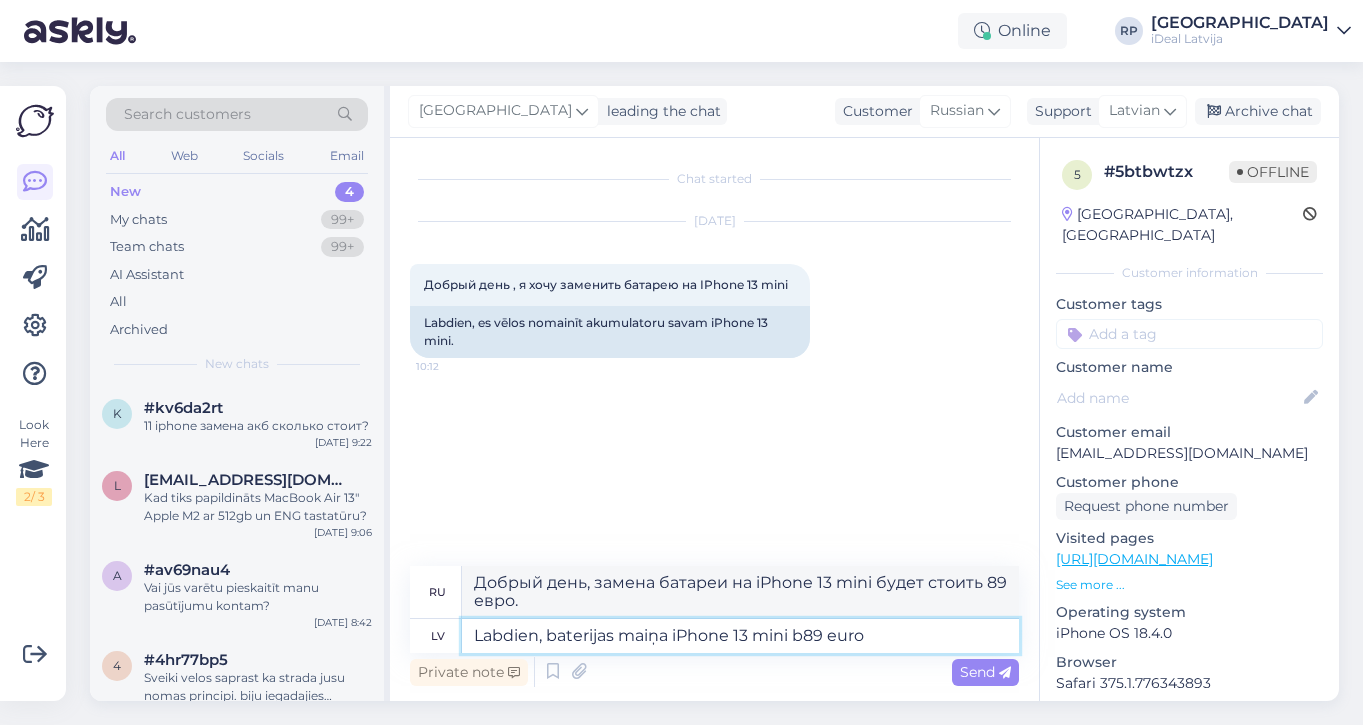 type on "Здравствуйте, замена батареи на iPhone 13 mini будет стоить 89 евро." 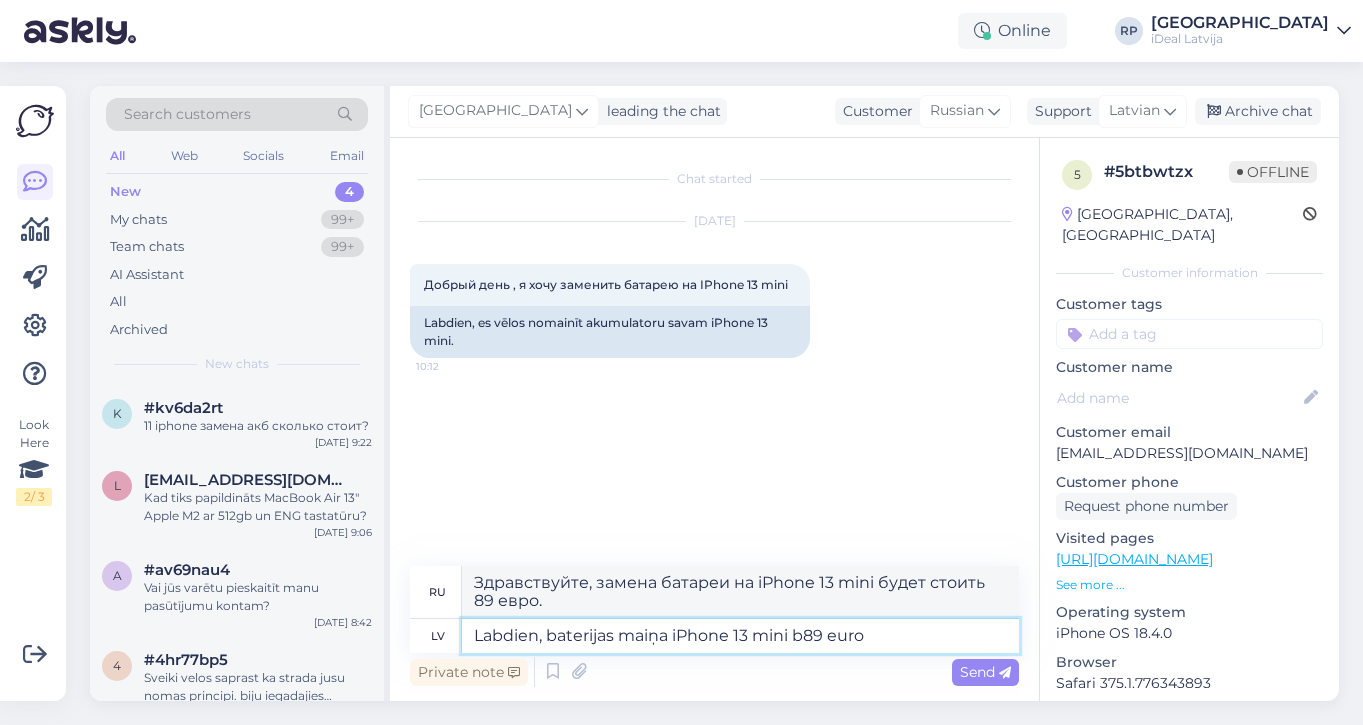 type on "Labdien, baterijas maiņa iPhone 13 mini 89 euro" 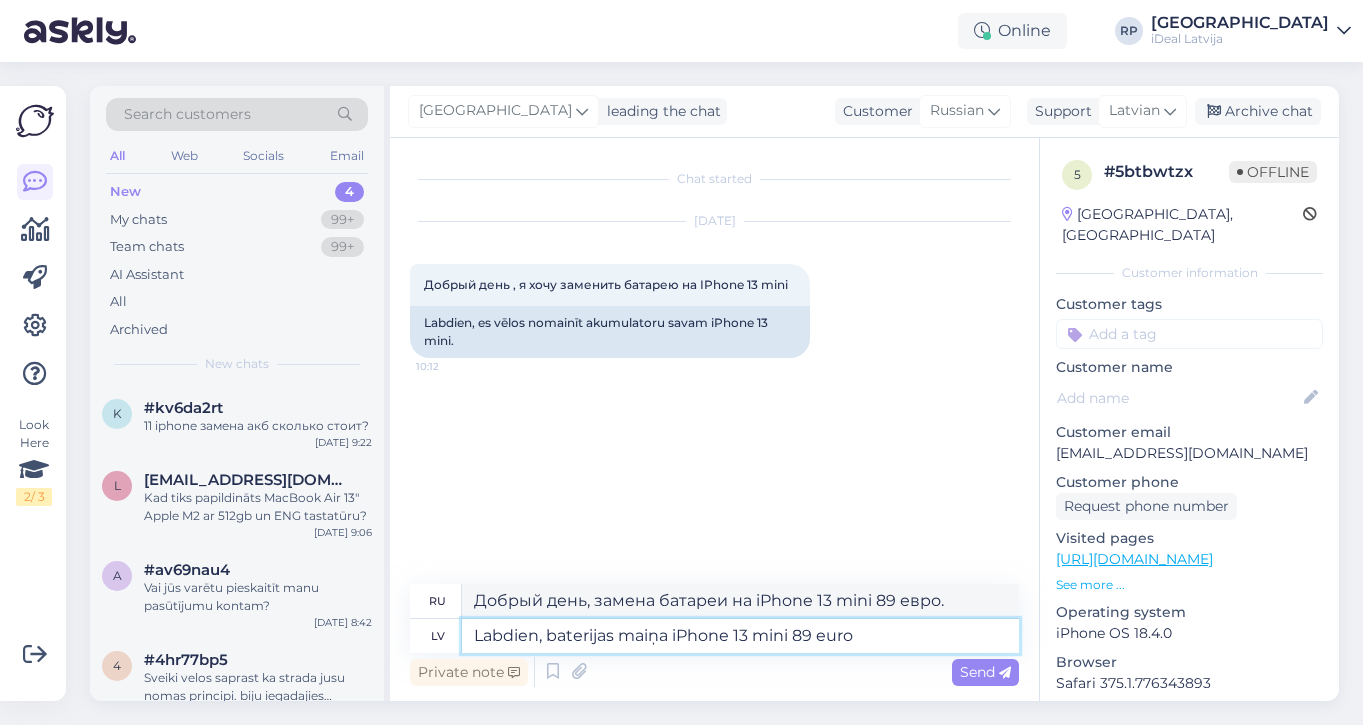 type on "Здравствуйте, замена батареи на iPhone 13 mini стоит 89 евро." 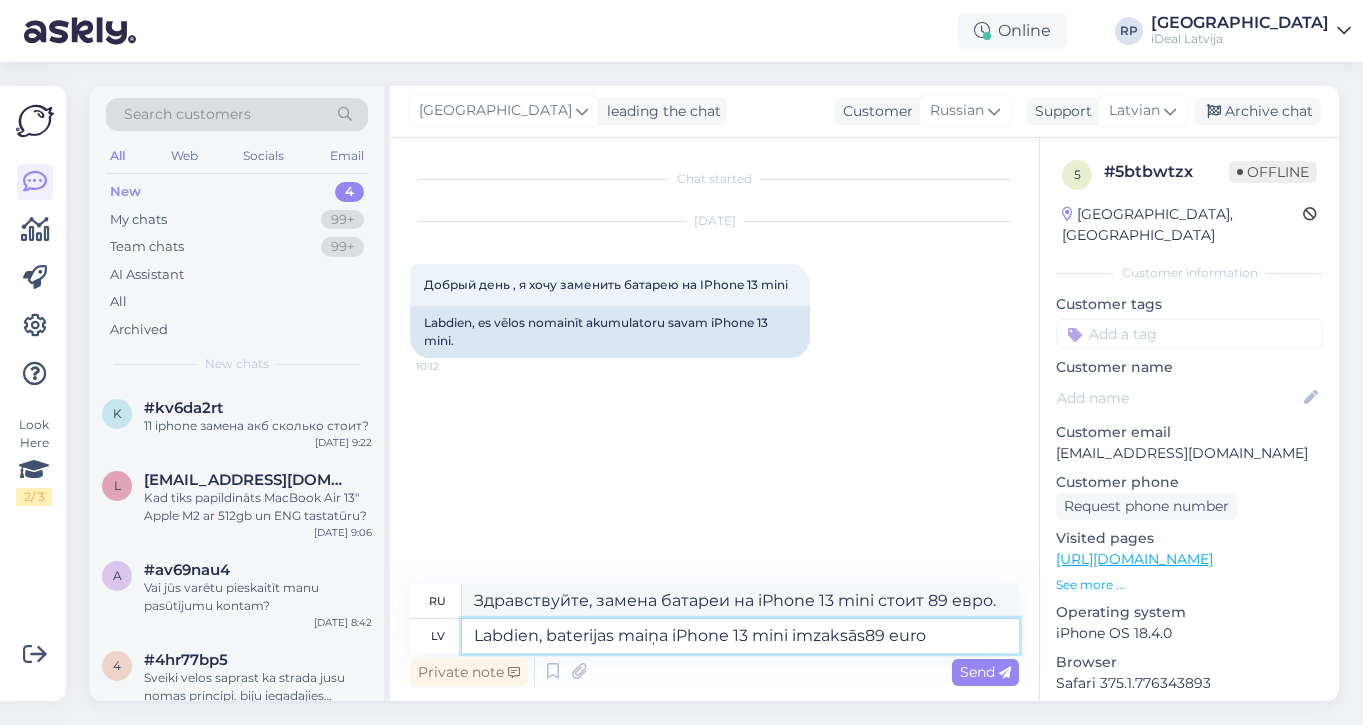 type on "Labdien, baterijas maiņa iPhone 13 mini imzaksās 89 euro" 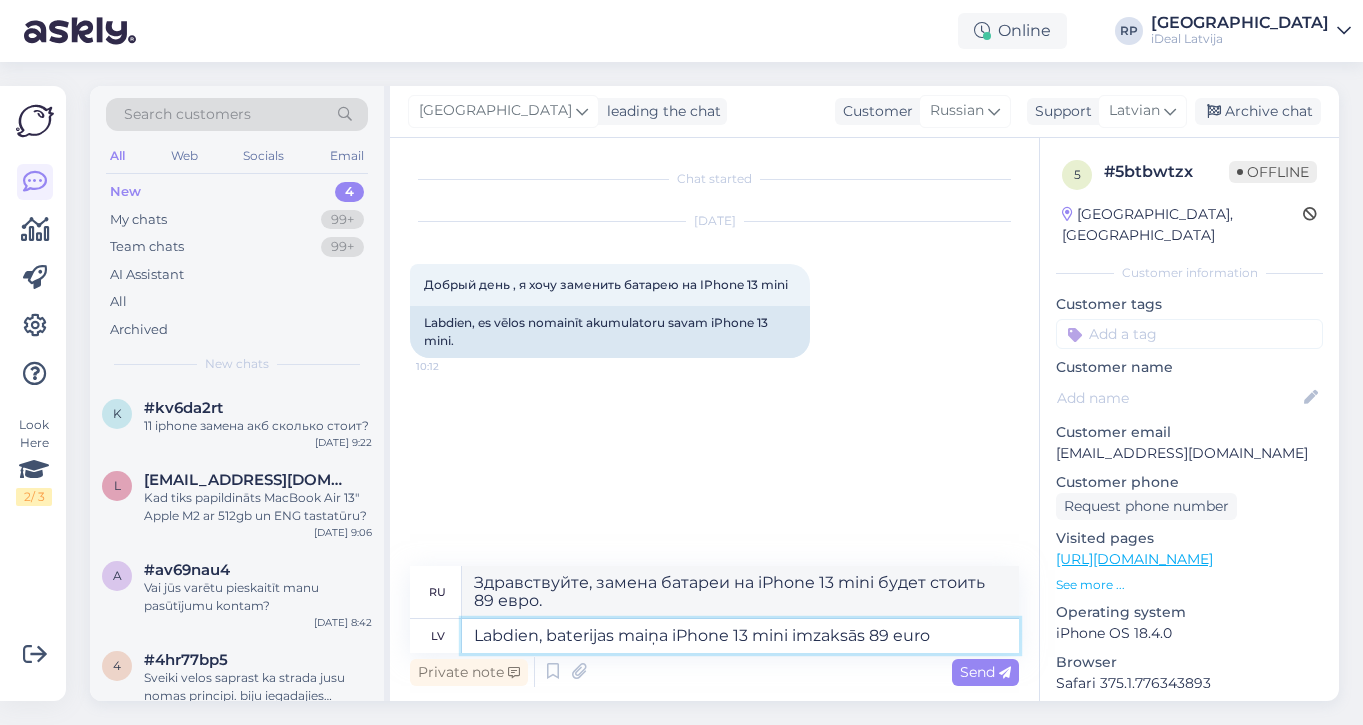 type on "Здравствуйте, замена батареи на iPhone 13 mini обойдется в 89 евро." 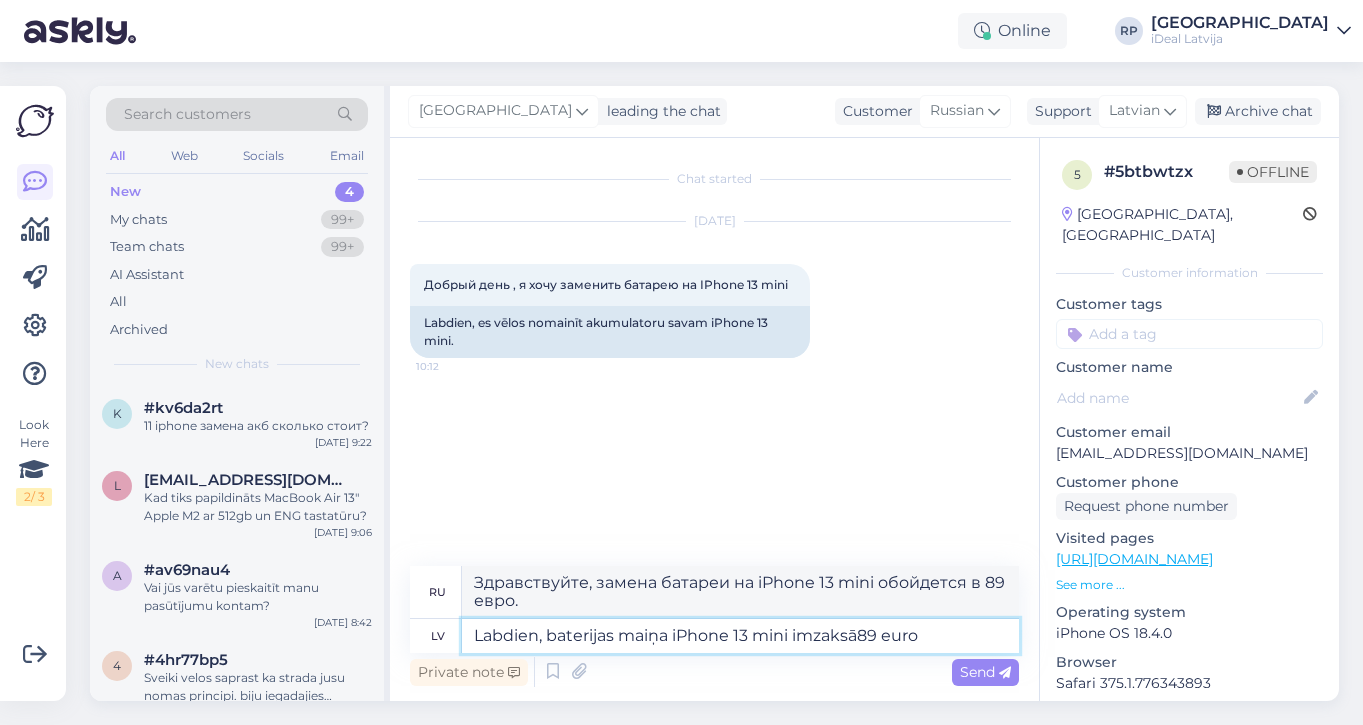 type on "Labdien, baterijas maiņa iPhone 13 mini imzaks89 euro" 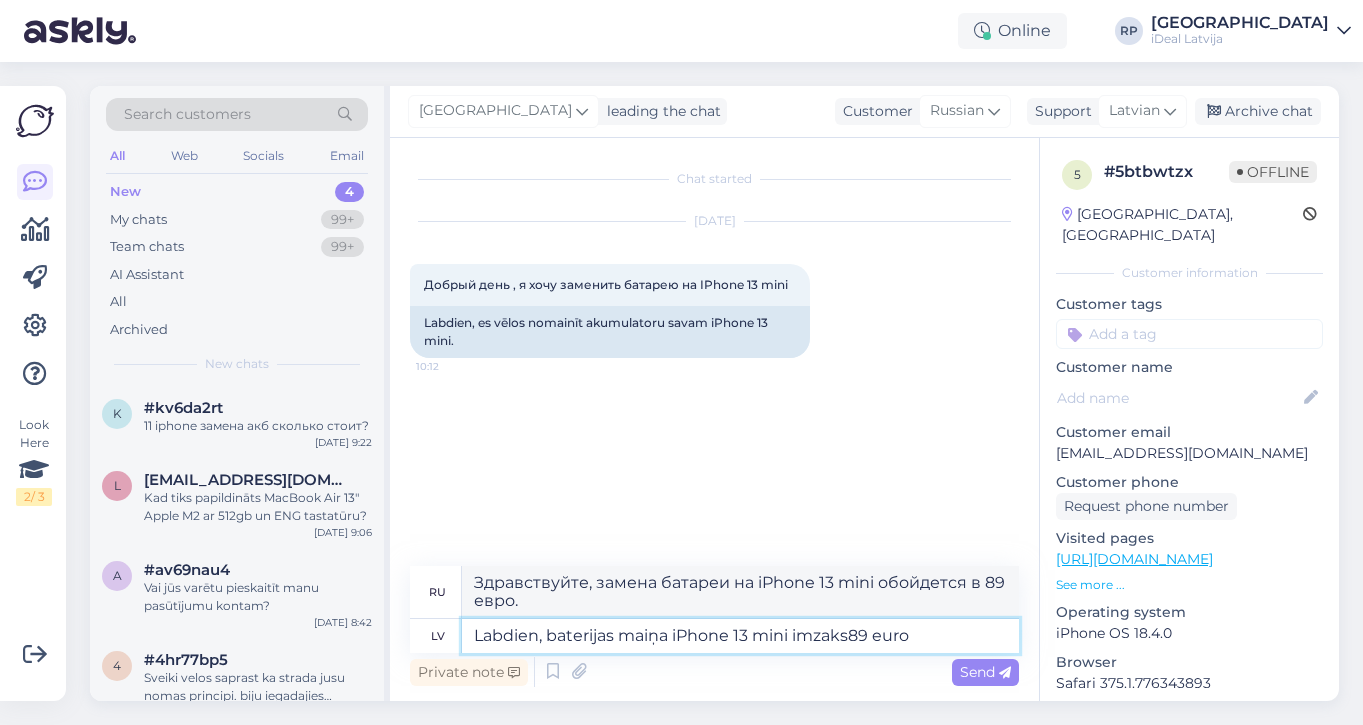 type on "Здравствуйте, замена батареи на iPhone 13 mini будет стоить 89 евро." 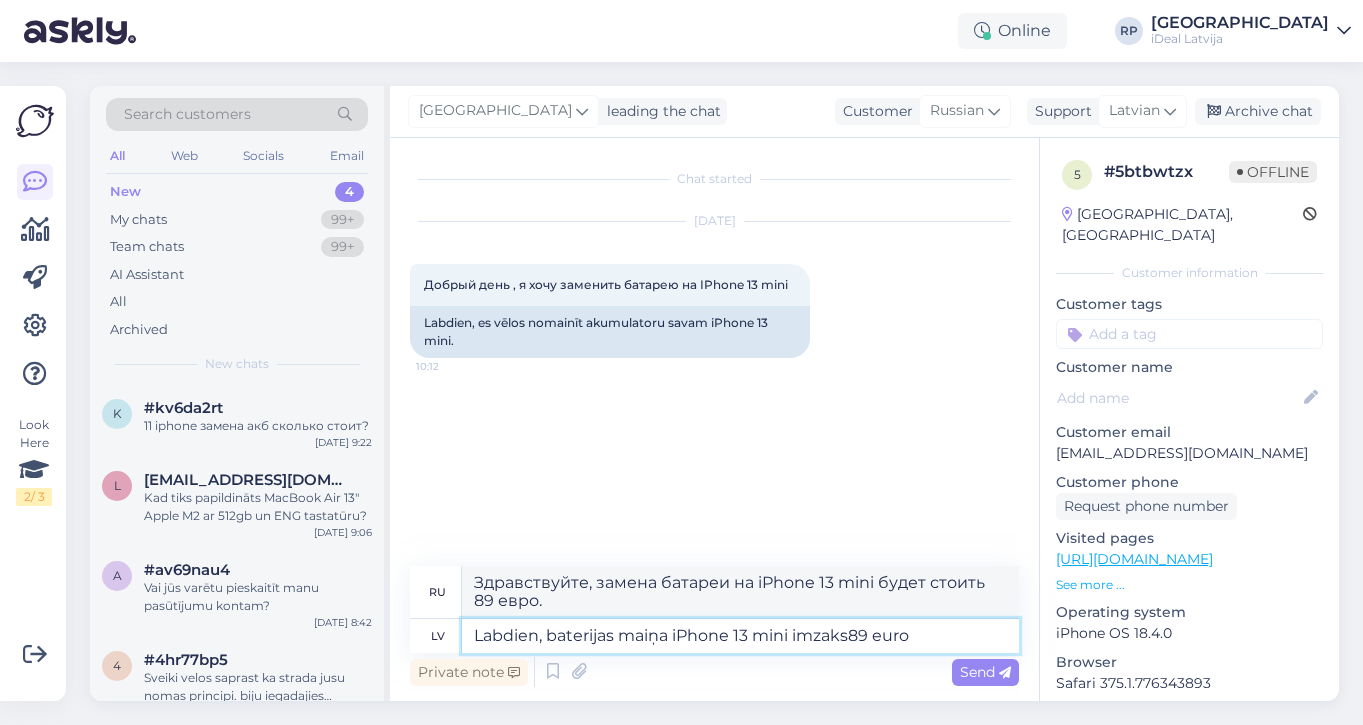 type on "Labdien, baterijas maiņa iPhone 13 mini imzak89 euro" 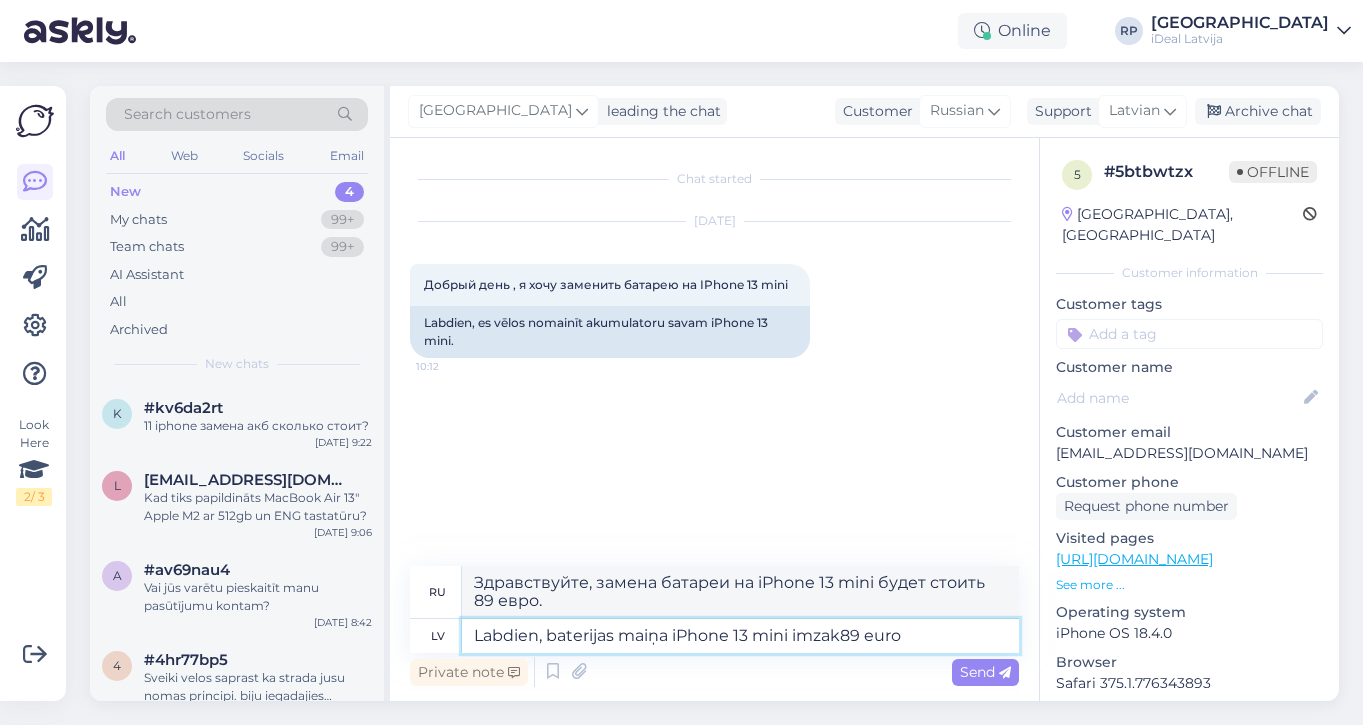 type on "Здравствуйте, замена батареи на iPhone 13 mini обойдется в 89 евро." 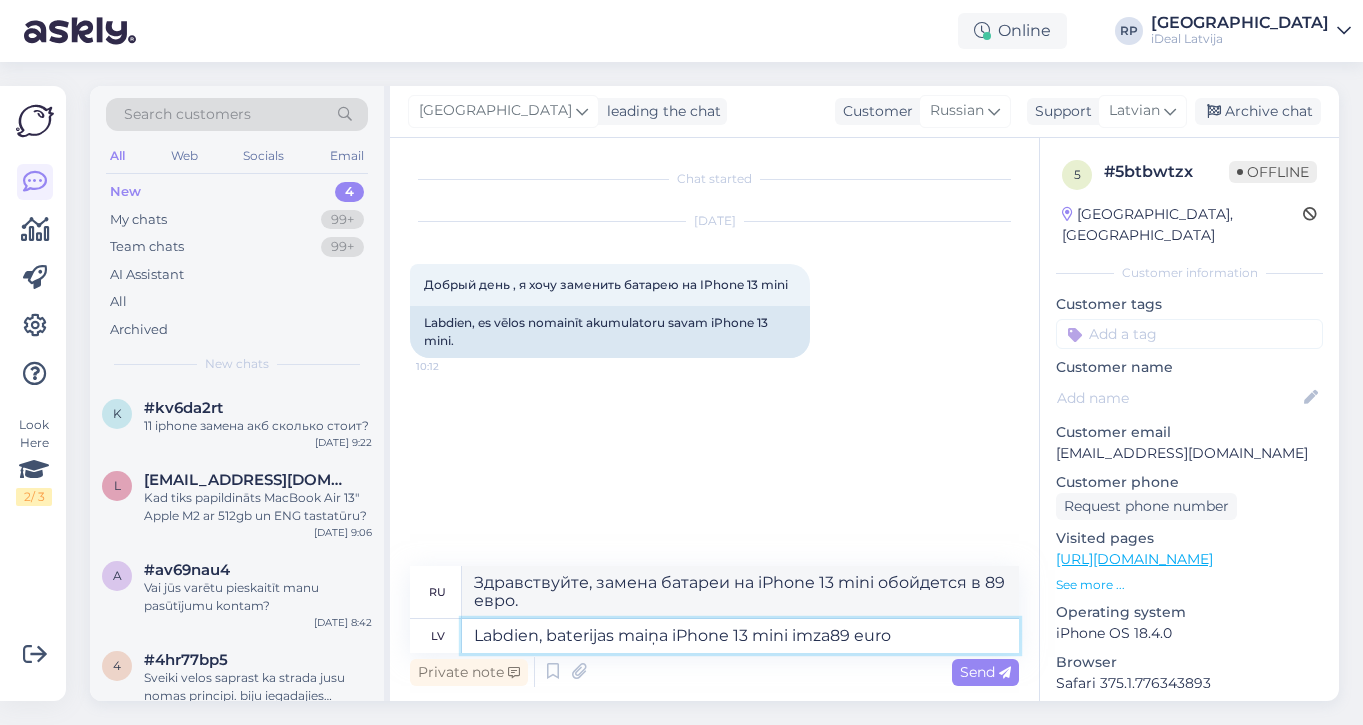type on "Labdien, baterijas maiņa iPhone 13 mini imz89 euro" 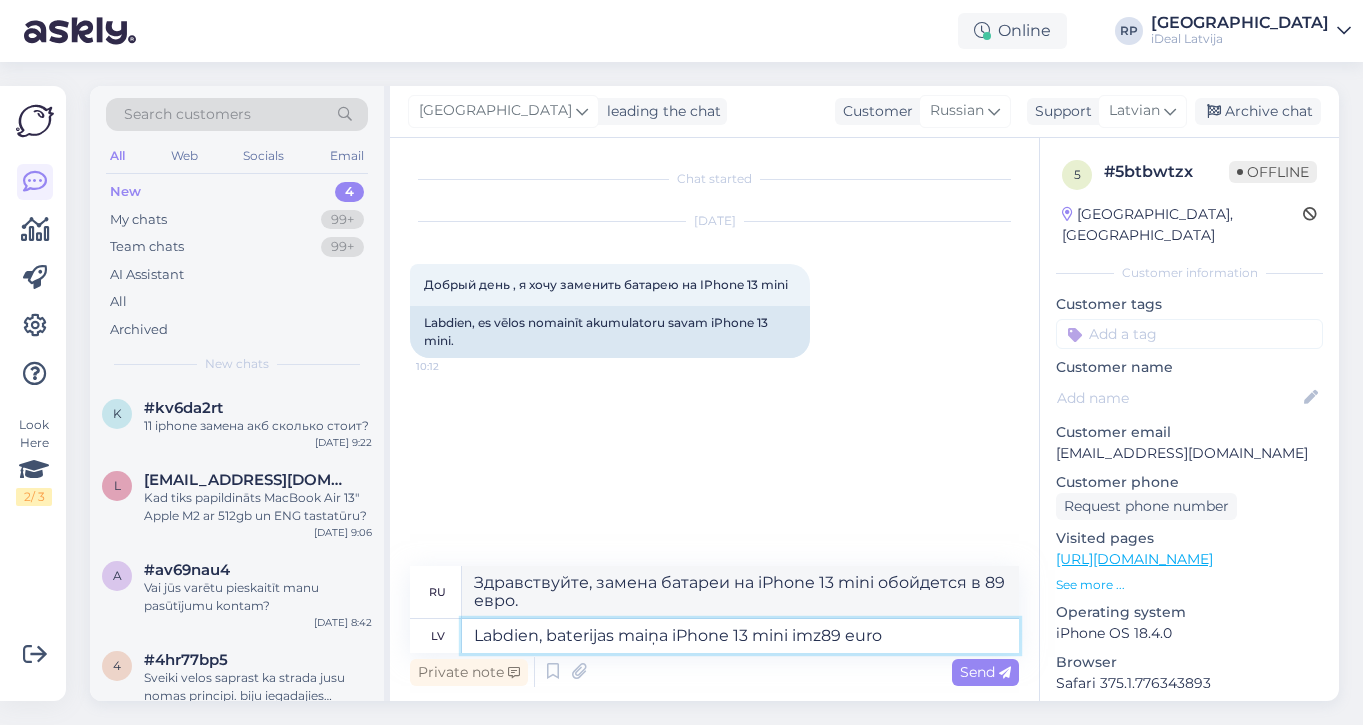 type on "Здравствуйте, замена батареи на iPhone 13 mini стоит 89 евро." 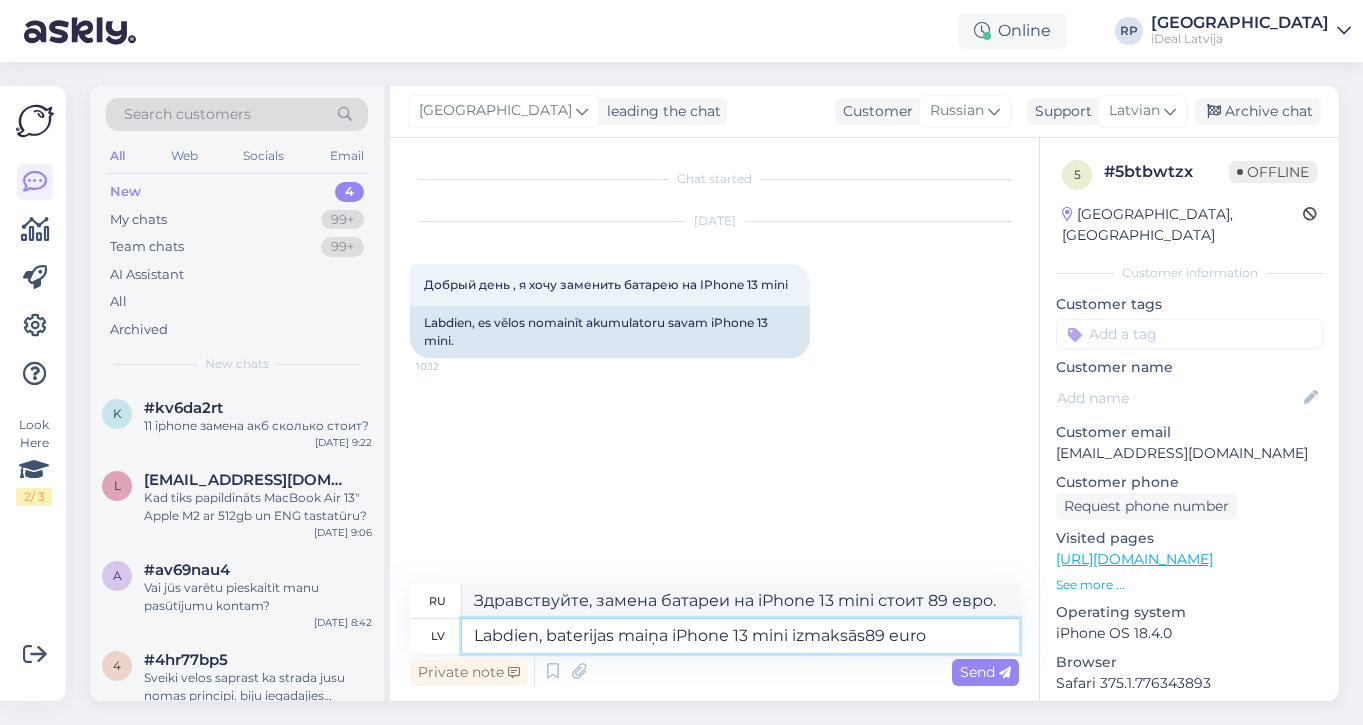 type on "Labdien, baterijas maiņa iPhone 13 mini izmaksās 89 euro" 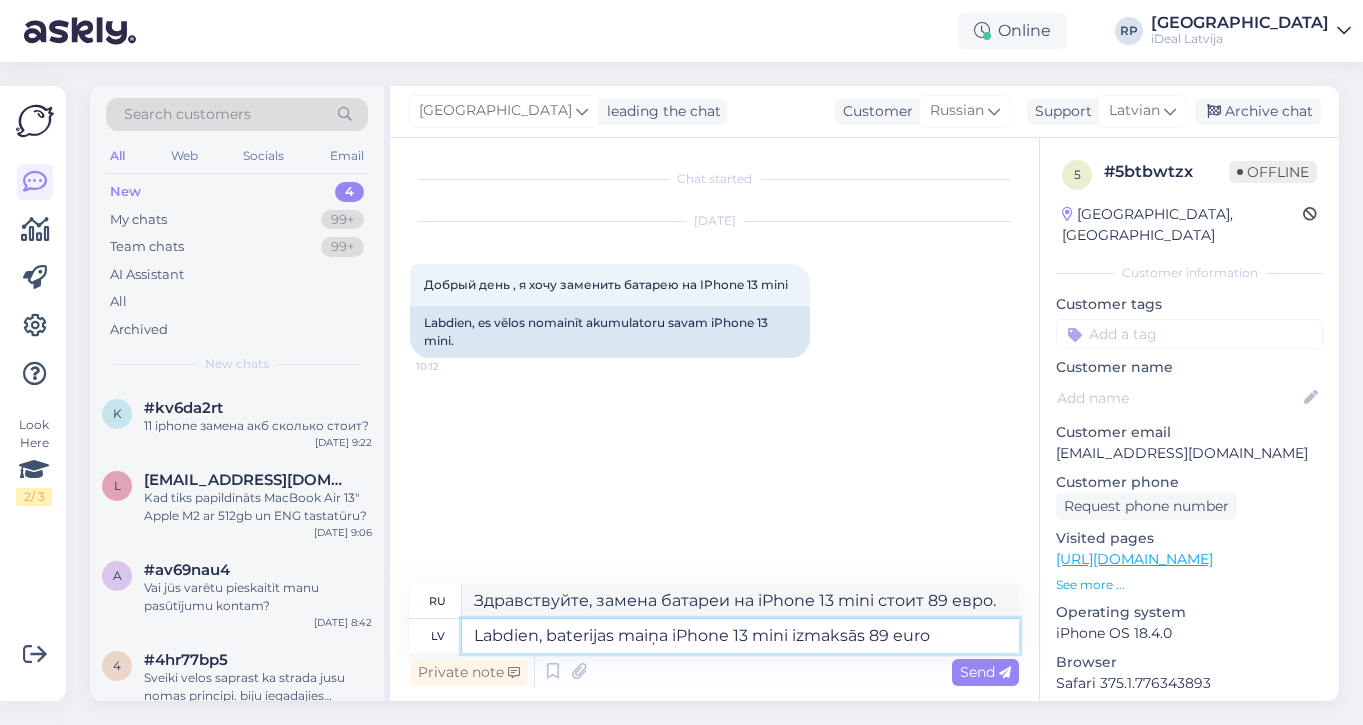 type on "Здравствуйте, замена батареи на iPhone 13 mini будет стоить 89 евро." 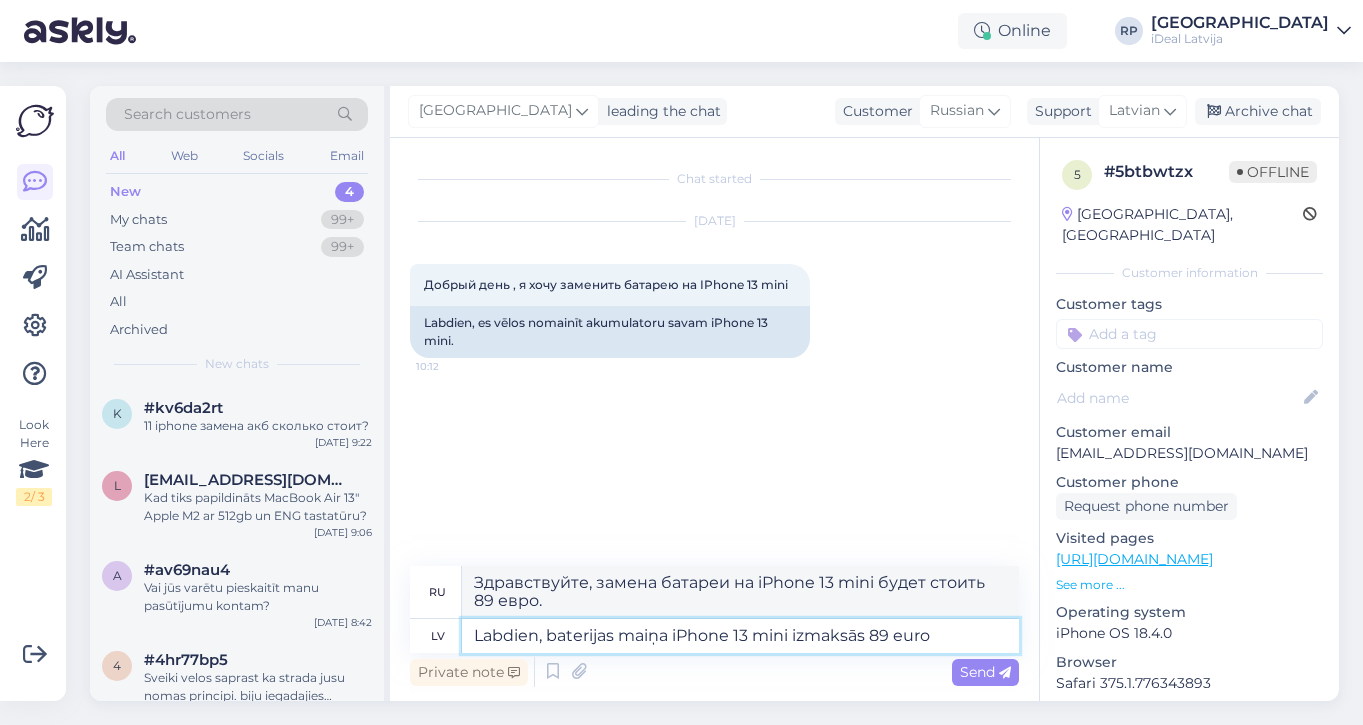 click on "Labdien, baterijas maiņa iPhone 13 mini izmaksās 89 euro" at bounding box center (740, 636) 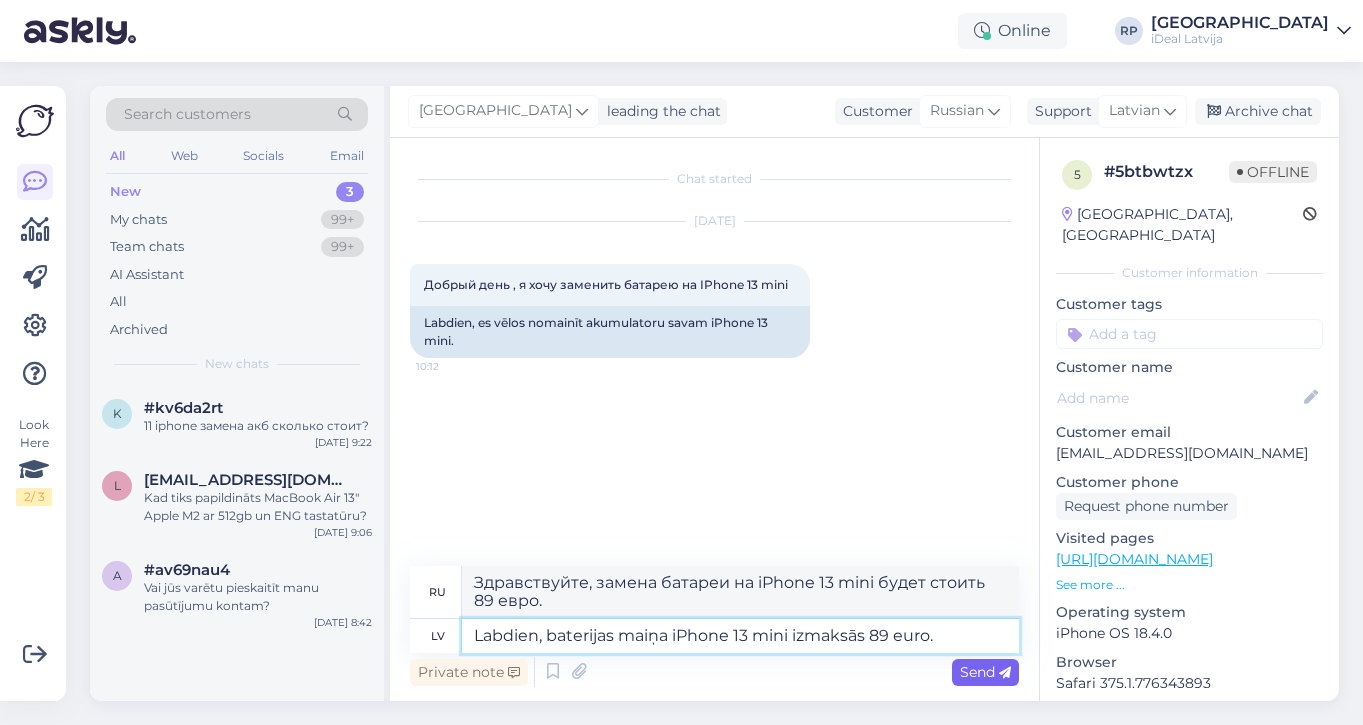 type on "Labdien, baterijas maiņa iPhone 13 mini izmaksās 89 euro." 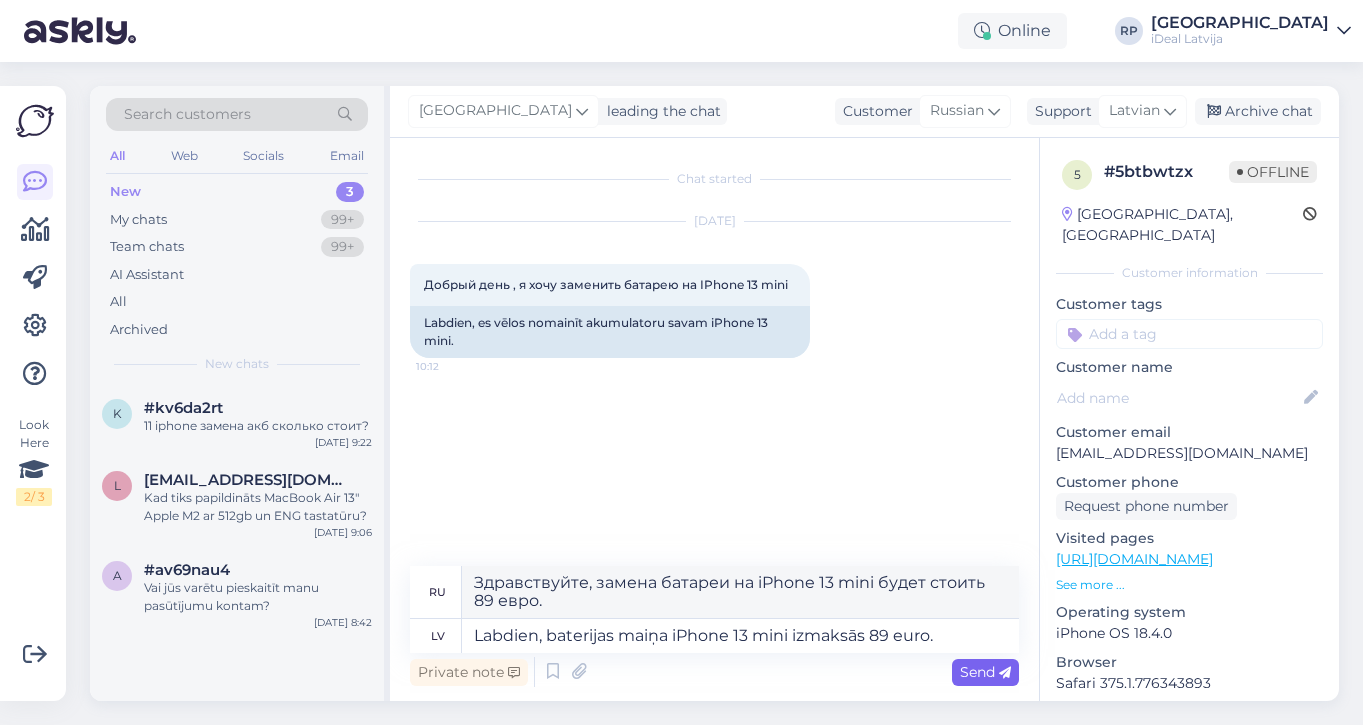 click on "Send" at bounding box center (985, 672) 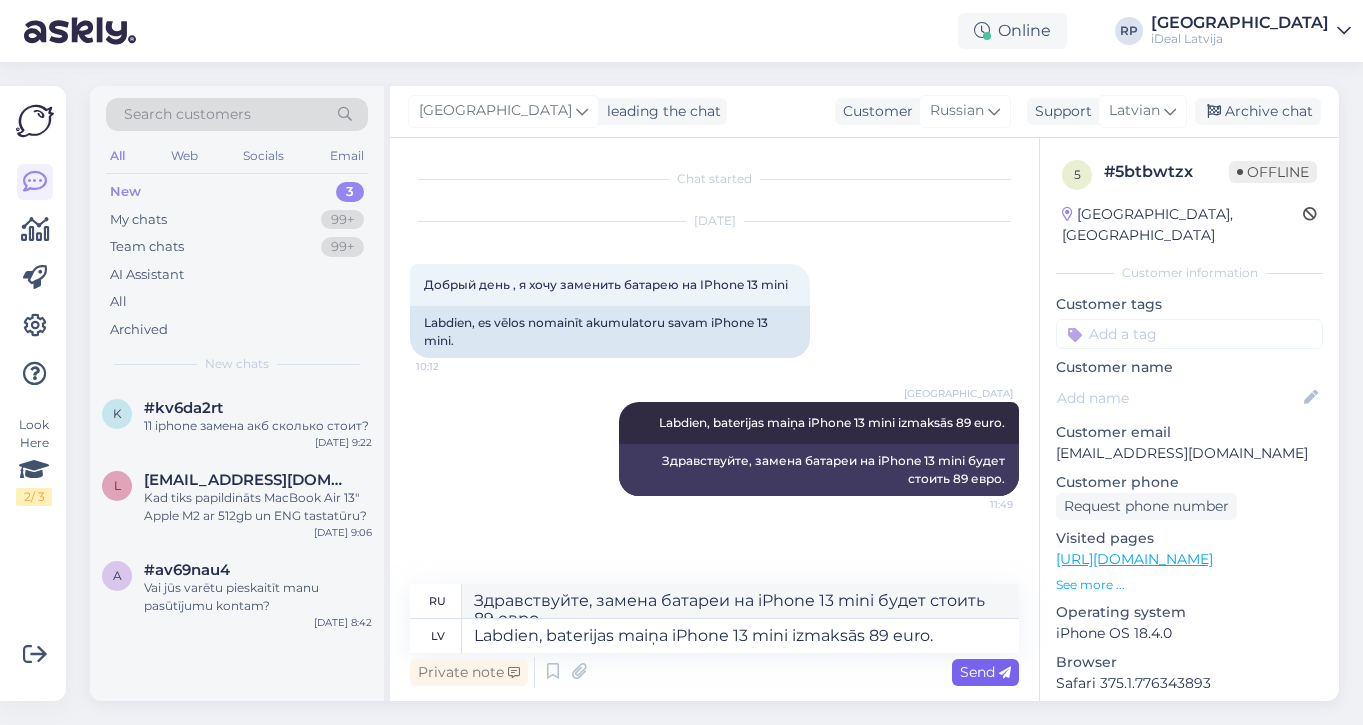 type 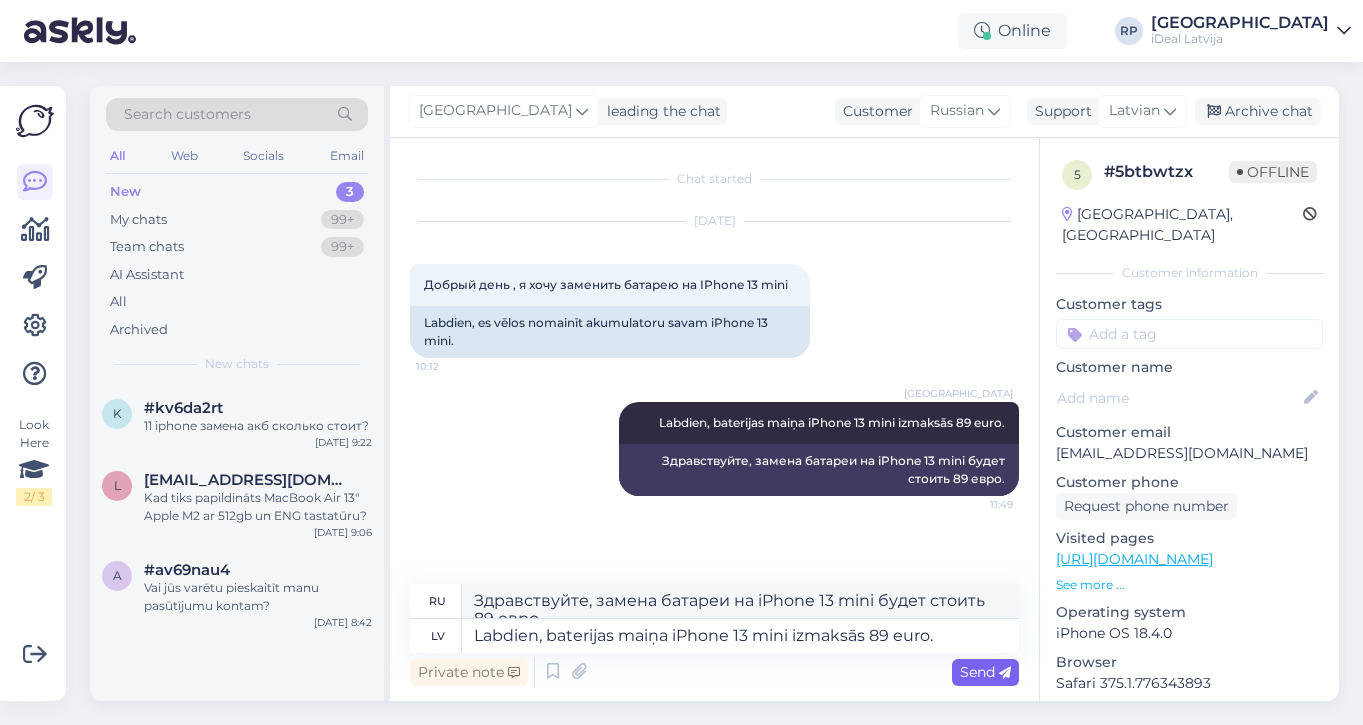 type 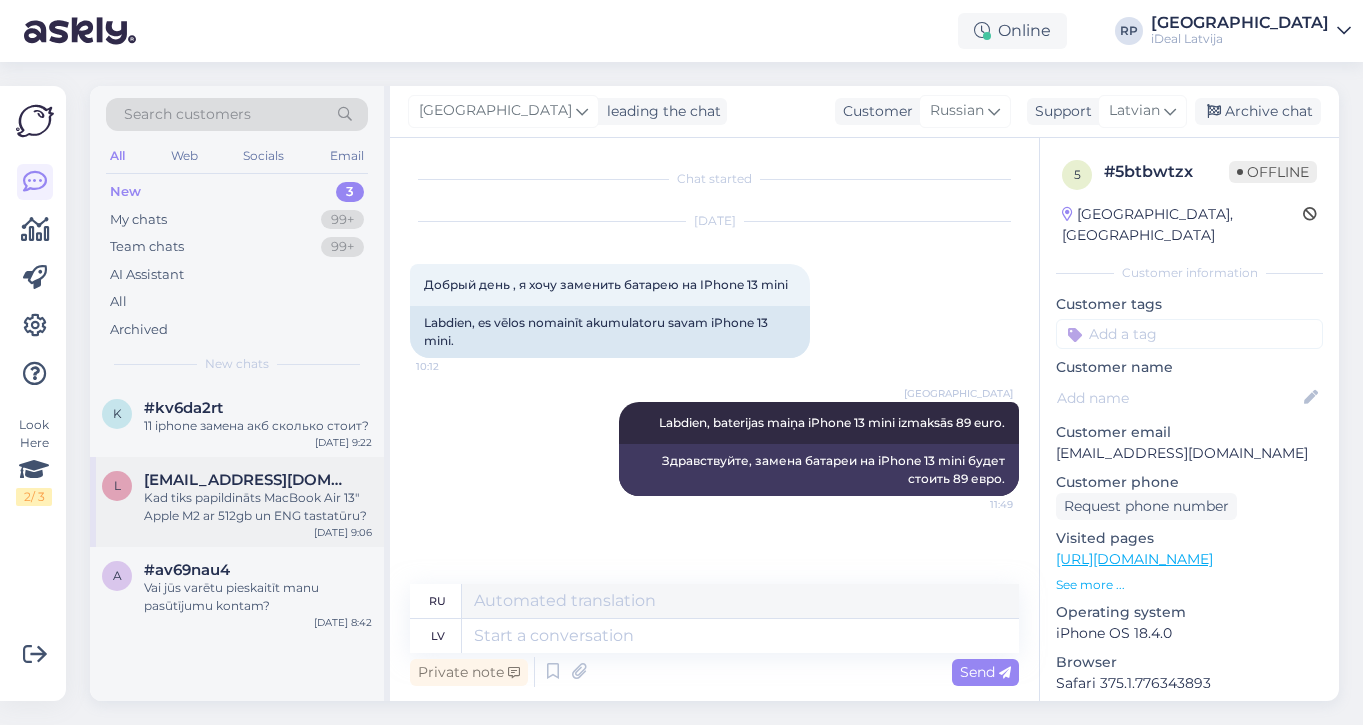 click on "Kad tiks papildināts MacBook Air 13" Apple M2 ar 512gb un ENG tastatūru?" at bounding box center [258, 507] 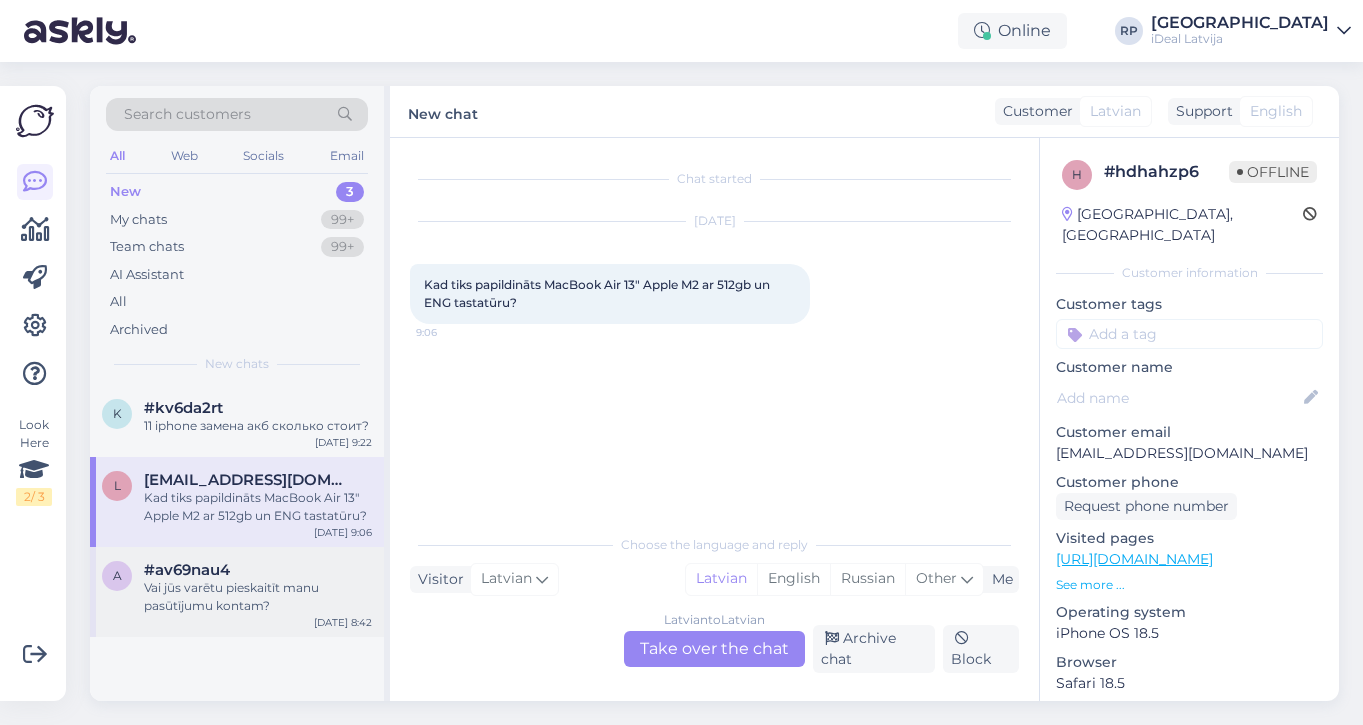 click on "Vai jūs varētu pieskaitīt manu pasūtījumu kontam?" at bounding box center [258, 597] 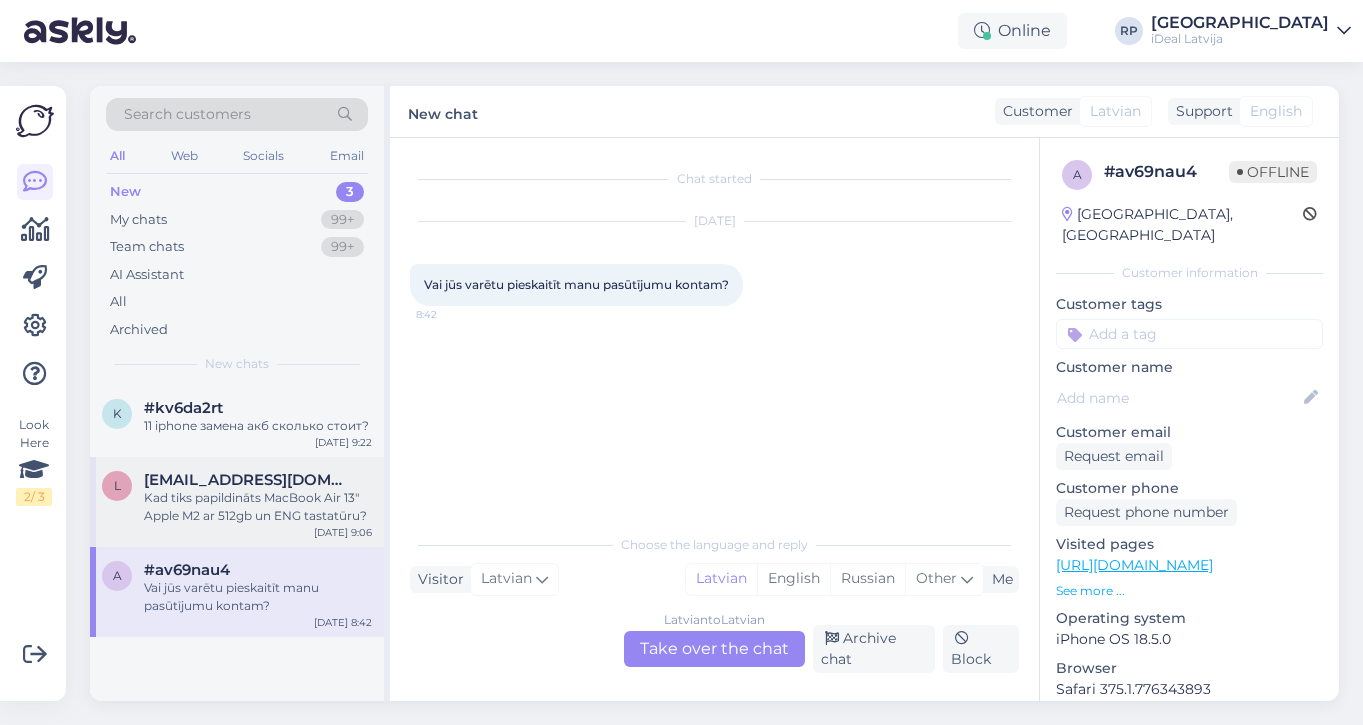 click on "[EMAIL_ADDRESS][DOMAIN_NAME]" at bounding box center [248, 480] 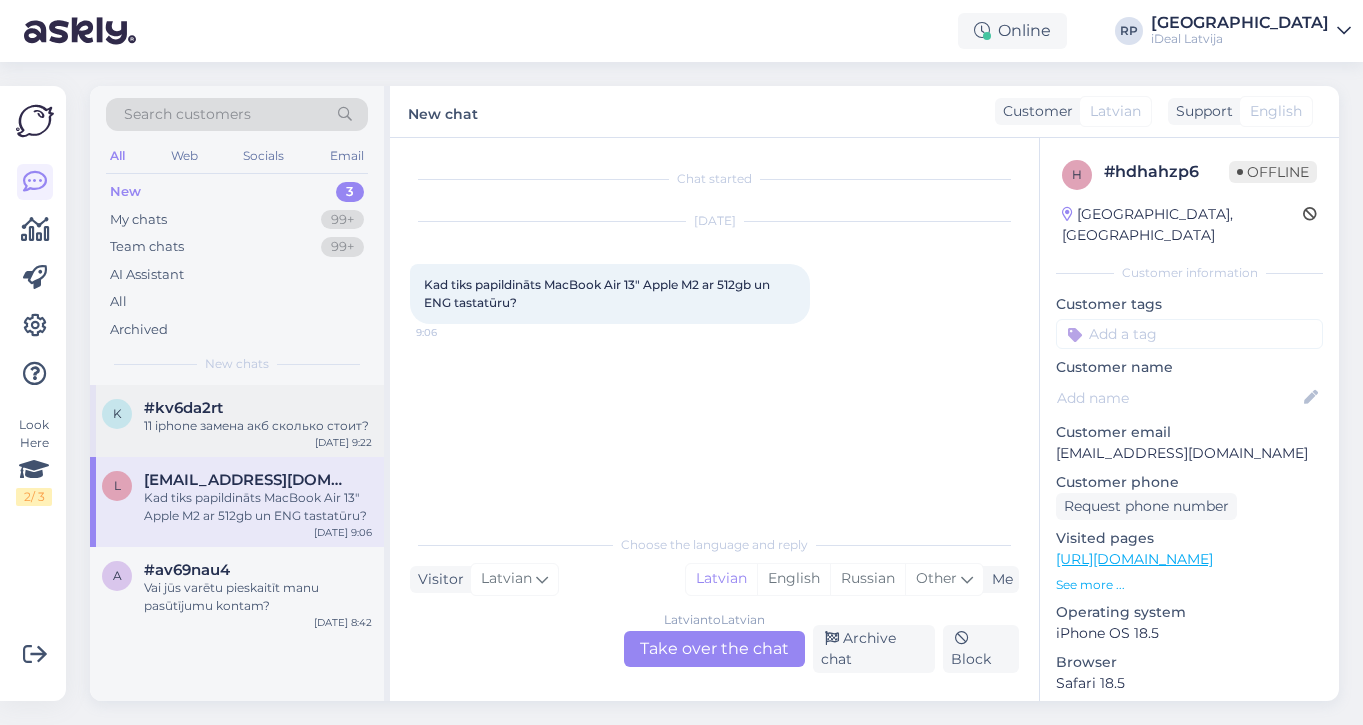 click on "11 iphone замена акб сколько стоит?" at bounding box center [258, 426] 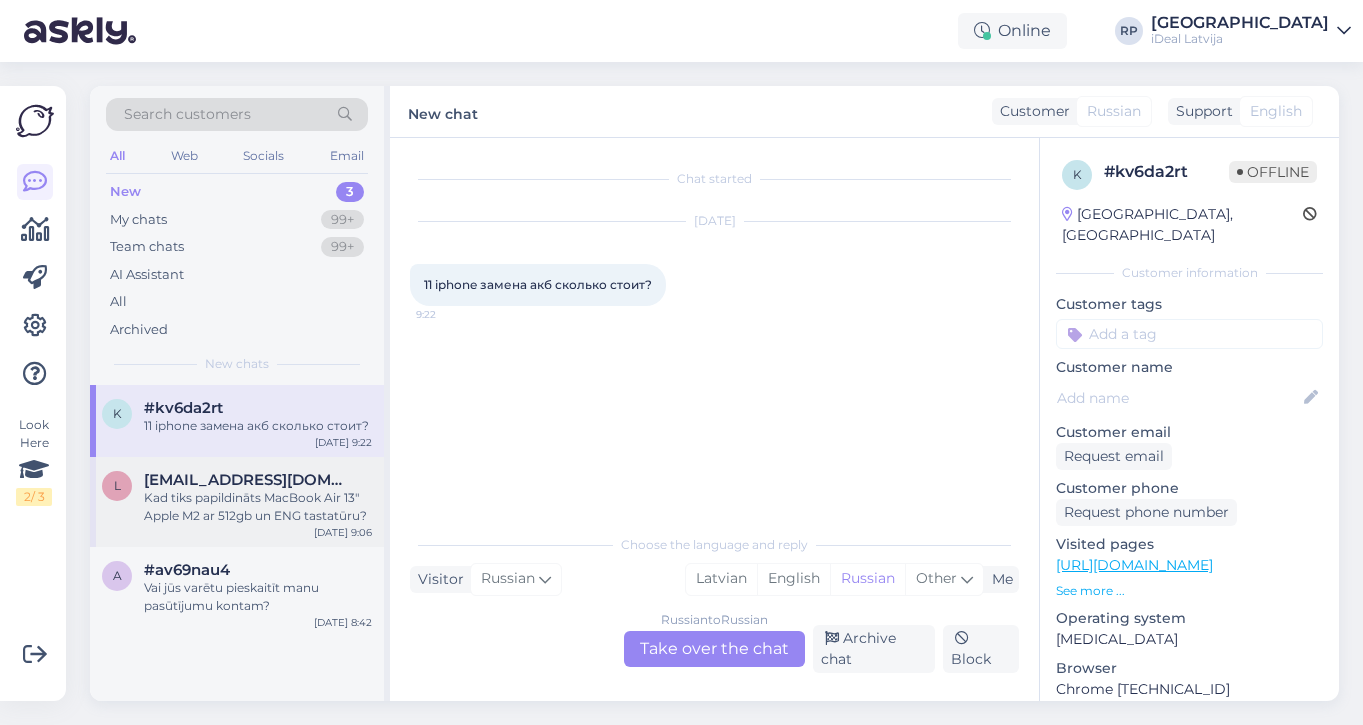 click on "Kad tiks papildināts MacBook Air 13" Apple M2 ar 512gb un ENG tastatūru?" at bounding box center [258, 507] 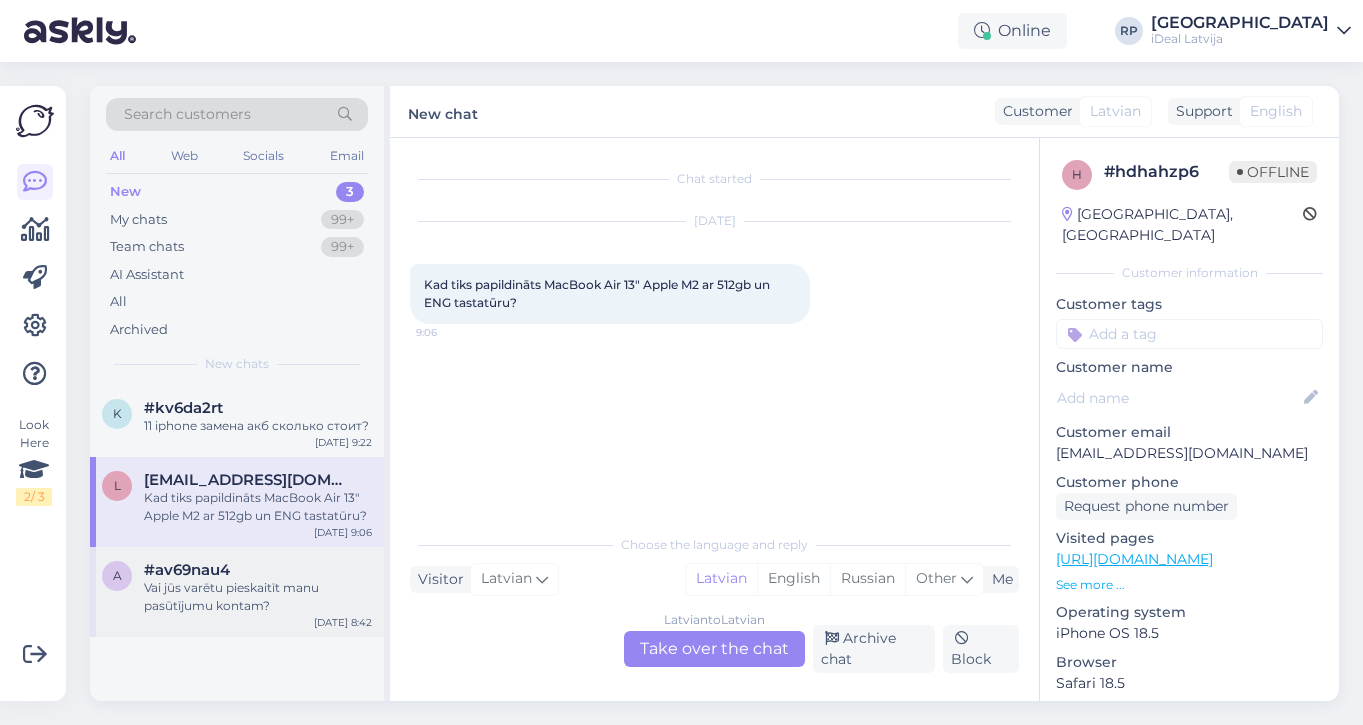 click on "Vai jūs varētu pieskaitīt manu pasūtījumu kontam?" at bounding box center (258, 597) 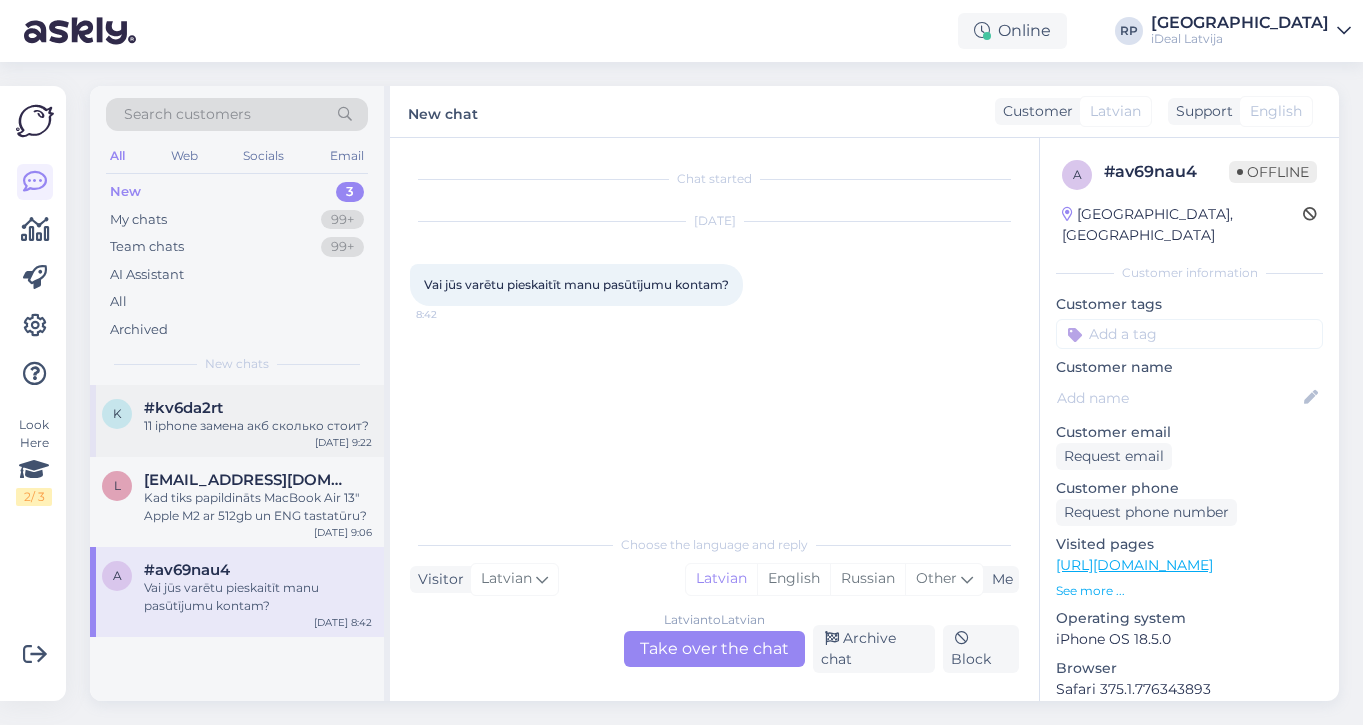 click on "11 iphone замена акб сколько стоит?" at bounding box center (258, 426) 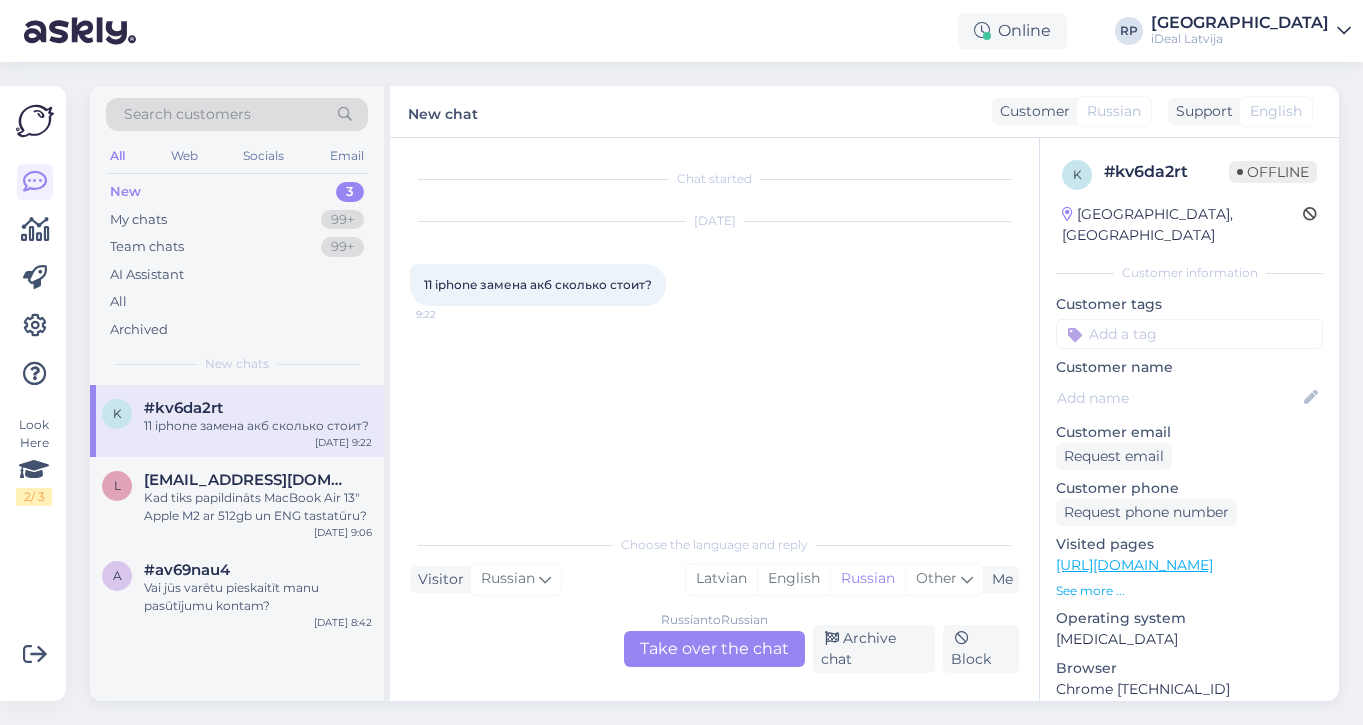 click on "Russian  to  Russian Take over the chat" at bounding box center [714, 649] 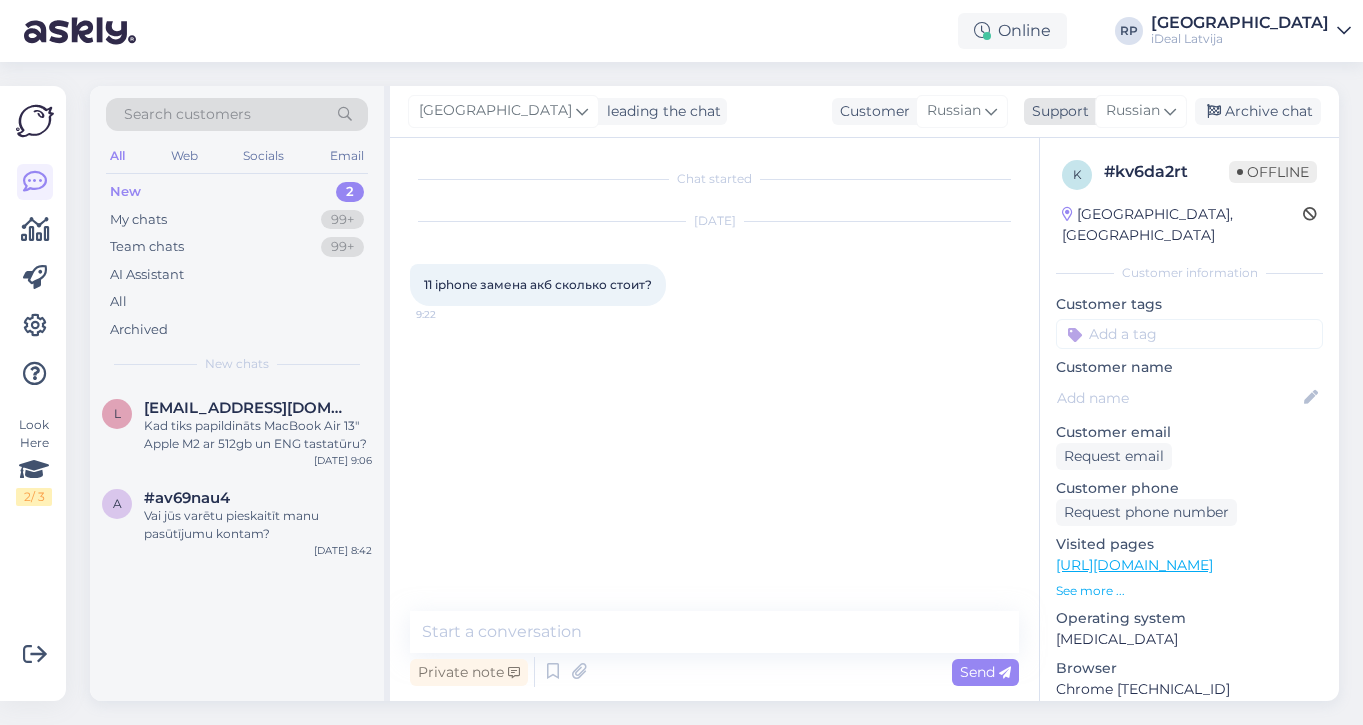 click on "Russian" at bounding box center (1133, 111) 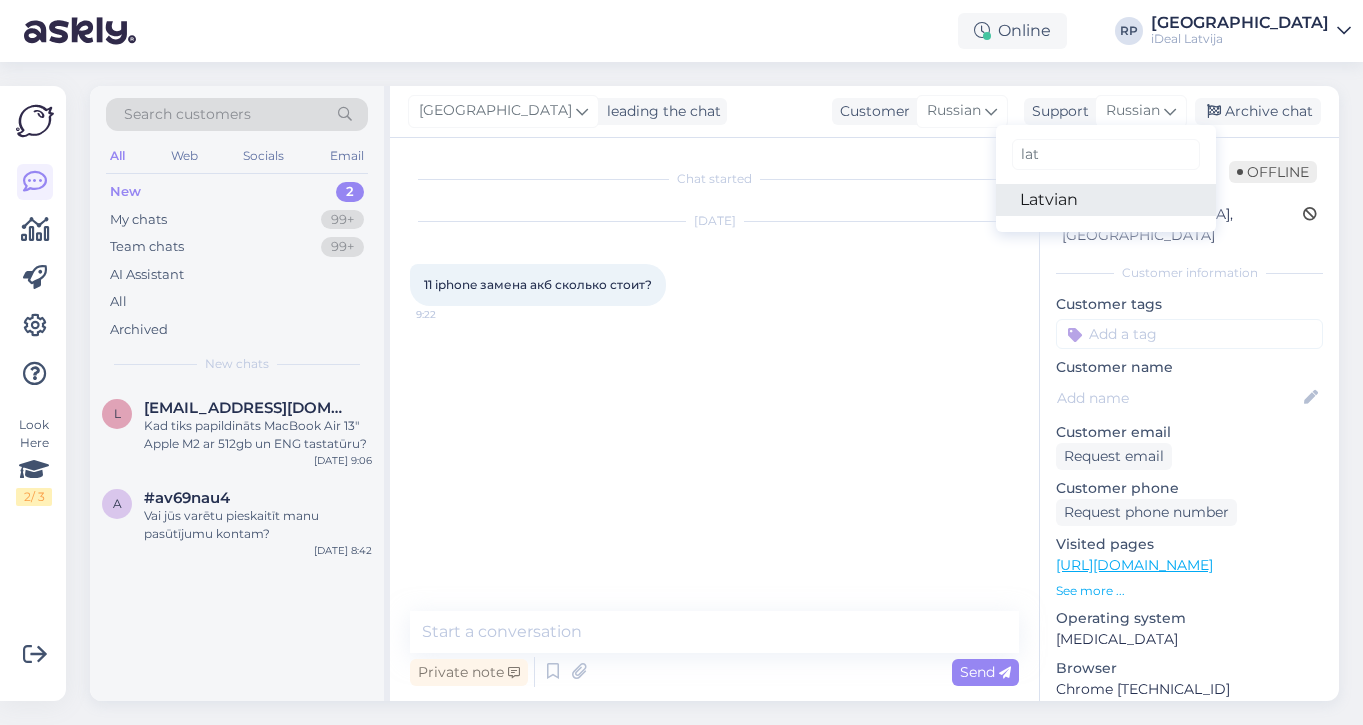 click on "Latvian" at bounding box center (1106, 200) 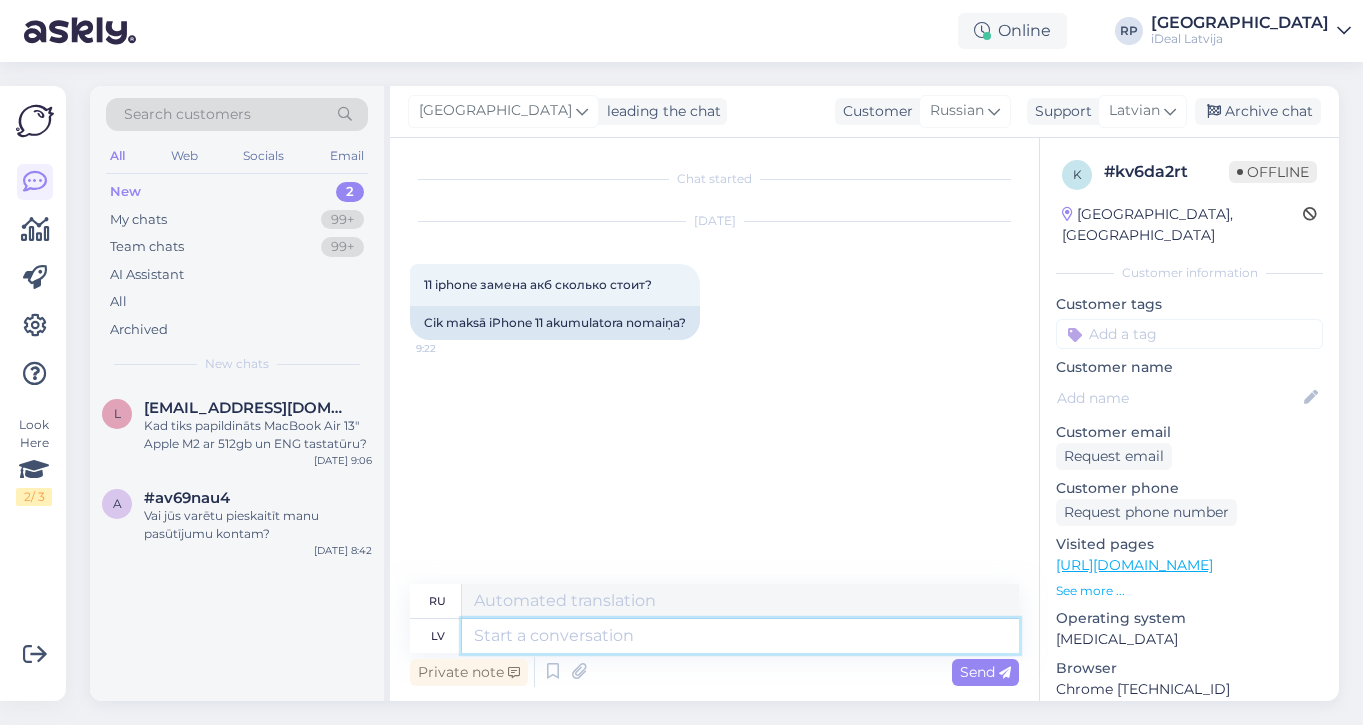 click at bounding box center (740, 636) 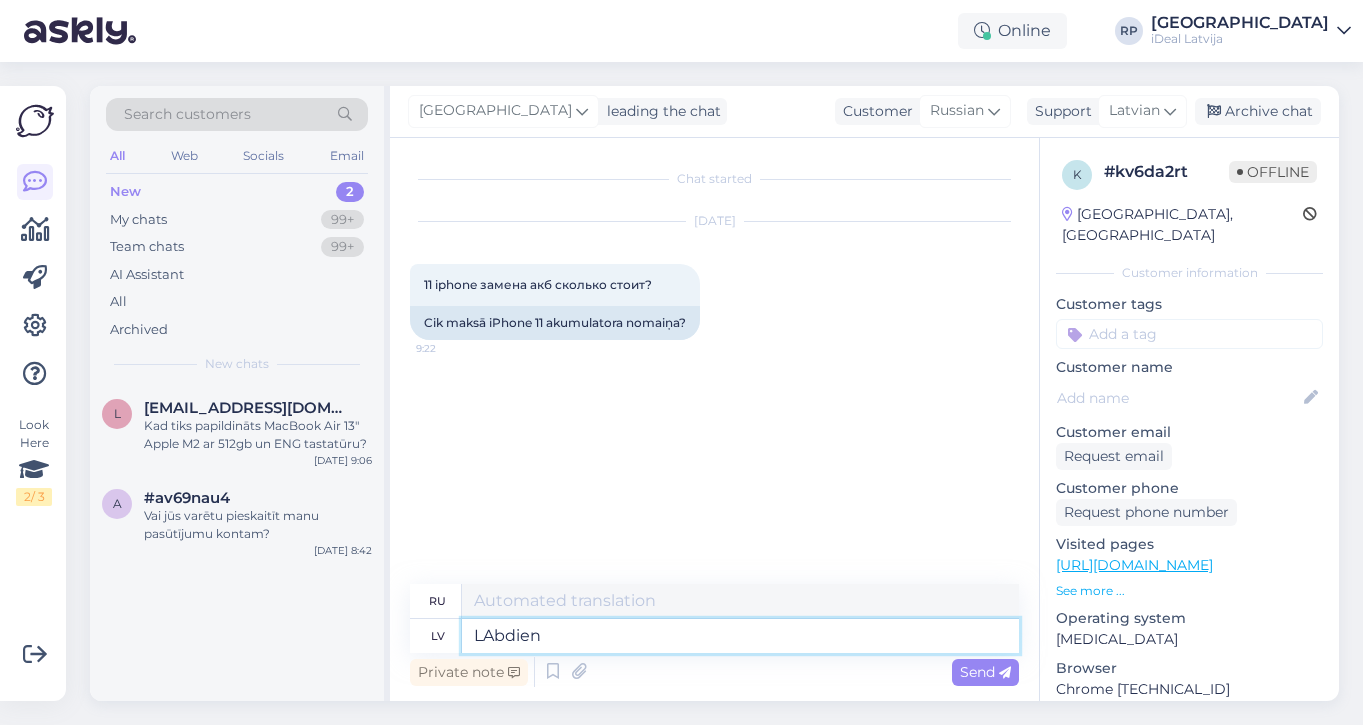 type on "LAbdien" 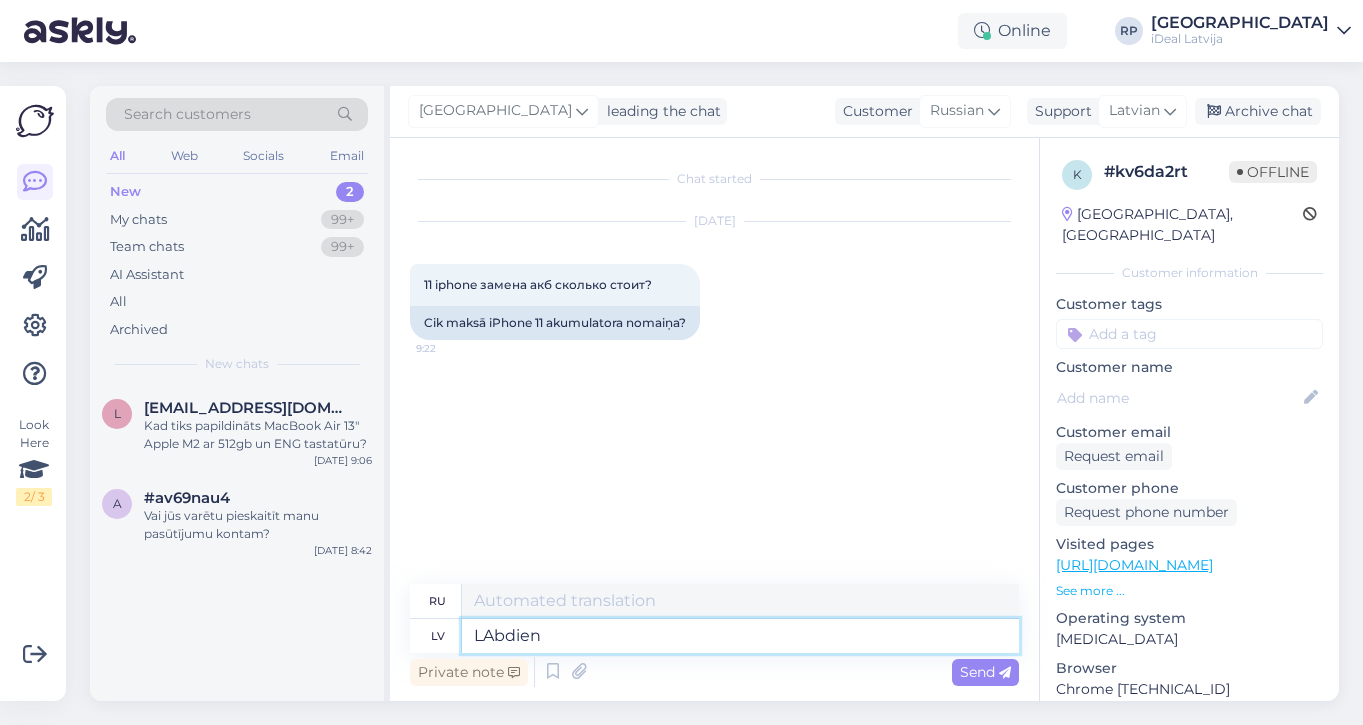 type on "С добрым утром" 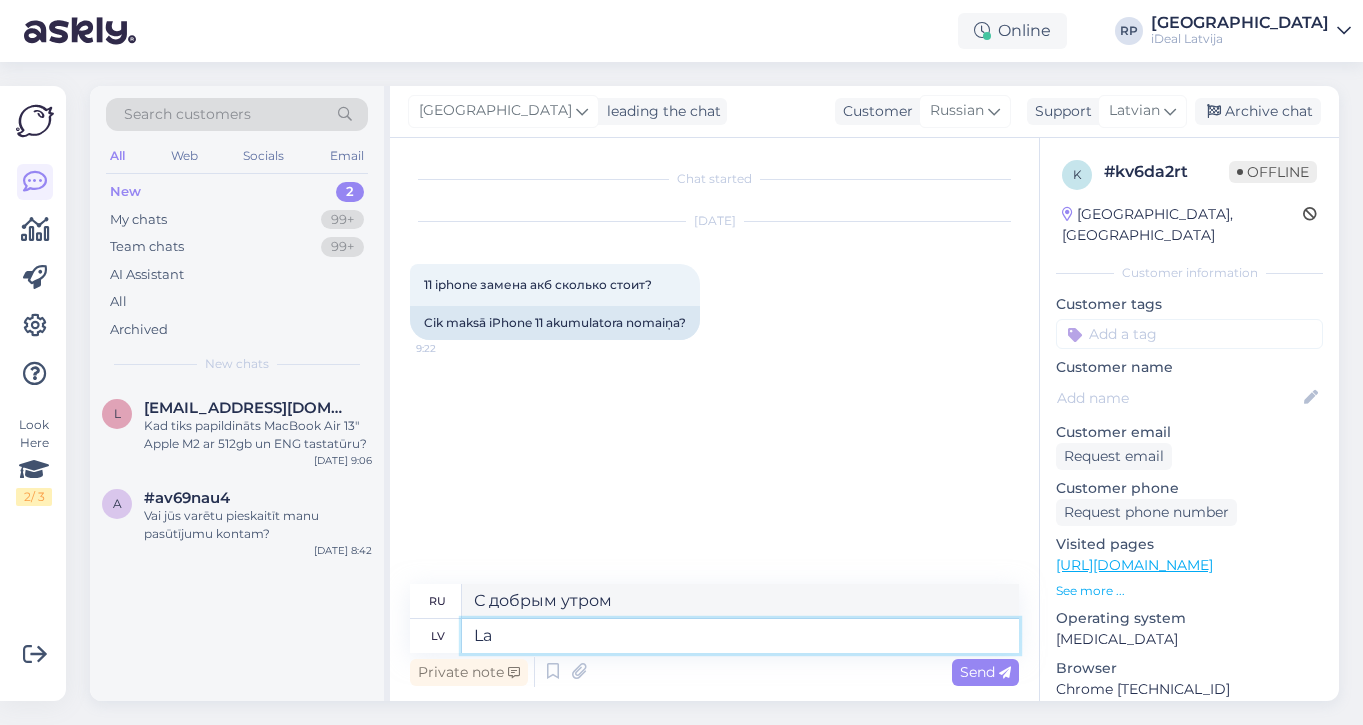 type on "Lab" 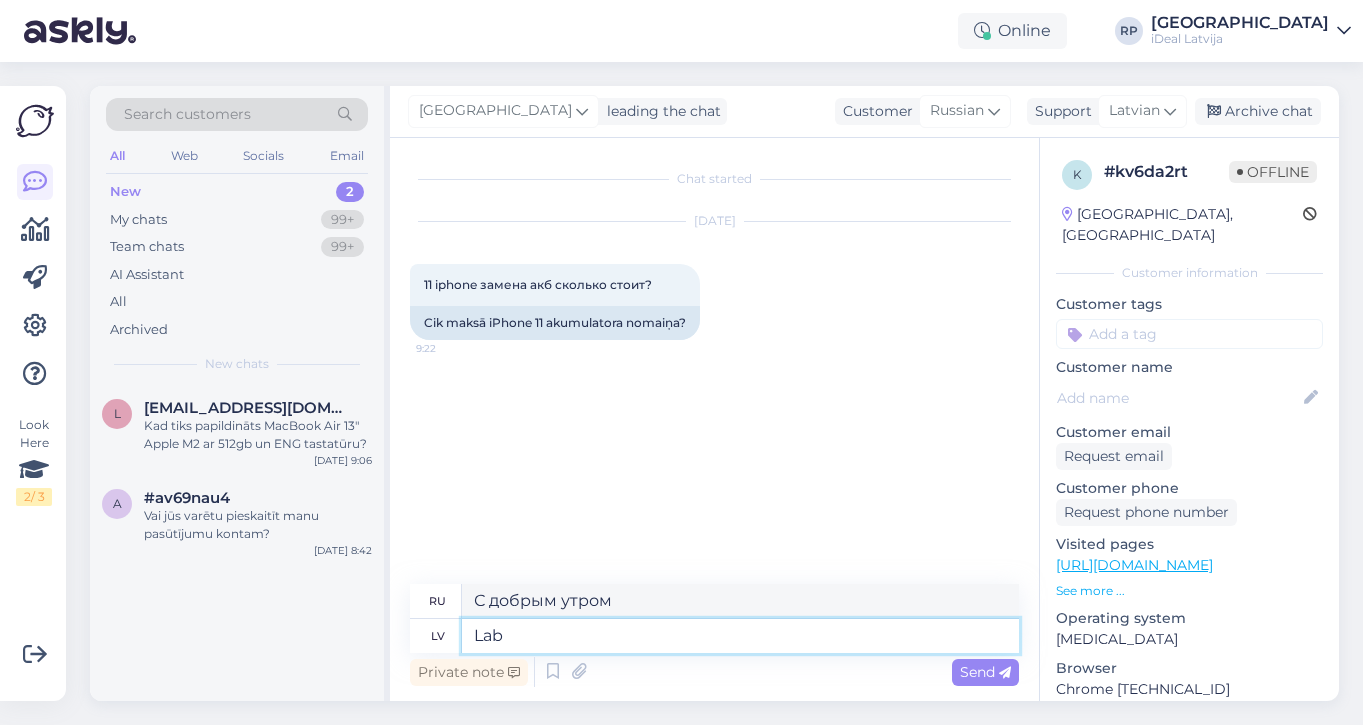 type on "Л" 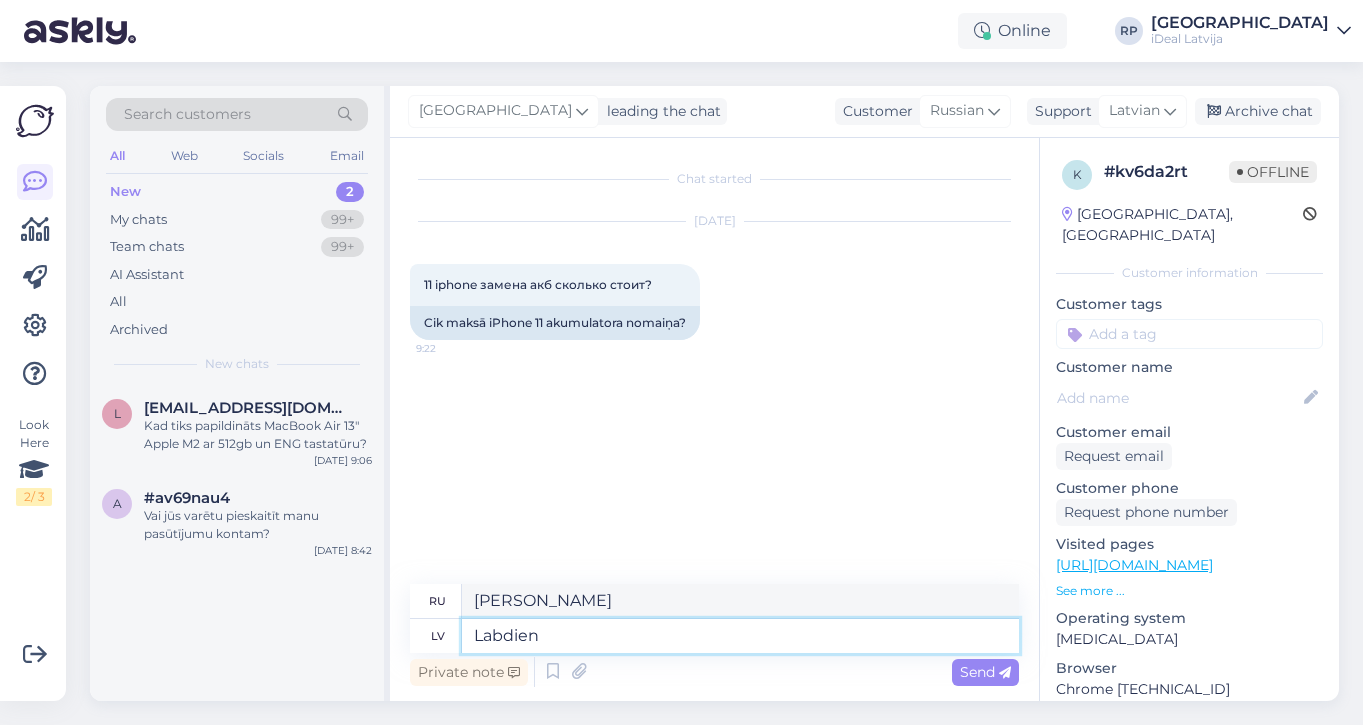 type on "Labdien" 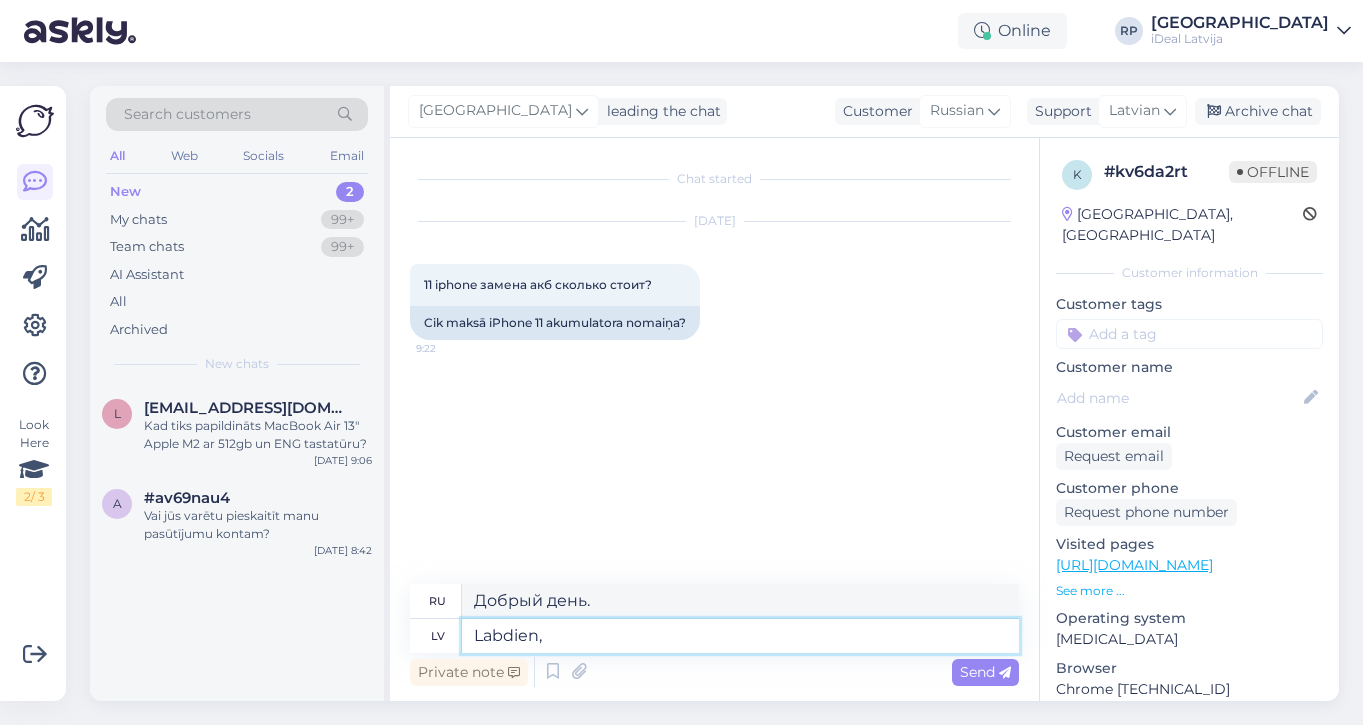 type on "Labdien," 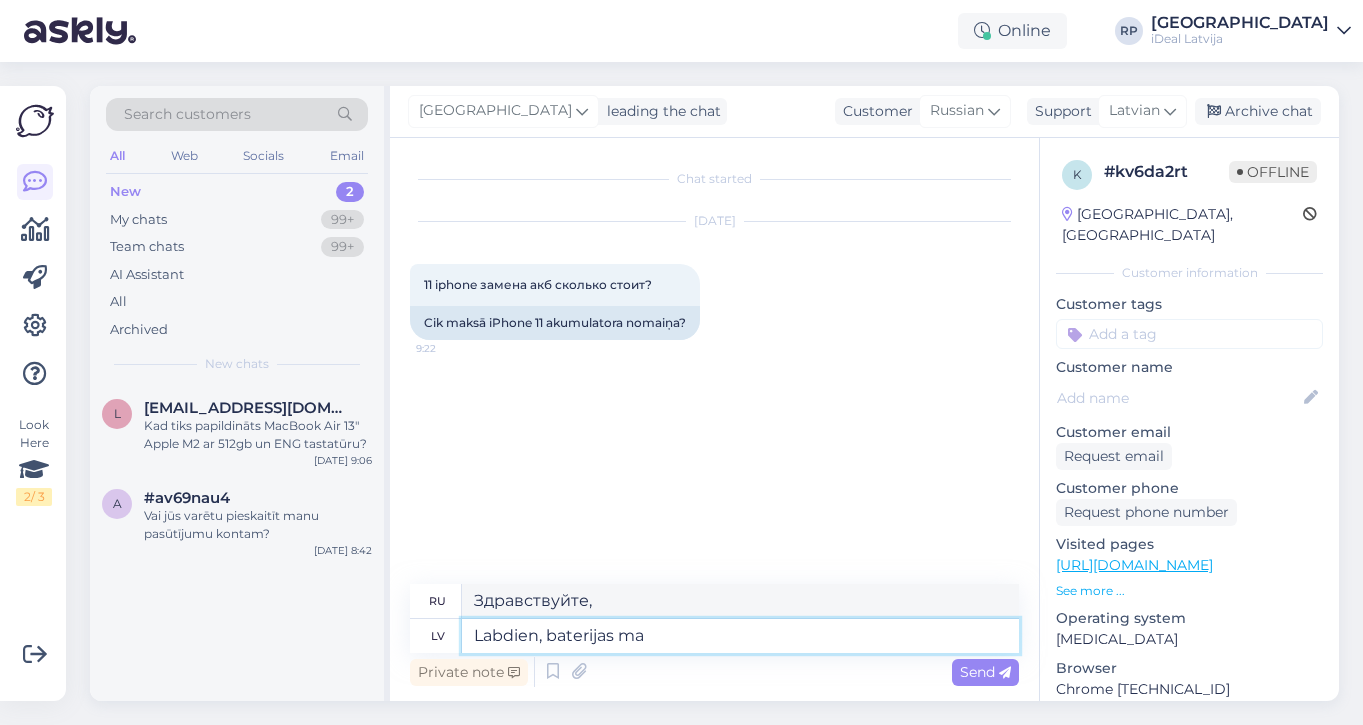 type on "Labdien, baterijas mai" 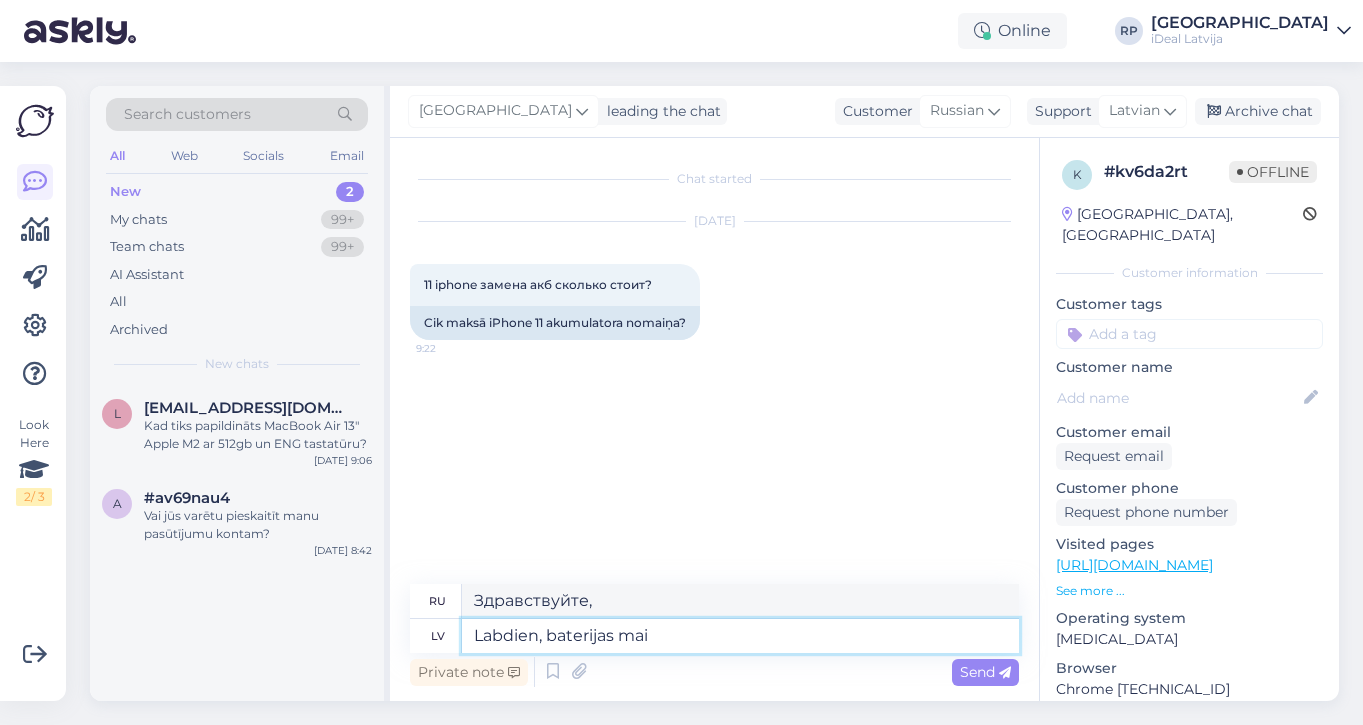 type on "Здравствуйте, батарейки." 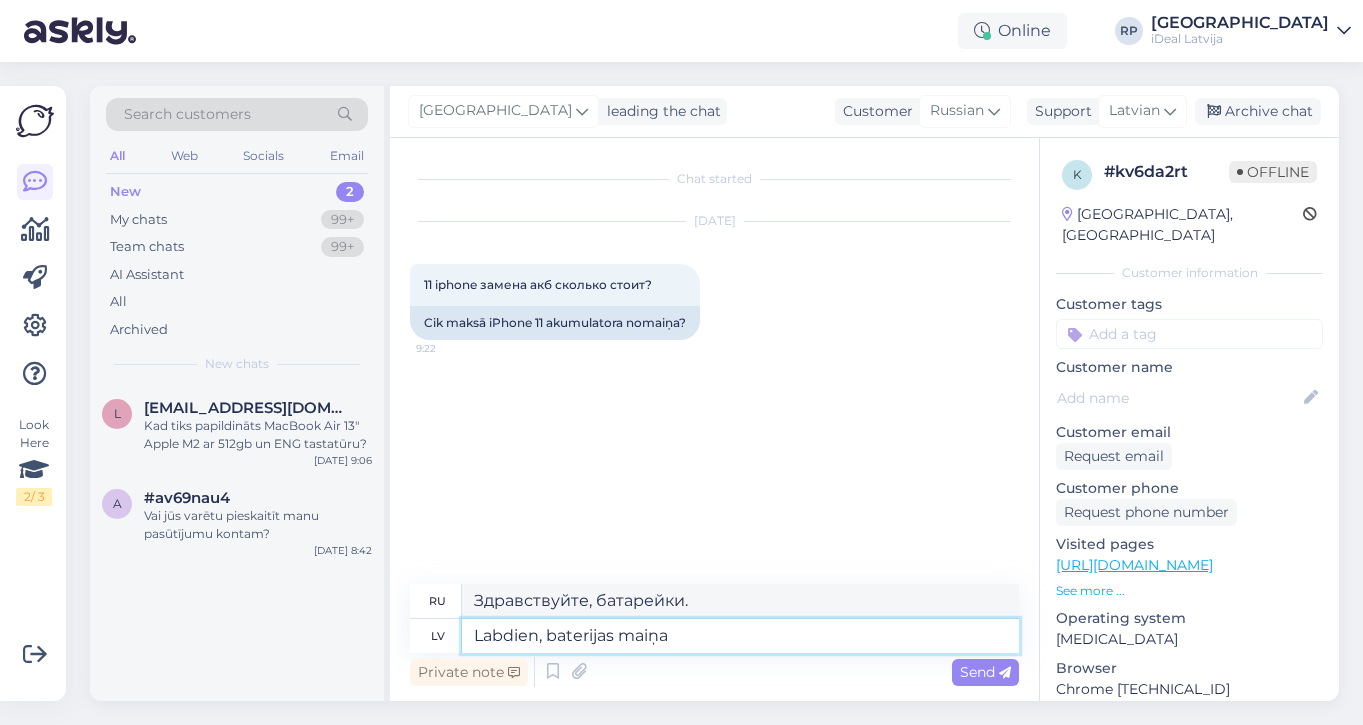 type on "Labdien, baterijas maiņa i" 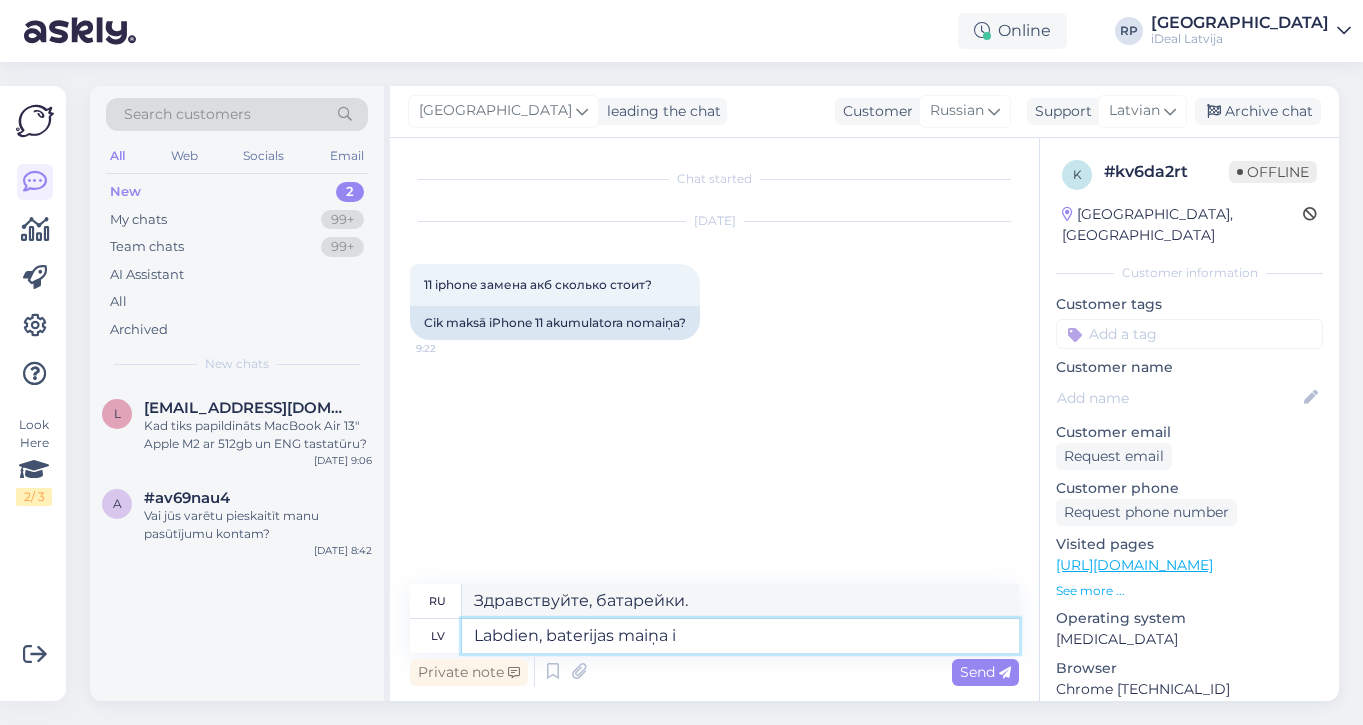 type on "Здравствуйте, замена батареи." 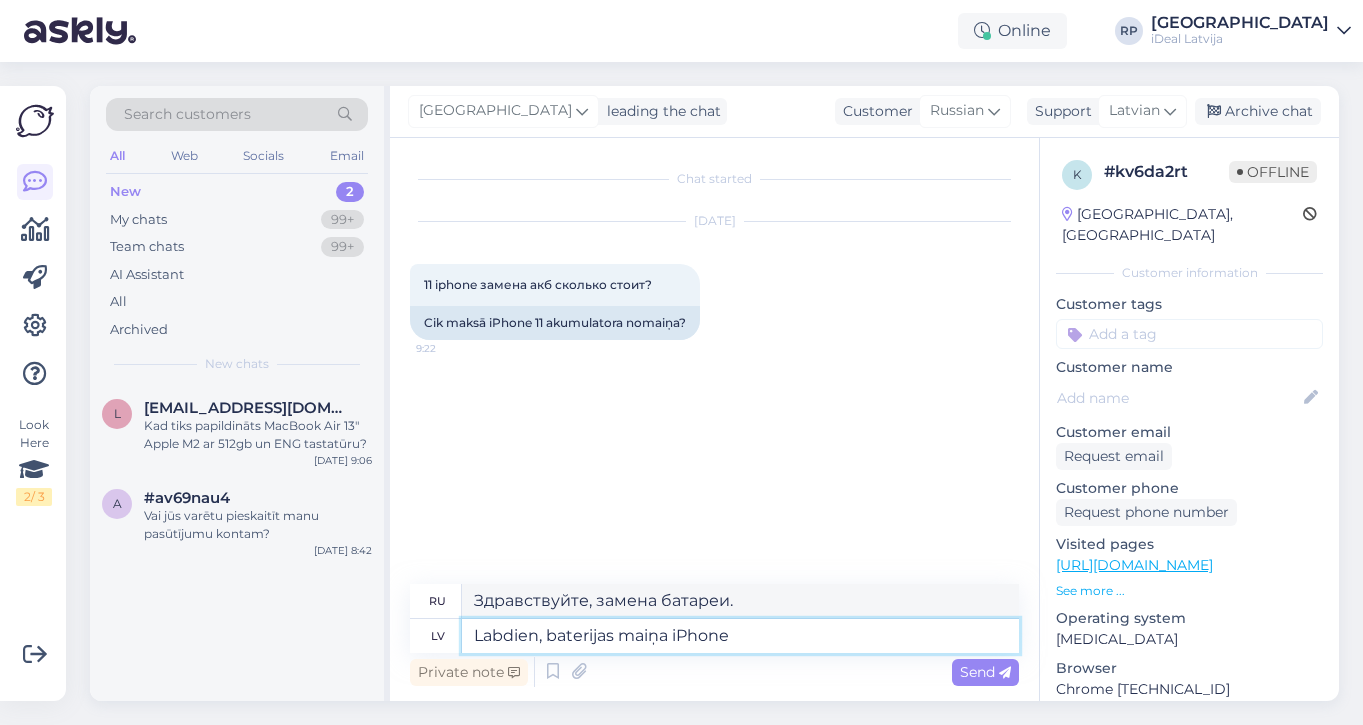 type on "Labdien, baterijas maiņa iPhone" 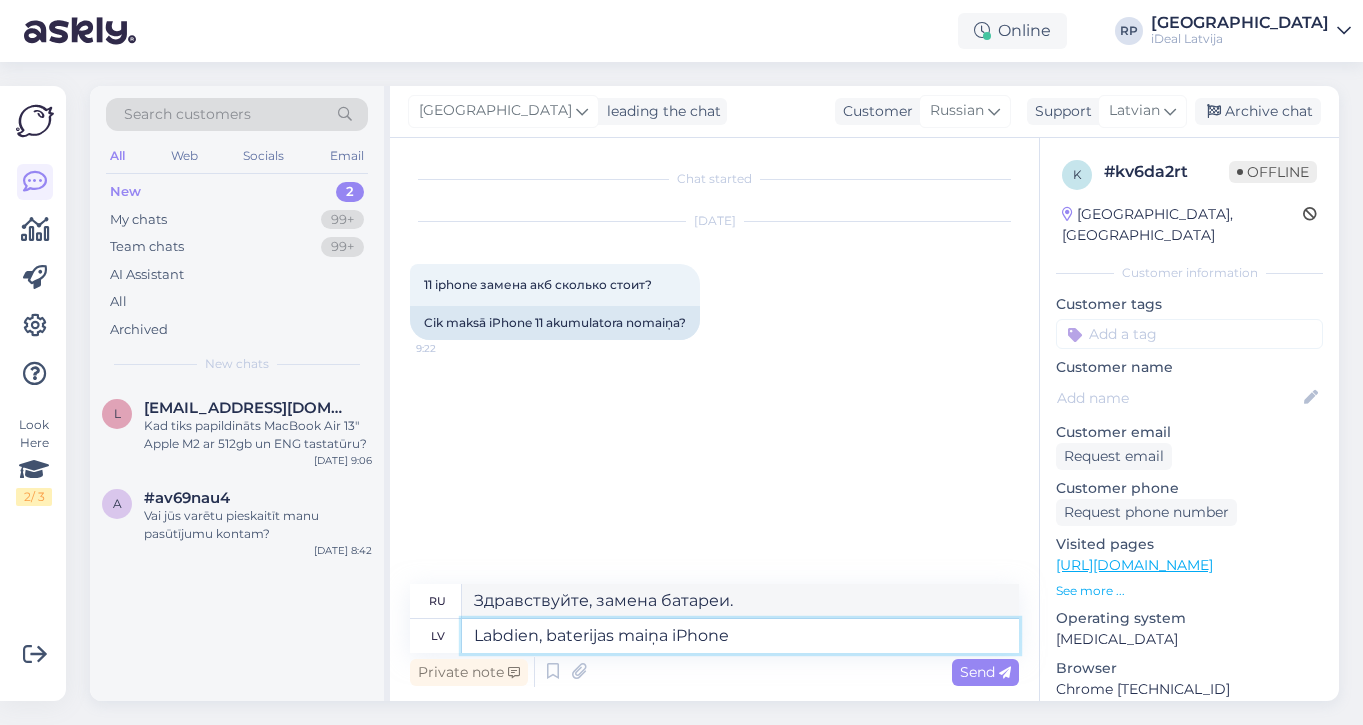 type on "Здравствуйте, замена батареи..." 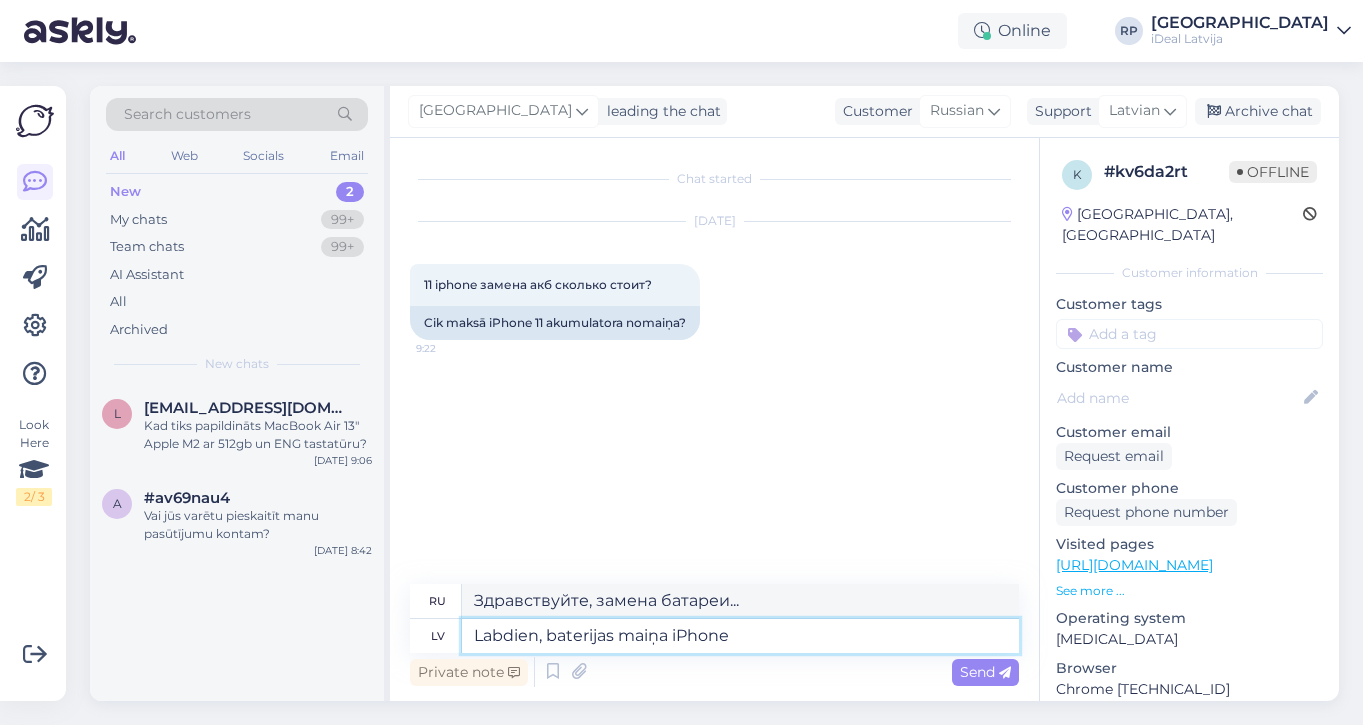 type on "Labdien, baterijas maiņa iPhone 1" 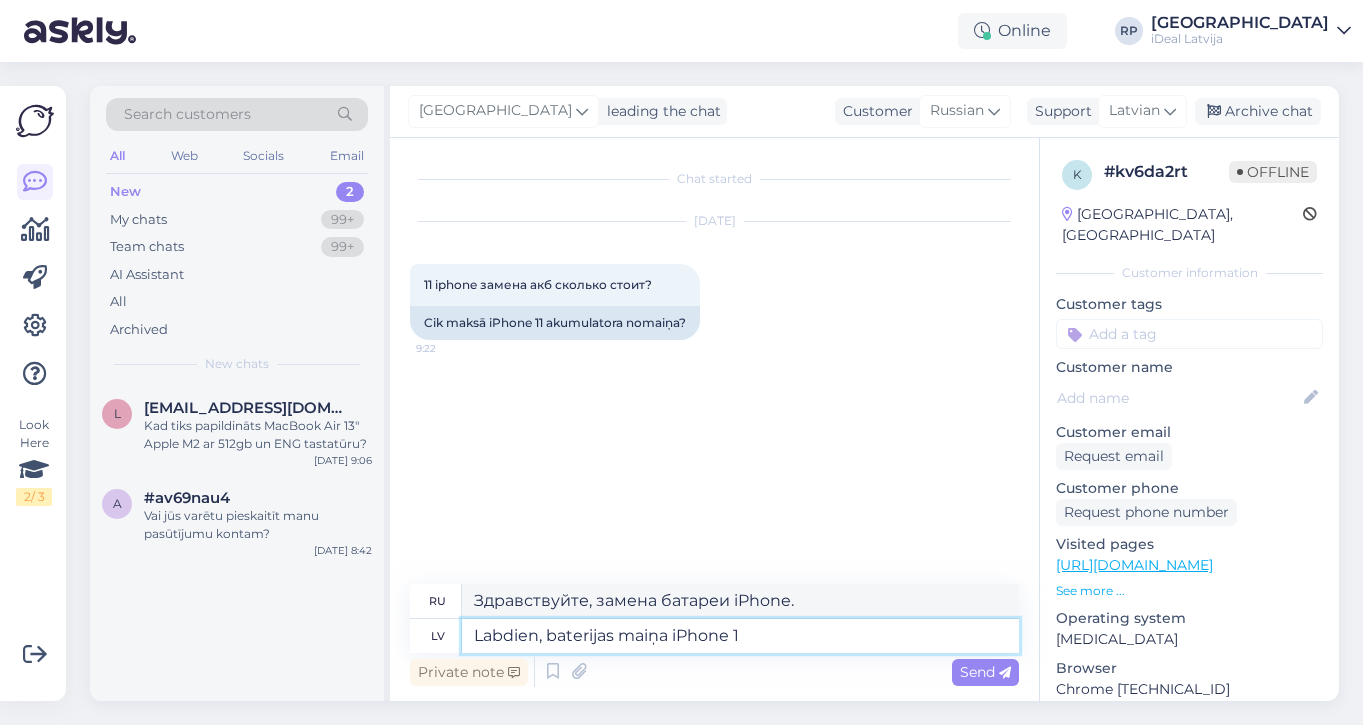 type on "Здравствуйте, замена батареи iPhone 1." 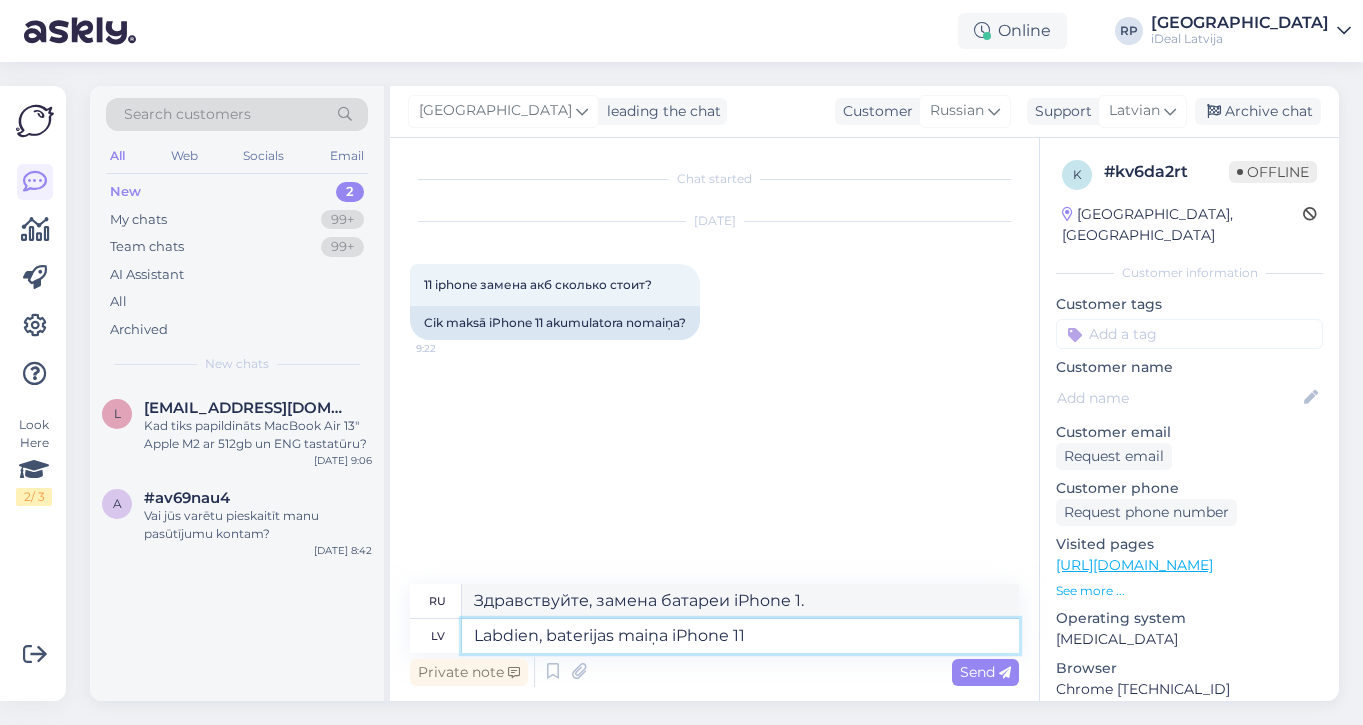 type on "Labdien, baterijas maiņa iPhone 11" 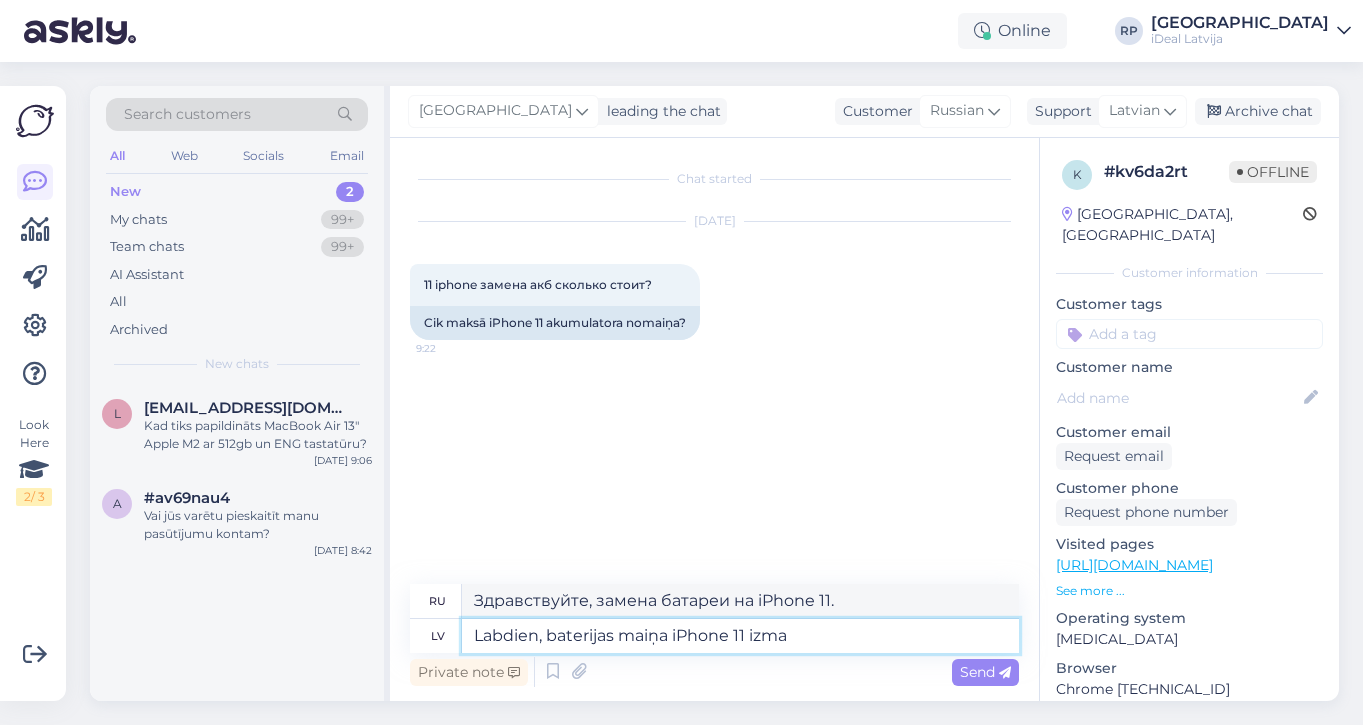 type on "Labdien, baterijas maiņa iPhone 11 izmak" 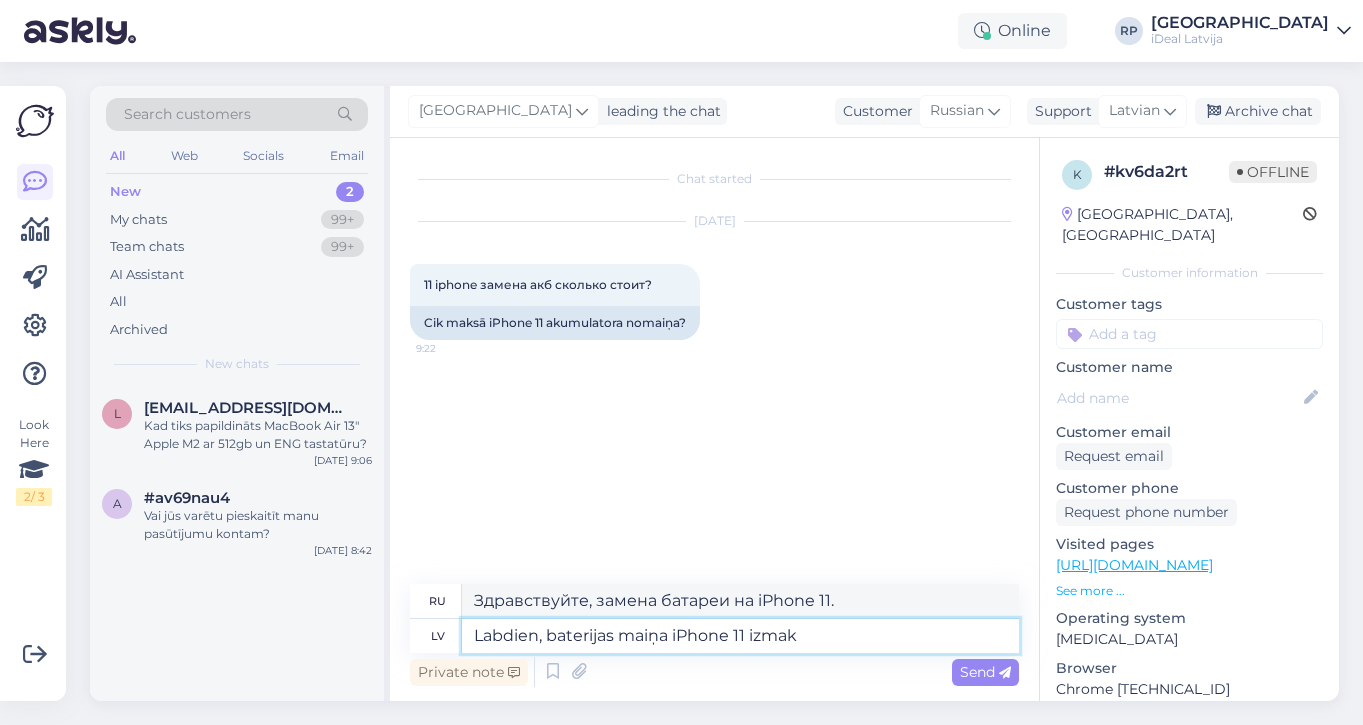 type on "Здравствуйте, замена батареи iPhone 11 возможна." 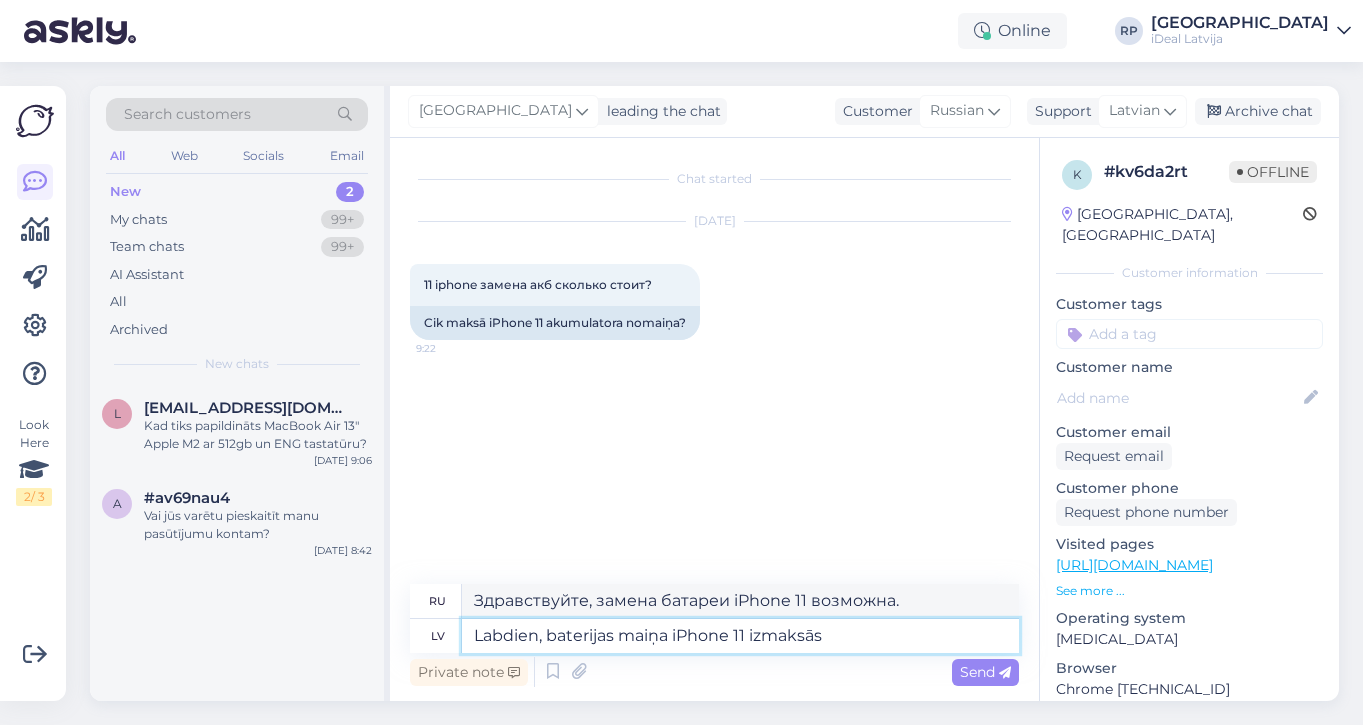 type on "Labdien, baterijas maiņa iPhone 11 izmaksās" 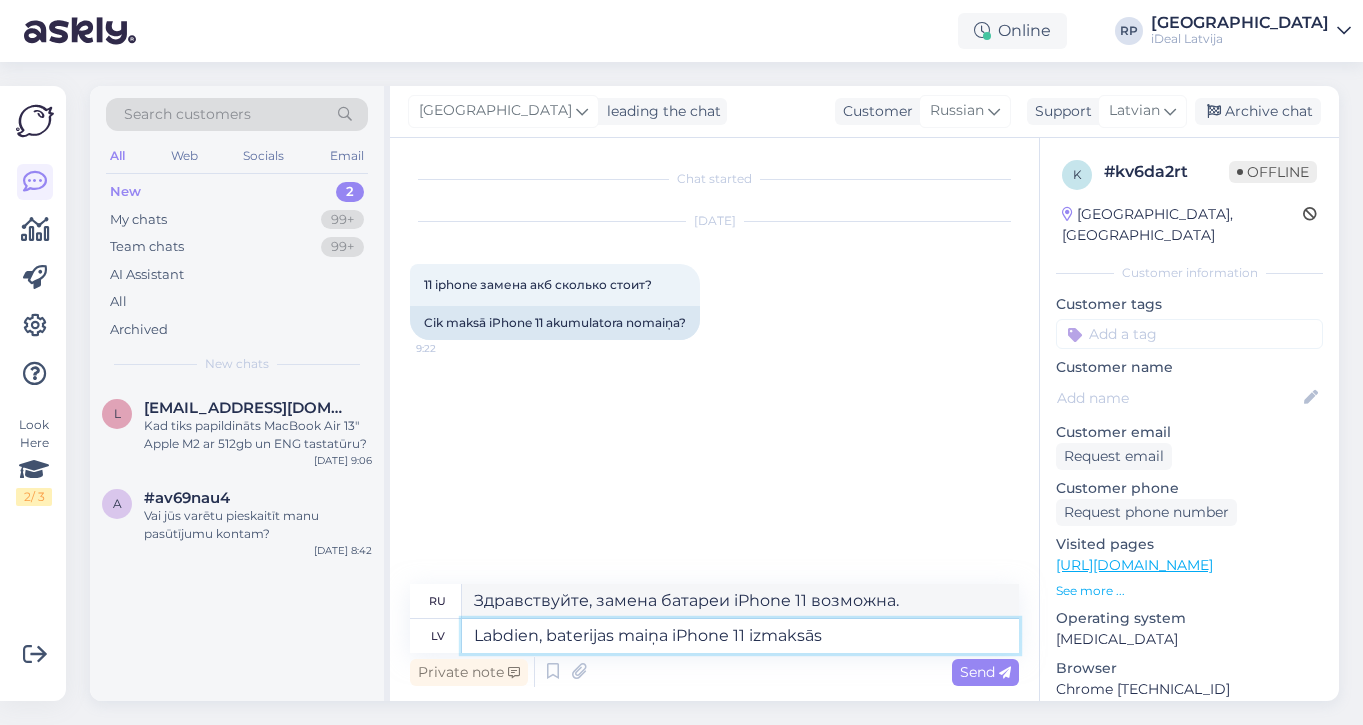 type on "Здравствуйте, замена батареи на iPhone 11 будет стоить" 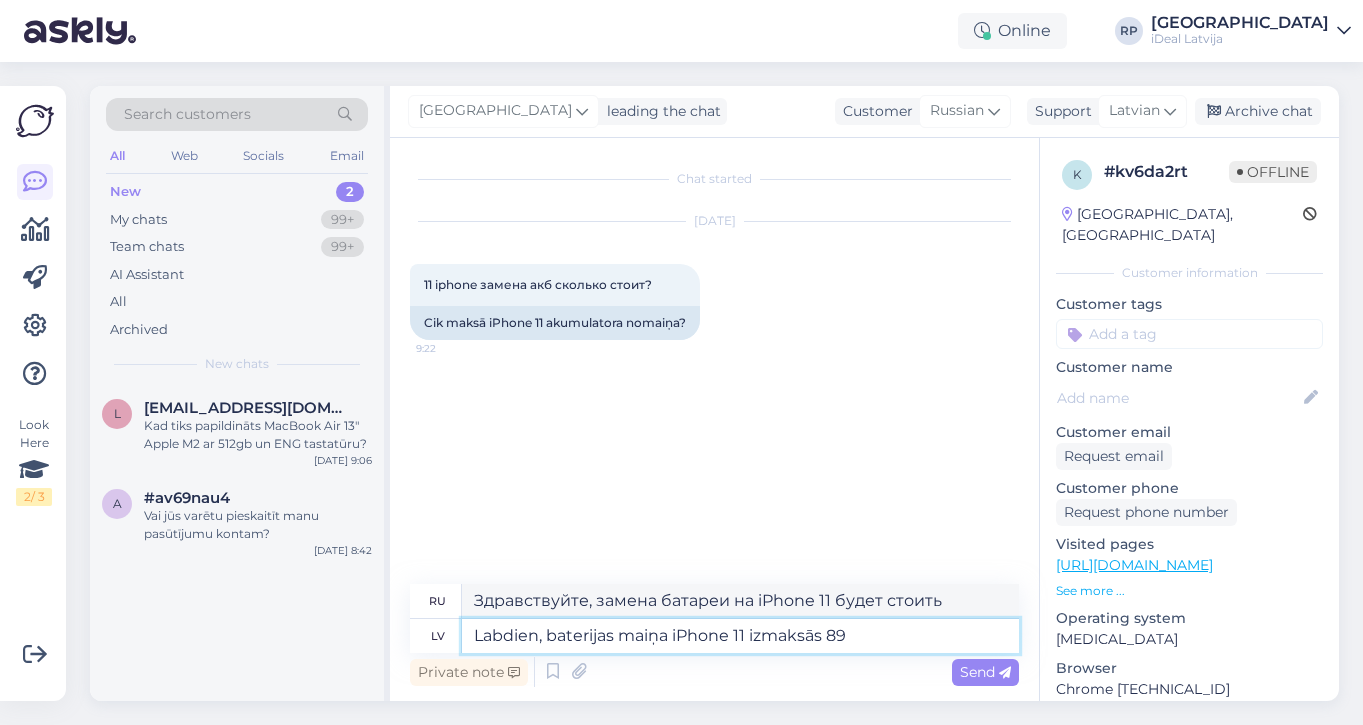 type on "Labdien, baterijas maiņa iPhone 11 izmaksās 89 e" 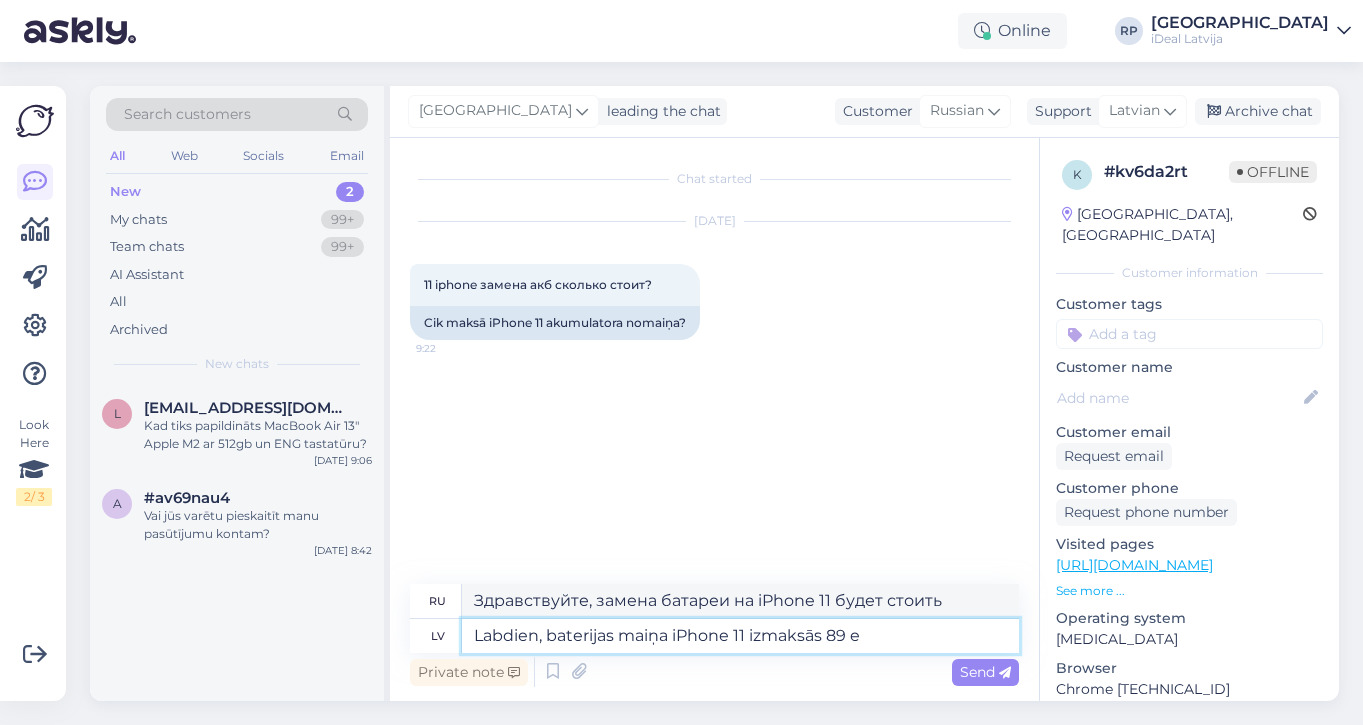 type on "Здравствуйте, замена батареи на iPhone 11 будет стоить 8." 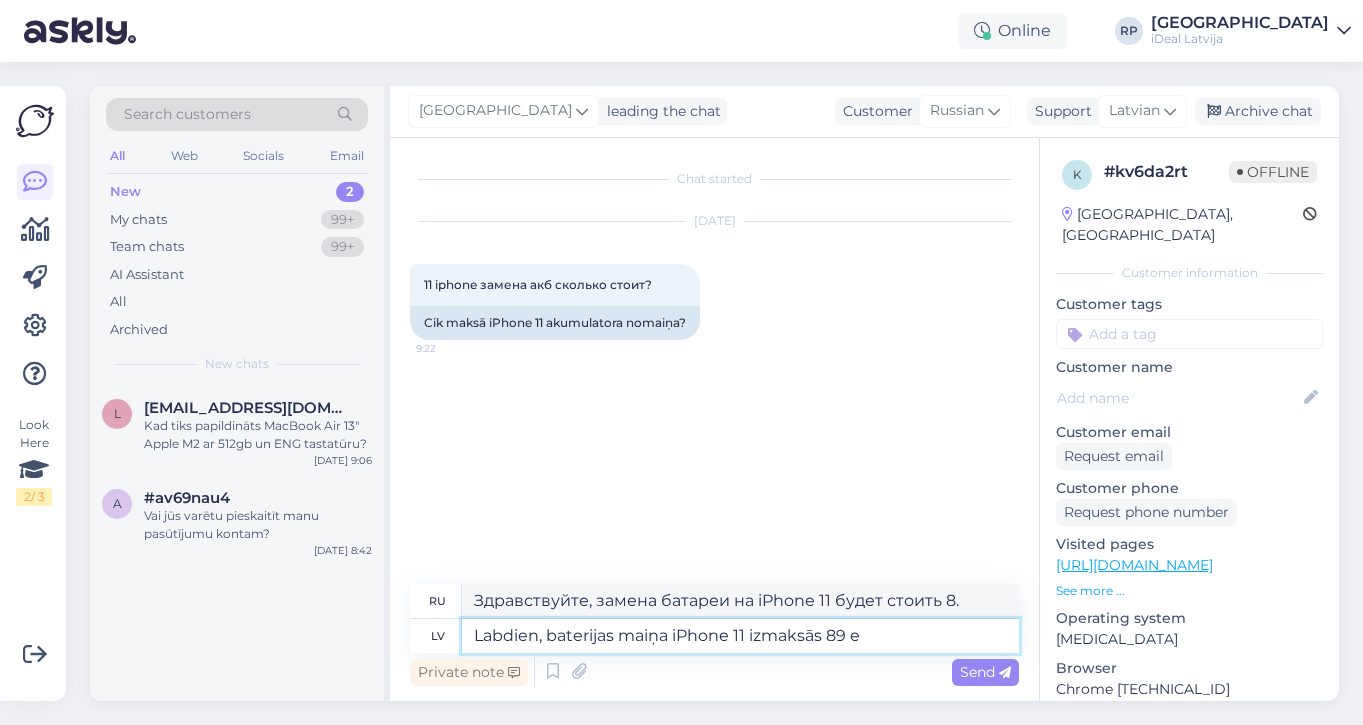 type on "Labdien, baterijas maiņa iPhone 11 izmaksās 89 eu" 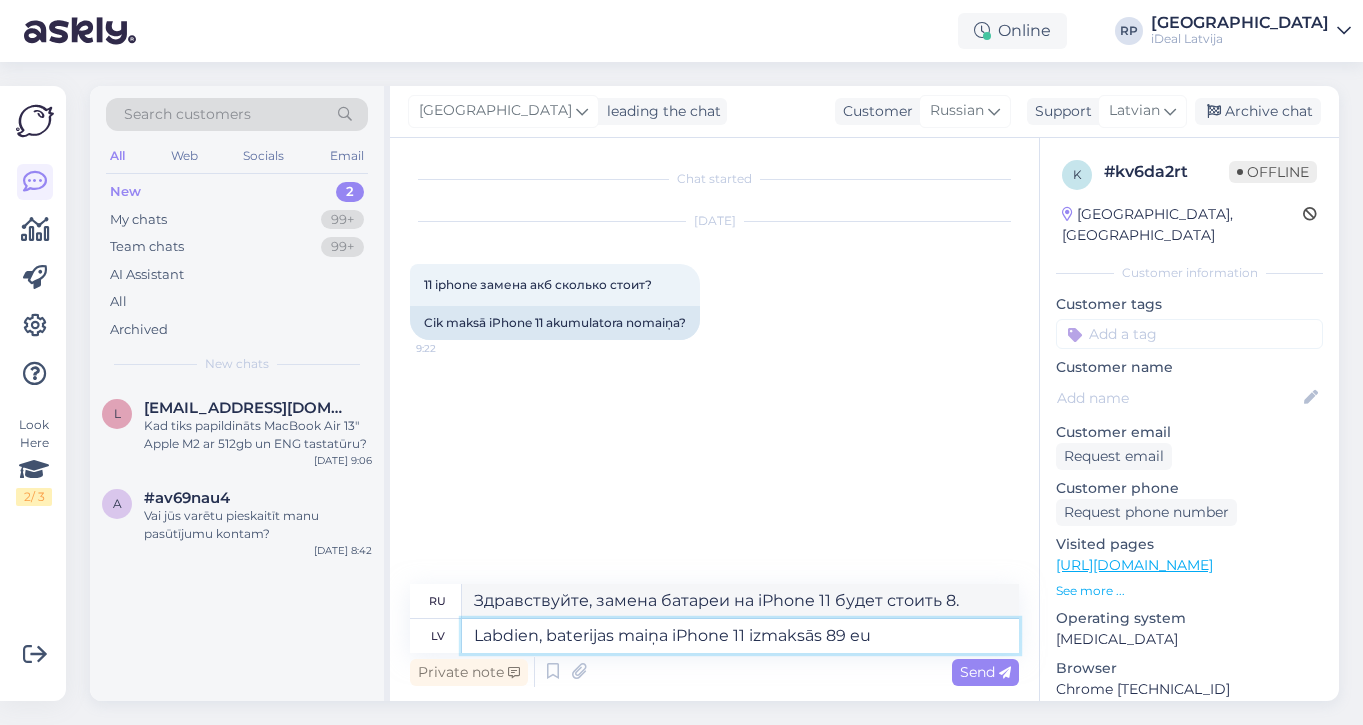 type on "Здравствуйте, замена батареи на iPhone 11 будет стоить 89." 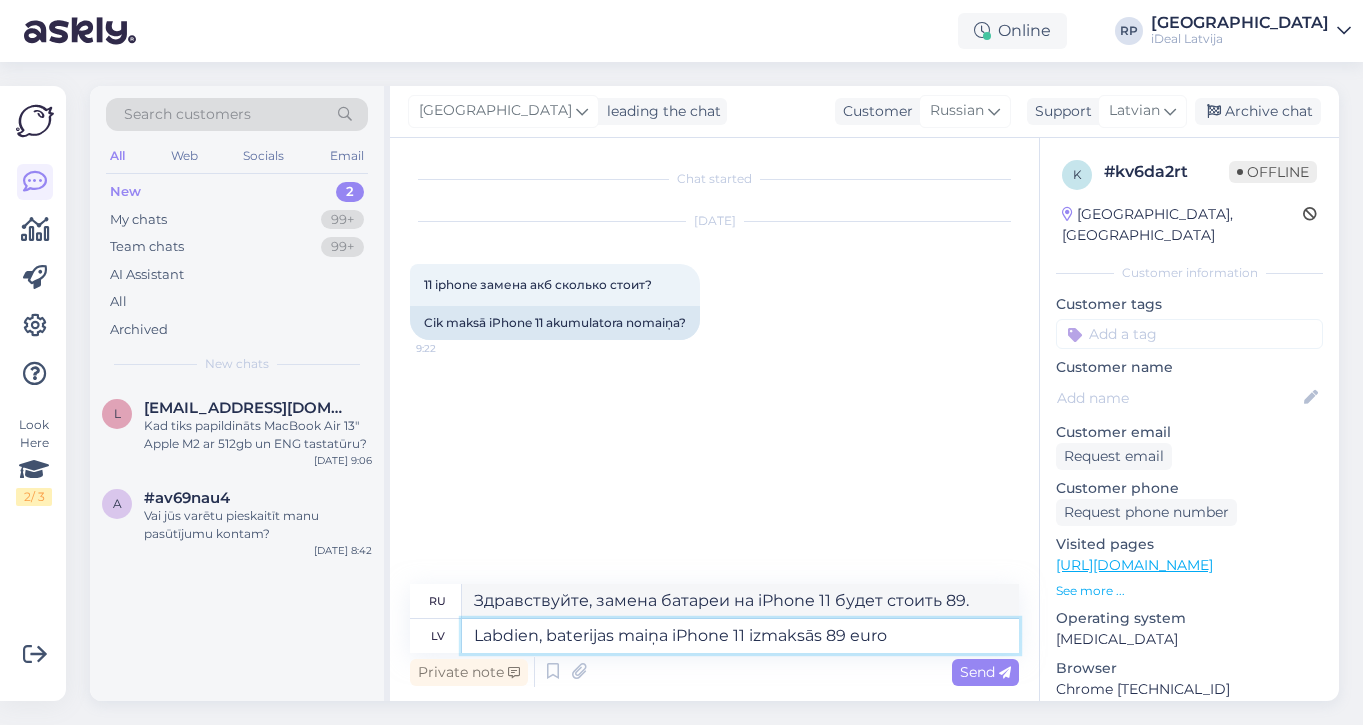 type on "Labdien, baterijas maiņa iPhone 11 izmaksās 89 euro" 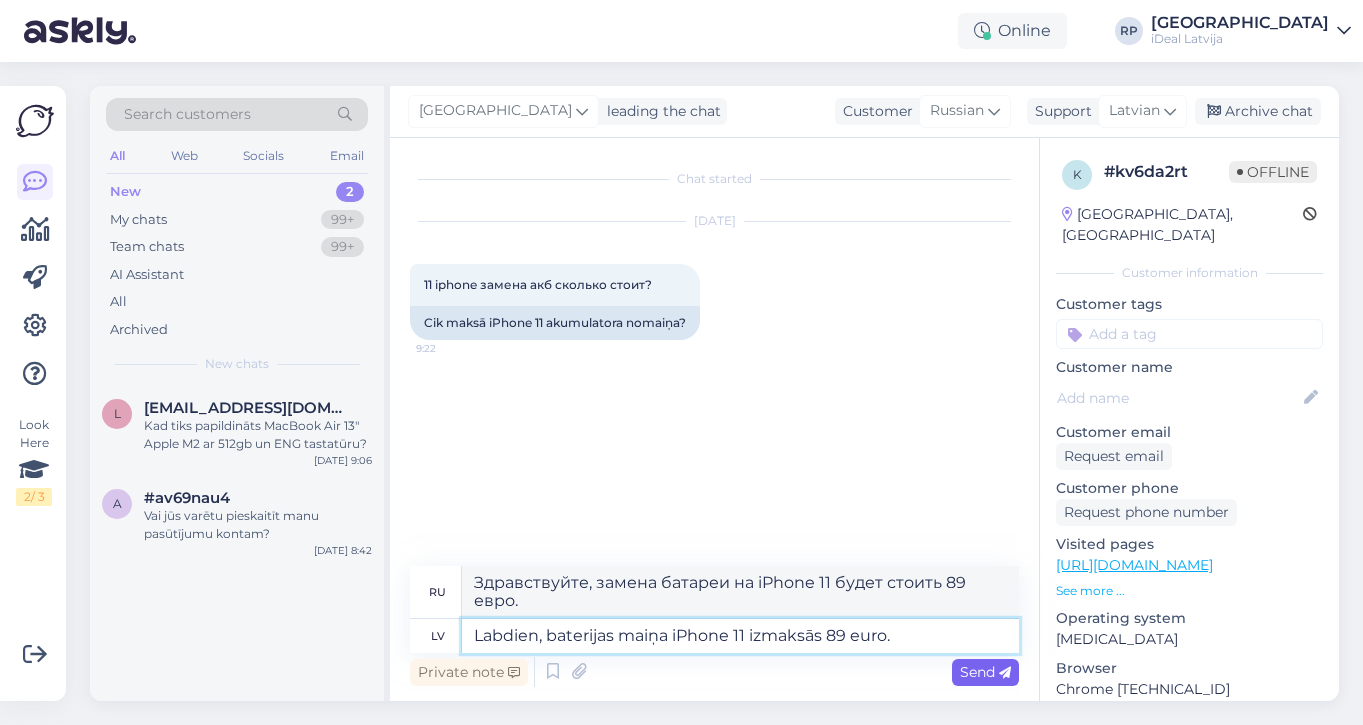 type on "Labdien, baterijas maiņa iPhone 11 izmaksās 89 euro." 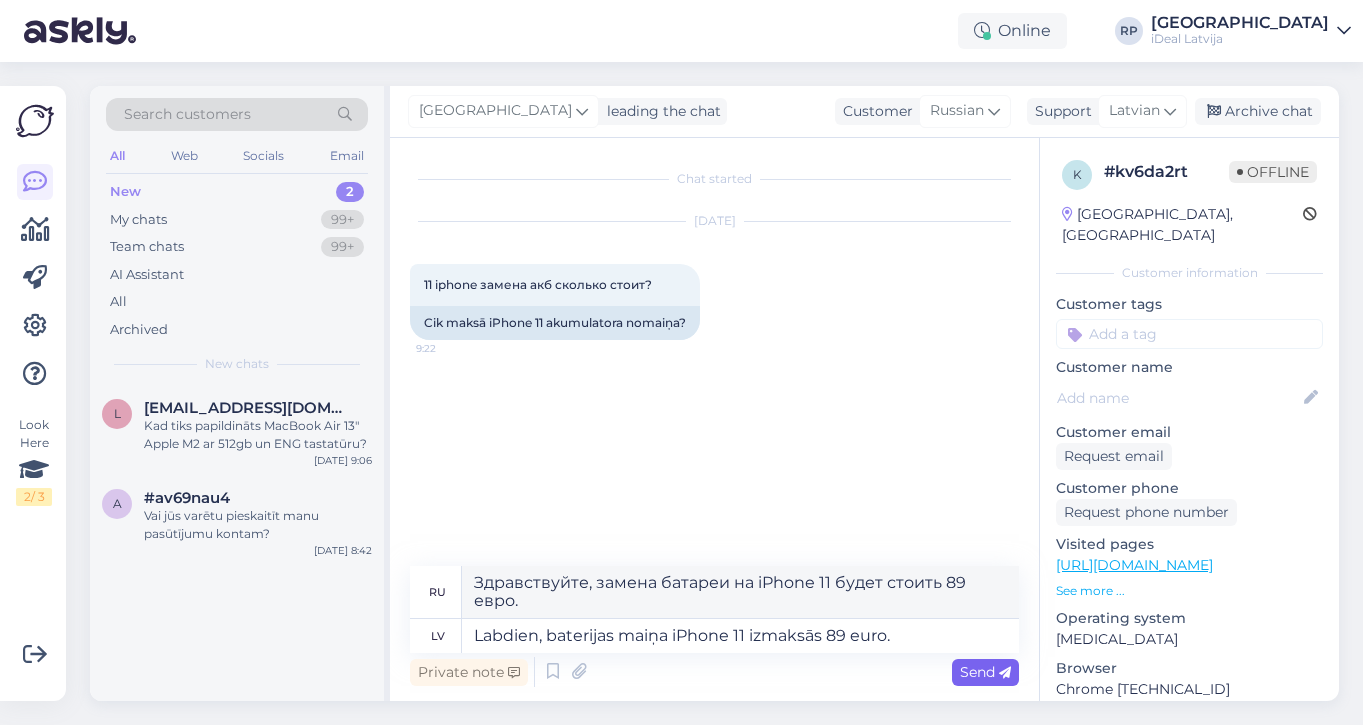 click on "Send" at bounding box center [985, 672] 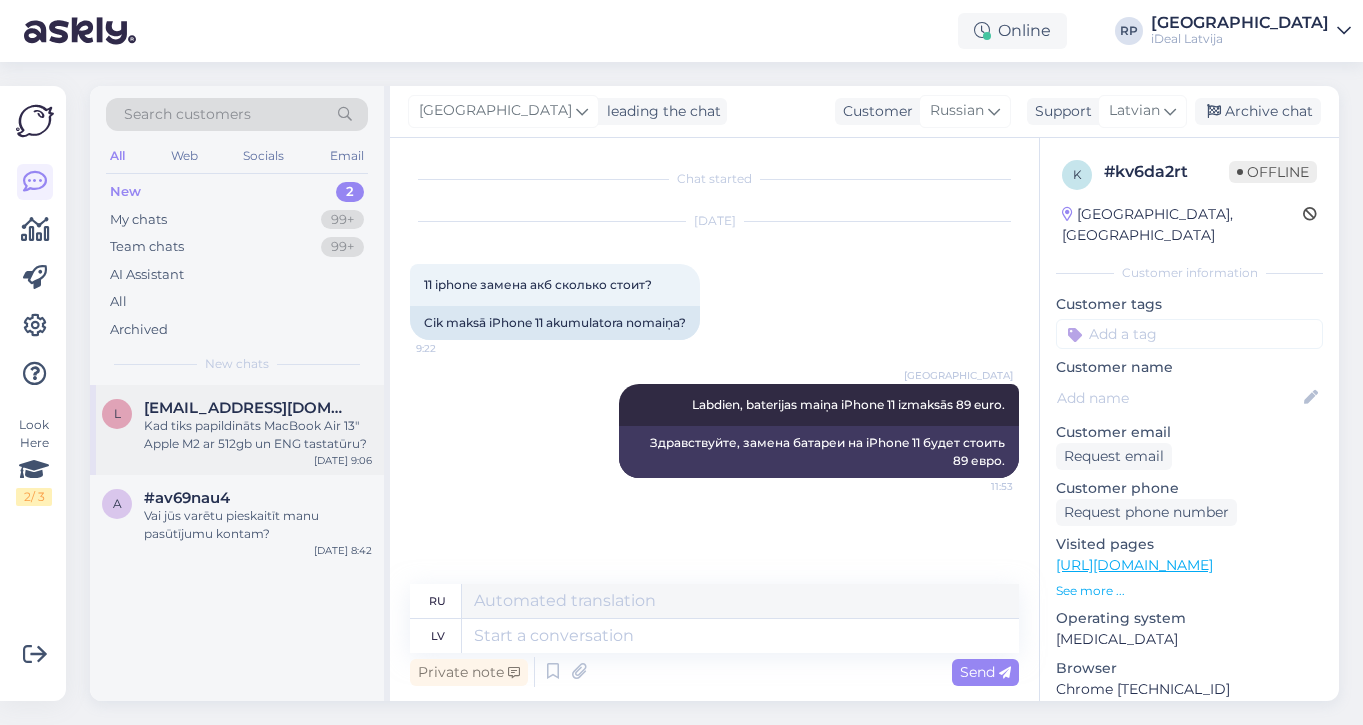 click on "Kad tiks papildināts MacBook Air 13" Apple M2 ar 512gb un ENG tastatūru?" at bounding box center (258, 435) 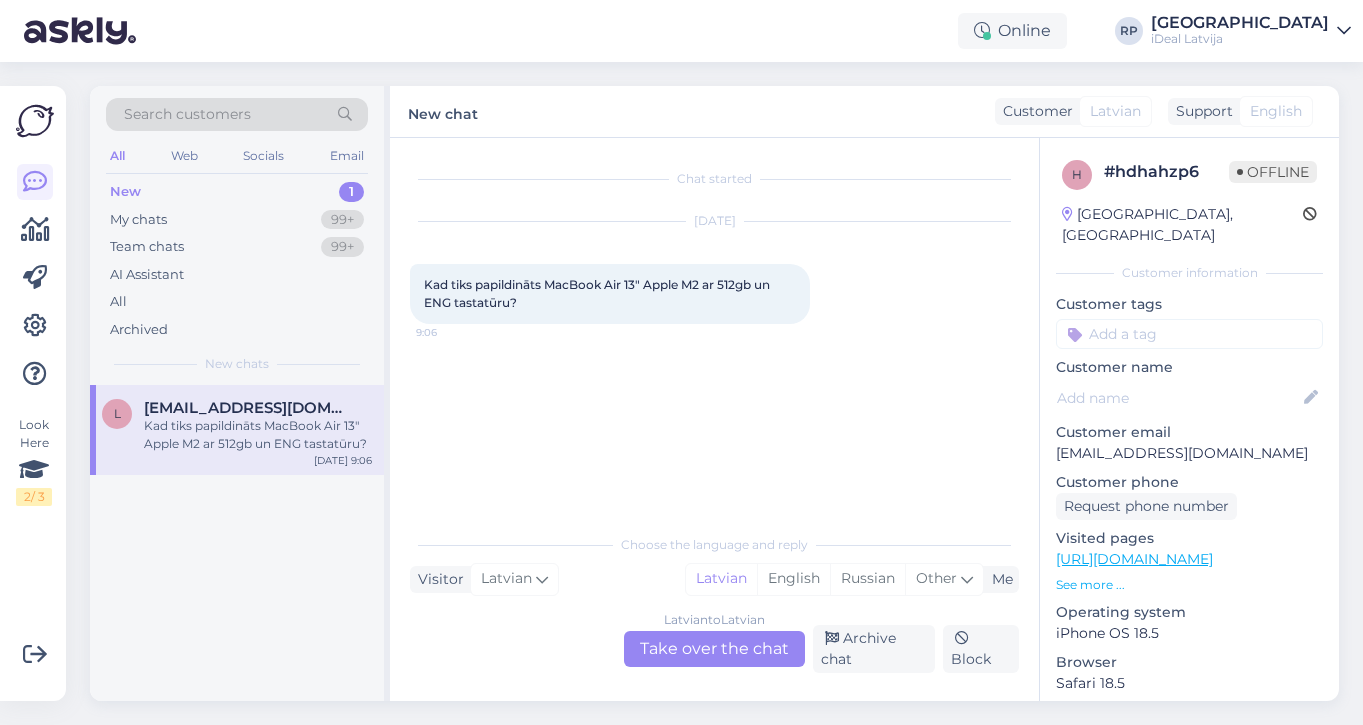 click on "Support" at bounding box center (1200, 111) 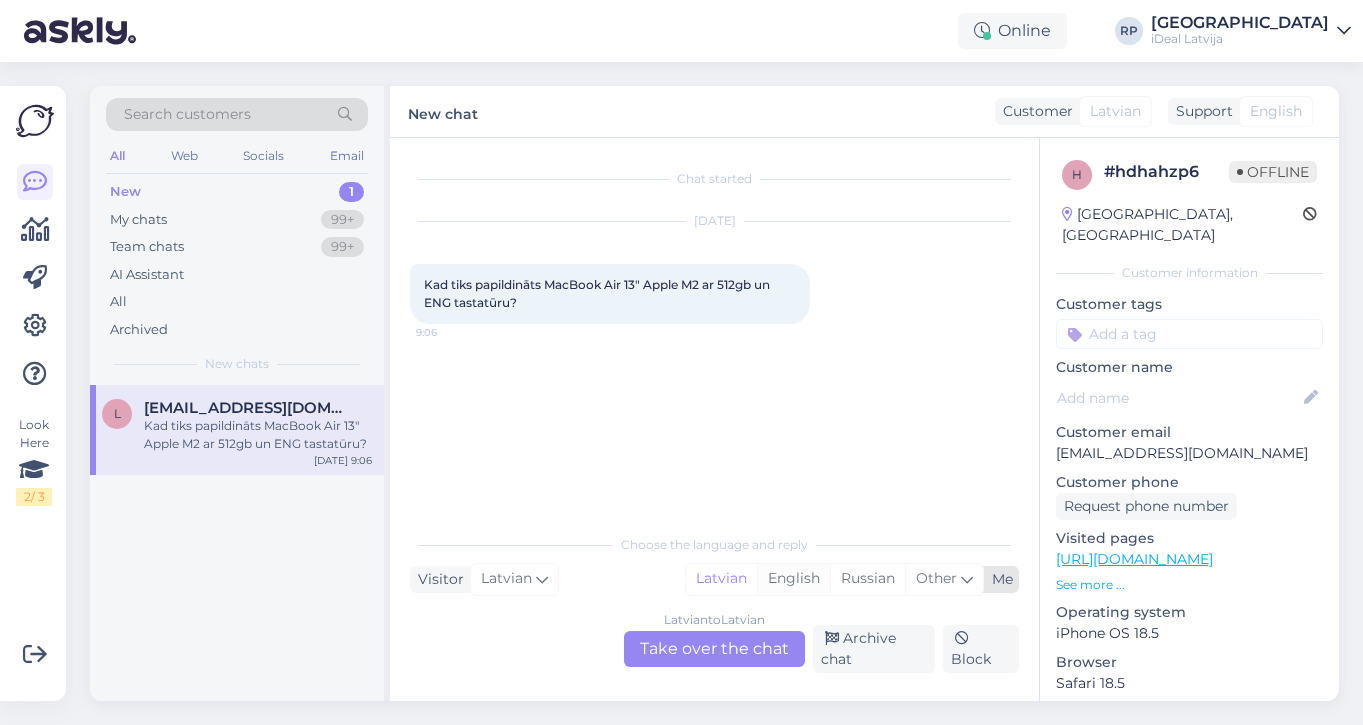 click on "English" at bounding box center [793, 579] 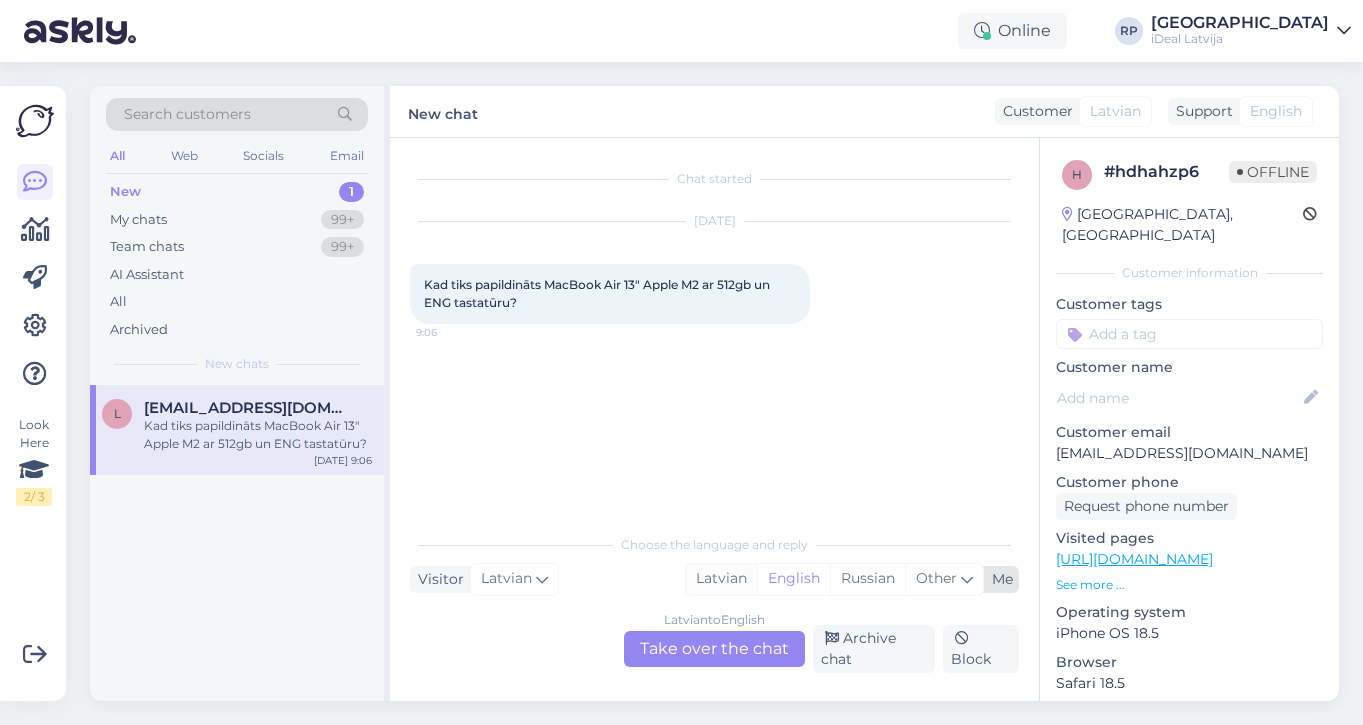 click on "Latvian" at bounding box center (721, 579) 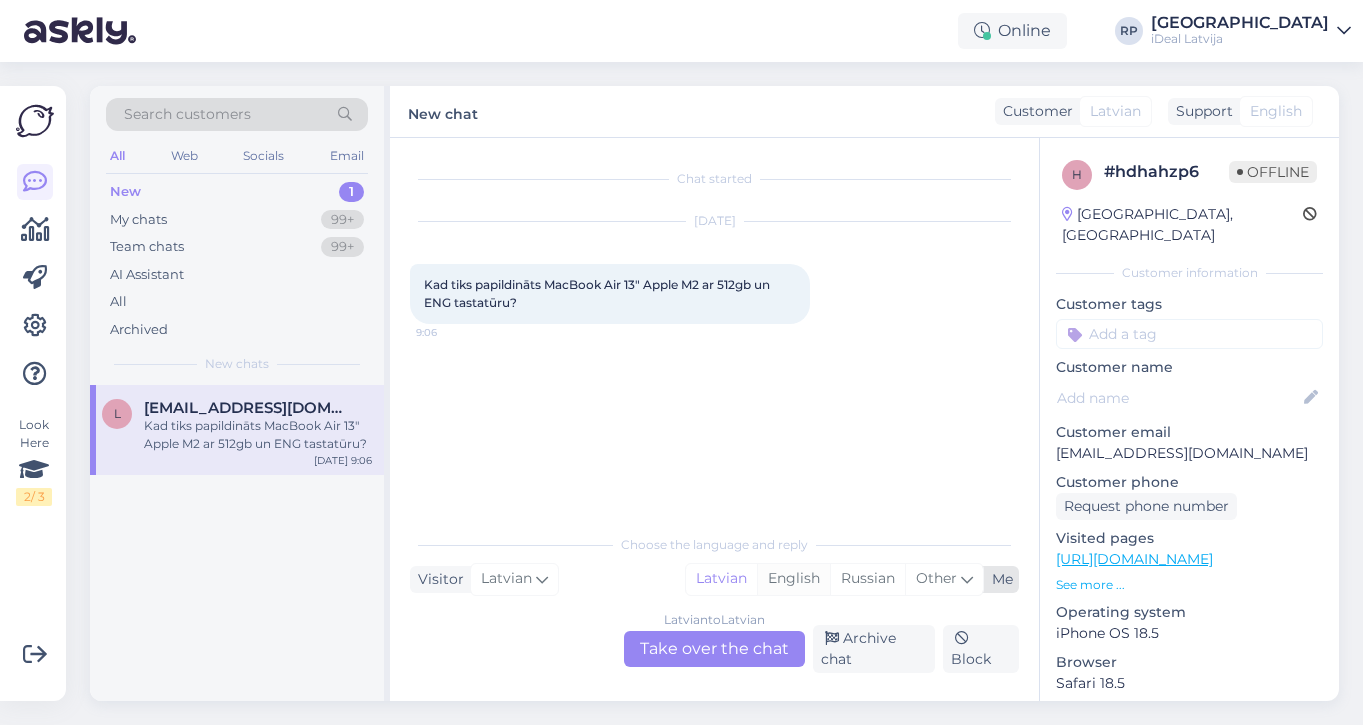 click on "English" at bounding box center (793, 579) 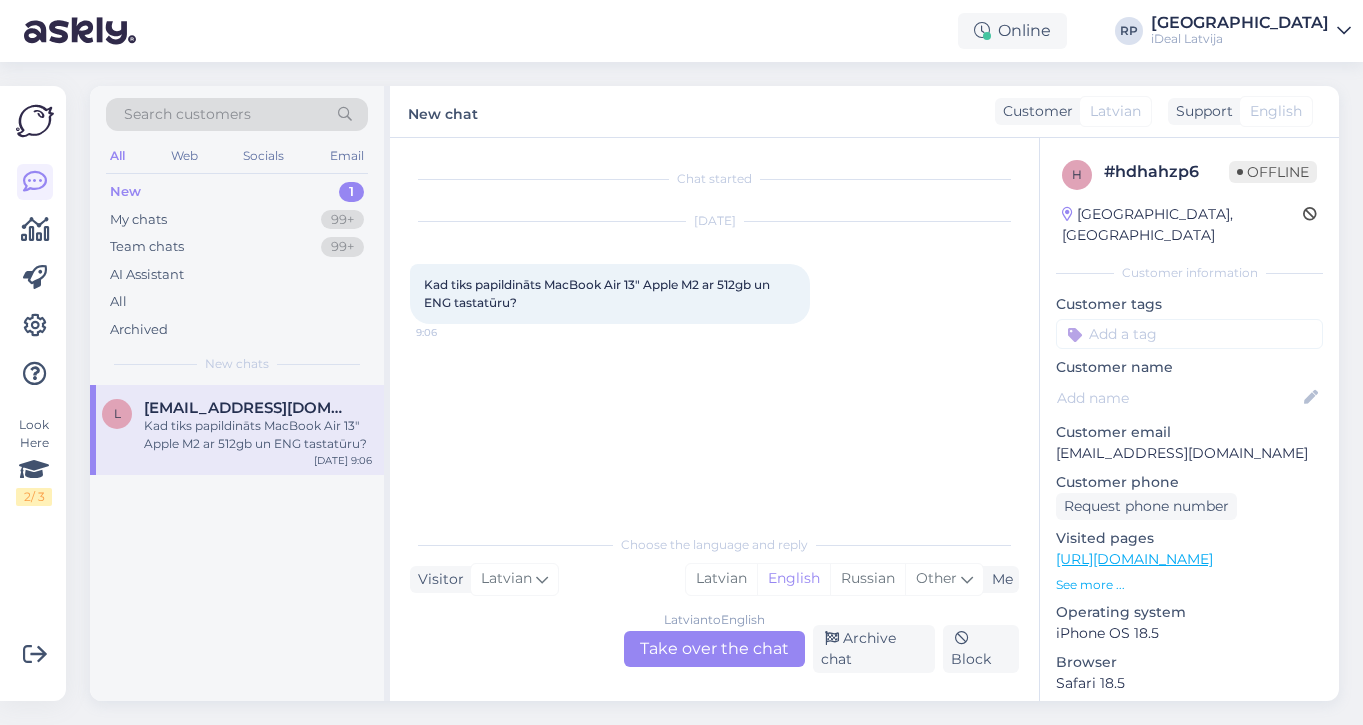 click on "Latvian  to  English Take over the chat" at bounding box center (714, 649) 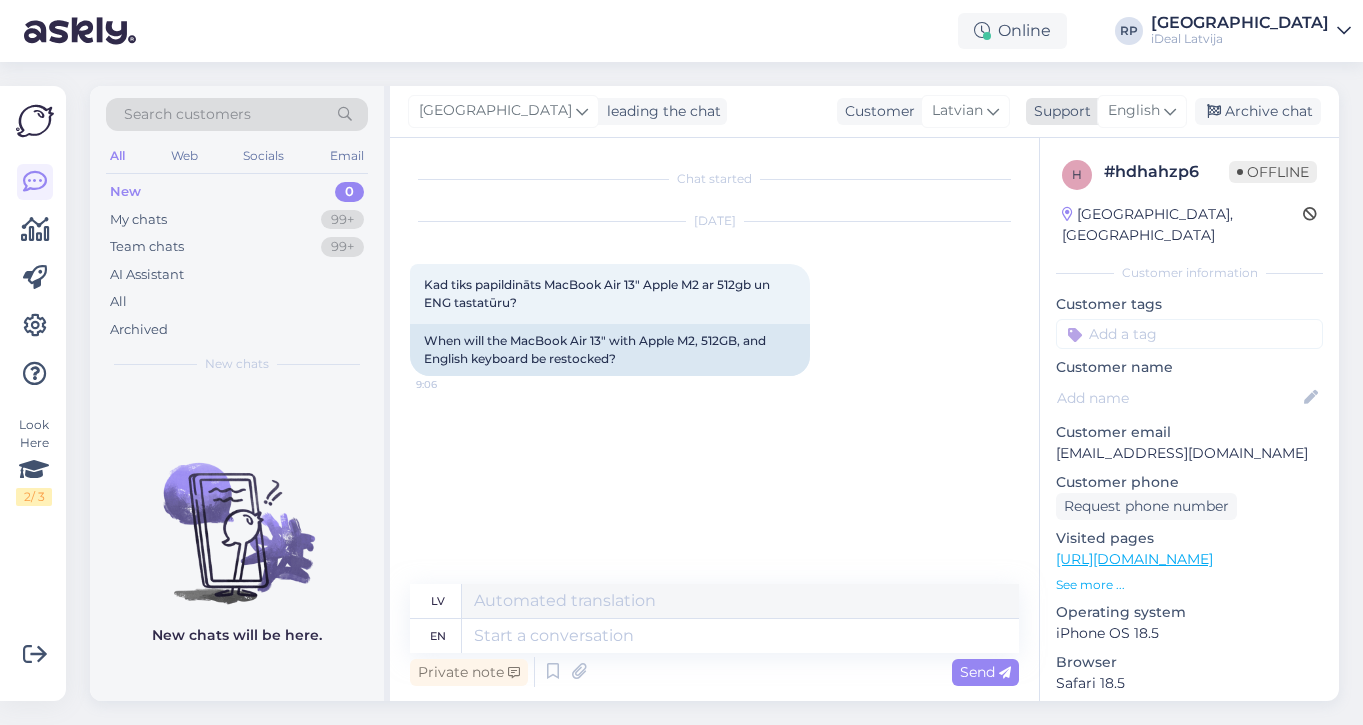 click on "English" at bounding box center [1134, 111] 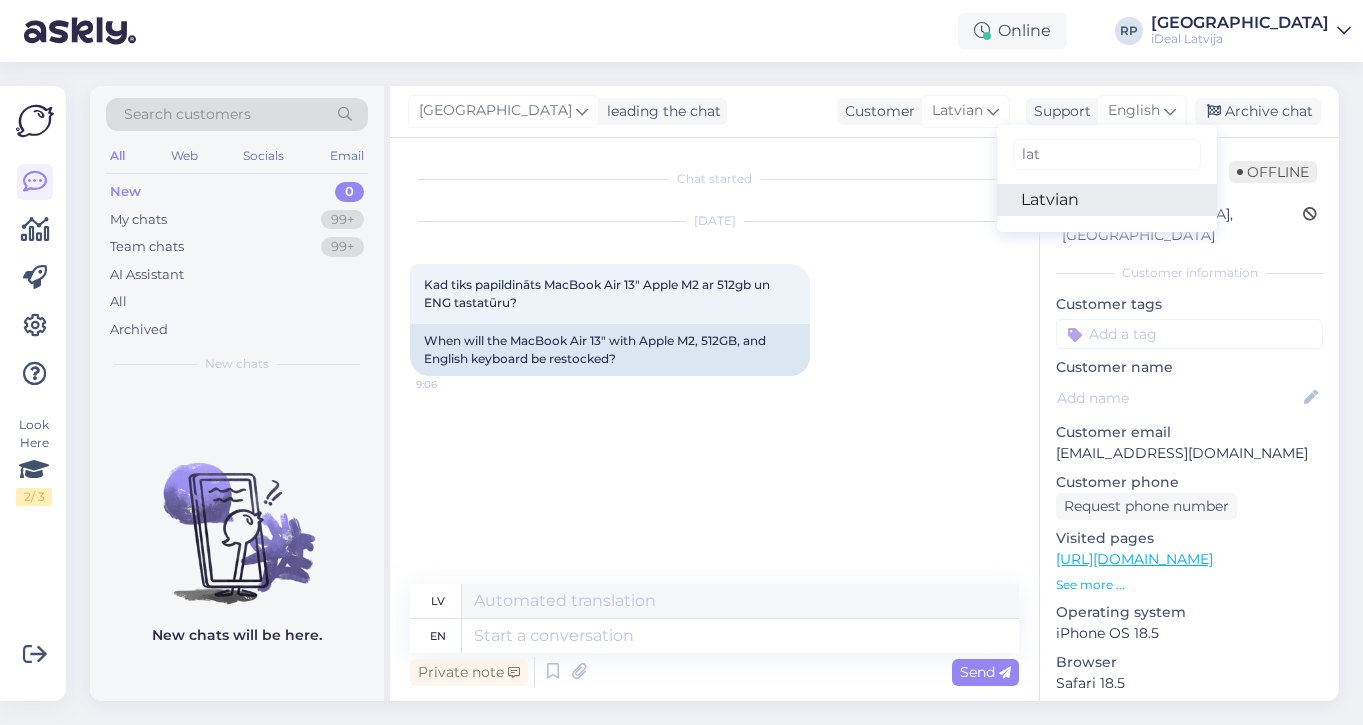 click on "Latvian" at bounding box center [1107, 200] 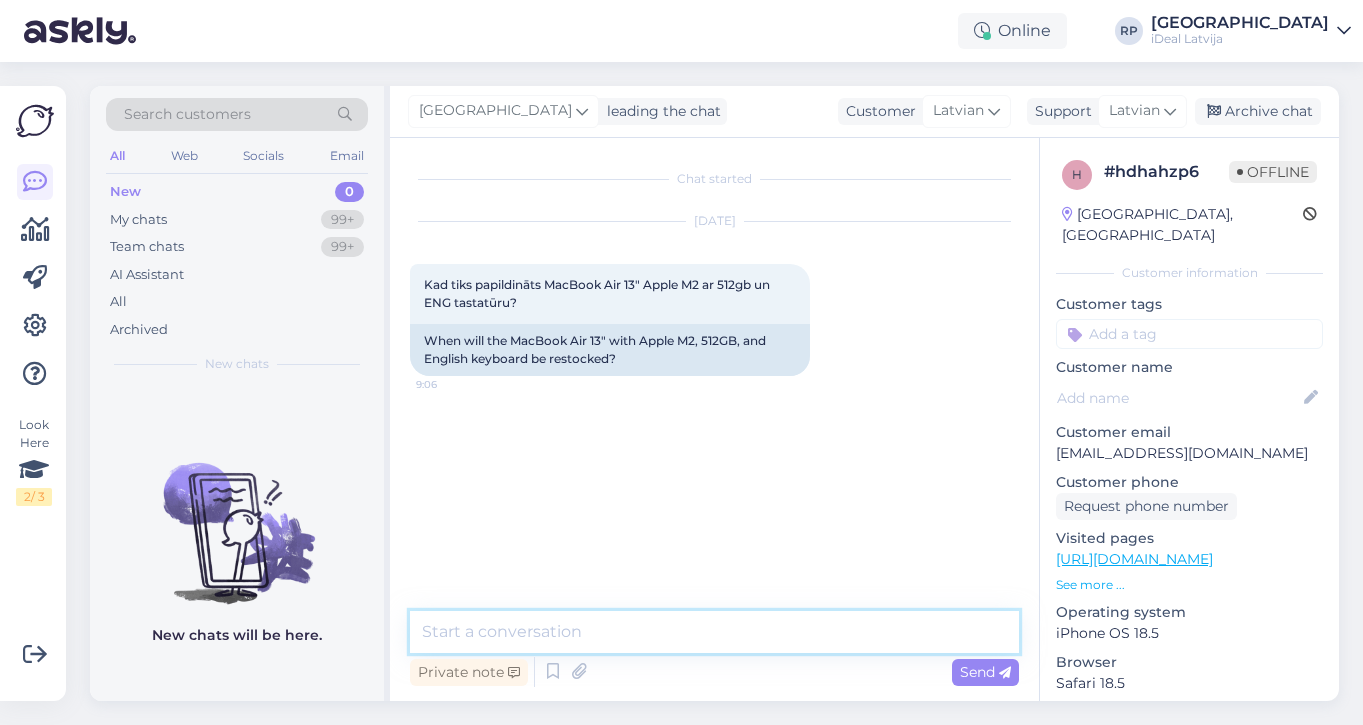 click at bounding box center (714, 632) 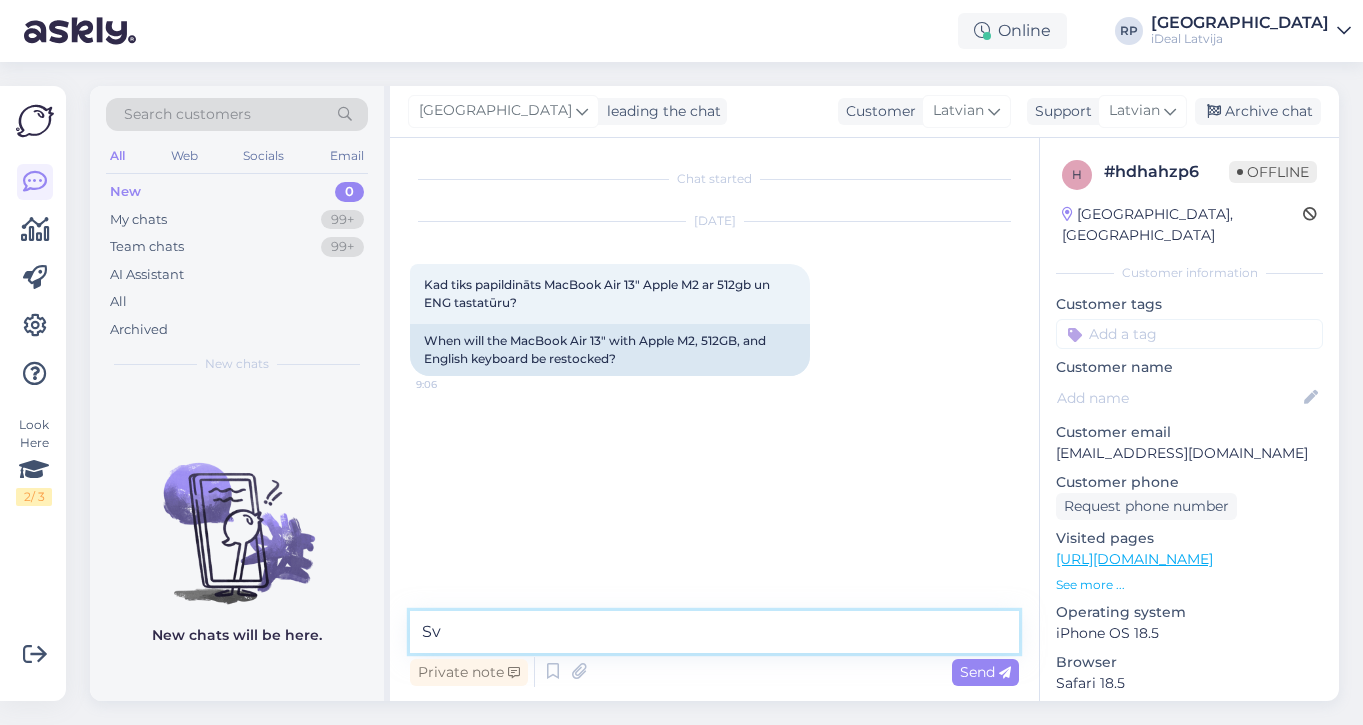 type on "S" 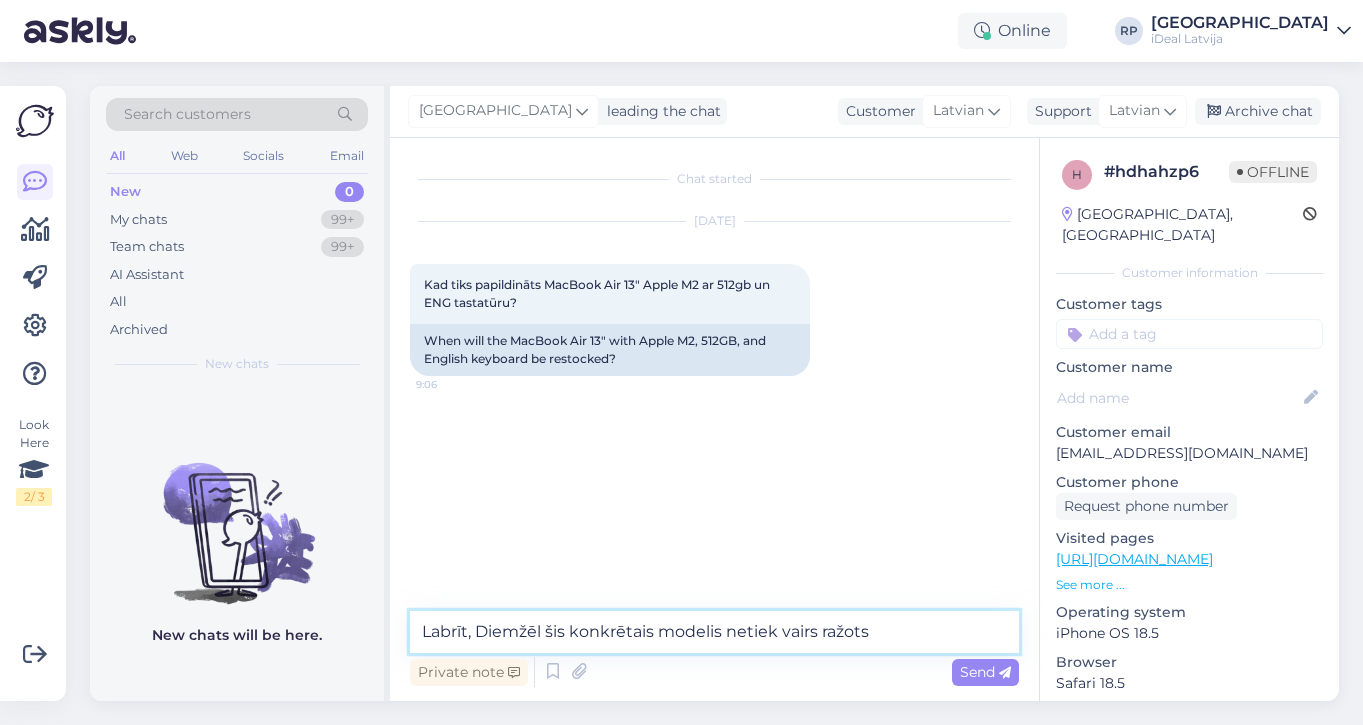 click on "Labrīt, Diemžēl šis konkrētais modelis netiek vairs ražots" at bounding box center [714, 632] 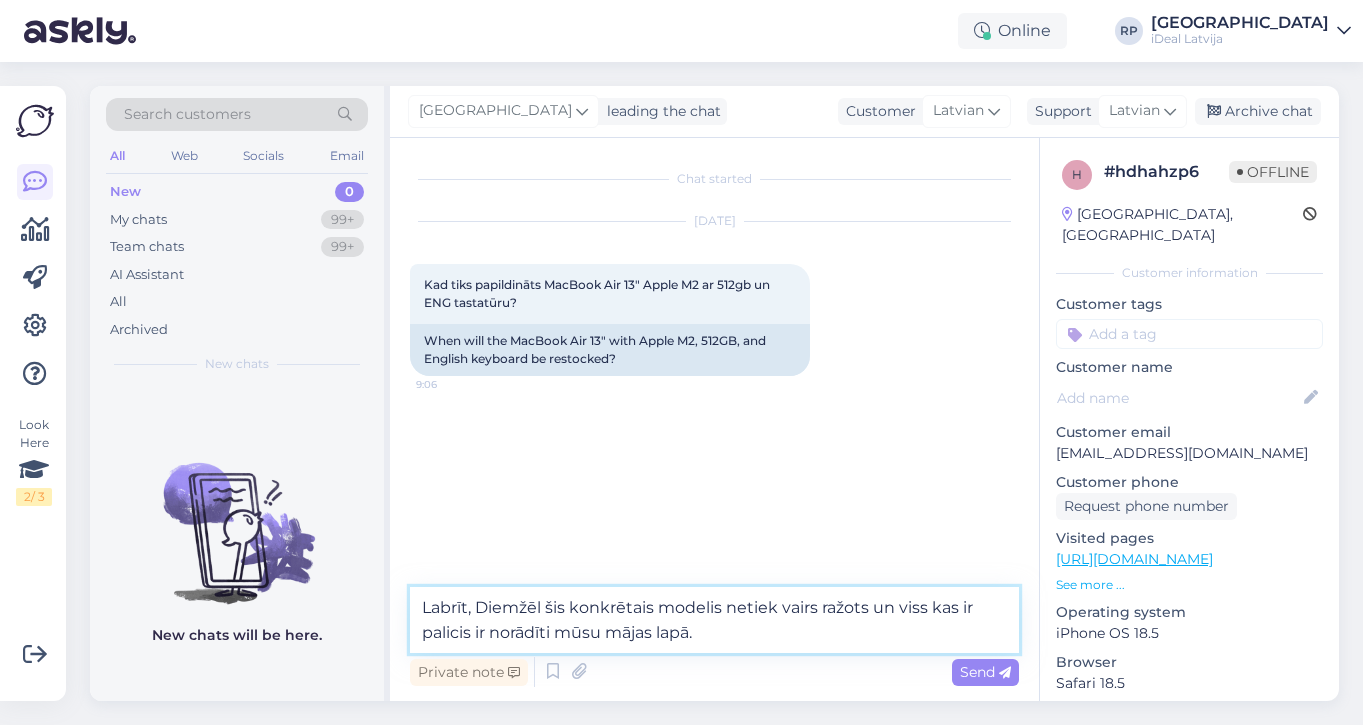 click on "Labrīt, Diemžēl šis konkrētais modelis netiek vairs ražots un viss kas ir palicis ir norādīti mūsu mājas lapā." at bounding box center [714, 620] 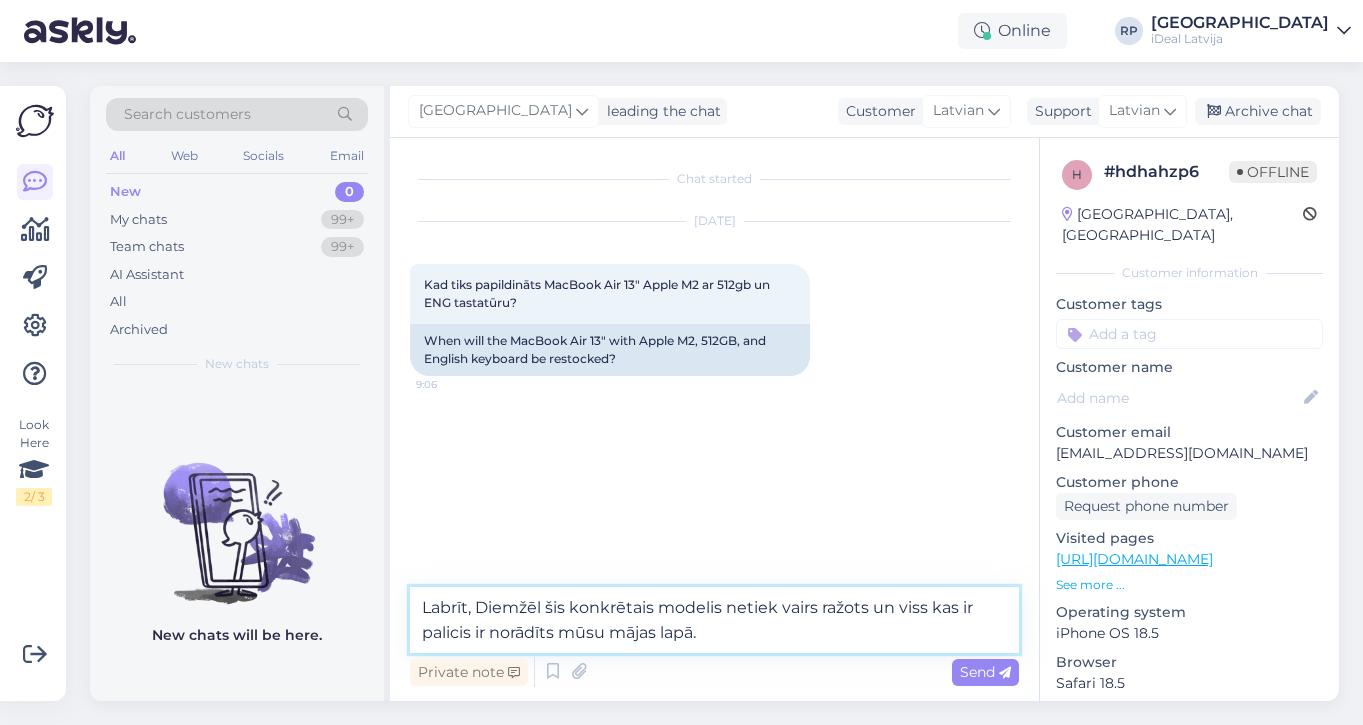 click on "Labrīt, Diemžēl šis konkrētais modelis netiek vairs ražots un viss kas ir palicis ir norādīts mūsu mājas lapā." at bounding box center (714, 620) 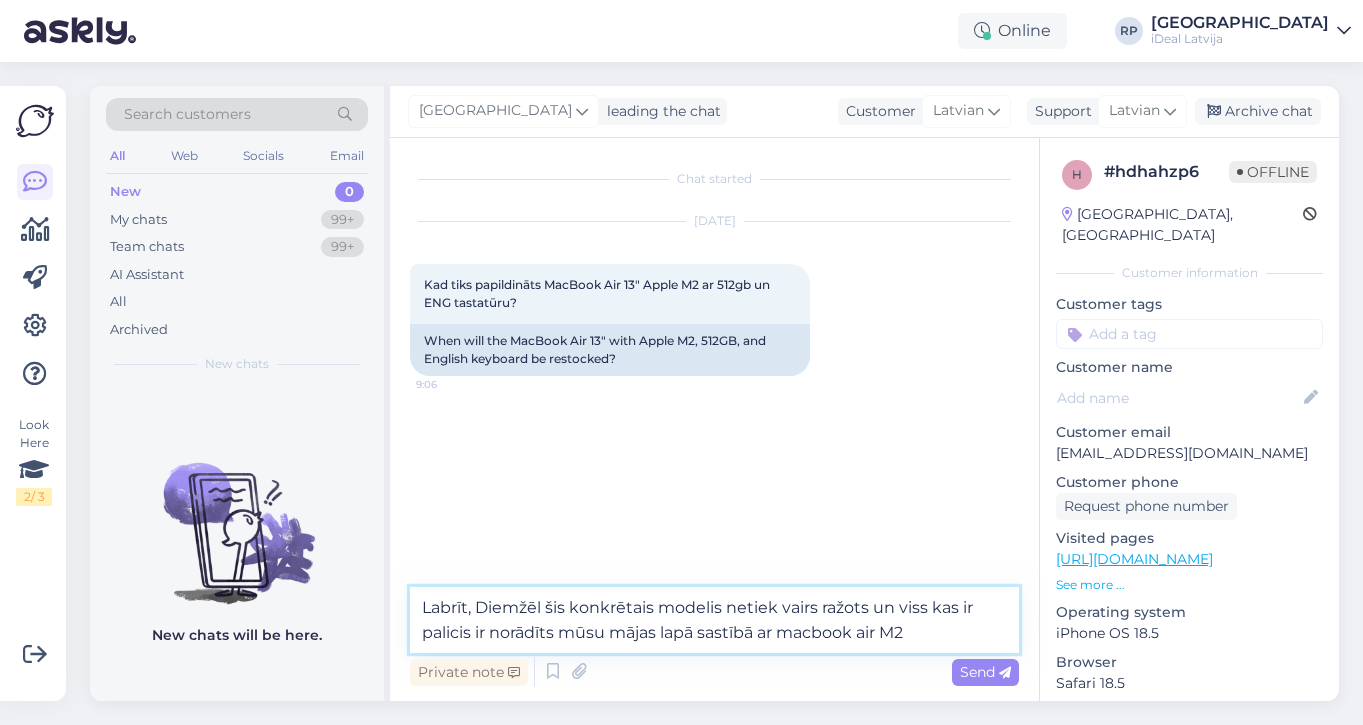 click on "Labrīt, Diemžēl šis konkrētais modelis netiek vairs ražots un viss kas ir palicis ir norādīts mūsu mājas lapā sastībā ar macbook air M2" at bounding box center (714, 620) 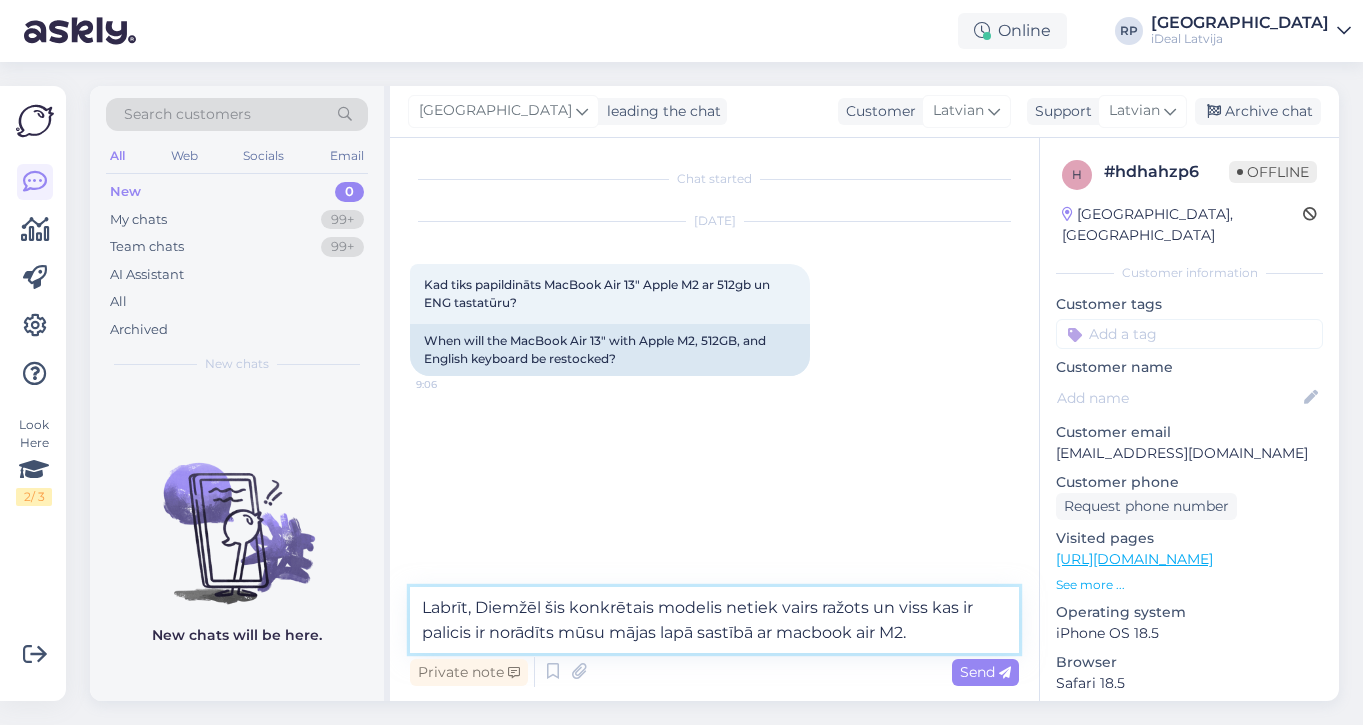 click on "Labrīt, Diemžēl šis konkrētais modelis netiek vairs ražots un viss kas ir palicis ir norādīts mūsu mājas lapā sastībā ar macbook air M2." at bounding box center [714, 620] 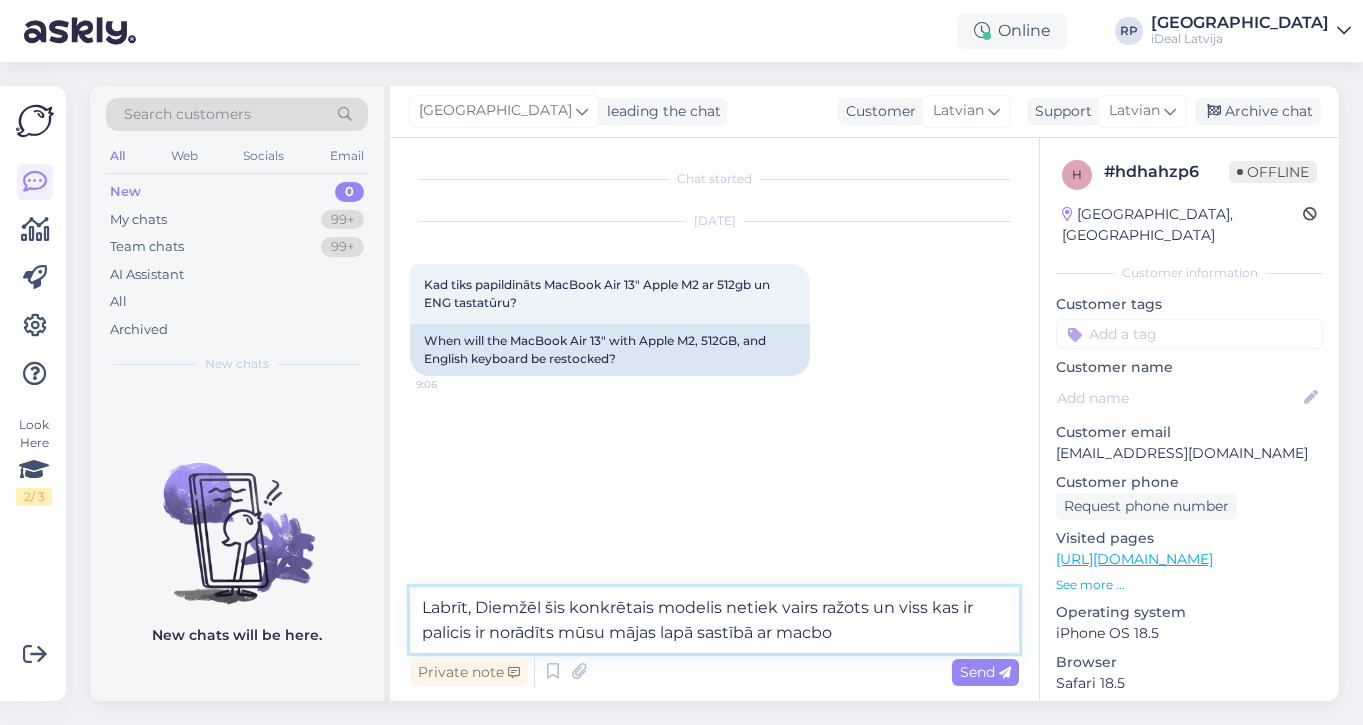 click on "Labrīt, Diemžēl šis konkrētais modelis netiek vairs ražots un viss kas ir palicis ir norādīts mūsu mājas lapā sastībā ar macbo" at bounding box center (714, 620) 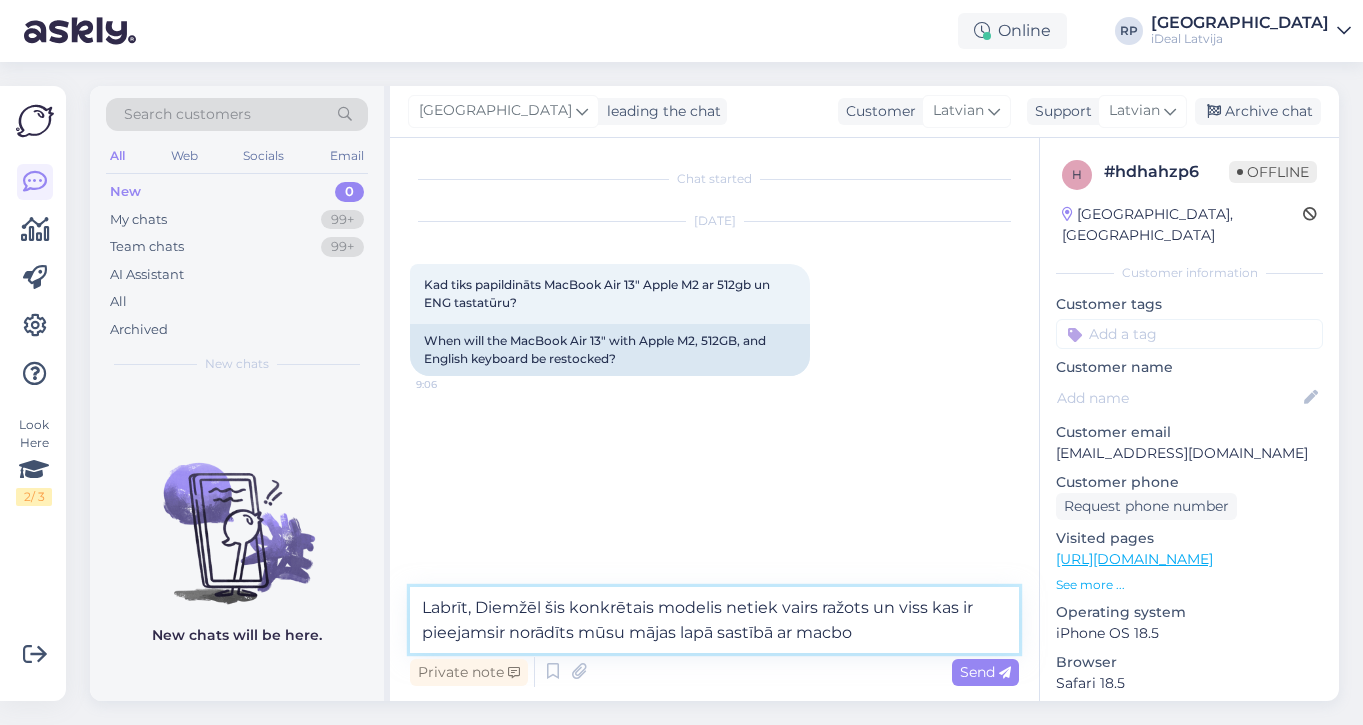 type on "Labrīt, Diemžēl šis konkrētais modelis netiek vairs ražots un viss kas ir pieejams ir norādīts mūsu mājas lapā sastībā ar macbo" 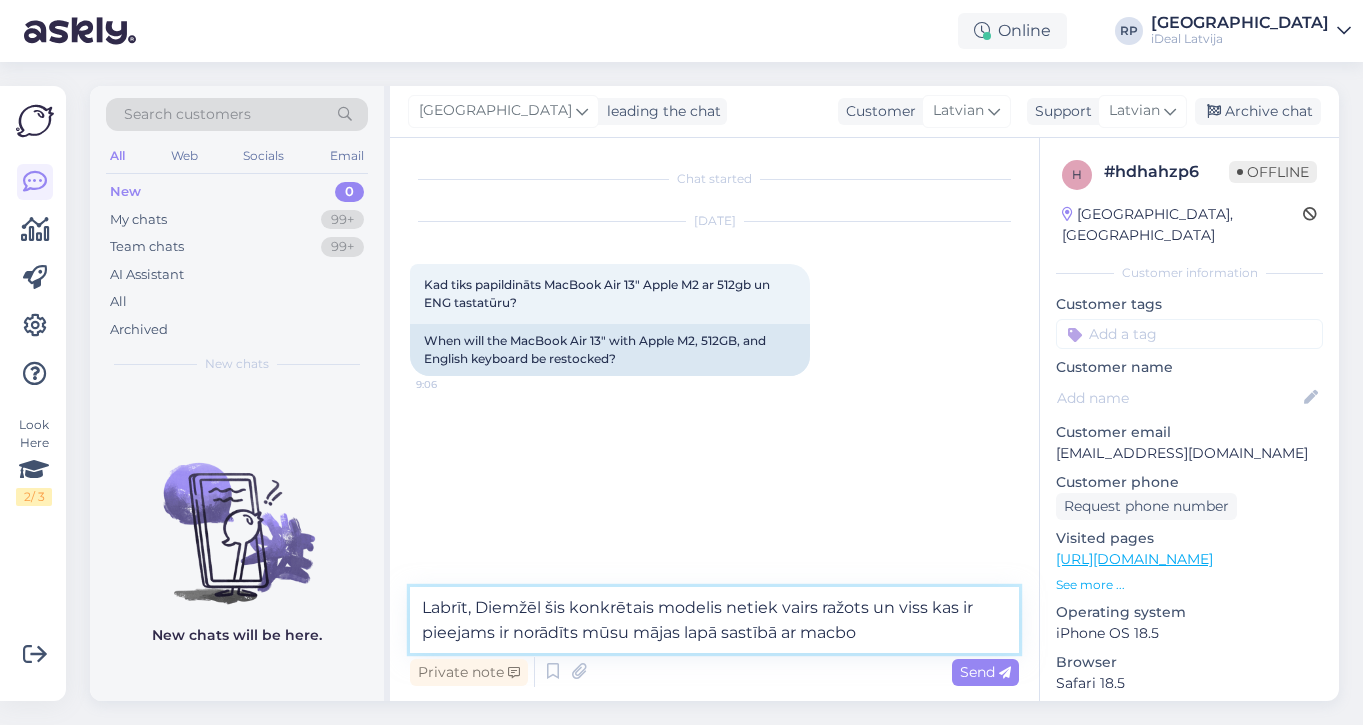 click on "Labrīt, Diemžēl šis konkrētais modelis netiek vairs ražots un viss kas ir pieejams ir norādīts mūsu mājas lapā sastībā ar macbo" at bounding box center (714, 620) 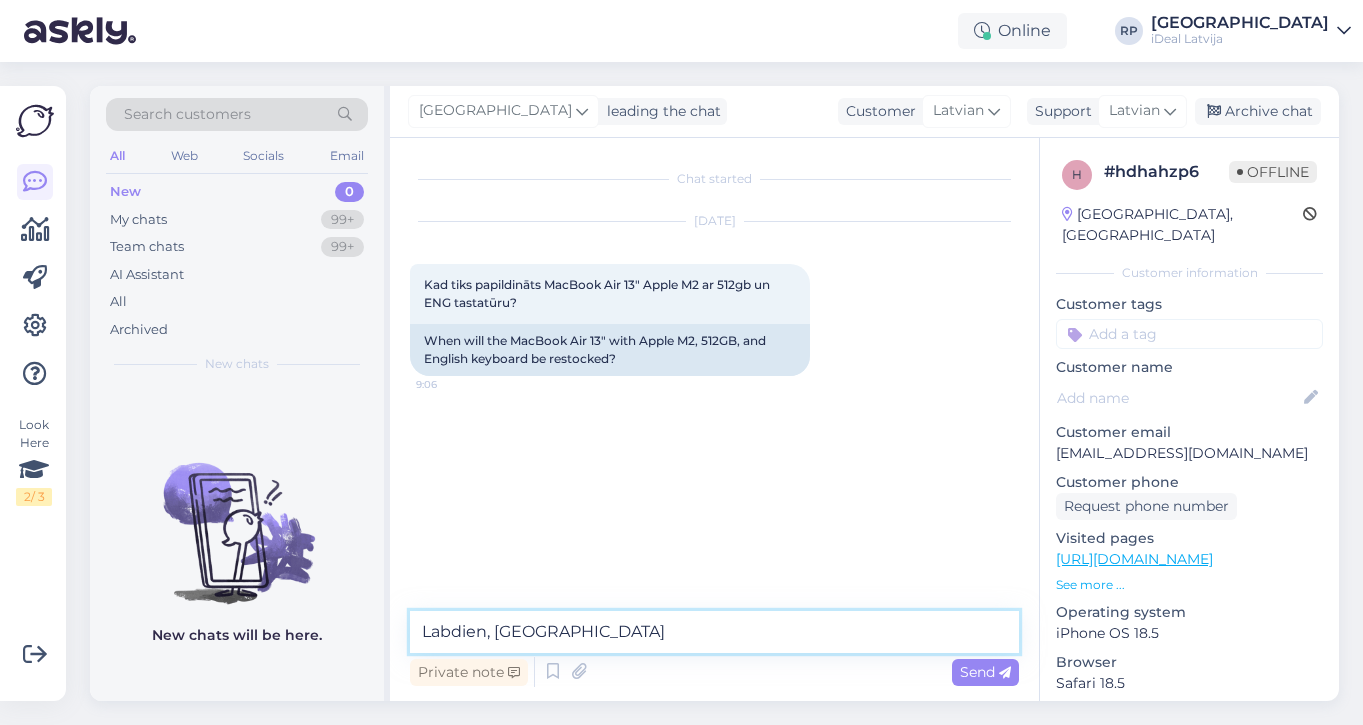 click on "Labdien, Diemžēl" at bounding box center (714, 632) 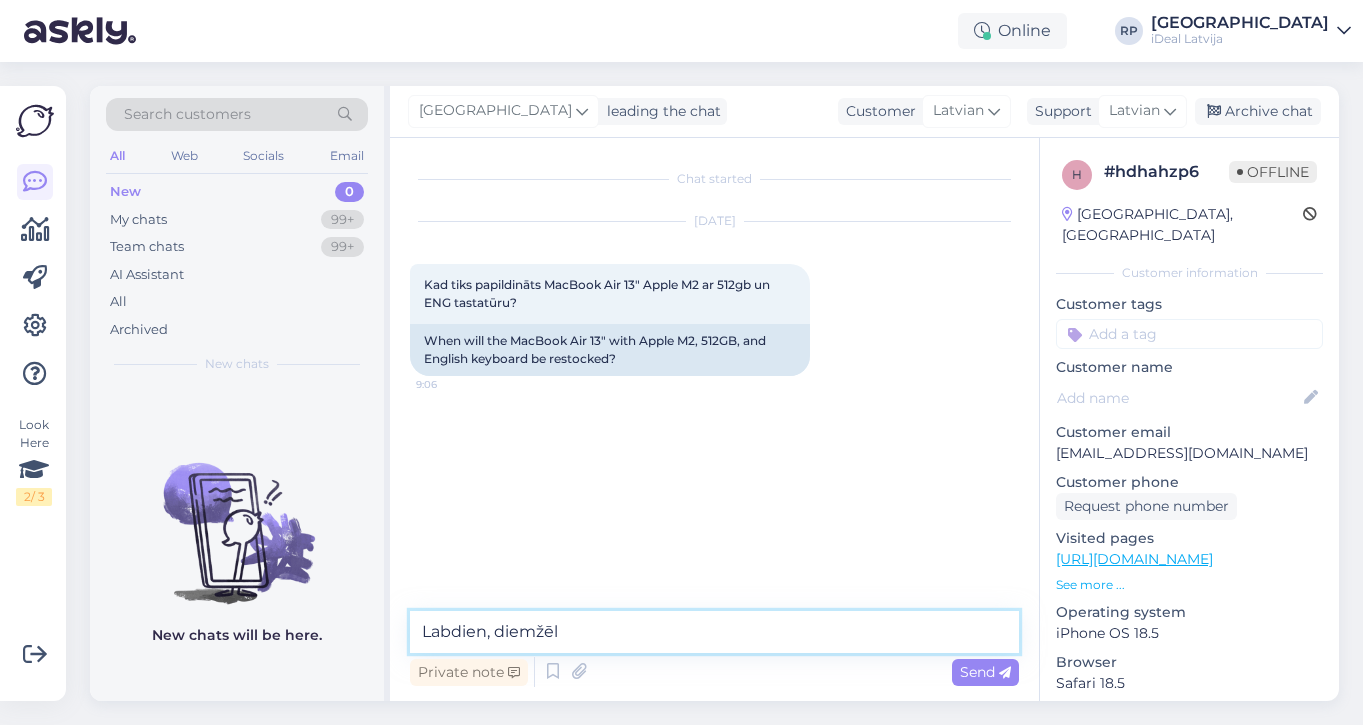 click on "Labdien, diemžēl" at bounding box center [714, 632] 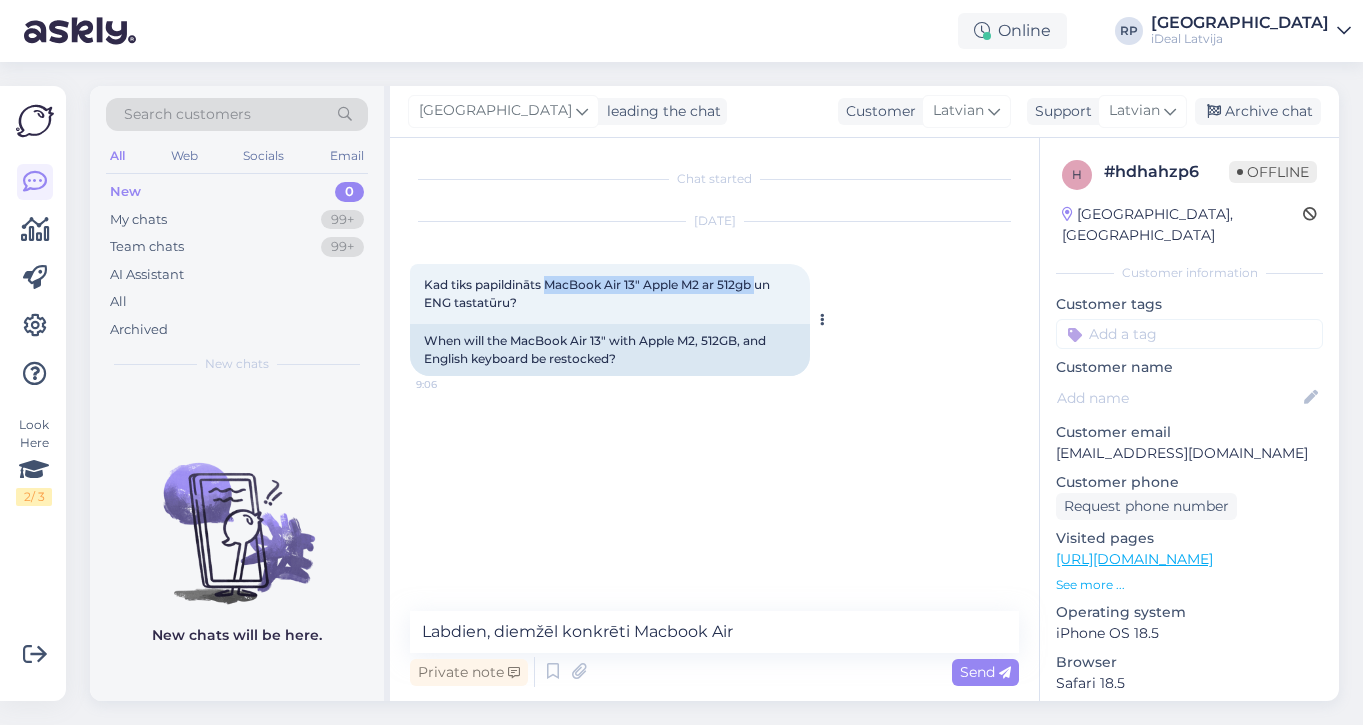 drag, startPoint x: 548, startPoint y: 282, endPoint x: 761, endPoint y: 288, distance: 213.08449 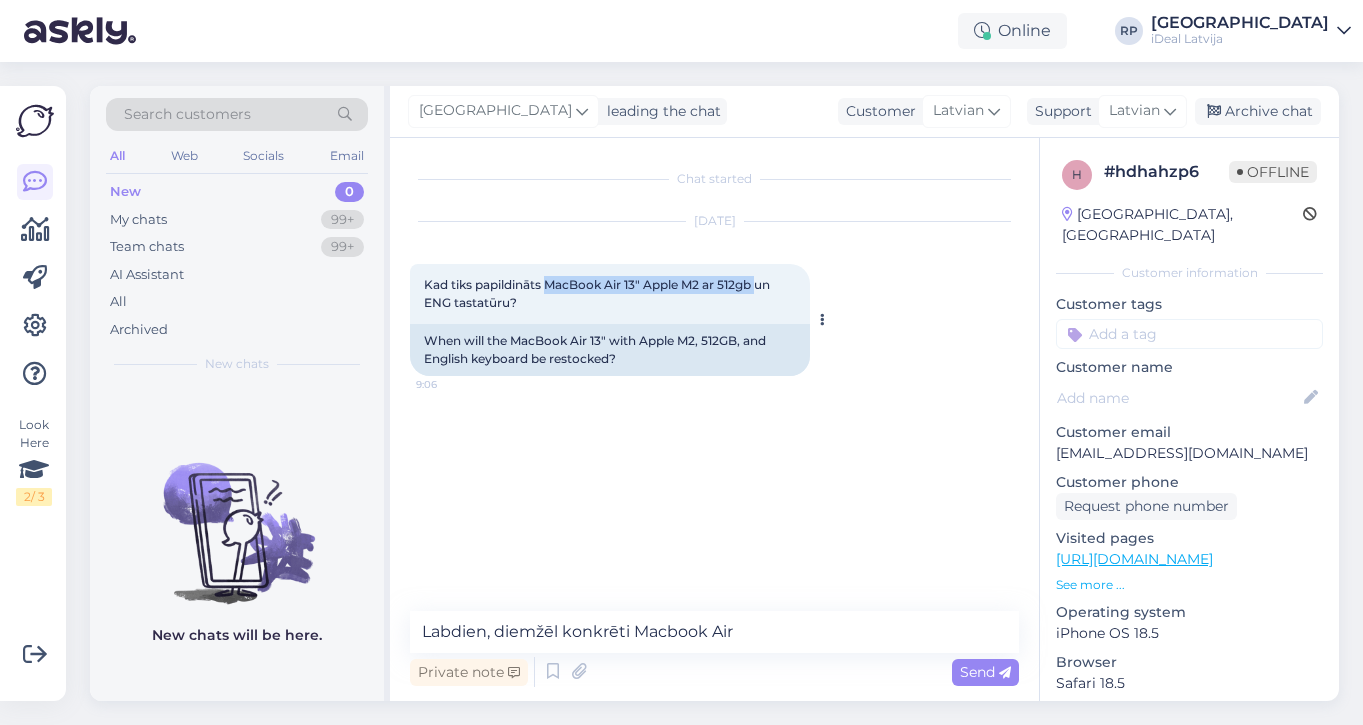 copy on "MacBook Air 13" Apple M2 ar 512gb" 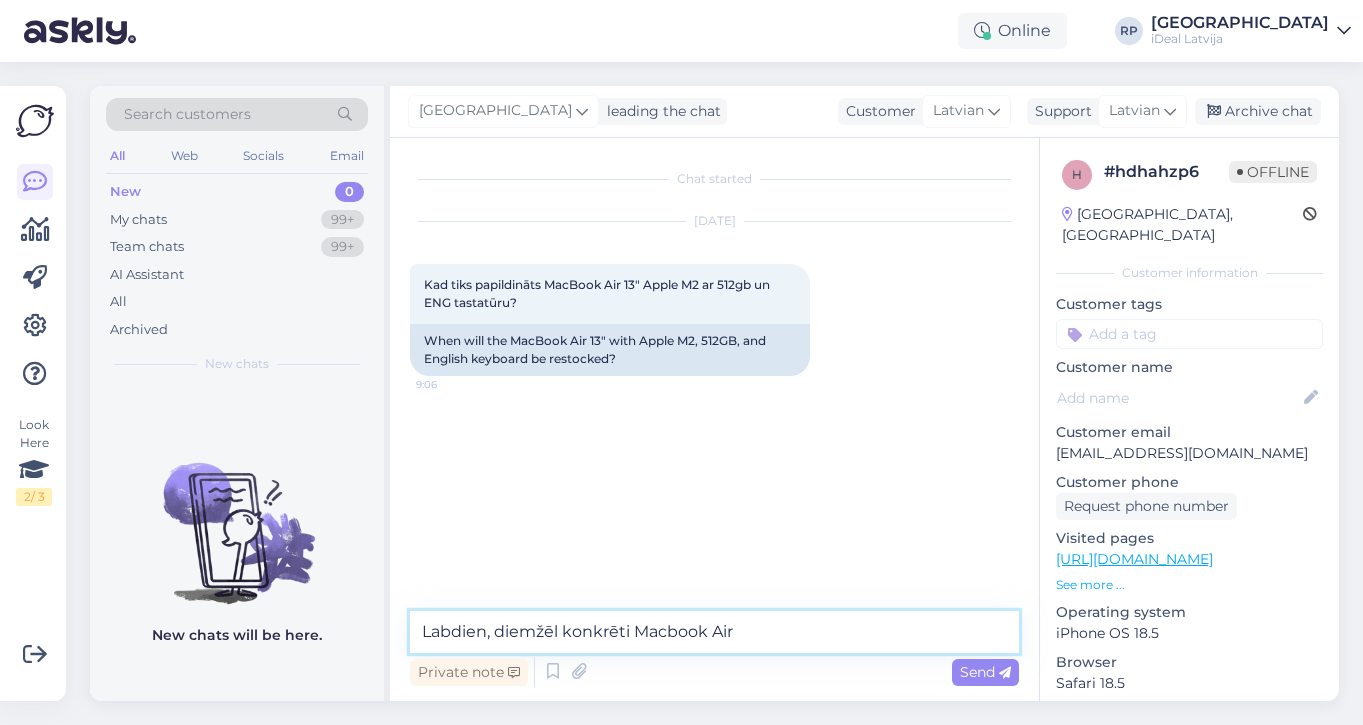 click on "Labdien, diemžēl konkrēti Macbook Air" at bounding box center (714, 632) 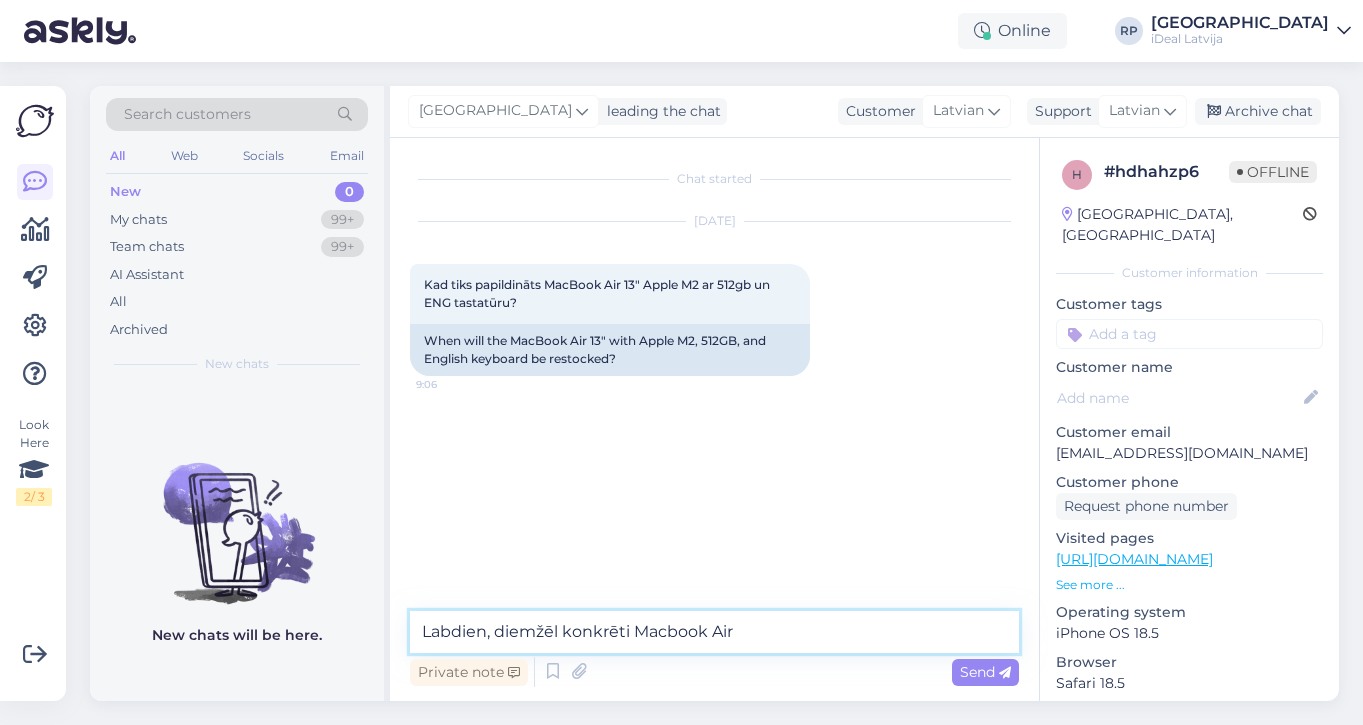 drag, startPoint x: 761, startPoint y: 631, endPoint x: 640, endPoint y: 629, distance: 121.016525 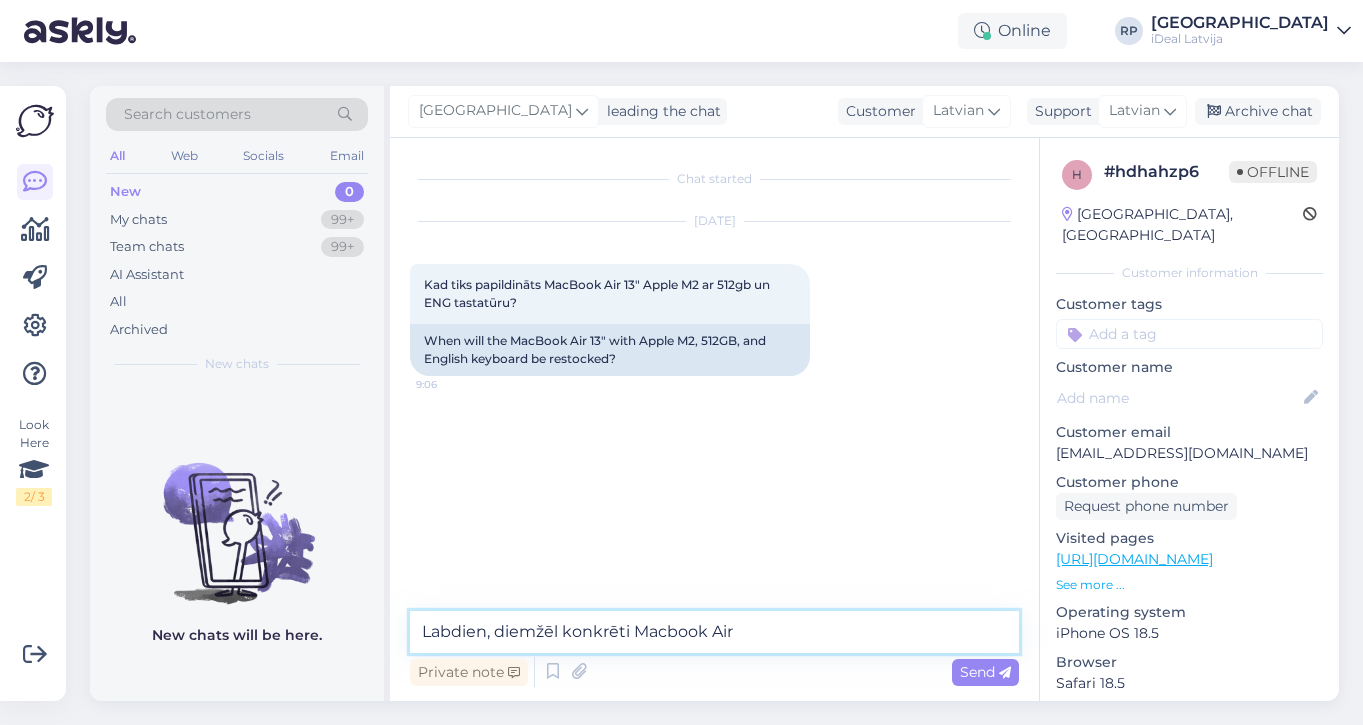 click on "Labdien, diemžēl konkrēti Macbook Air" at bounding box center [714, 632] 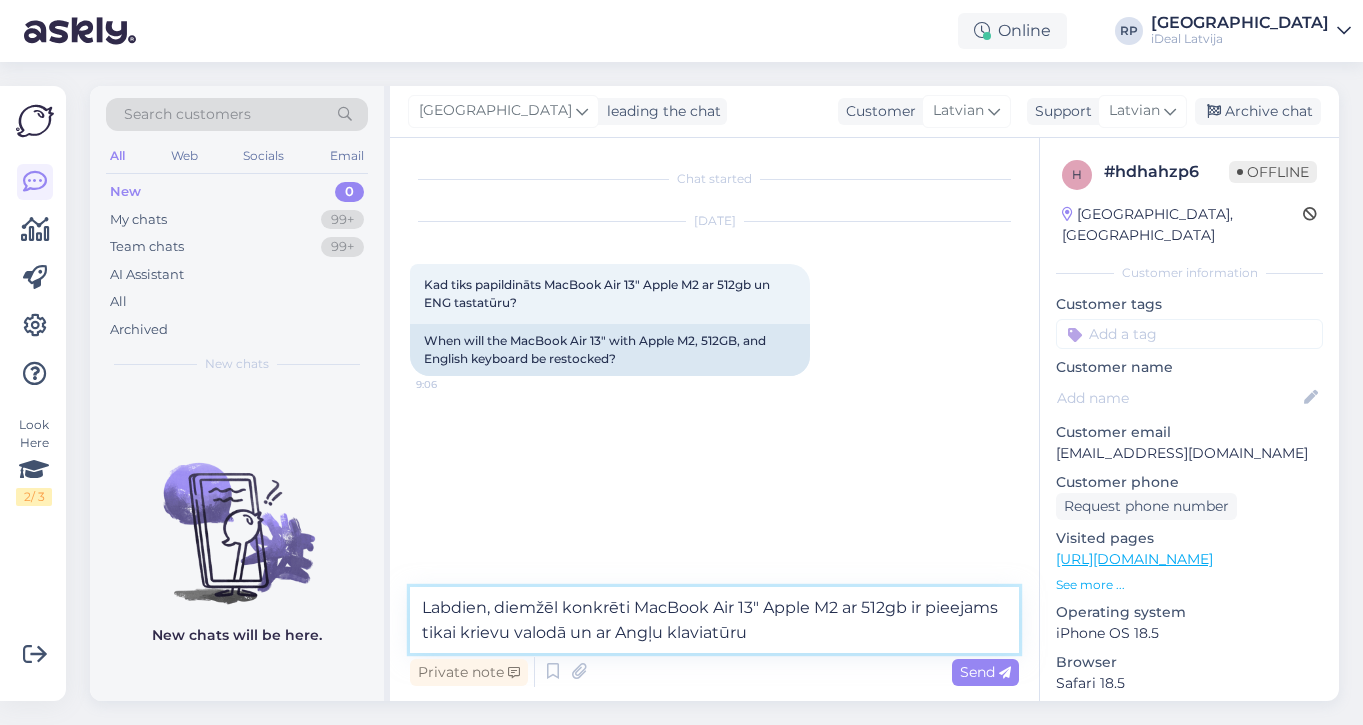 click on "Labdien, diemžēl konkrēti MacBook Air 13" Apple M2 ar 512gb ir pieejams tikai krievu valodā un ar Angļu klaviatūru" at bounding box center (714, 620) 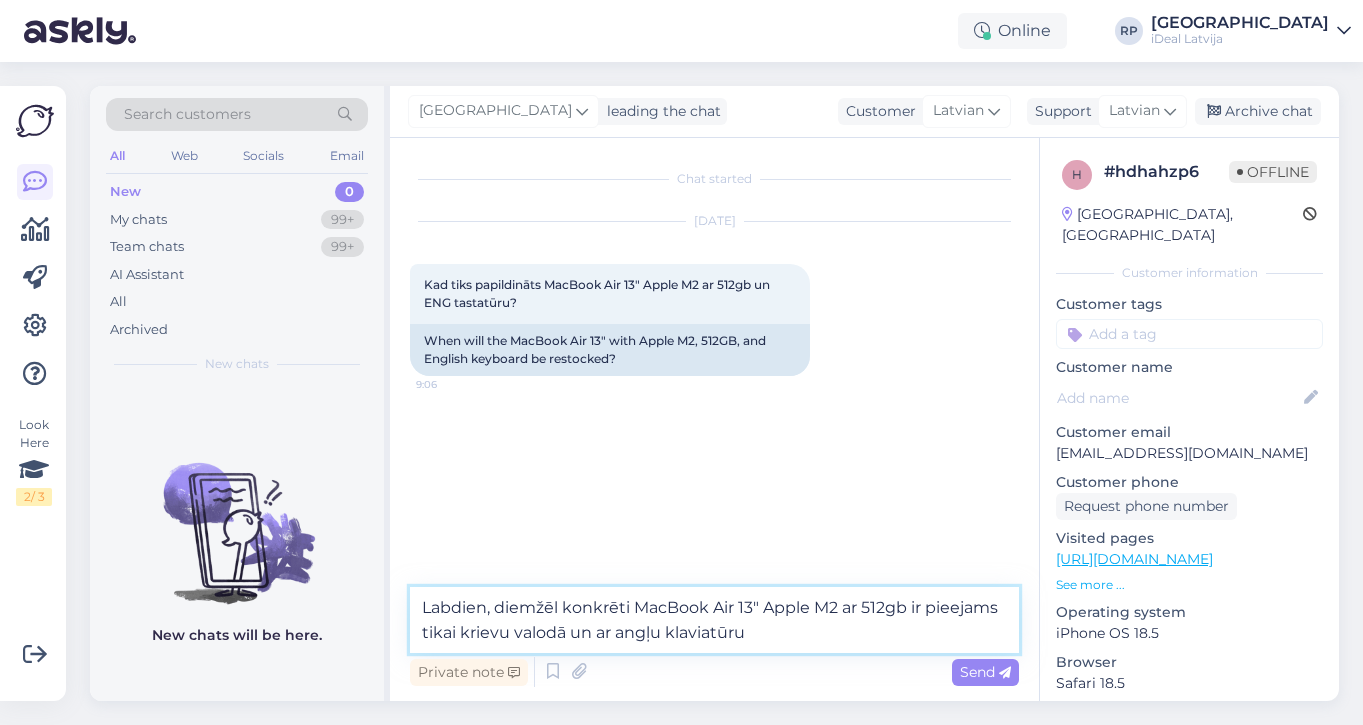click on "Labdien, diemžēl konkrēti MacBook Air 13" Apple M2 ar 512gb ir pieejams tikai krievu valodā un ar angļu klaviatūru" at bounding box center (714, 620) 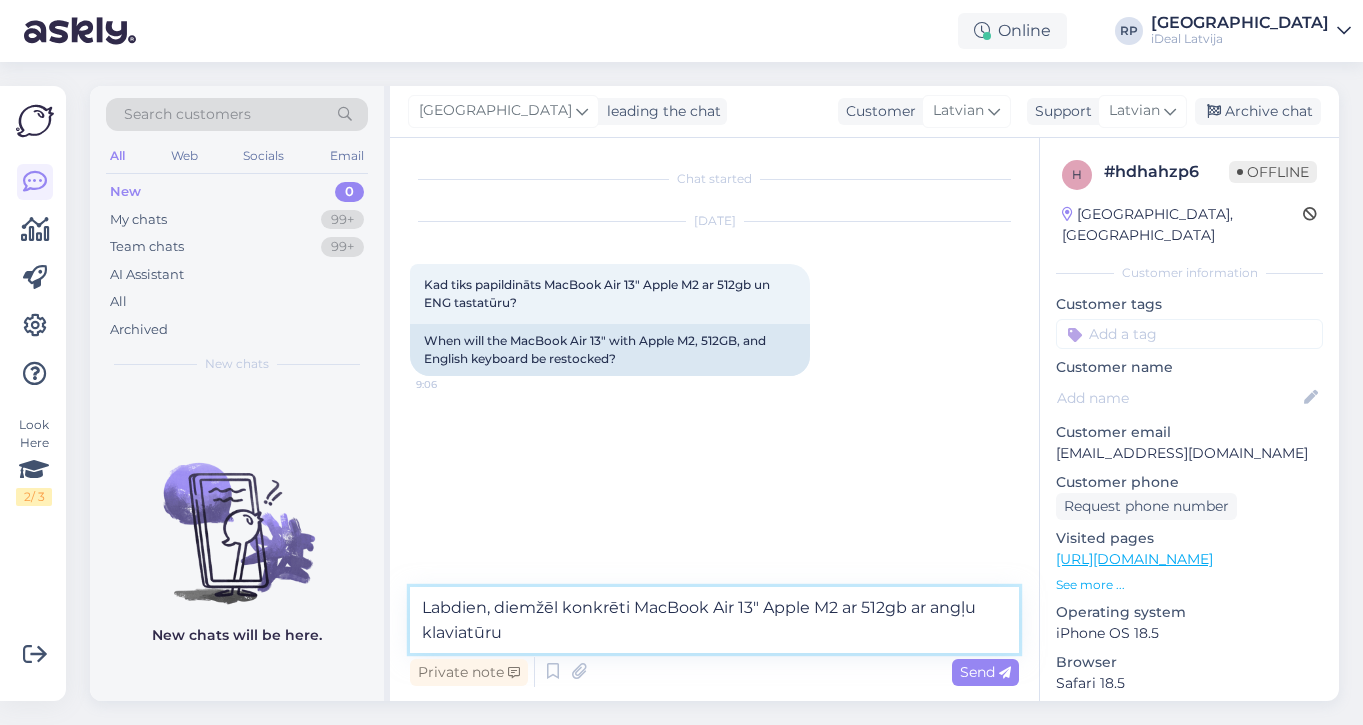 click on "Labdien, diemžēl konkrēti MacBook Air 13" Apple M2 ar 512gb ar angļu klaviatūru" at bounding box center (714, 620) 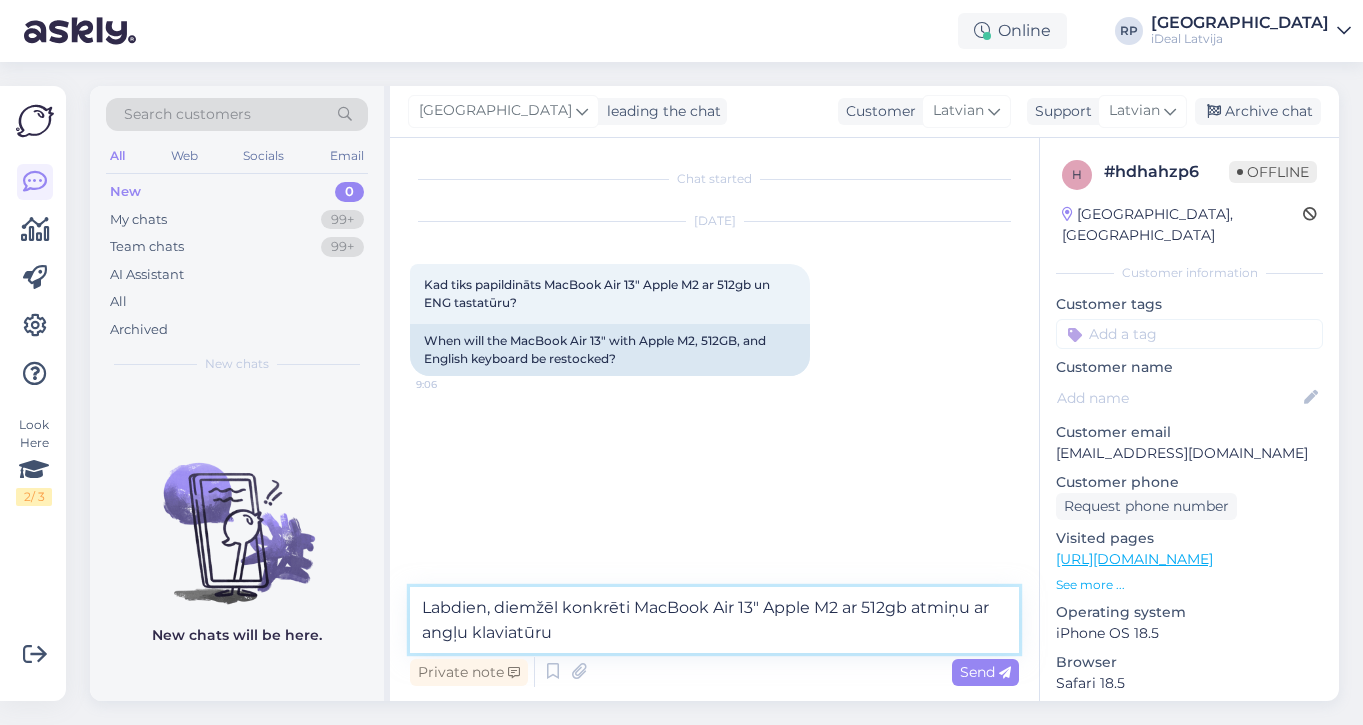 click on "Labdien, diemžēl konkrēti MacBook Air 13" Apple M2 ar 512gb atmiņu ar angļu klaviatūru" at bounding box center [714, 620] 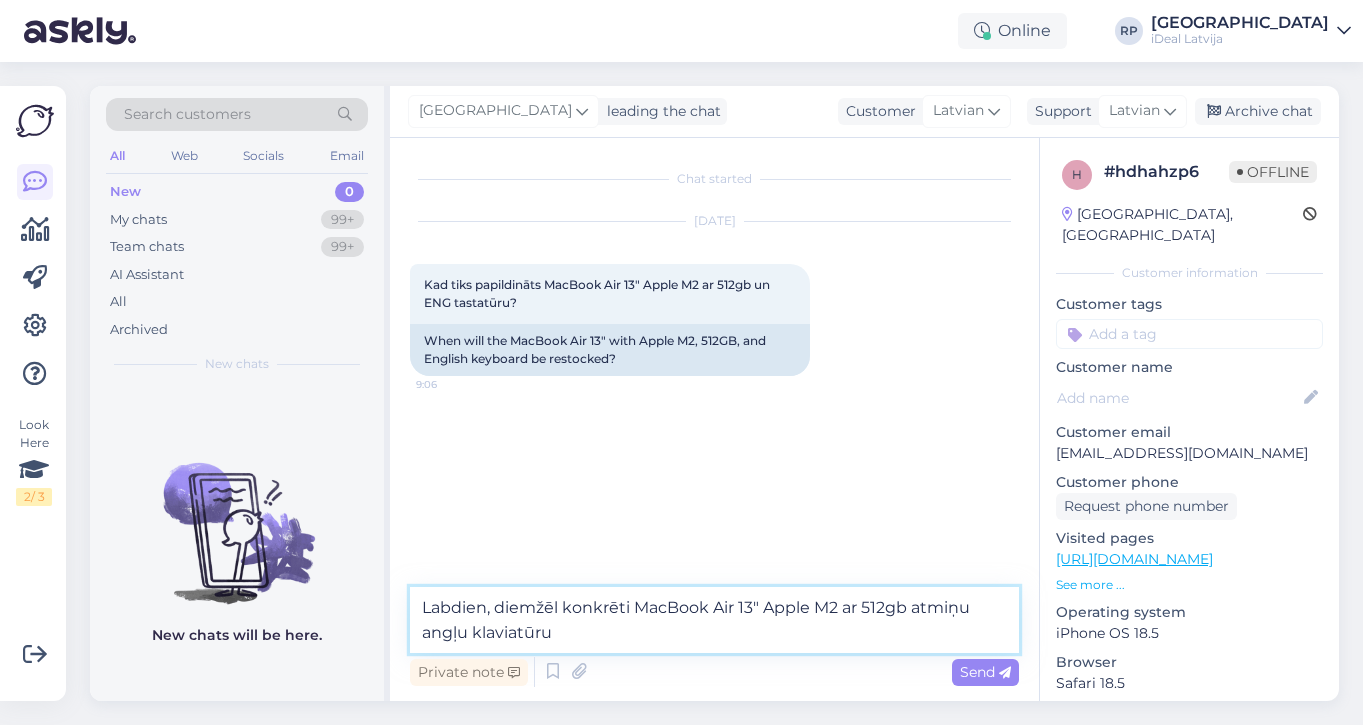 click on "Labdien, diemžēl konkrēti MacBook Air 13" Apple M2 ar 512gb atmiņu angļu klaviatūru" at bounding box center (714, 620) 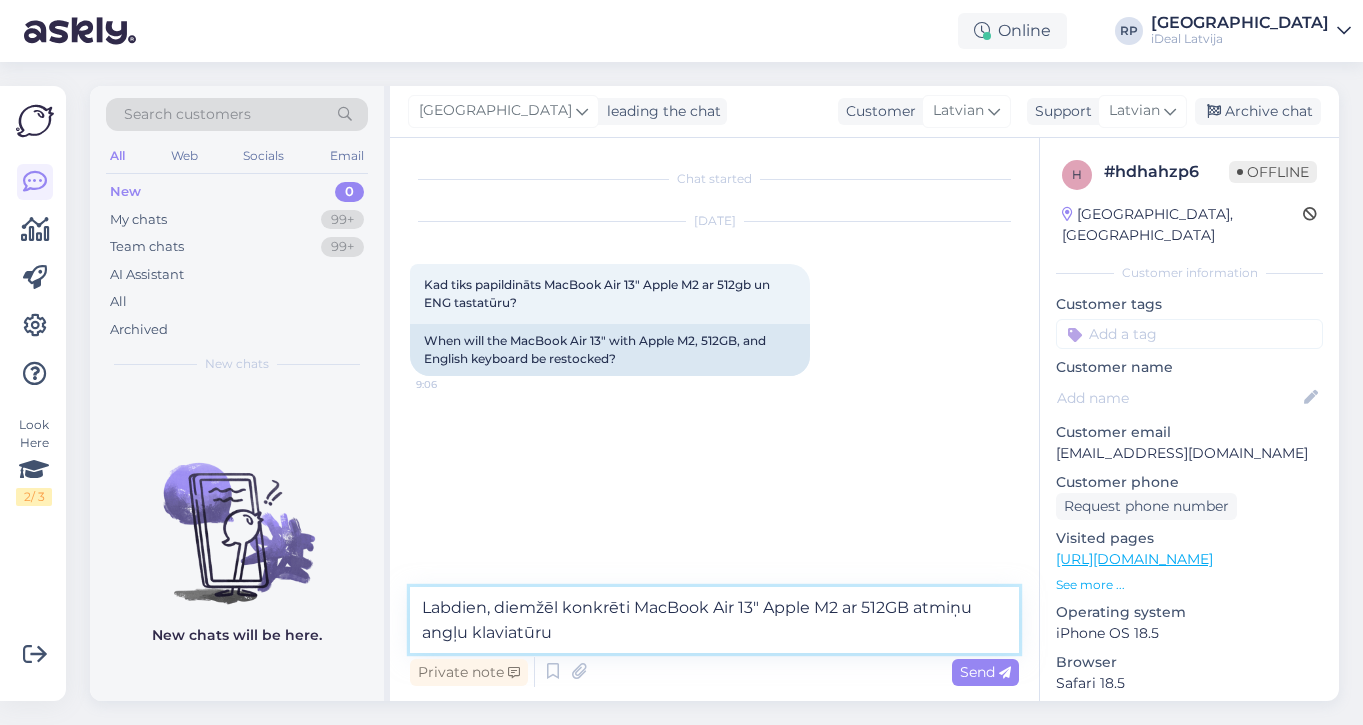 click on "Labdien, diemžēl konkrēti MacBook Air 13" Apple M2 ar 512GB atmiņu angļu klaviatūru" at bounding box center (714, 620) 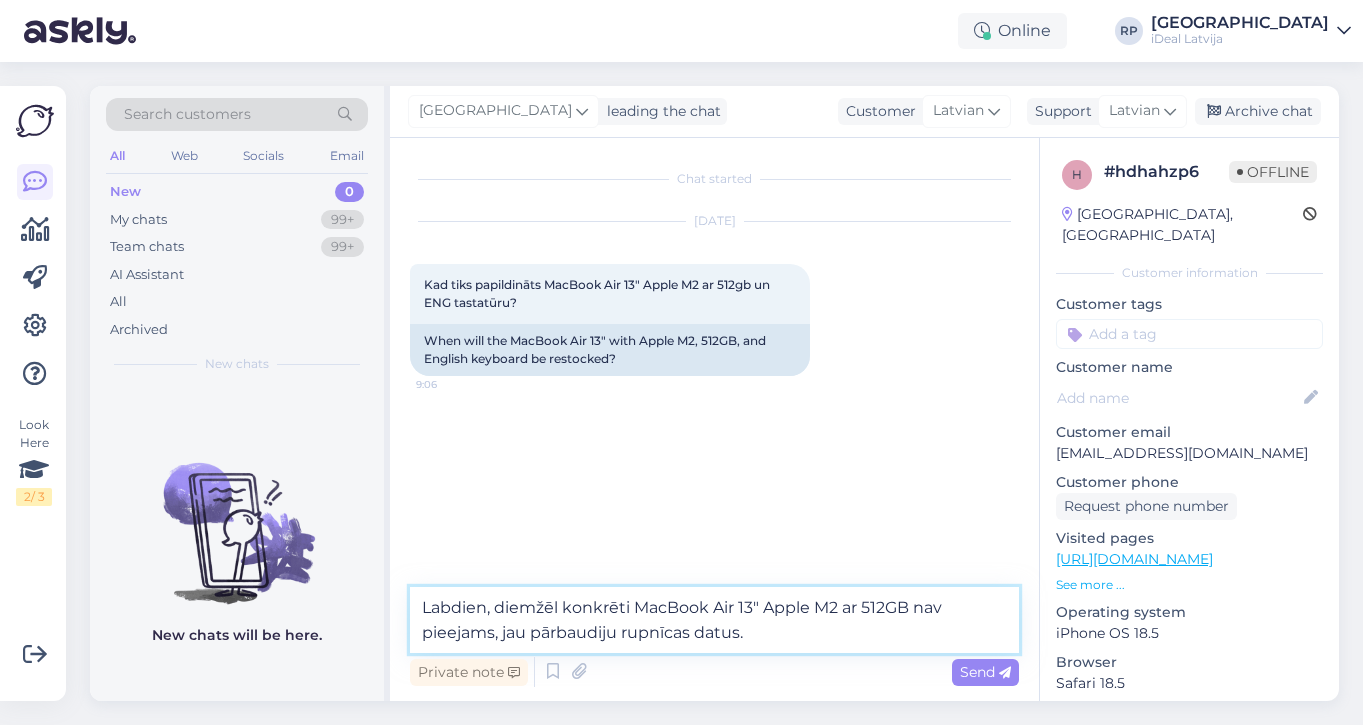 click on "Labdien, diemžēl konkrēti MacBook Air 13" Apple M2 ar 512GB nav pieejams, jau pārbaudiju rupnīcas datus." at bounding box center [714, 620] 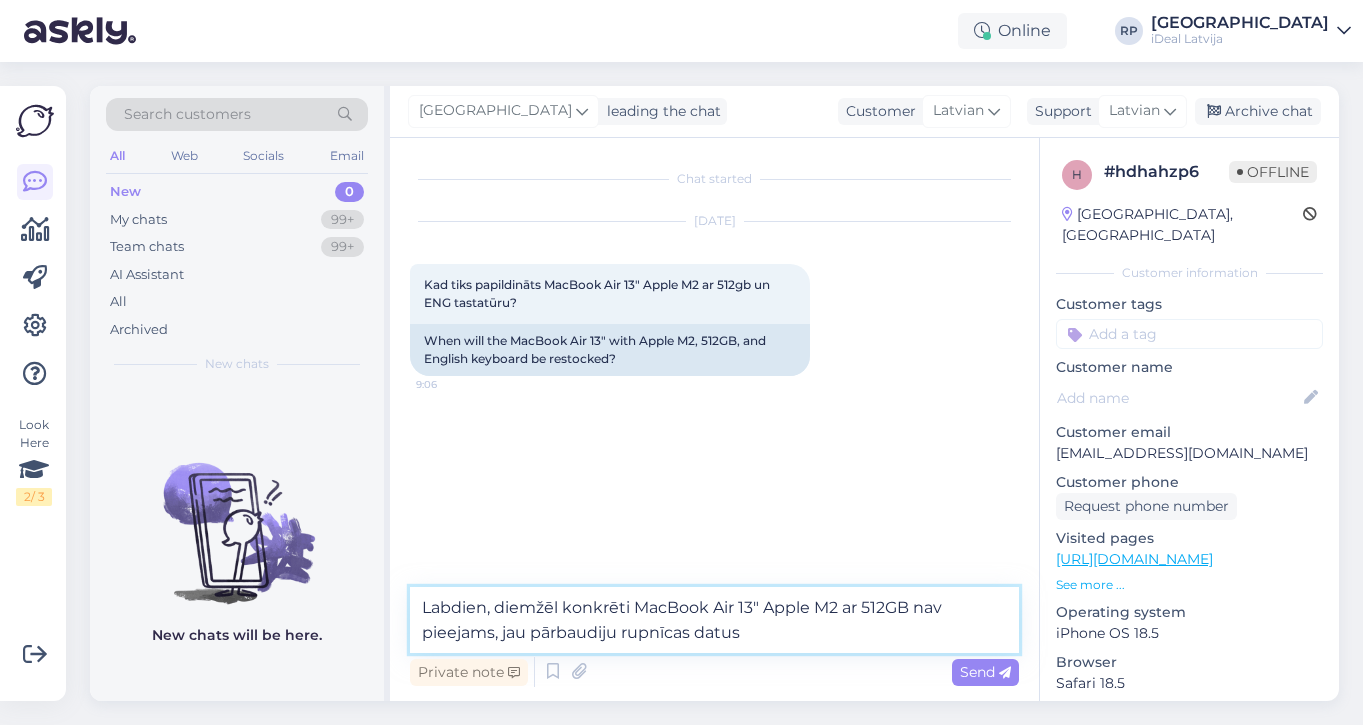click on "Labdien, diemžēl konkrēti MacBook Air 13" Apple M2 ar 512GB nav pieejams, jau pārbaudiju rupnīcas datus" at bounding box center [714, 620] 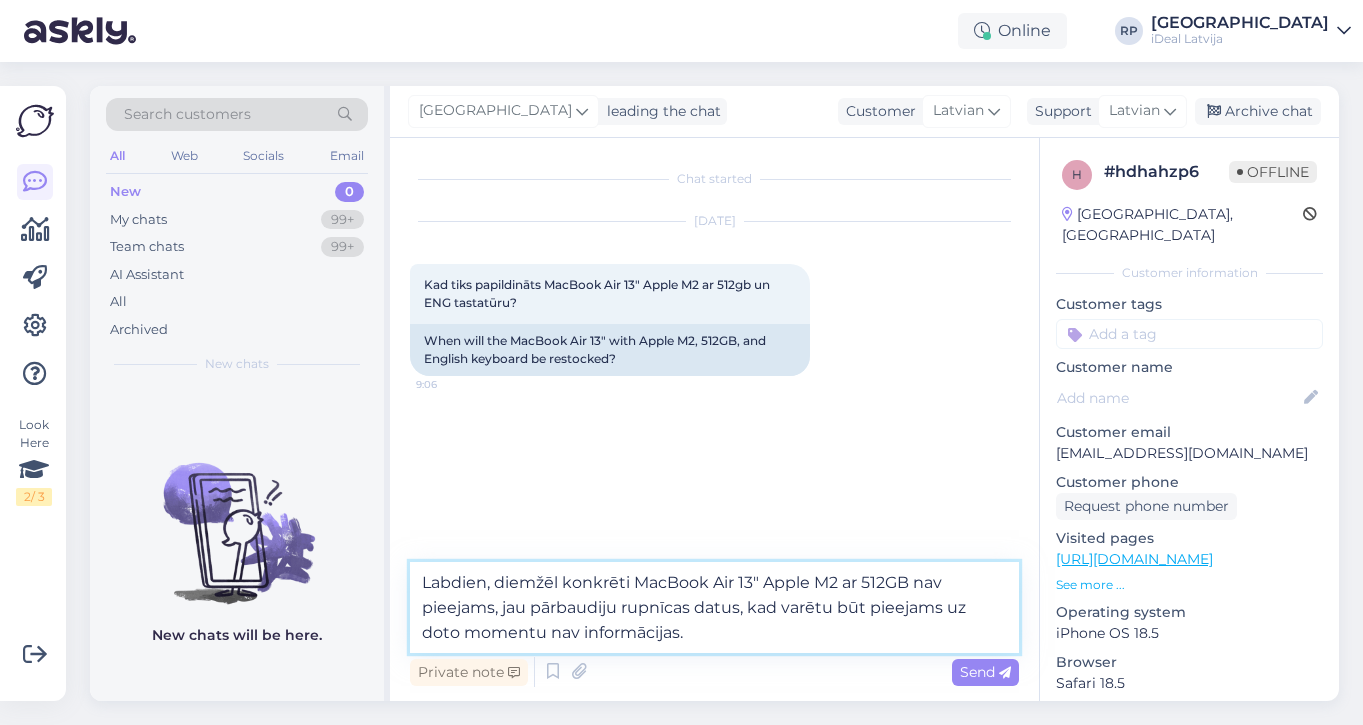 click on "Labdien, diemžēl konkrēti MacBook Air 13" Apple M2 ar 512GB nav pieejams, jau pārbaudiju rupnīcas datus, kad varētu būt pieejams uz doto momentu nav informācijas." at bounding box center (714, 607) 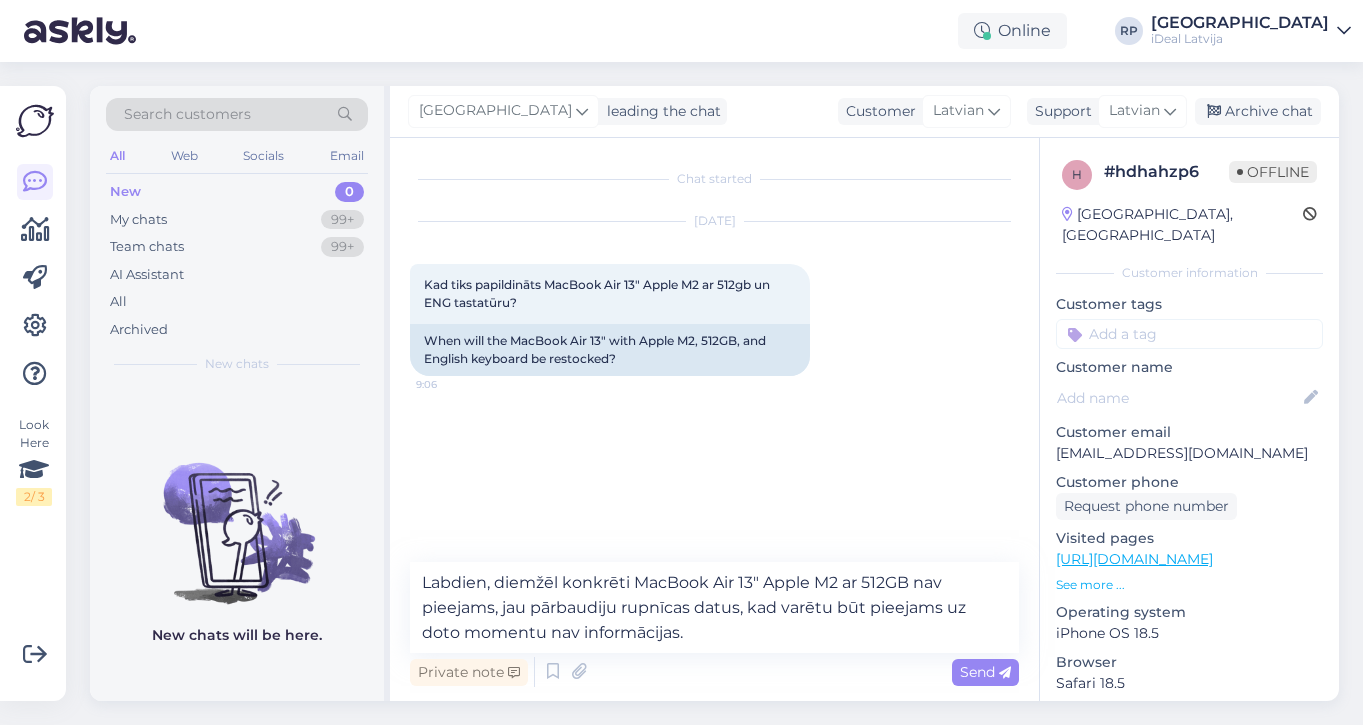 click on "Online RP Riga plaza iDeal Latvija" at bounding box center (681, 31) 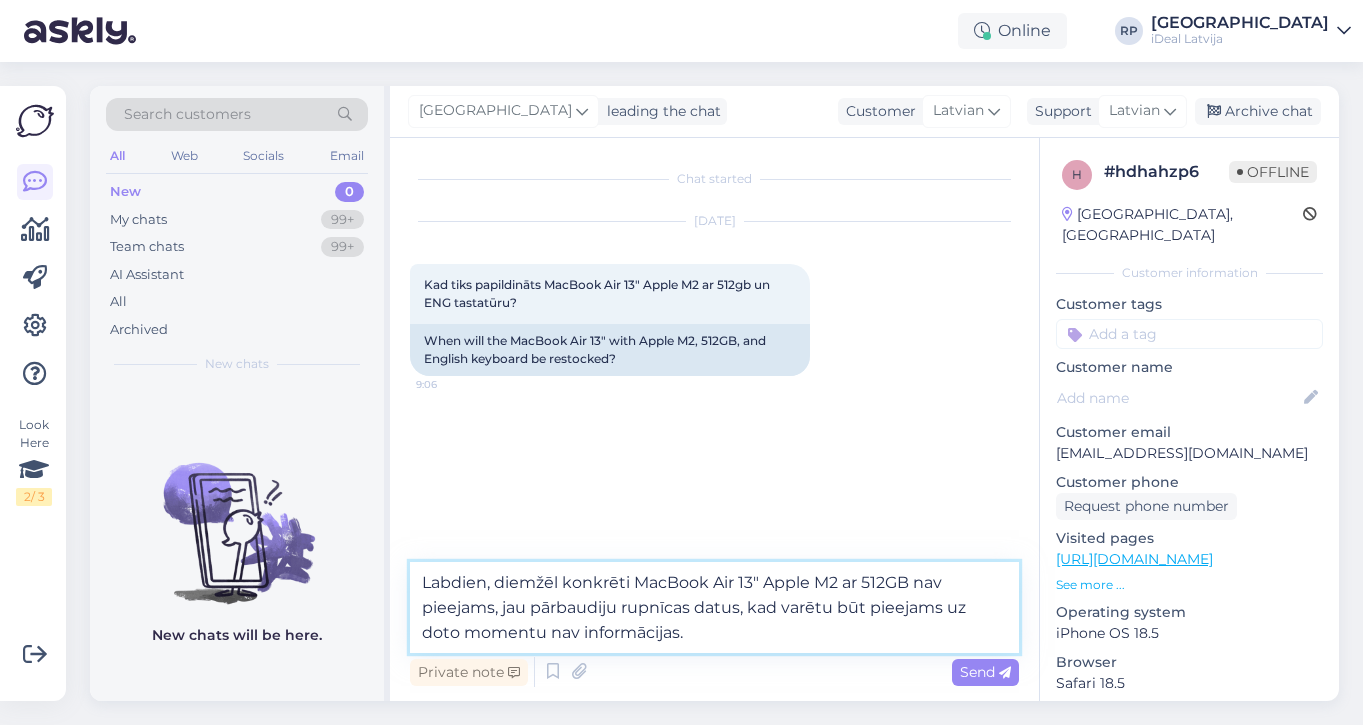 click on "Labdien, diemžēl konkrēti MacBook Air 13" Apple M2 ar 512GB nav pieejams, jau pārbaudiju rupnīcas datus, kad varētu būt pieejams uz doto momentu nav informācijas." at bounding box center [714, 607] 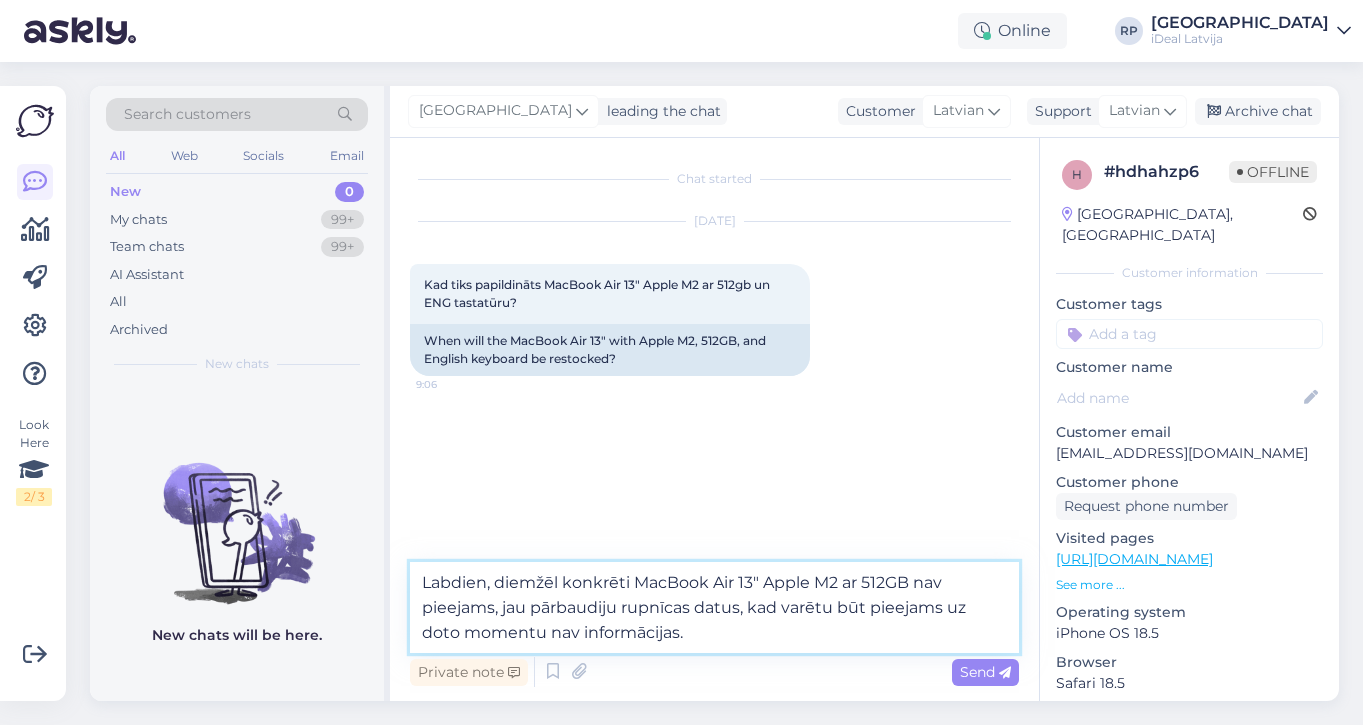 drag, startPoint x: 529, startPoint y: 607, endPoint x: 922, endPoint y: 576, distance: 394.22076 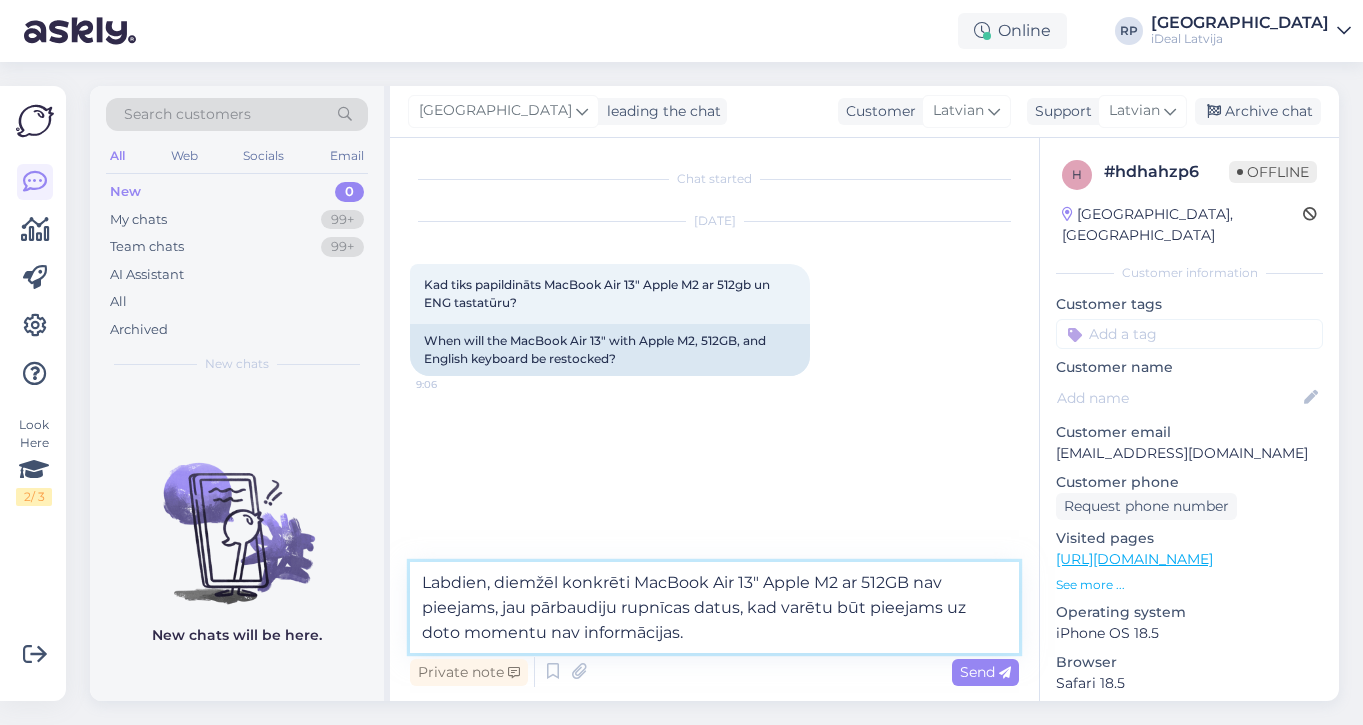 click on "Labdien, diemžēl konkrēti MacBook Air 13" Apple M2 ar 512GB nav pieejams, jau pārbaudiju rupnīcas datus, kad varētu būt pieejams uz doto momentu nav informācijas." at bounding box center [714, 607] 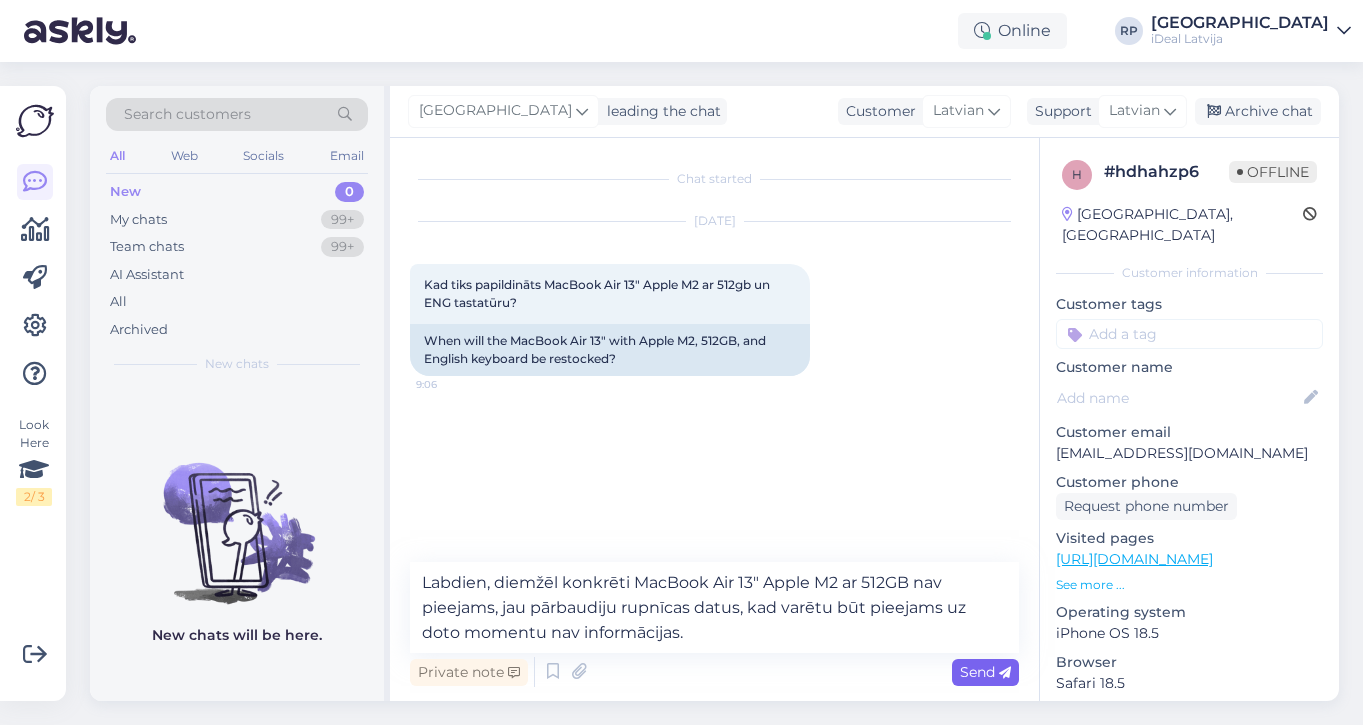 click on "Send" at bounding box center (985, 672) 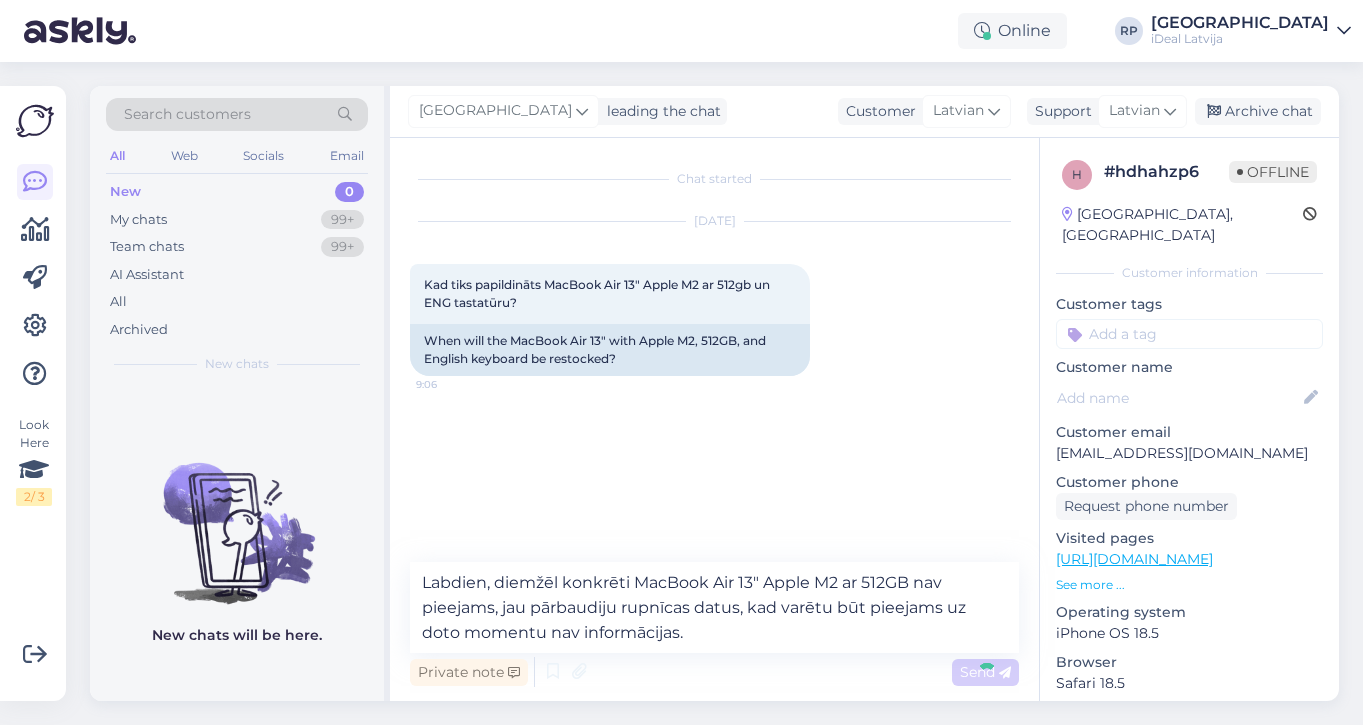 type 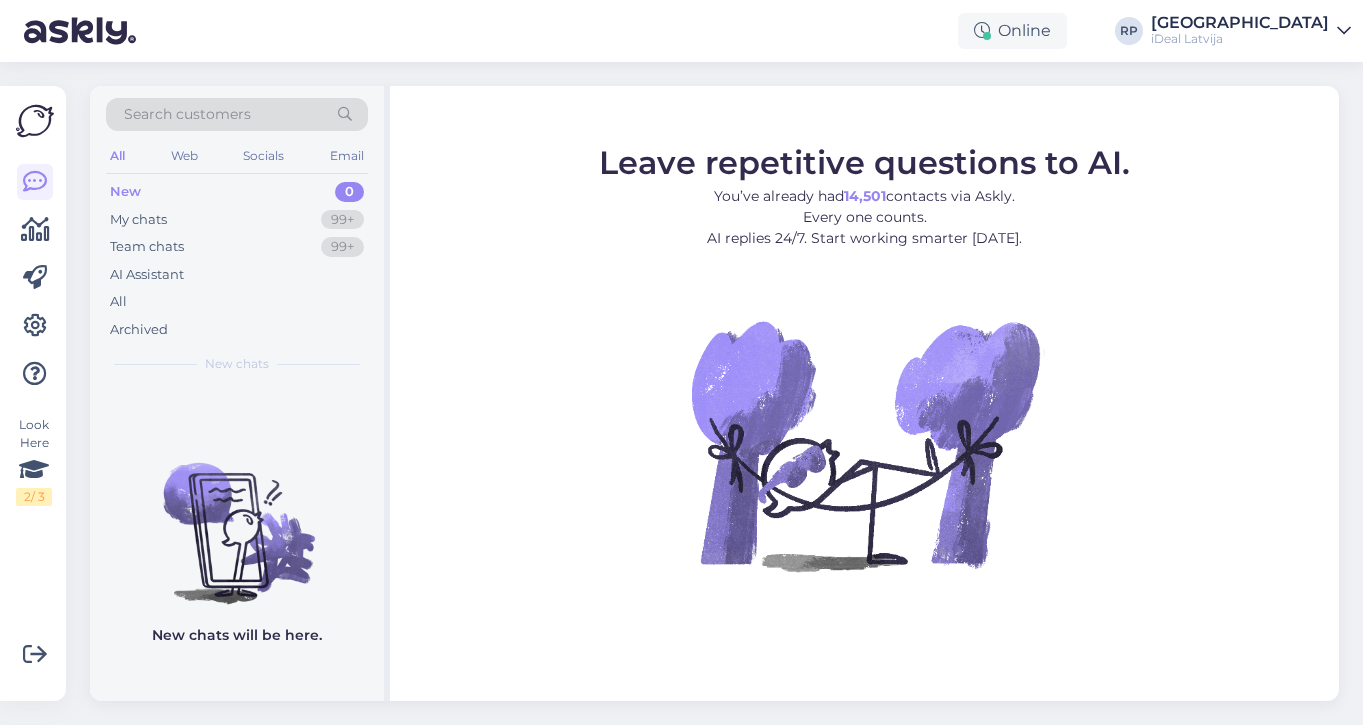 scroll, scrollTop: 0, scrollLeft: 0, axis: both 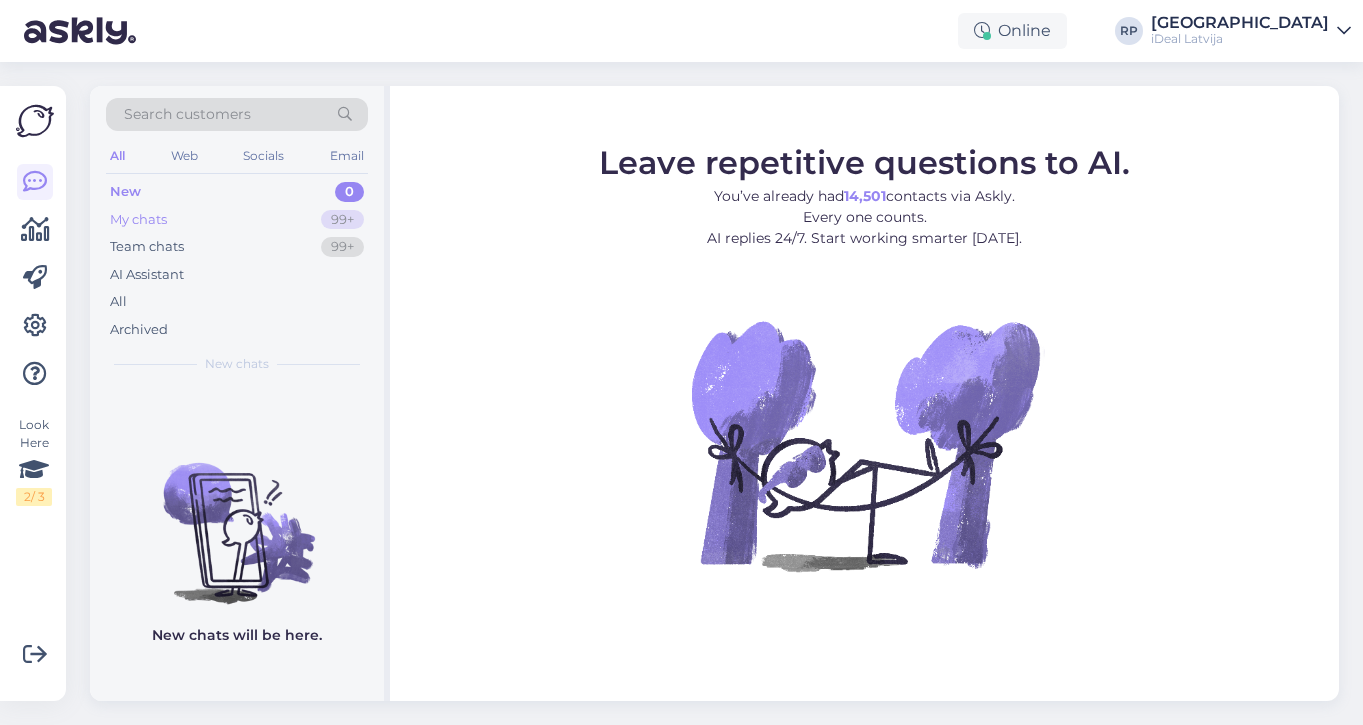 click on "My chats 99+" at bounding box center [237, 220] 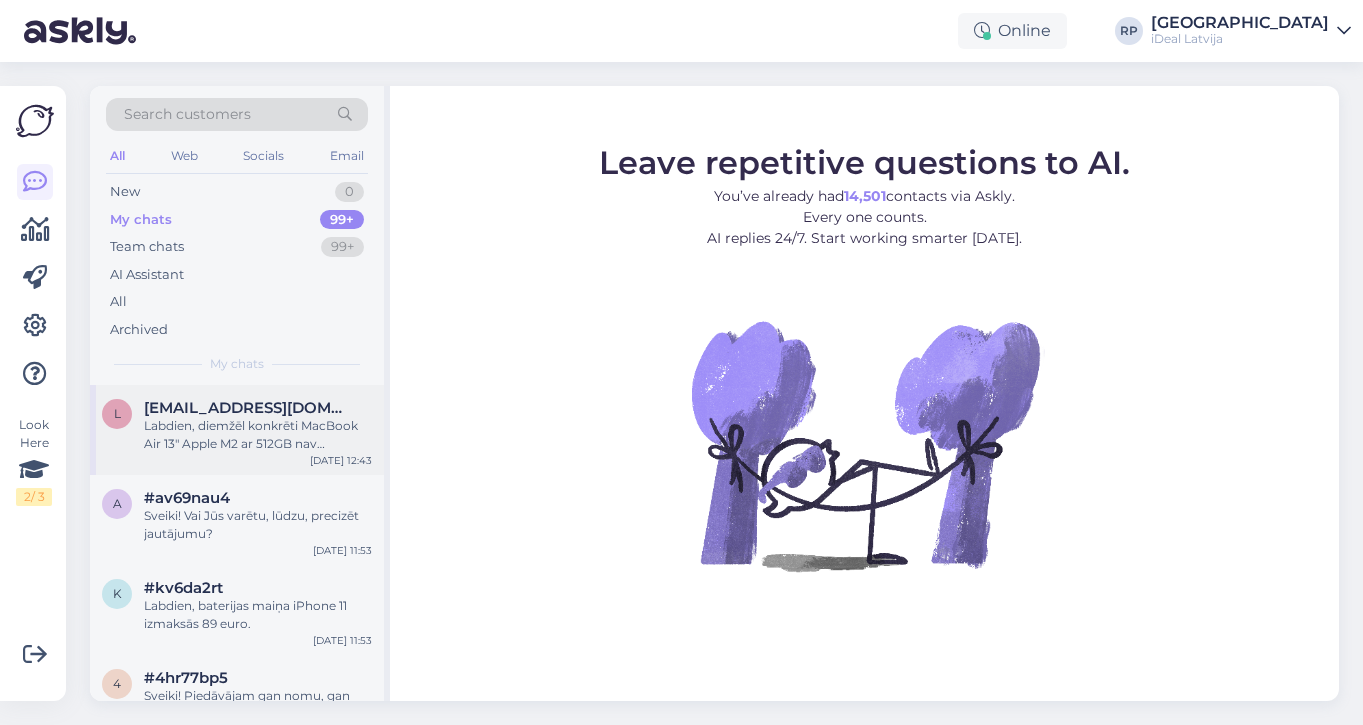click on "Labdien, diemžēl konkrēti MacBook Air 13" Apple M2 ar 512GB nav pieejams, jau pārbaudiju rupnīcas datus, kad varētu būt pieejams uz doto momentu nav informācijas." at bounding box center [258, 435] 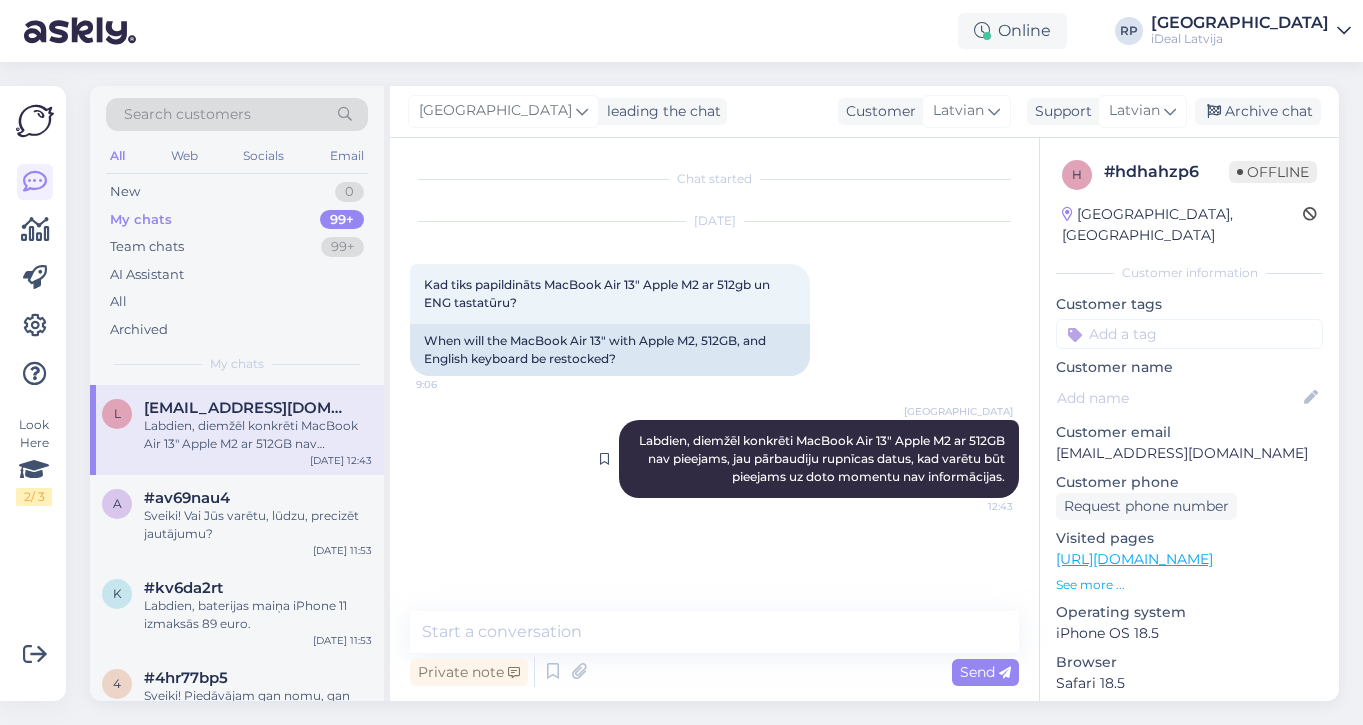 click on "Labdien, diemžēl konkrēti MacBook Air 13" Apple M2 ar 512GB nav pieejams, jau pārbaudiju rupnīcas datus, kad varētu būt pieejams uz doto momentu nav informācijas." at bounding box center (823, 458) 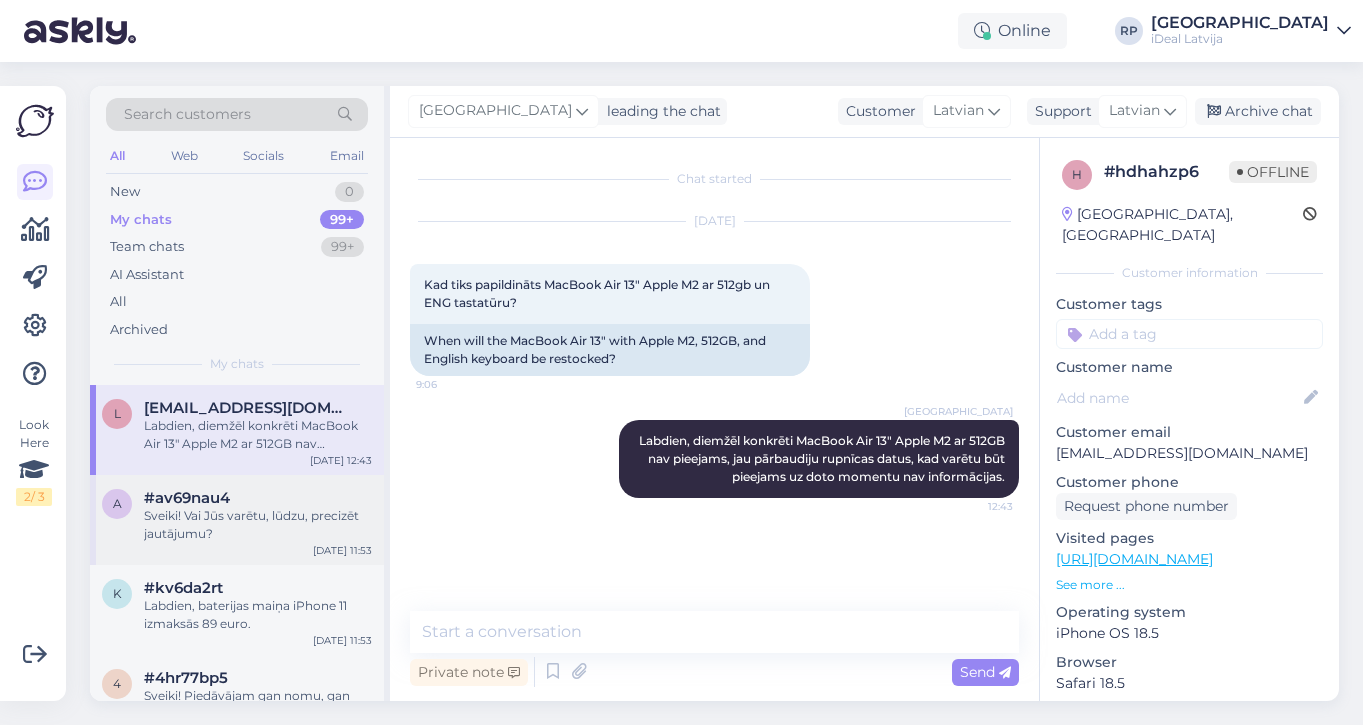 click on "#av69nau4" at bounding box center (258, 498) 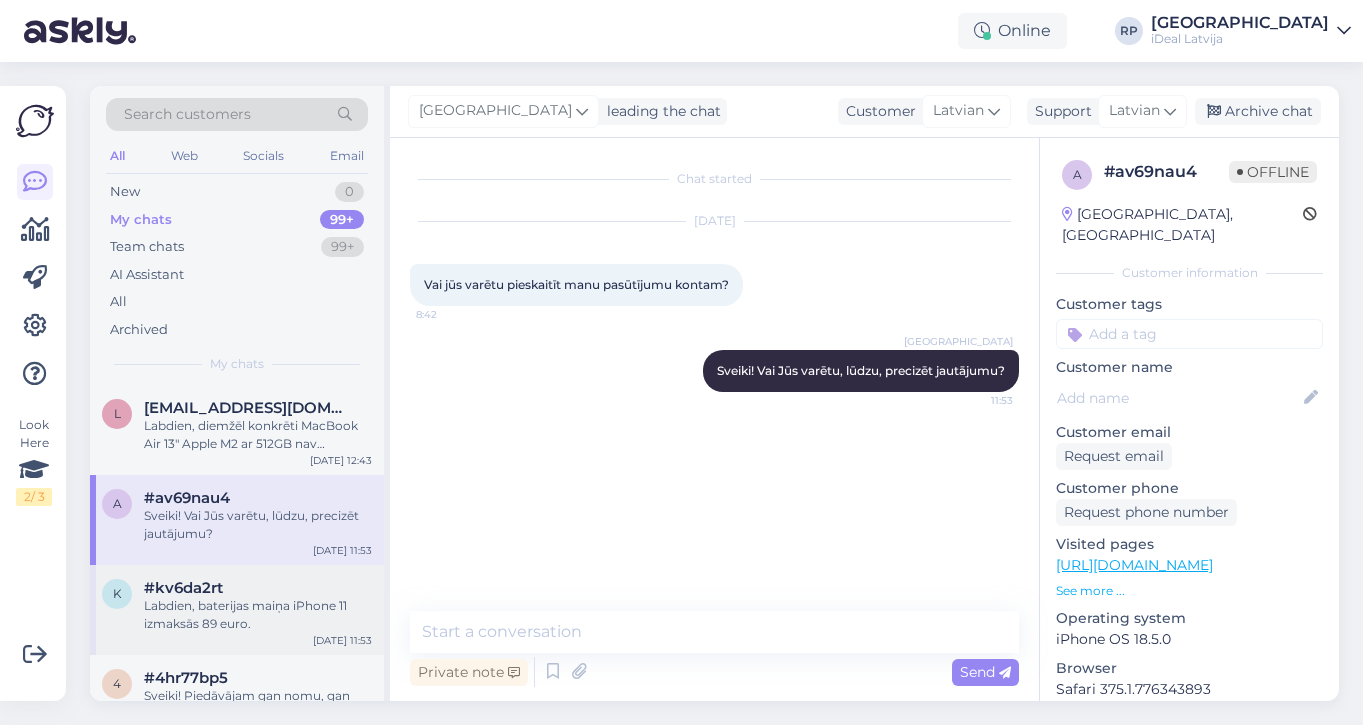 click on "k #kv6da2rt Labdien, baterijas maiņa iPhone 11 izmaksās 89 euro.  Jul 10 11:53" at bounding box center (237, 610) 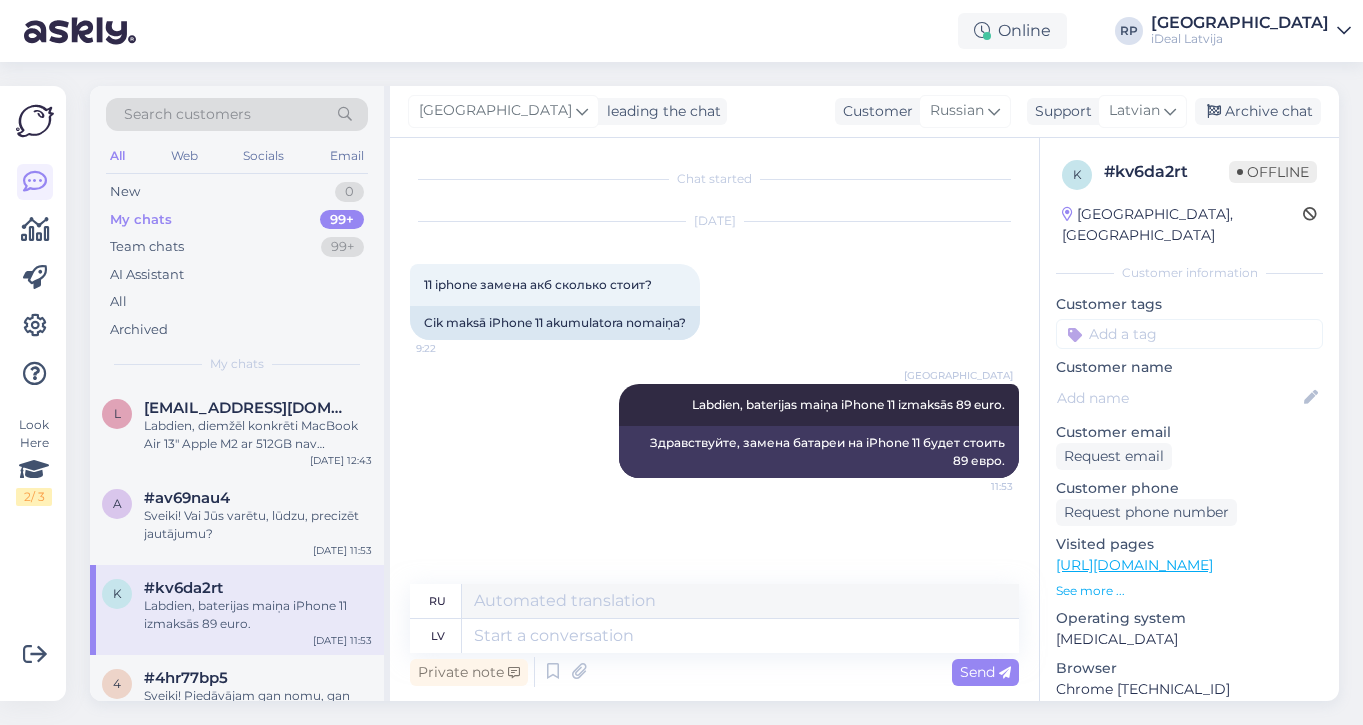 click on "Chat started Jul 10 2025 11 iphone замена акб сколько стоит? 9:22  Cik maksā iPhone 11 akumulatora nomaiņa? Riga plaza Labdien, baterijas maiņa iPhone 11 izmaksās 89 euro.  11:53  Здравствуйте, замена батареи на iPhone 11 будет стоить 89 евро." at bounding box center (723, 362) 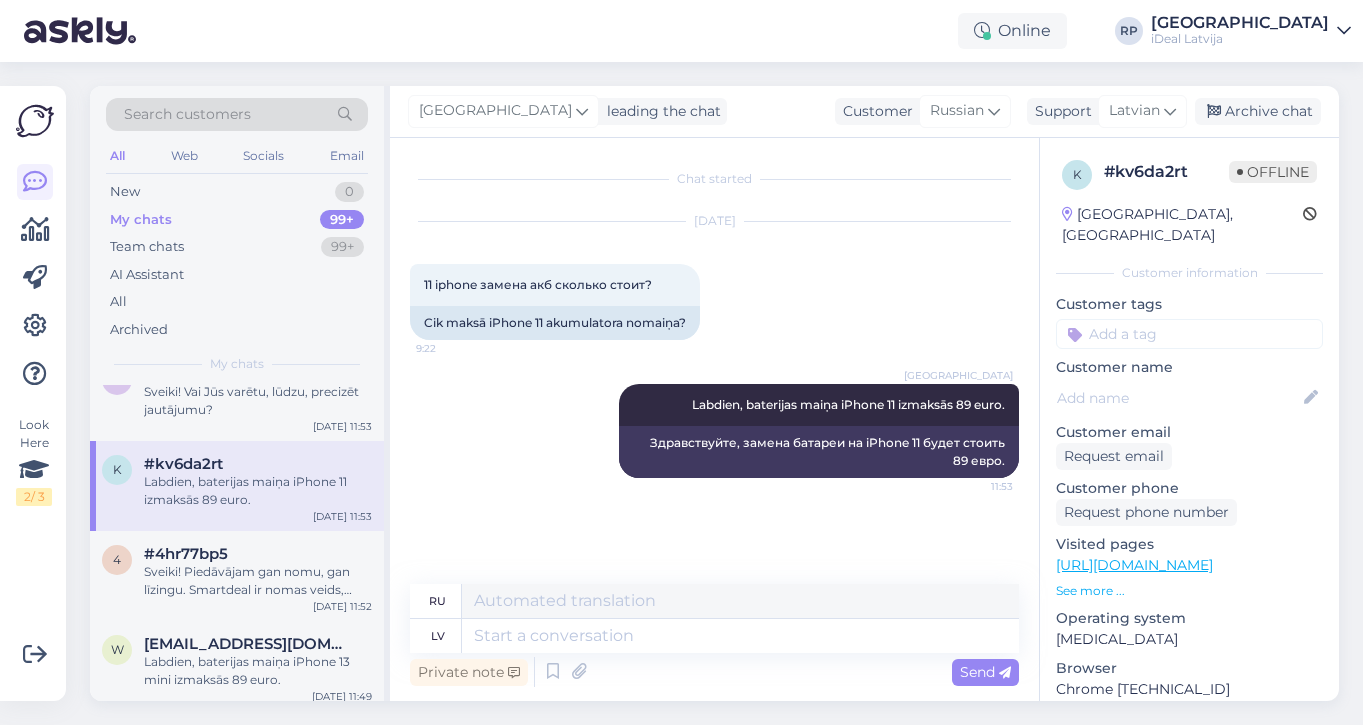 scroll, scrollTop: 126, scrollLeft: 0, axis: vertical 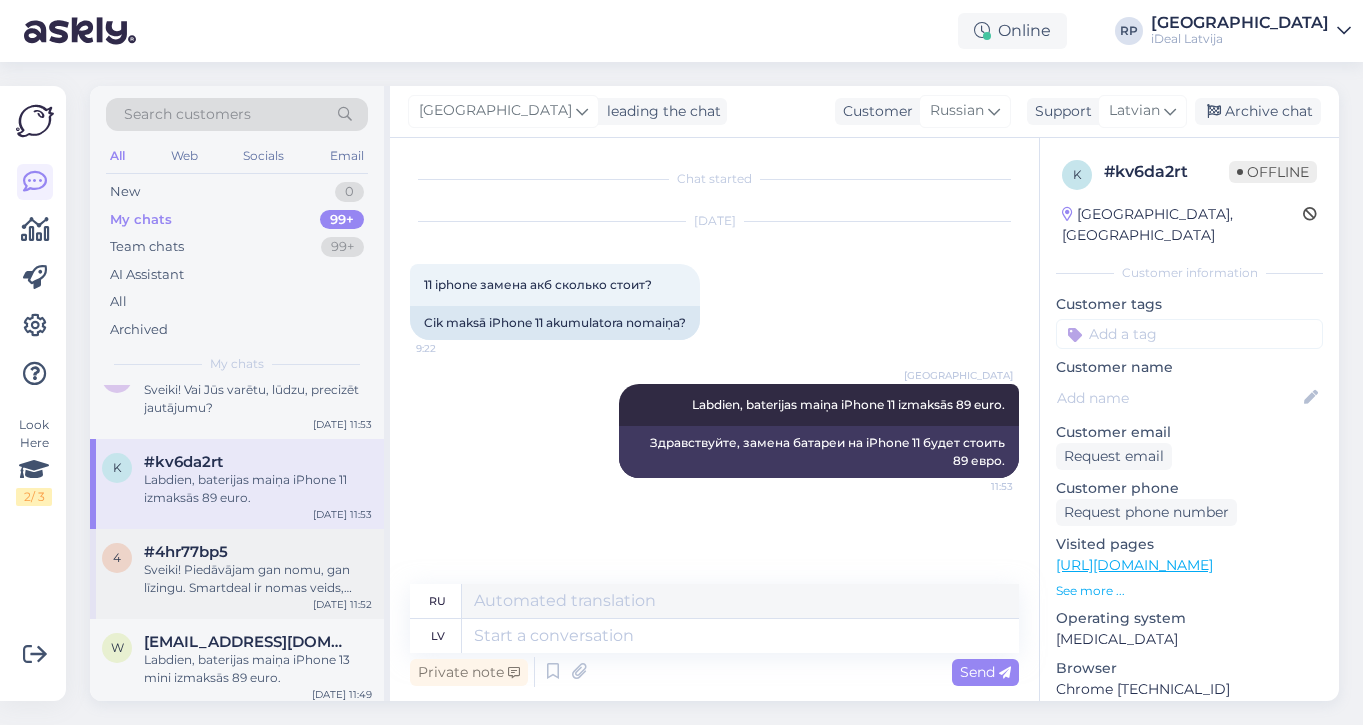 click on "#4hr77bp5" at bounding box center [258, 552] 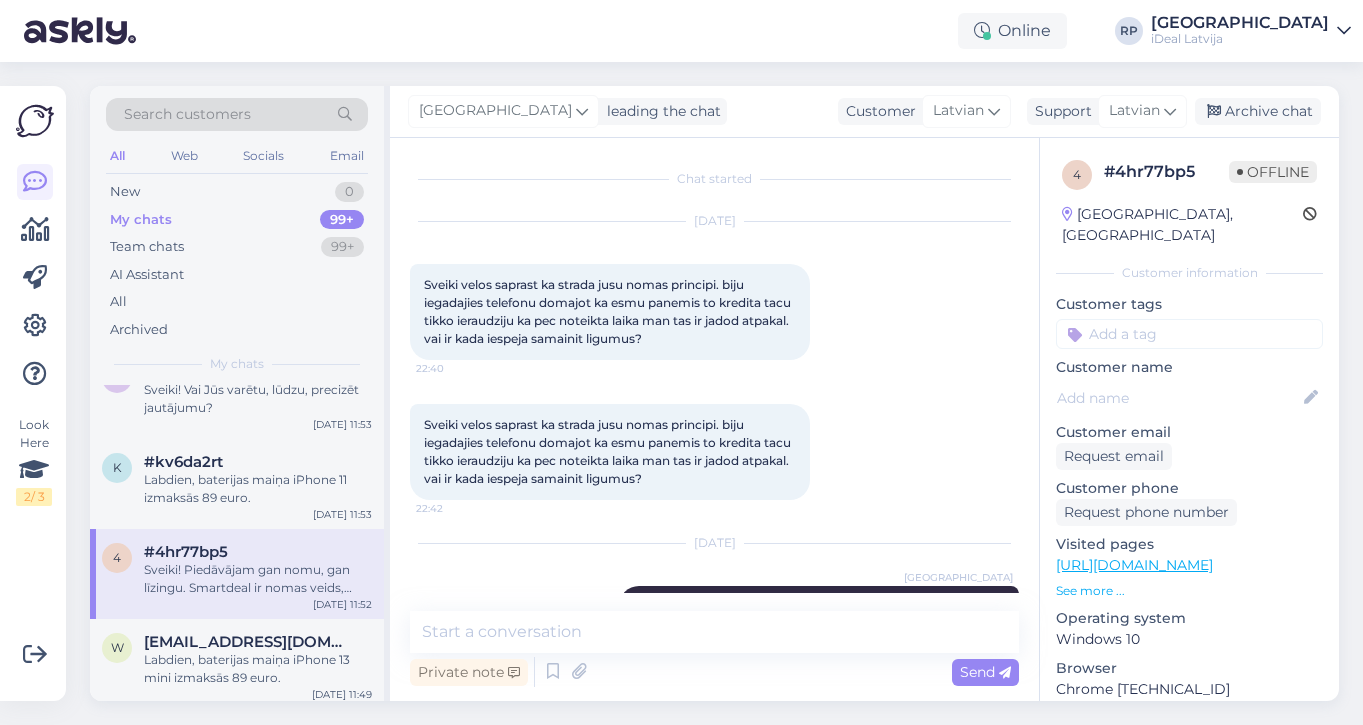 scroll, scrollTop: 0, scrollLeft: 0, axis: both 